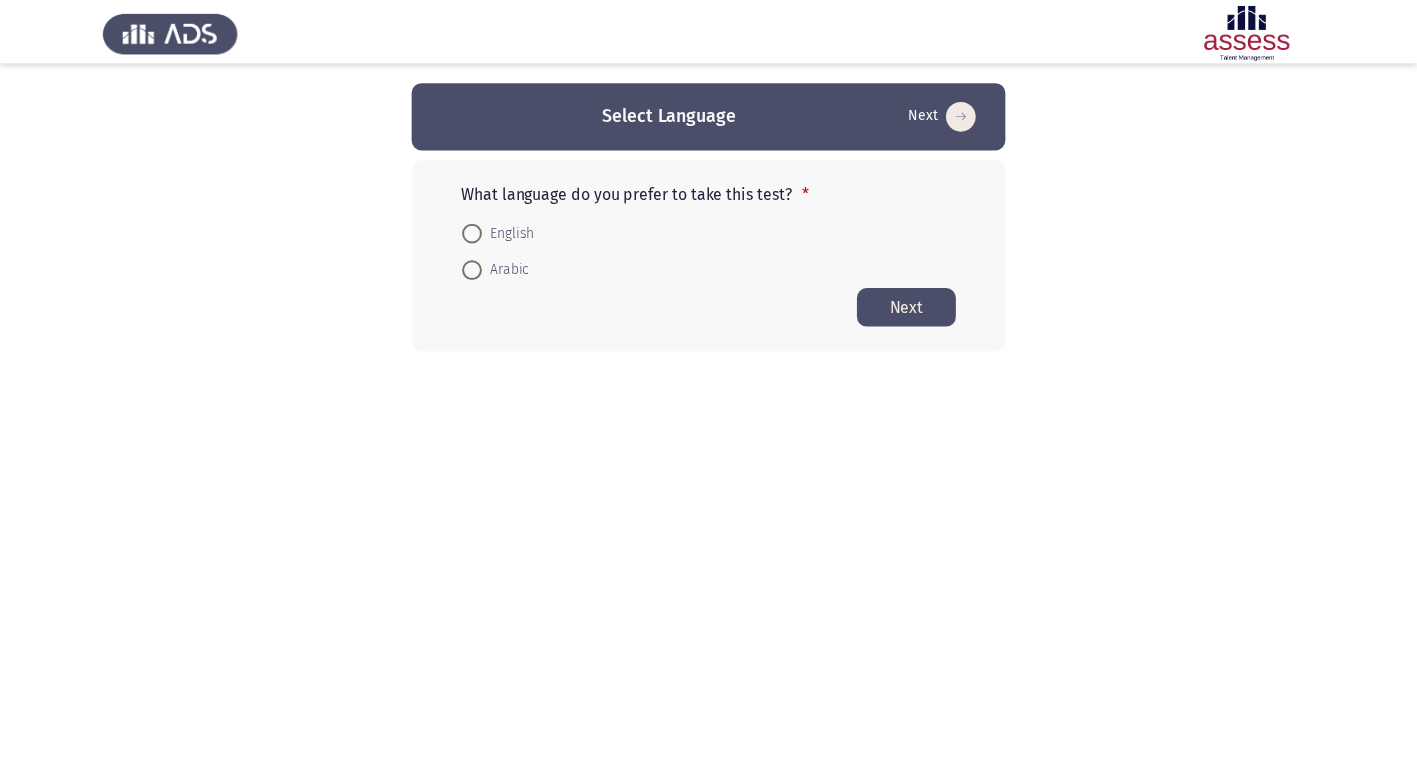 scroll, scrollTop: 0, scrollLeft: 0, axis: both 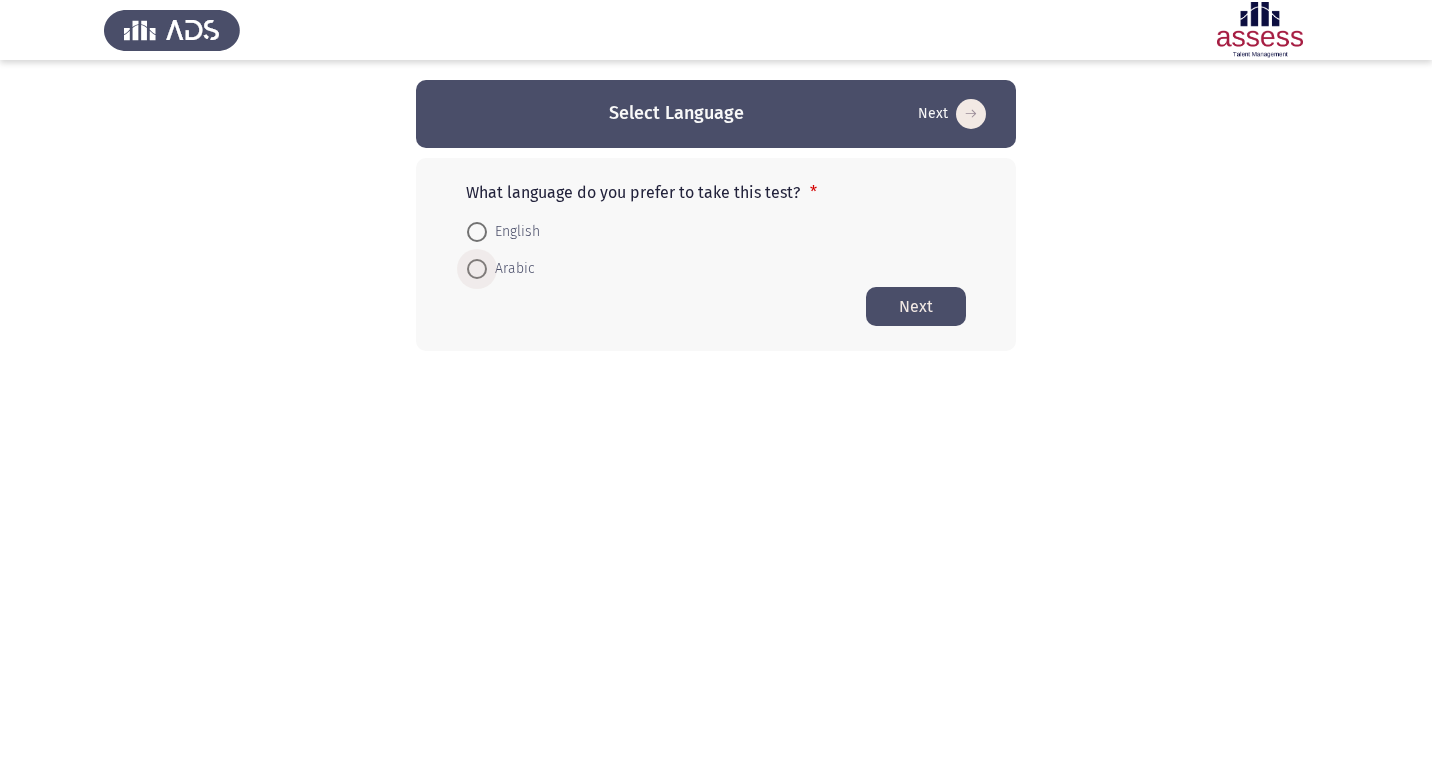 click at bounding box center [477, 269] 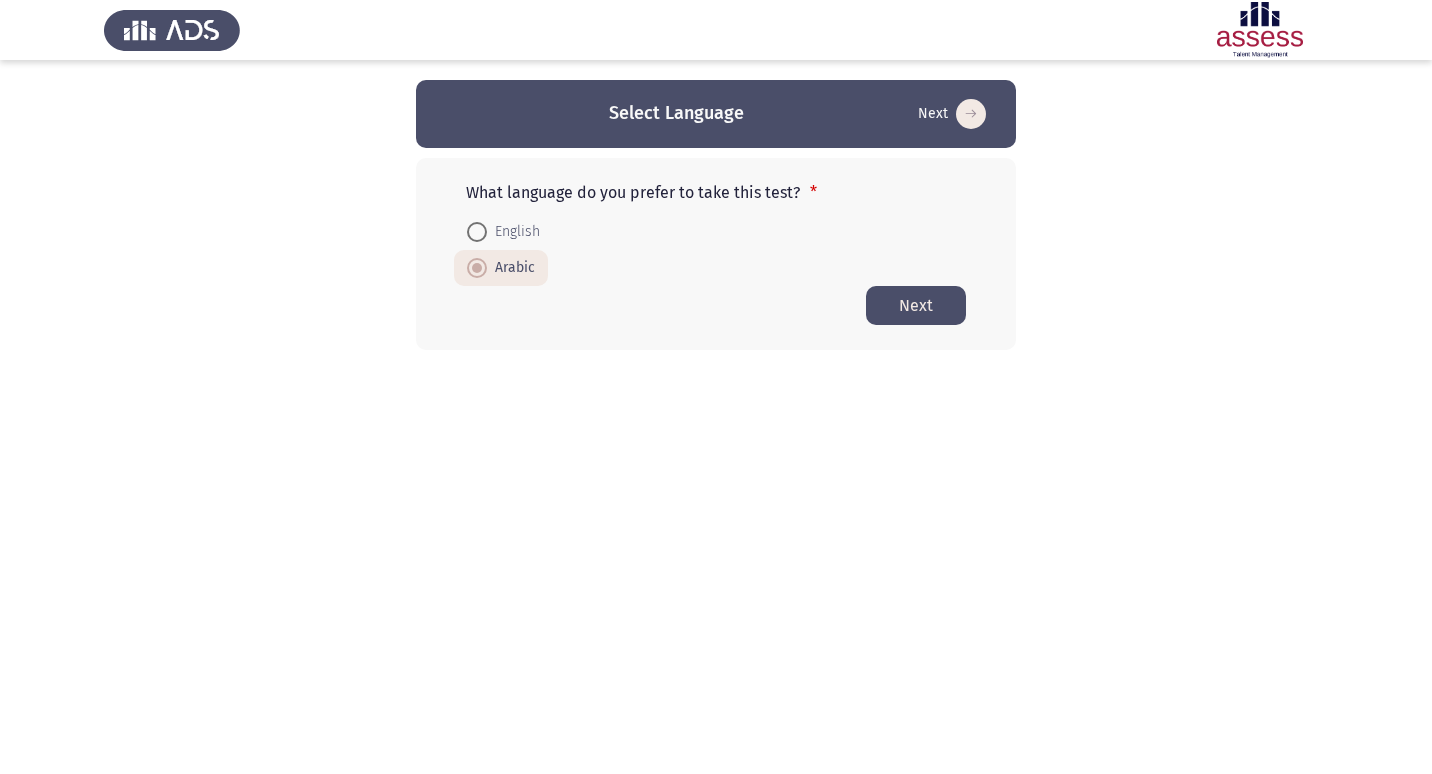 click on "Next" 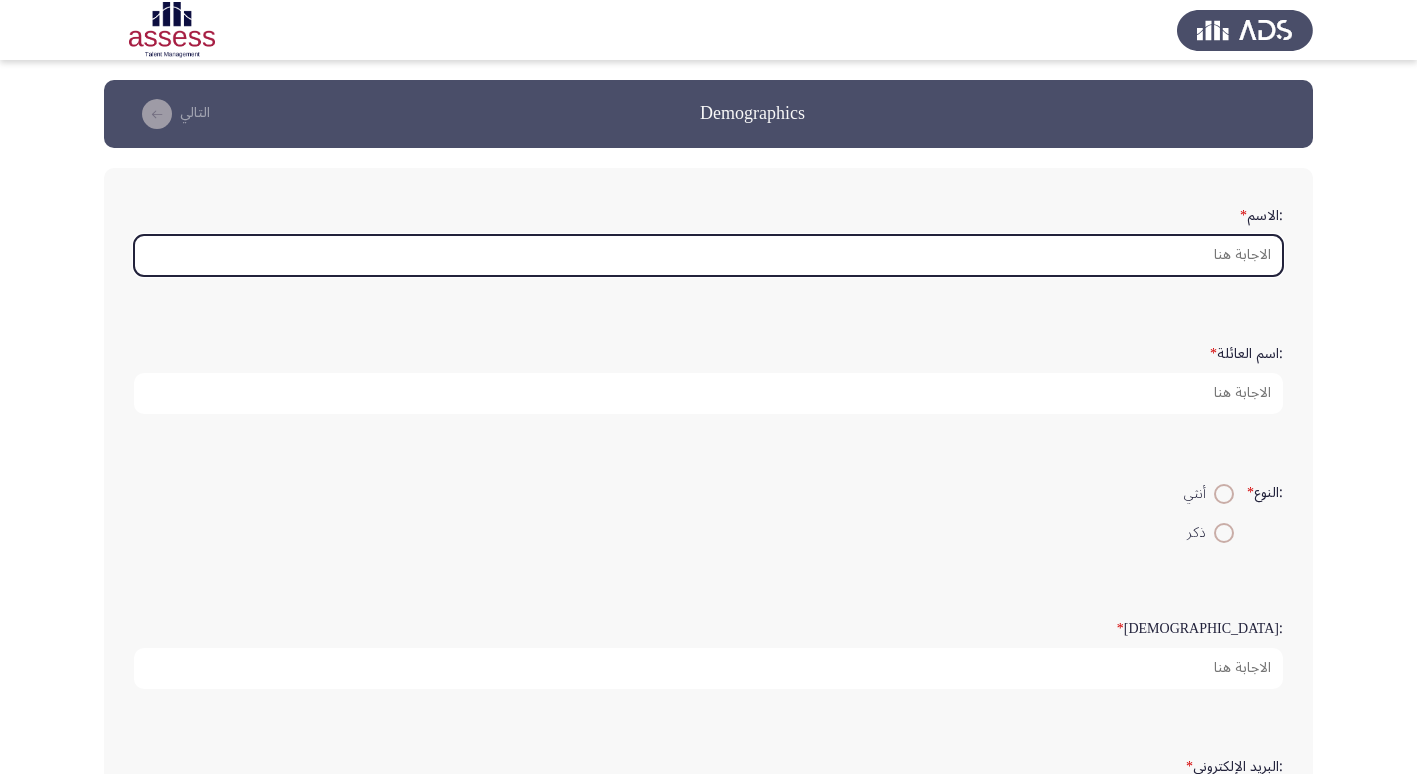 click on ":الاسم   *" at bounding box center [708, 255] 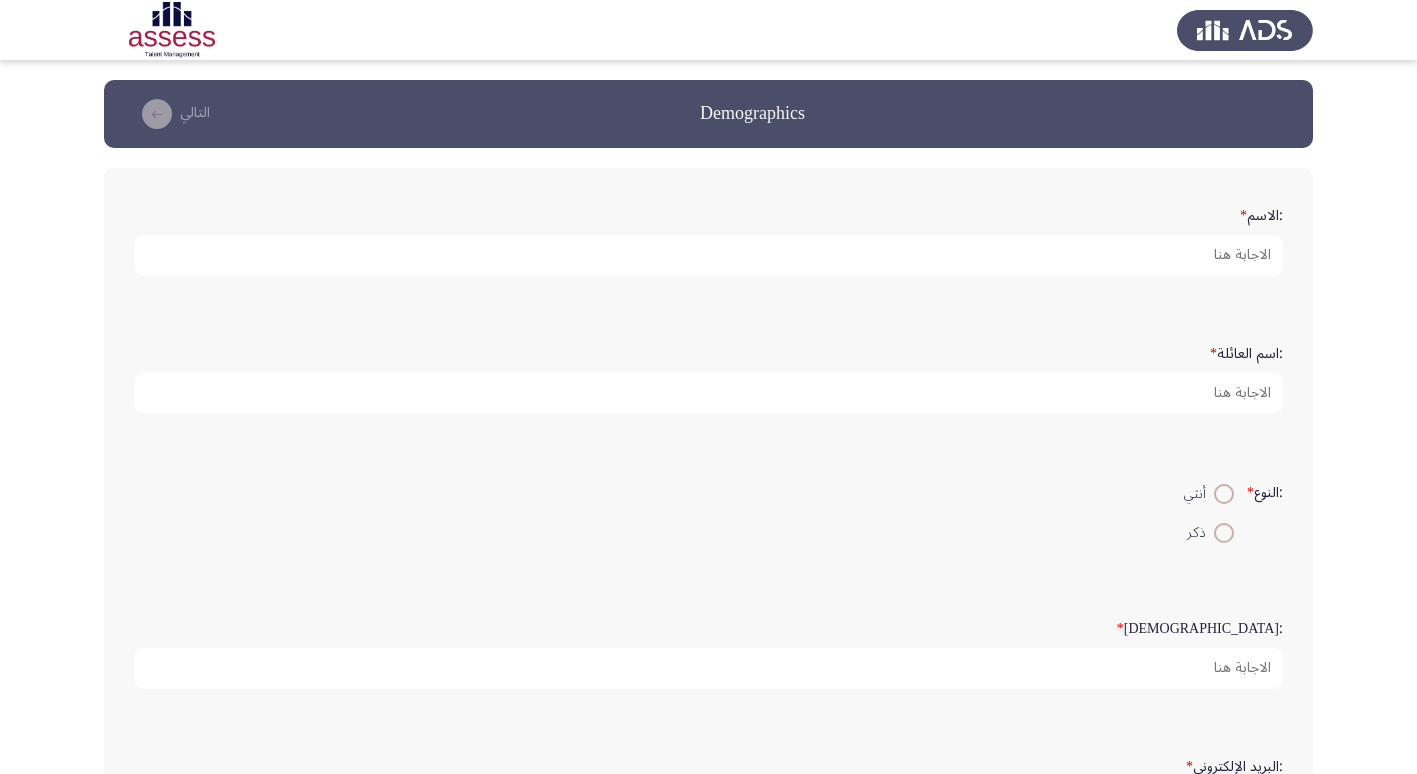 click at bounding box center (1224, 533) 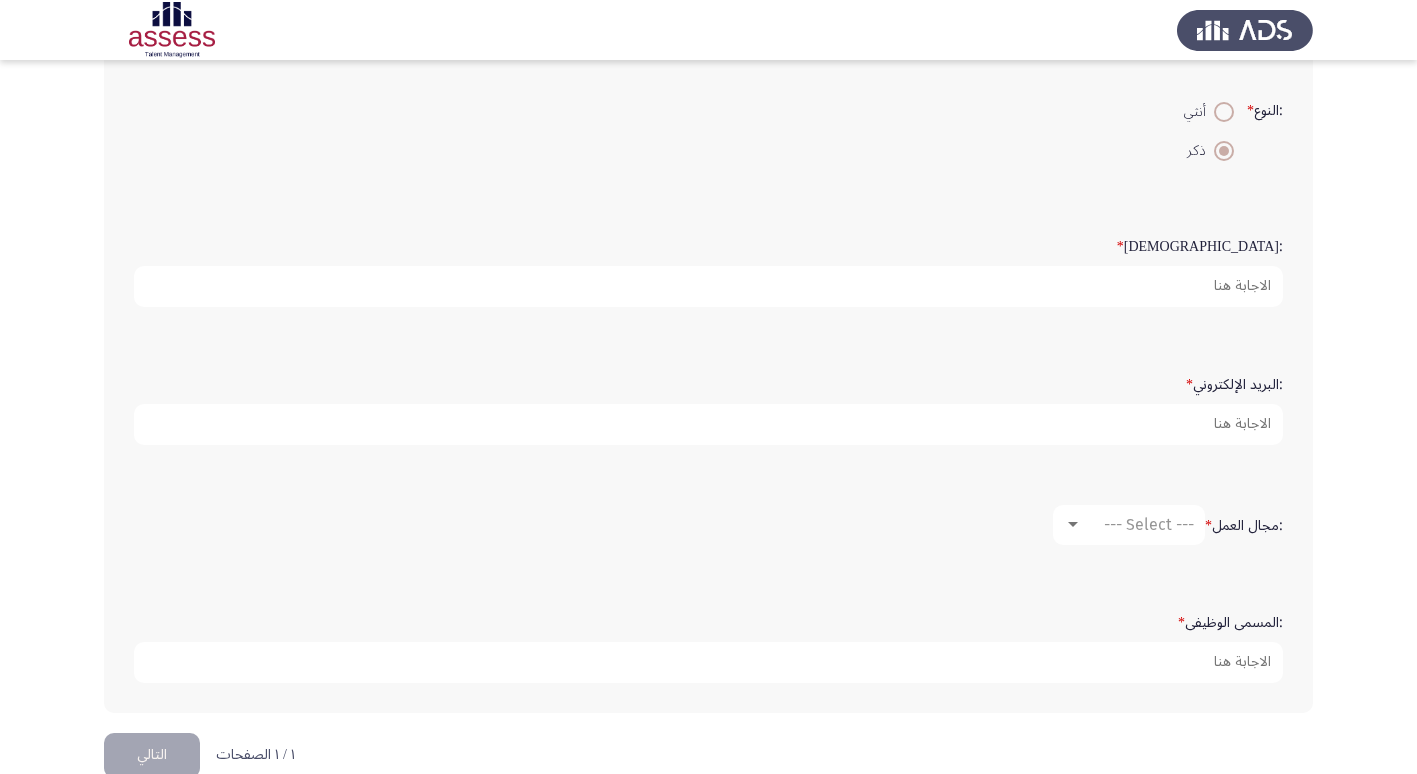 scroll, scrollTop: 400, scrollLeft: 0, axis: vertical 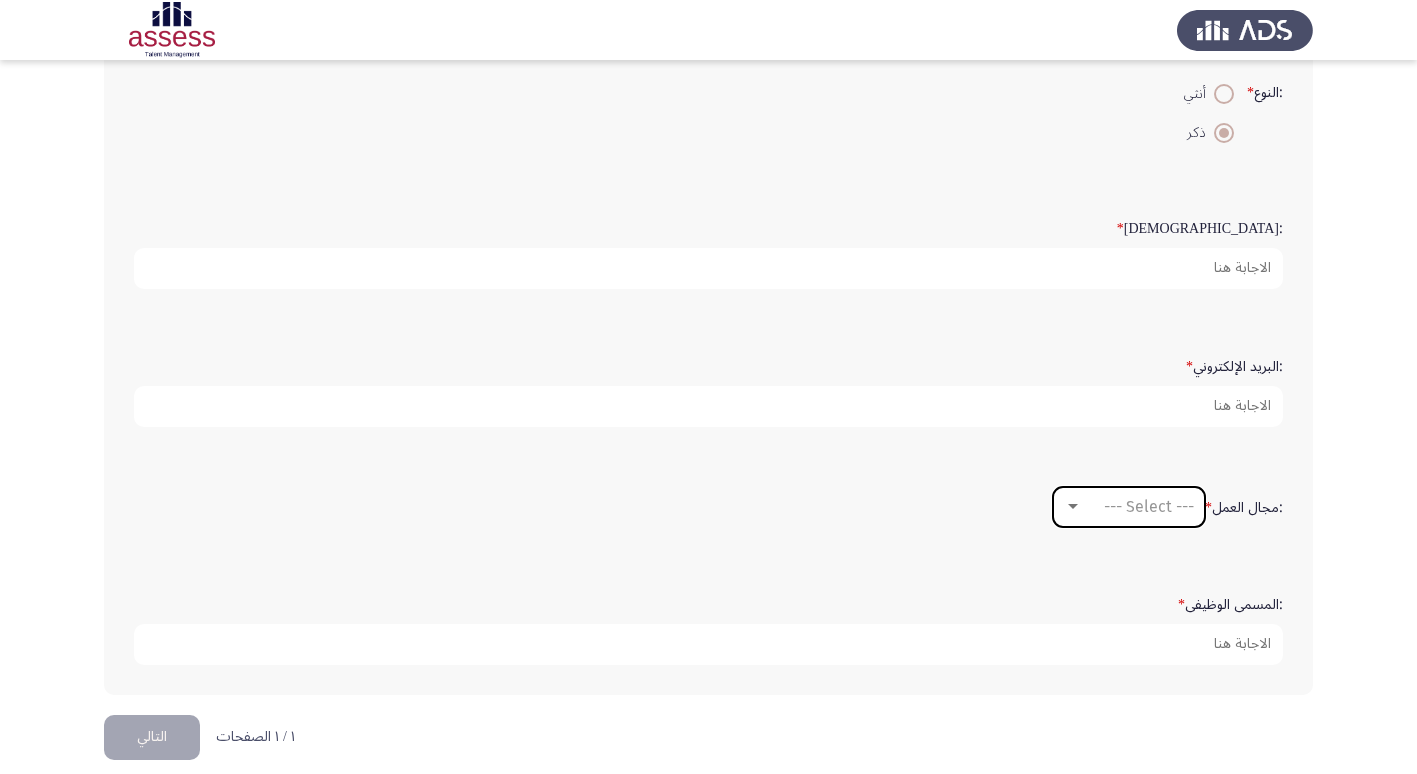 click on "--- Select ---" at bounding box center [1149, 506] 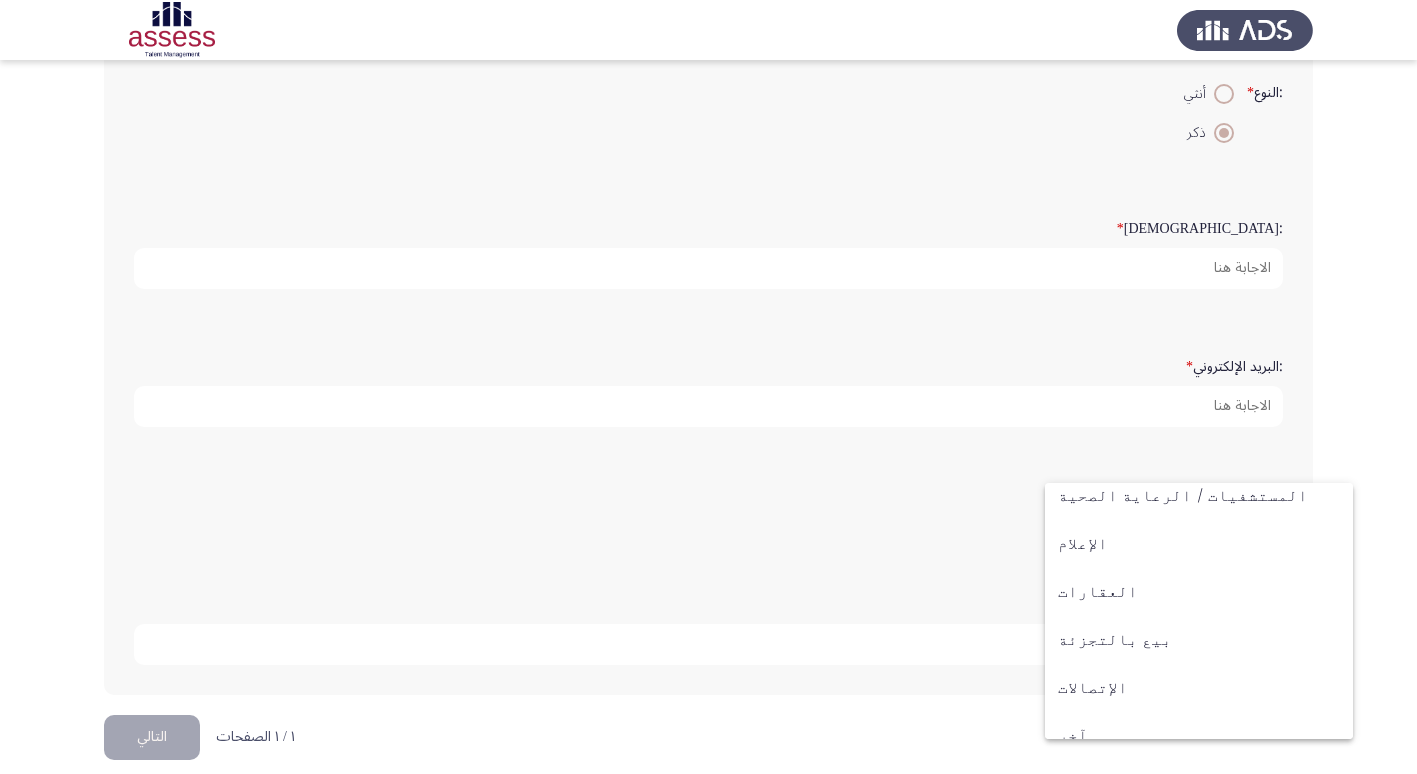 scroll, scrollTop: 656, scrollLeft: 0, axis: vertical 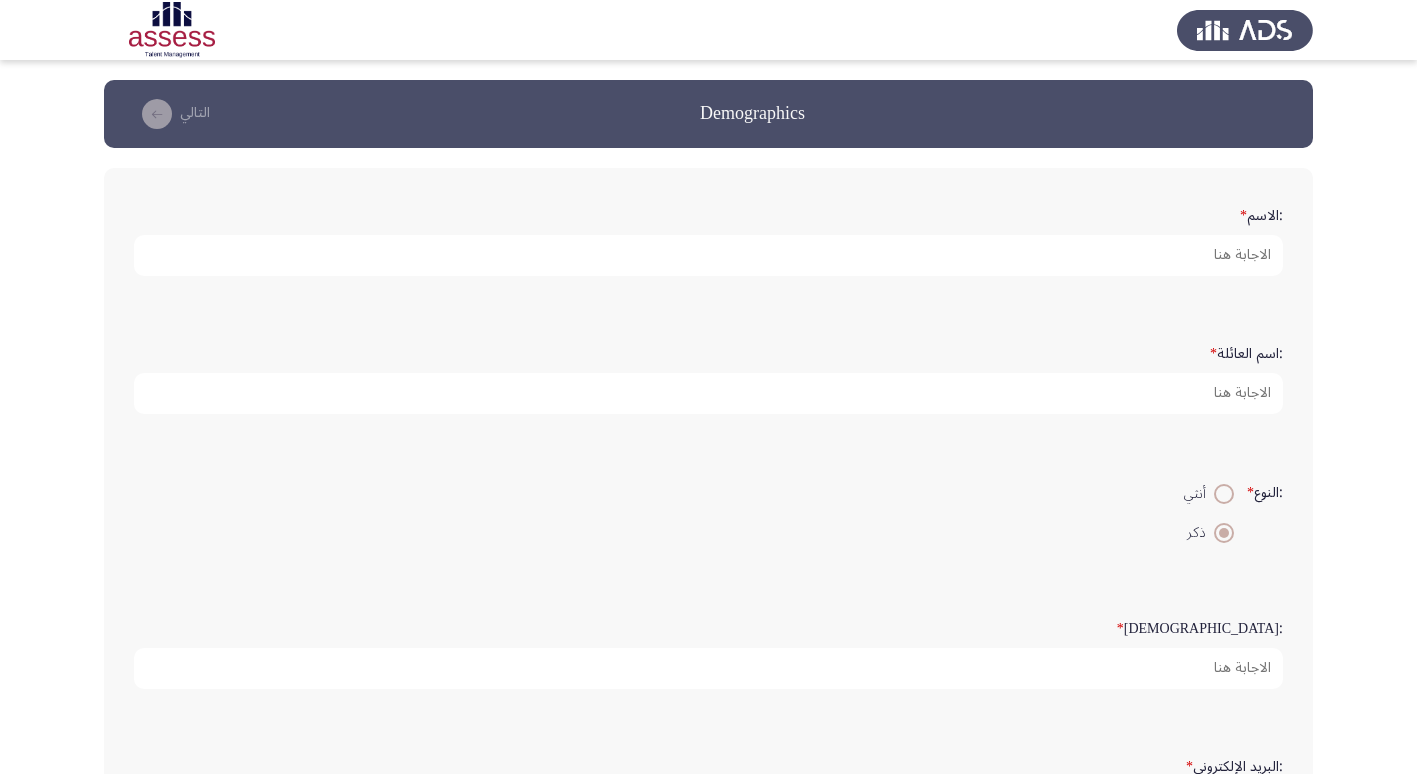 click at bounding box center [708, 387] 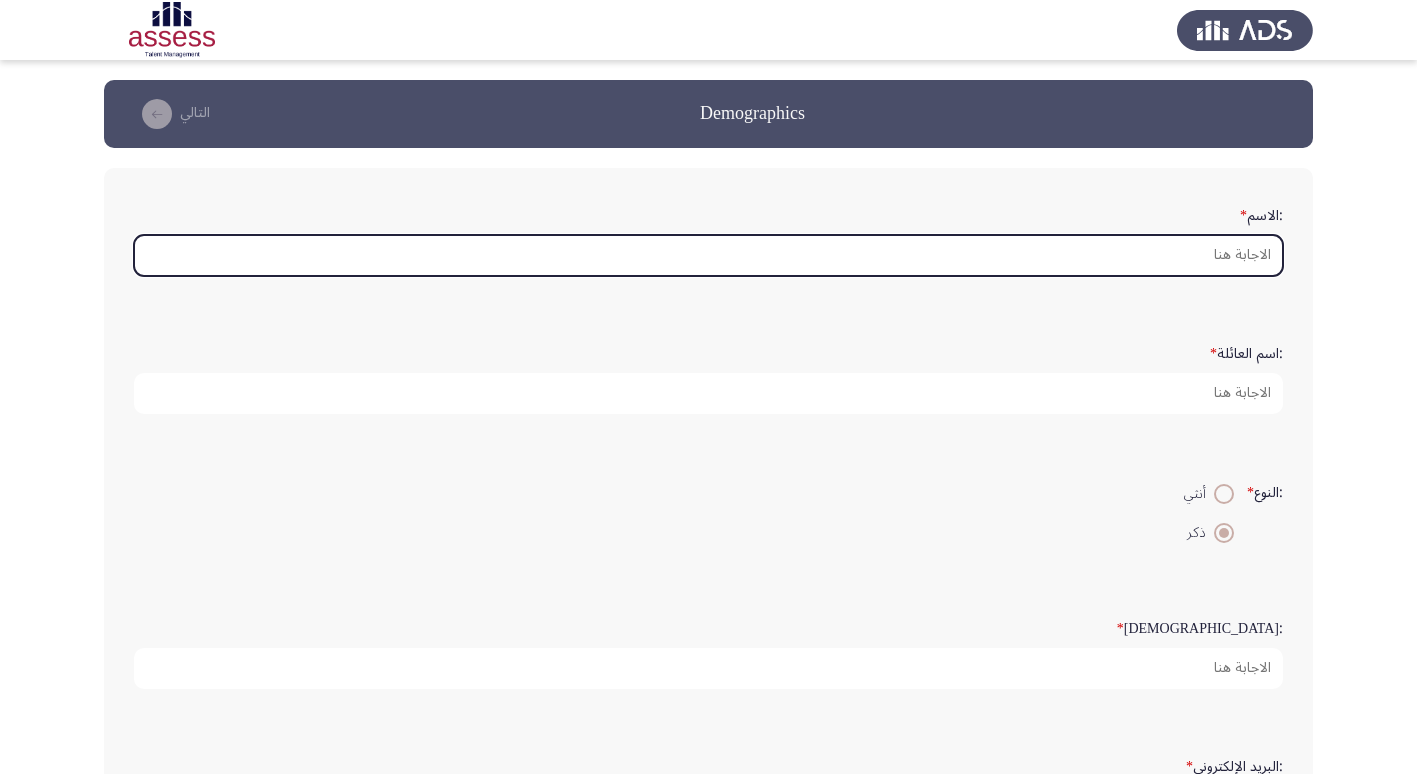 click on ":الاسم   *" at bounding box center [708, 255] 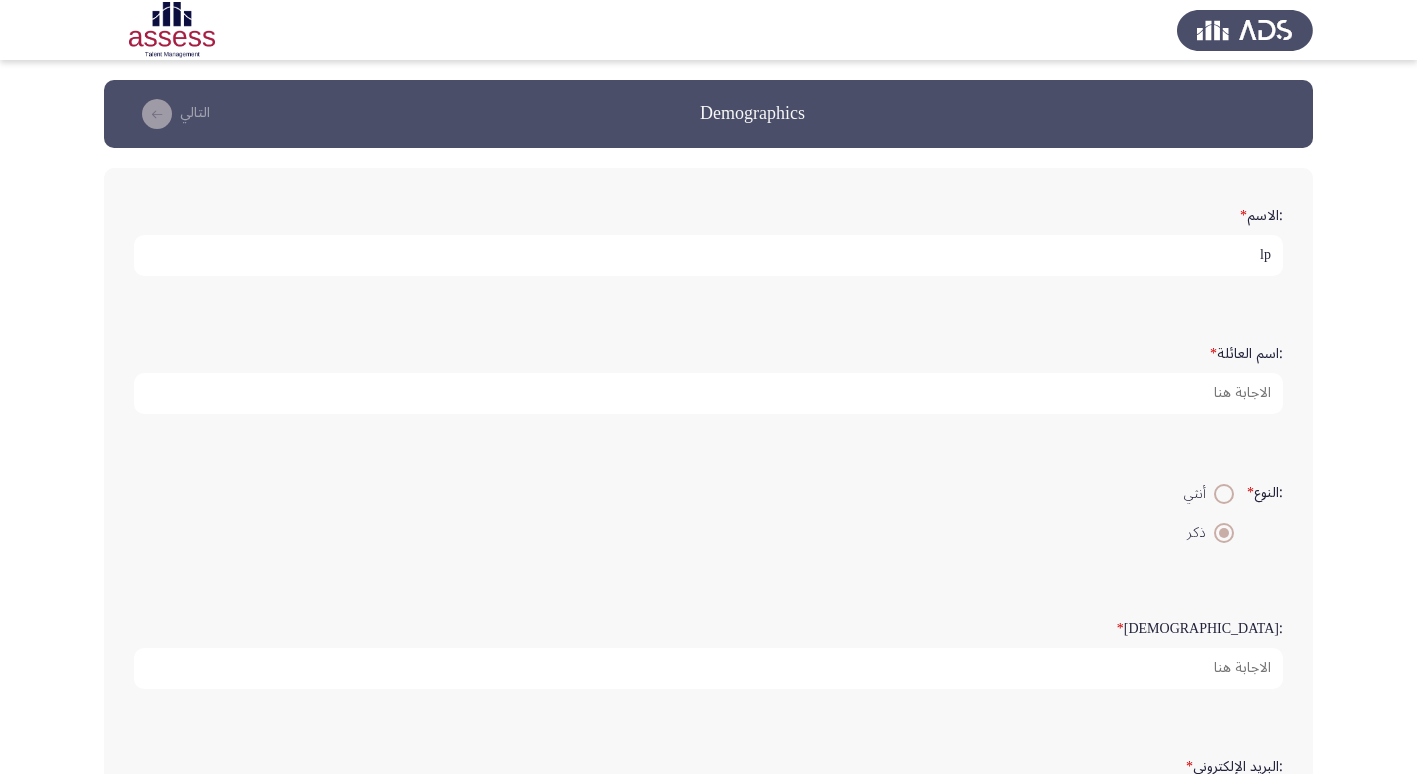 type on "l" 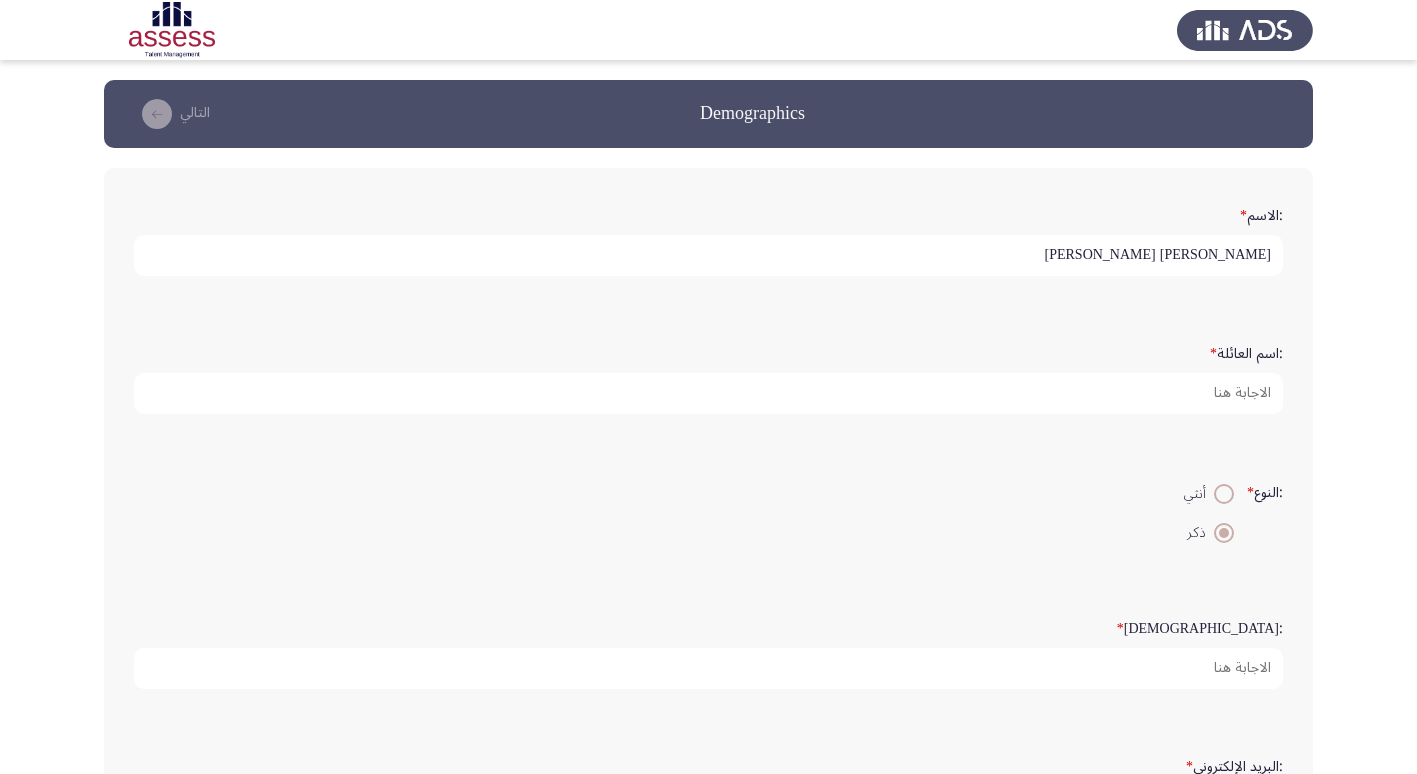 drag, startPoint x: 1116, startPoint y: 253, endPoint x: 1234, endPoint y: 245, distance: 118.270874 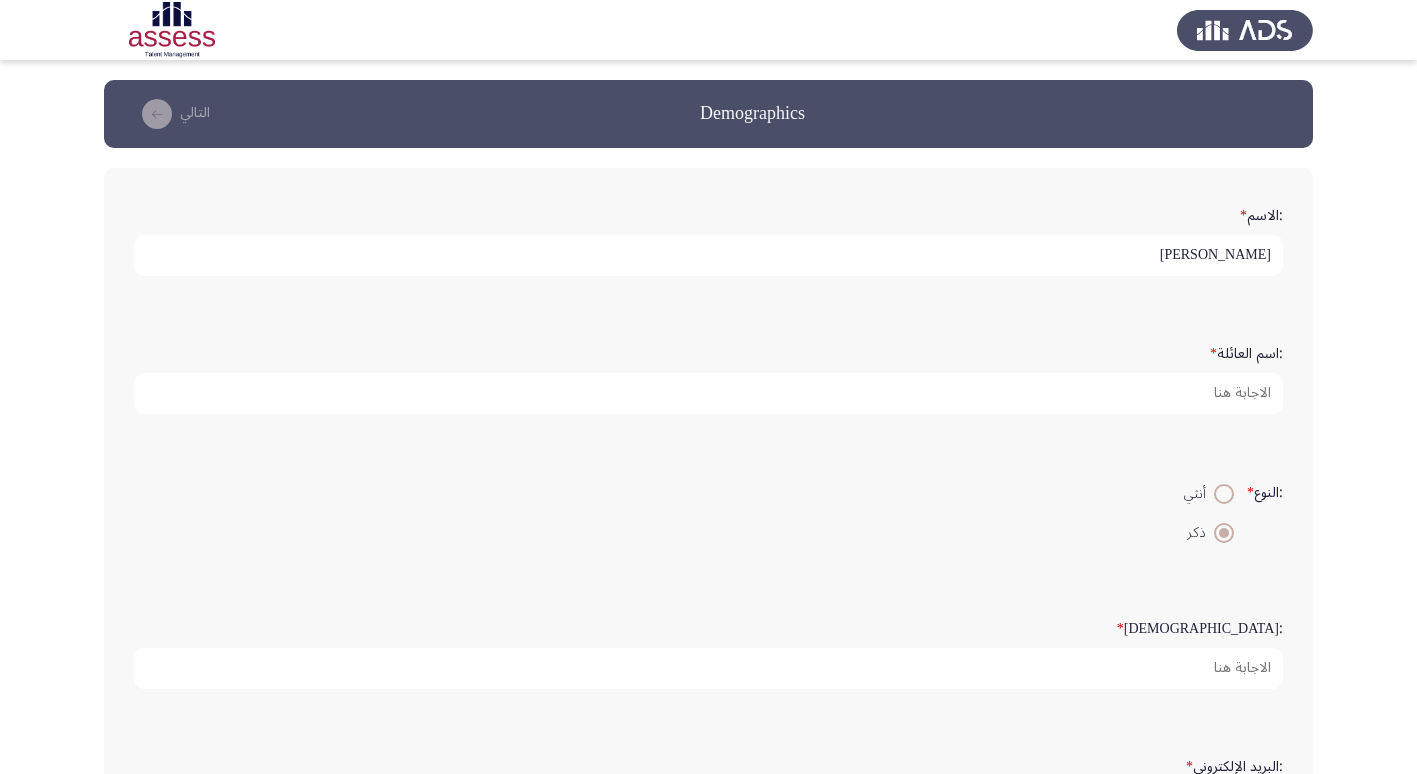 type on "[PERSON_NAME]" 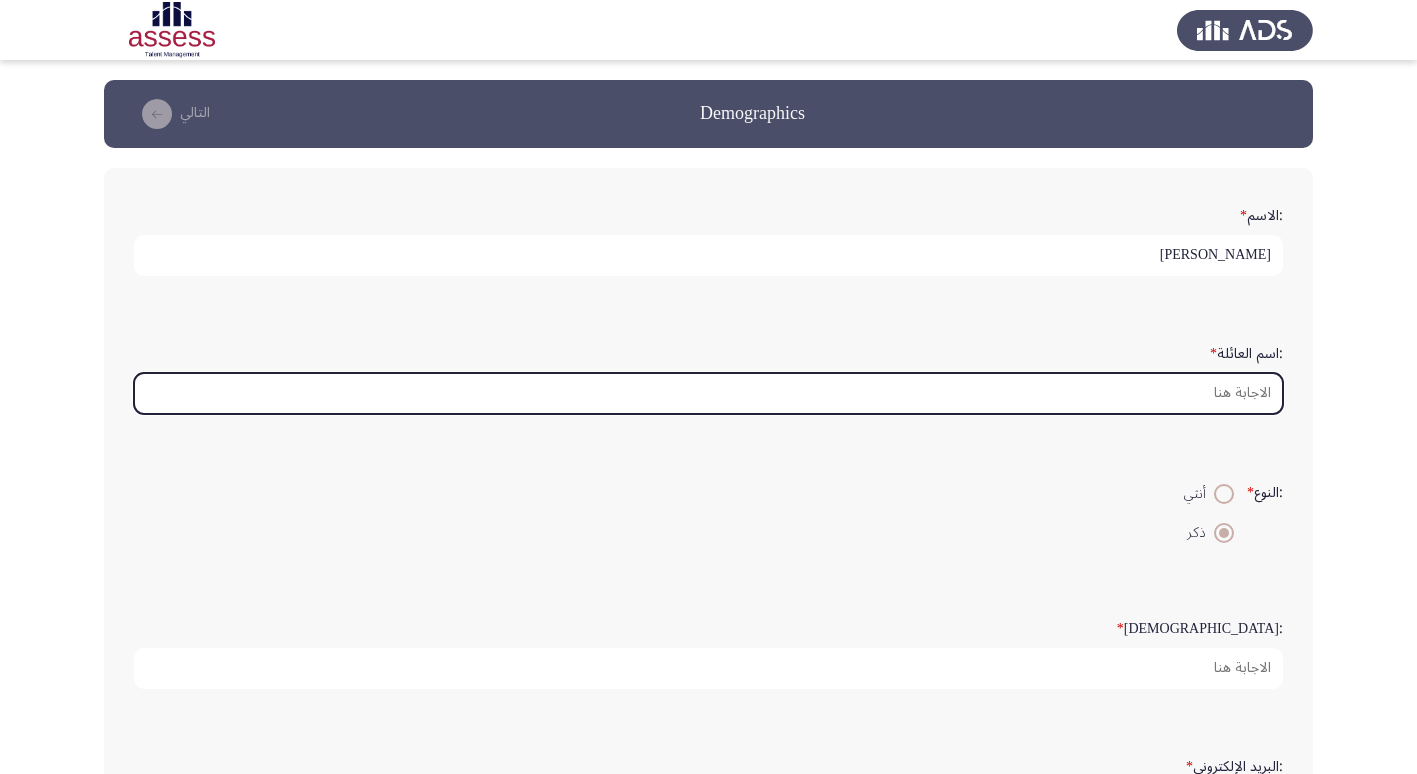 click on ":اسم العائلة   *" at bounding box center (708, 393) 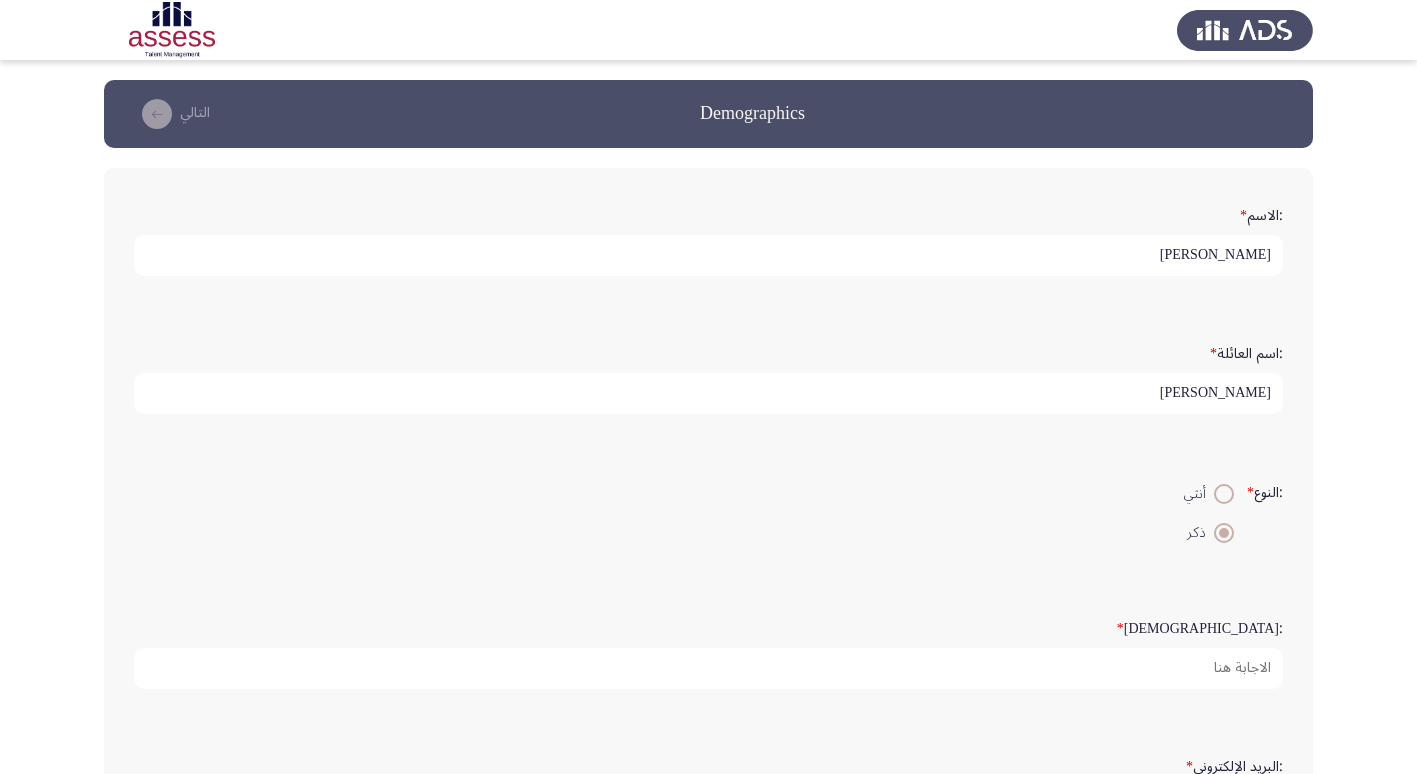 click on "[PERSON_NAME]" at bounding box center [708, 393] 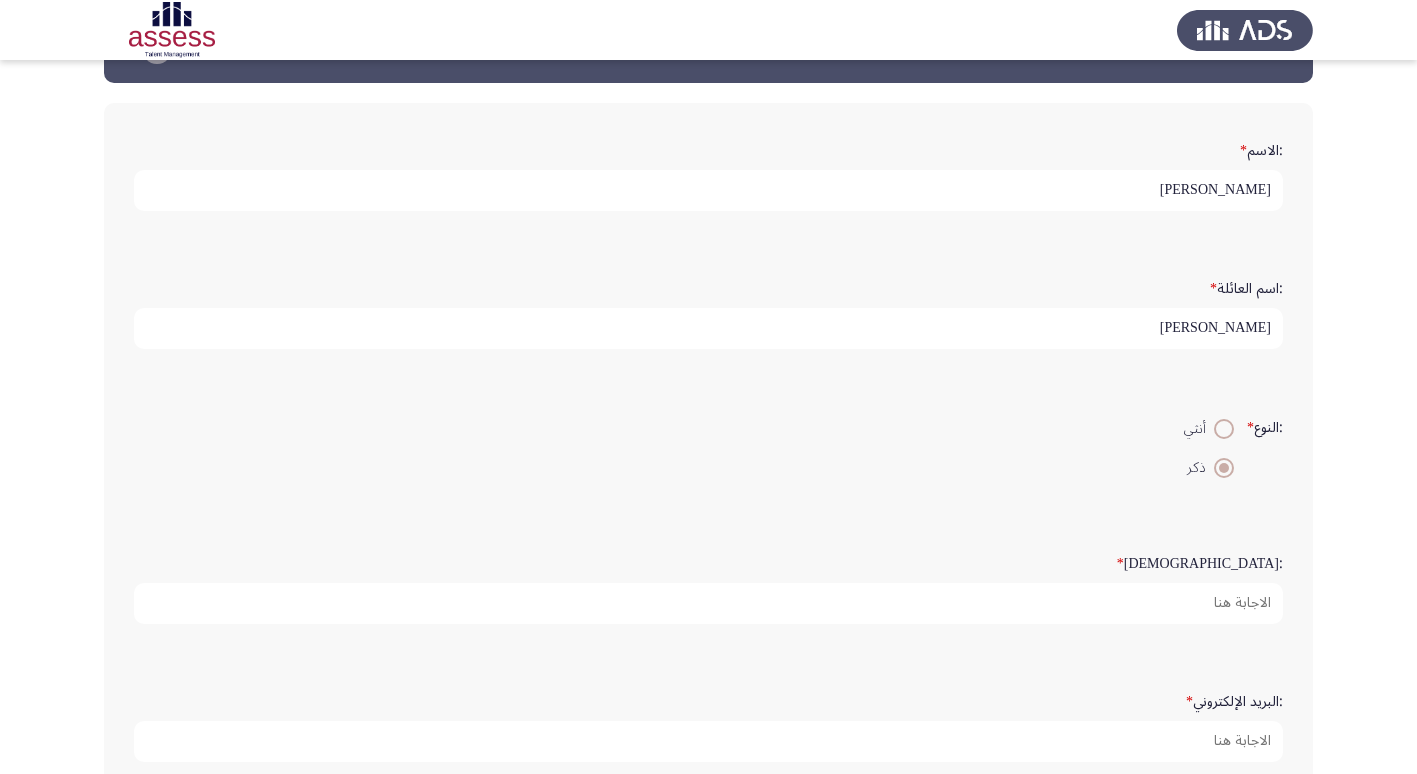 scroll, scrollTop: 100, scrollLeft: 0, axis: vertical 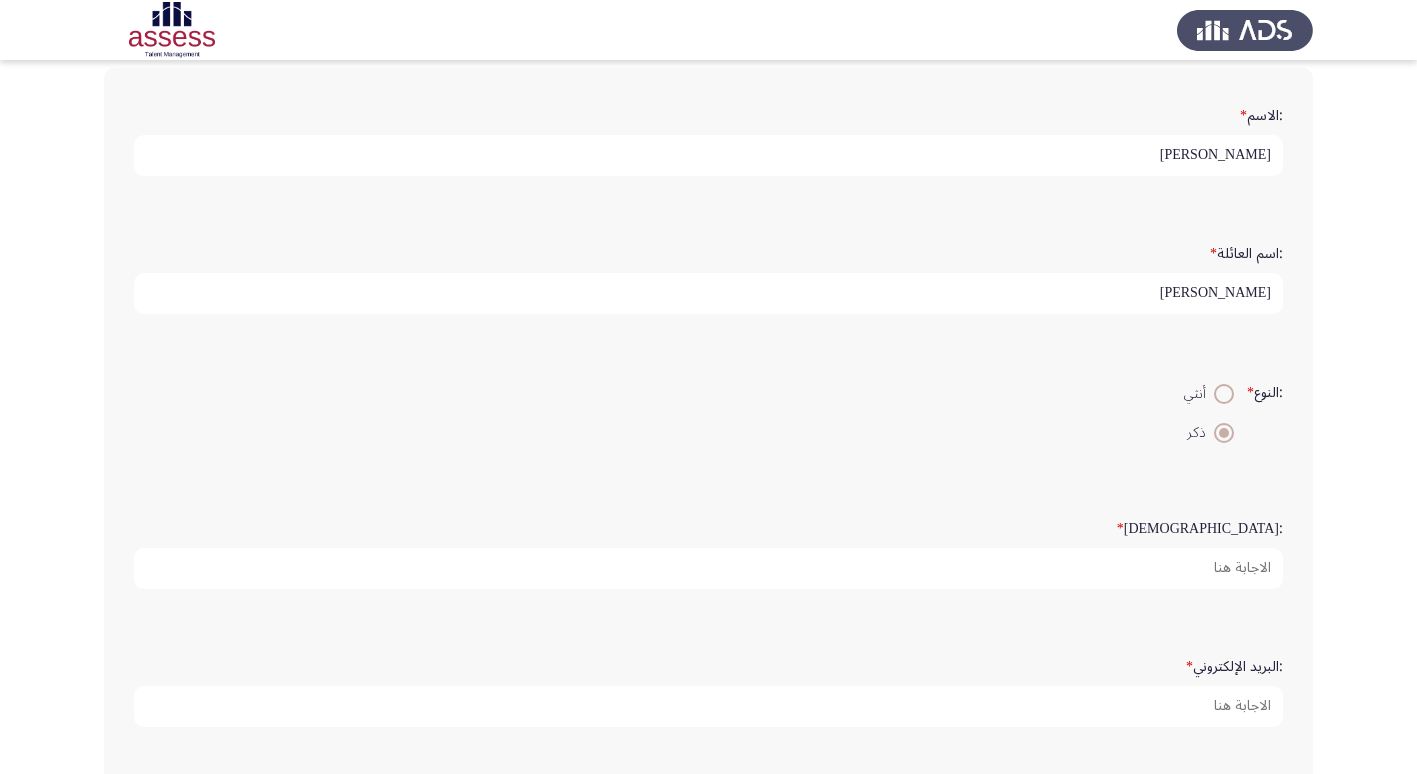 type on "[PERSON_NAME]" 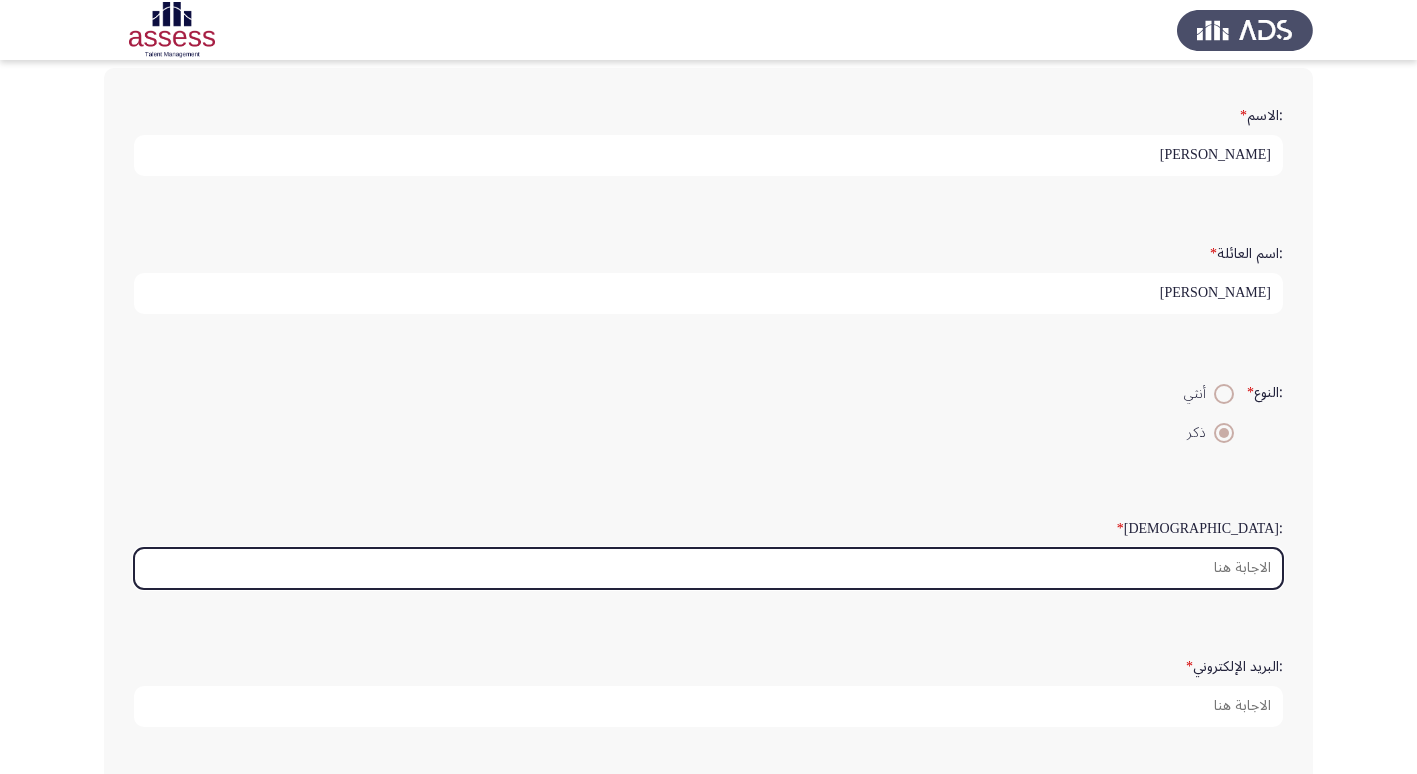 click on ":السن   *" at bounding box center [708, 568] 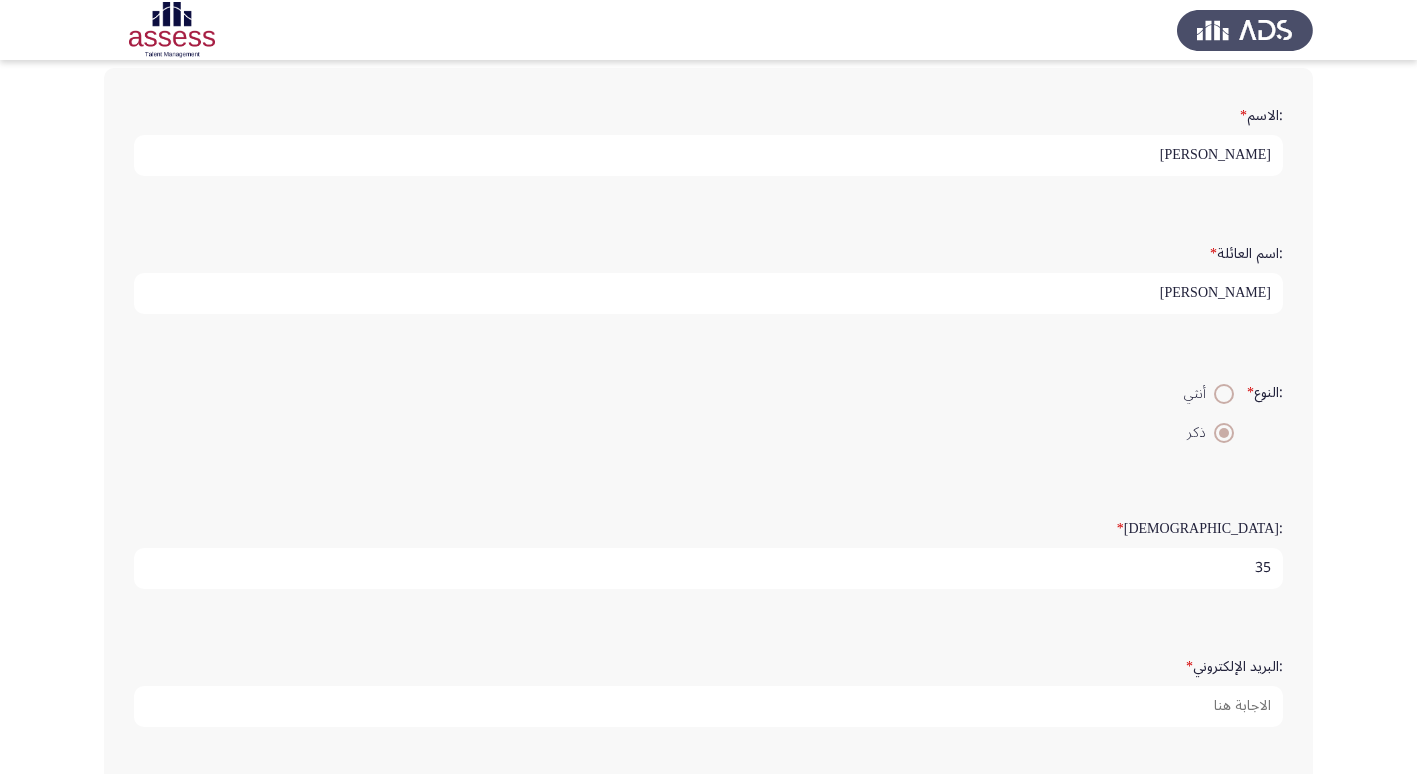 scroll, scrollTop: 5, scrollLeft: 0, axis: vertical 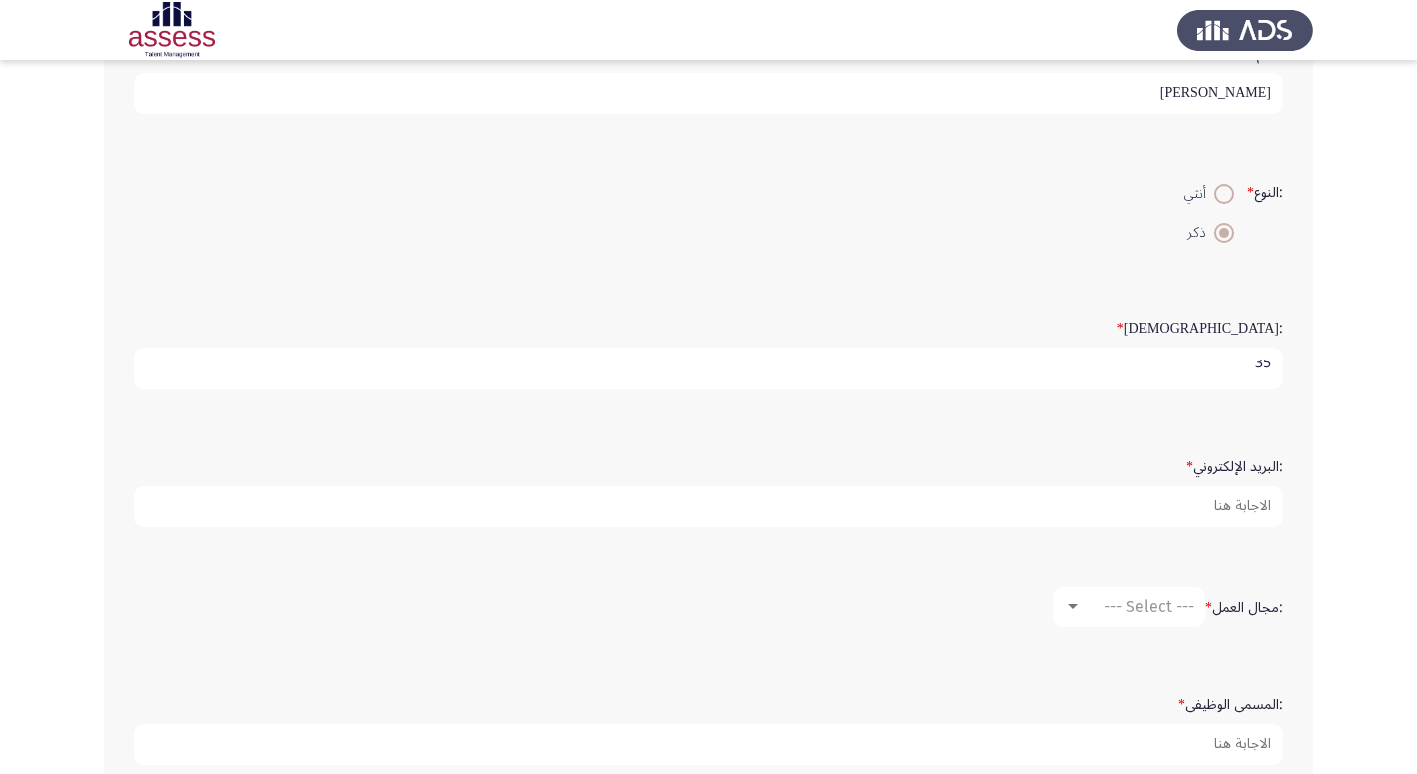 type on "35" 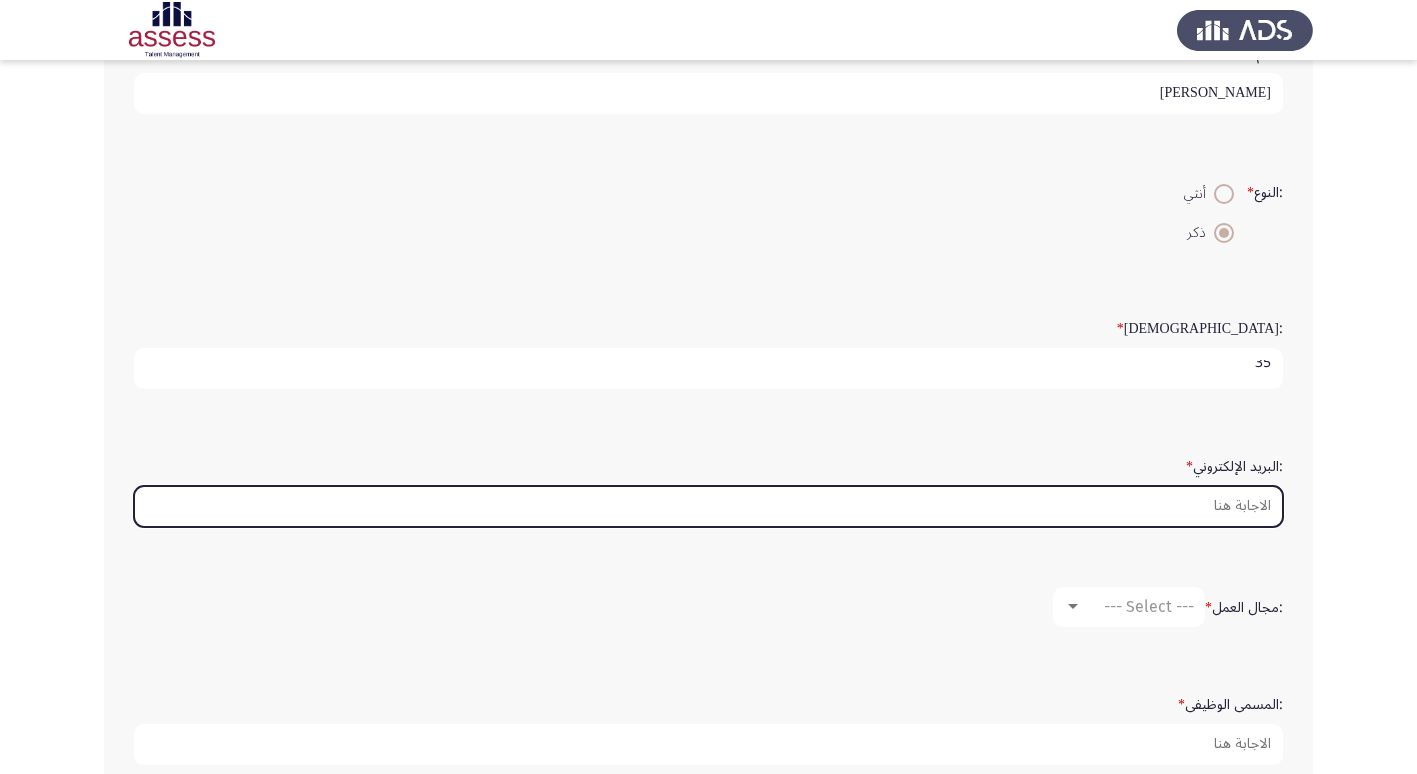click on ":البريد الإلكتروني   *" at bounding box center (708, 506) 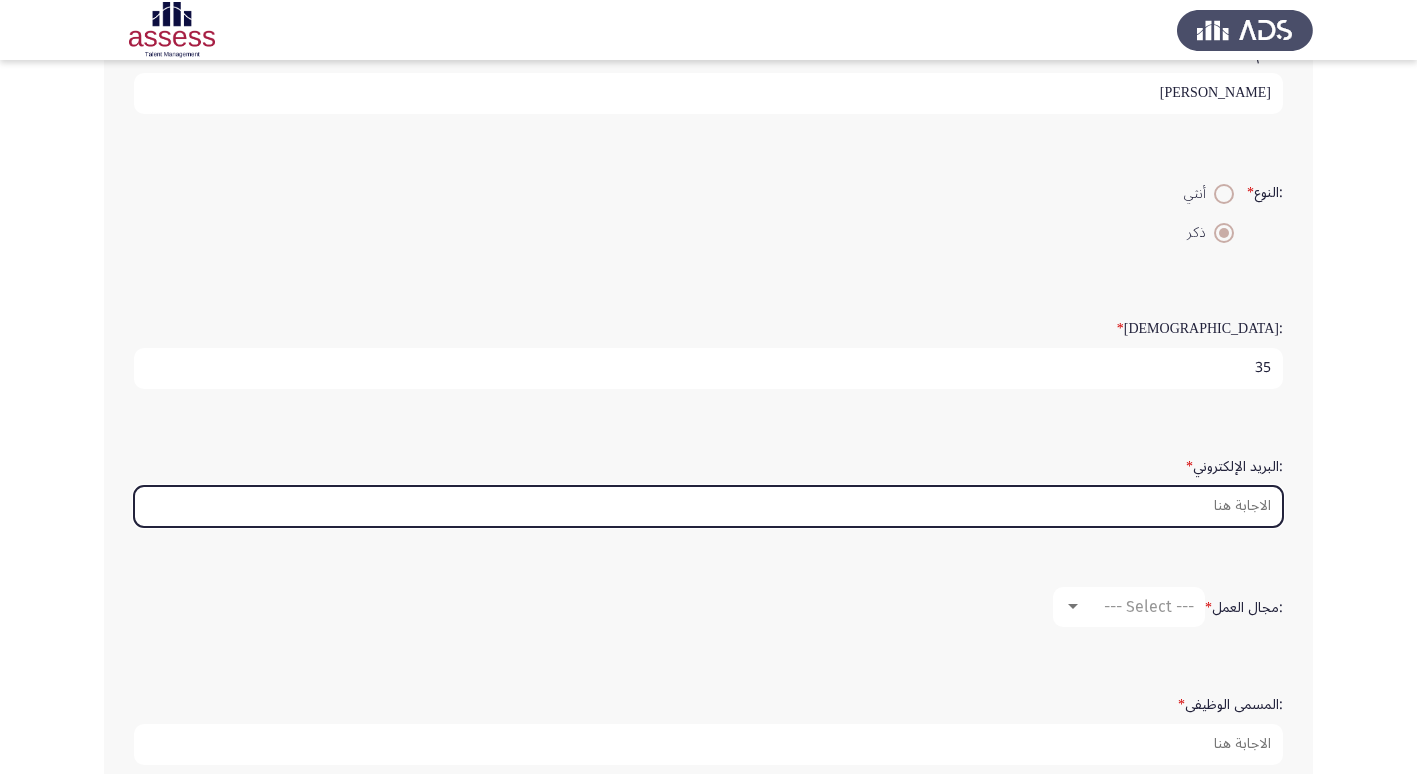 type on "ة" 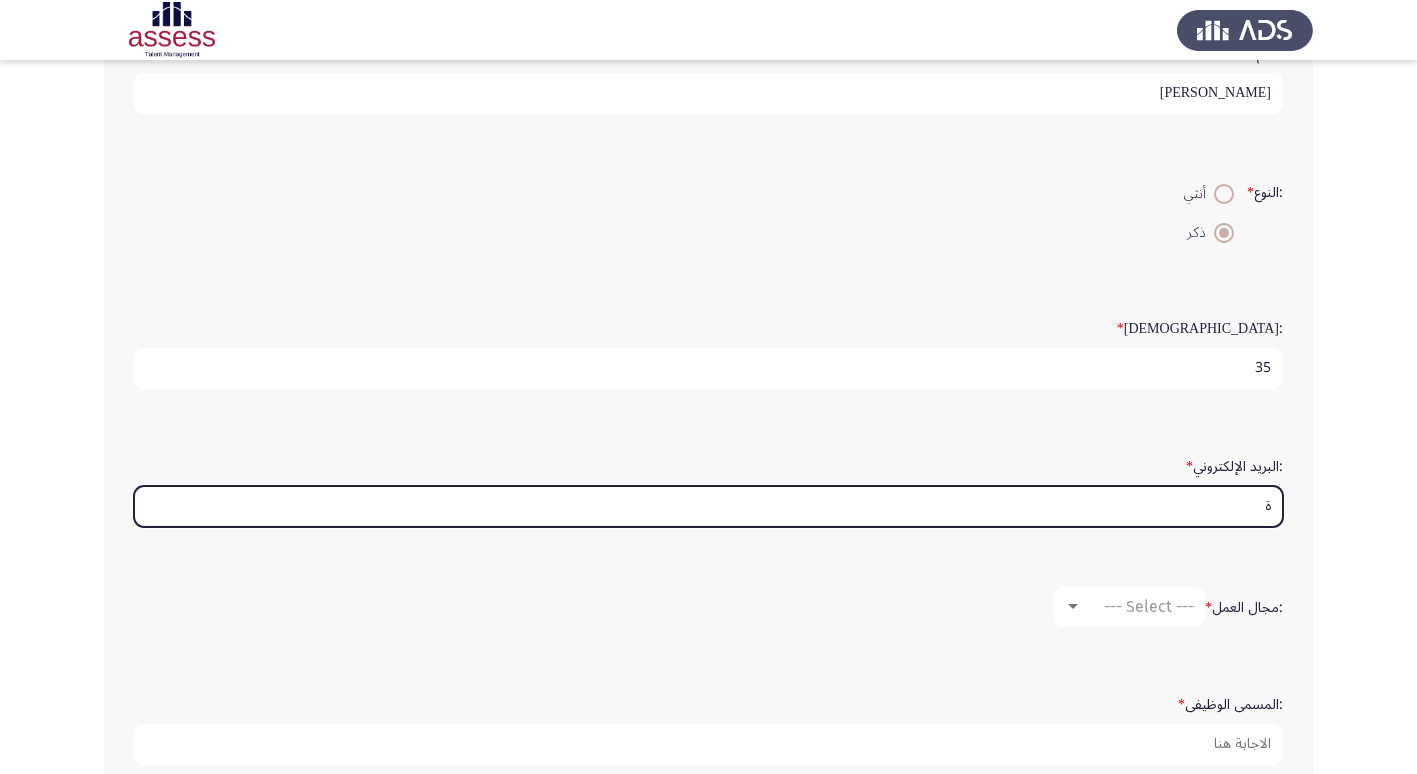 type 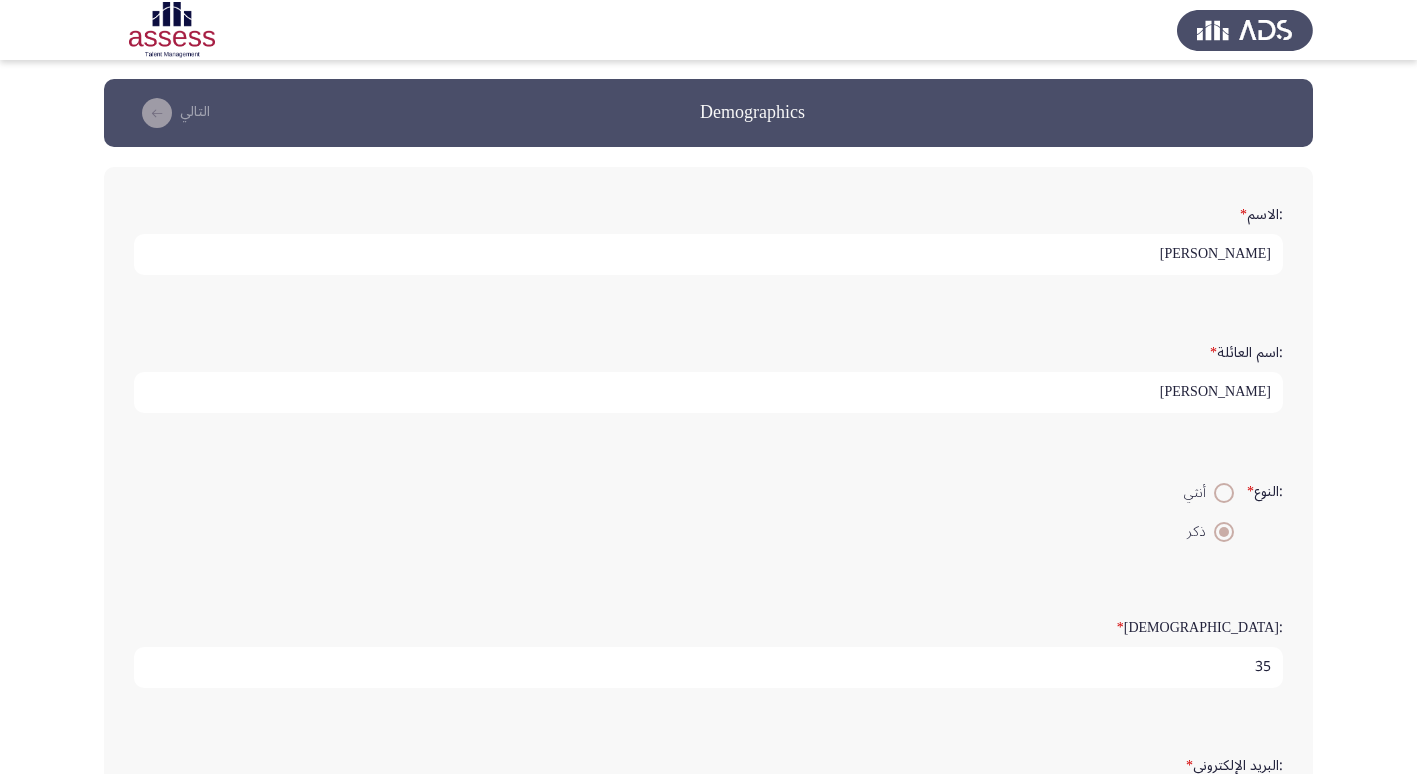 scroll, scrollTop: 0, scrollLeft: 0, axis: both 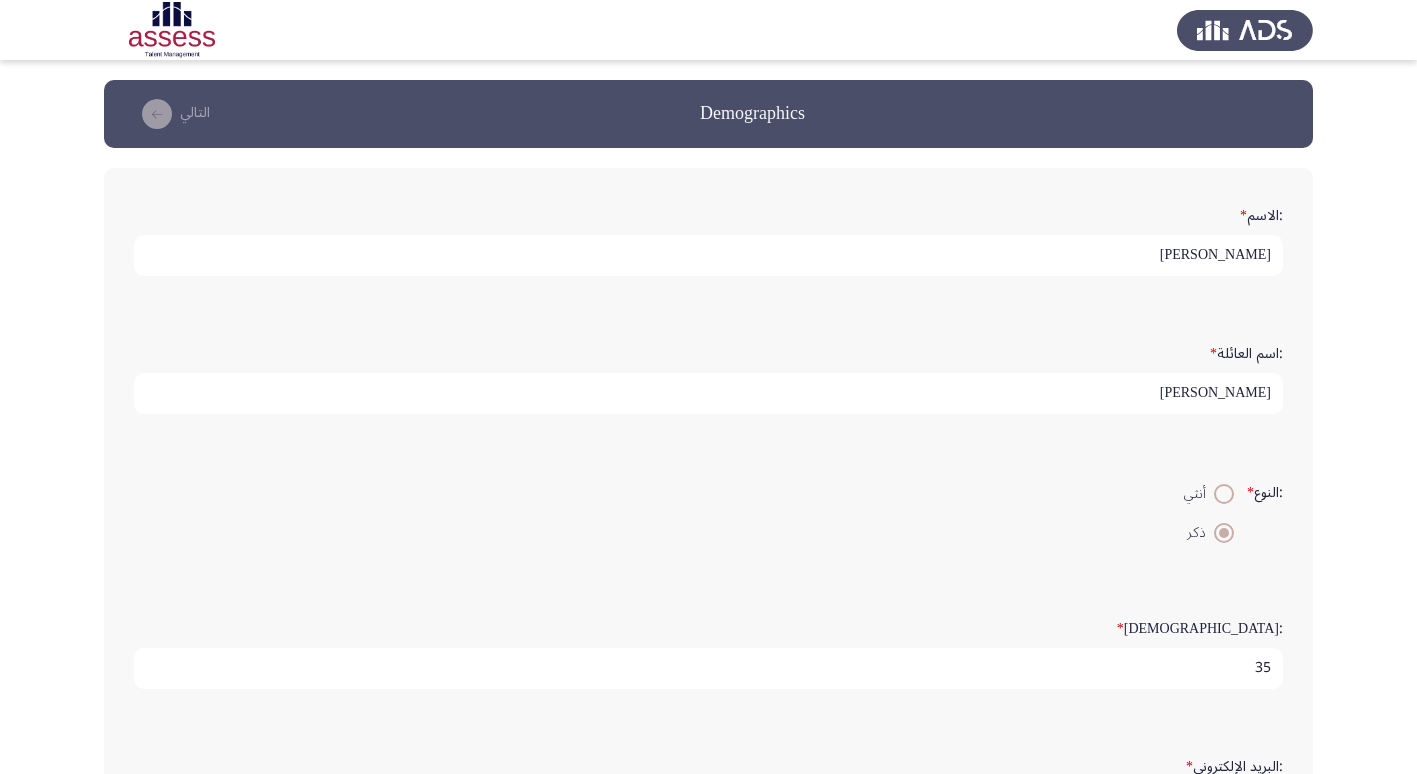 drag, startPoint x: 1166, startPoint y: 399, endPoint x: 1314, endPoint y: 379, distance: 149.34523 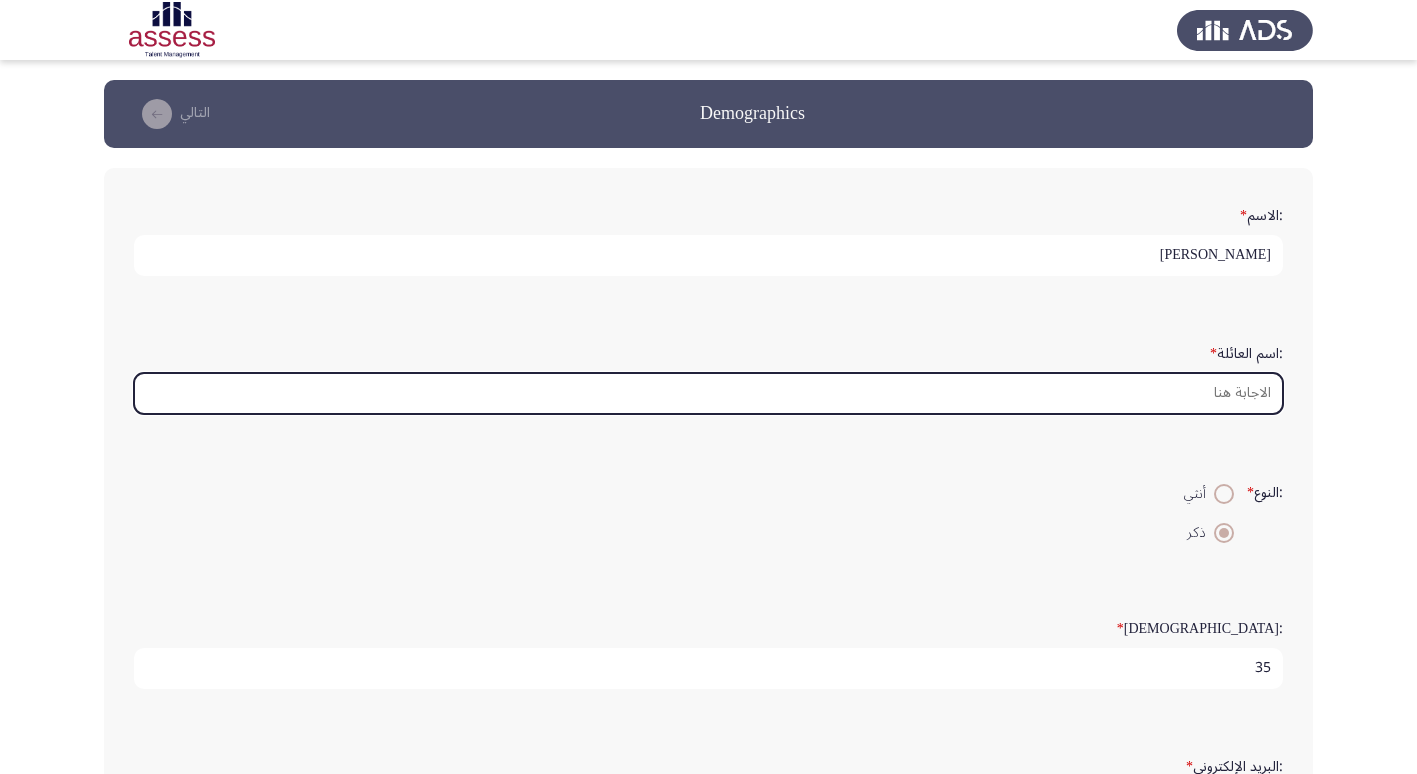 type 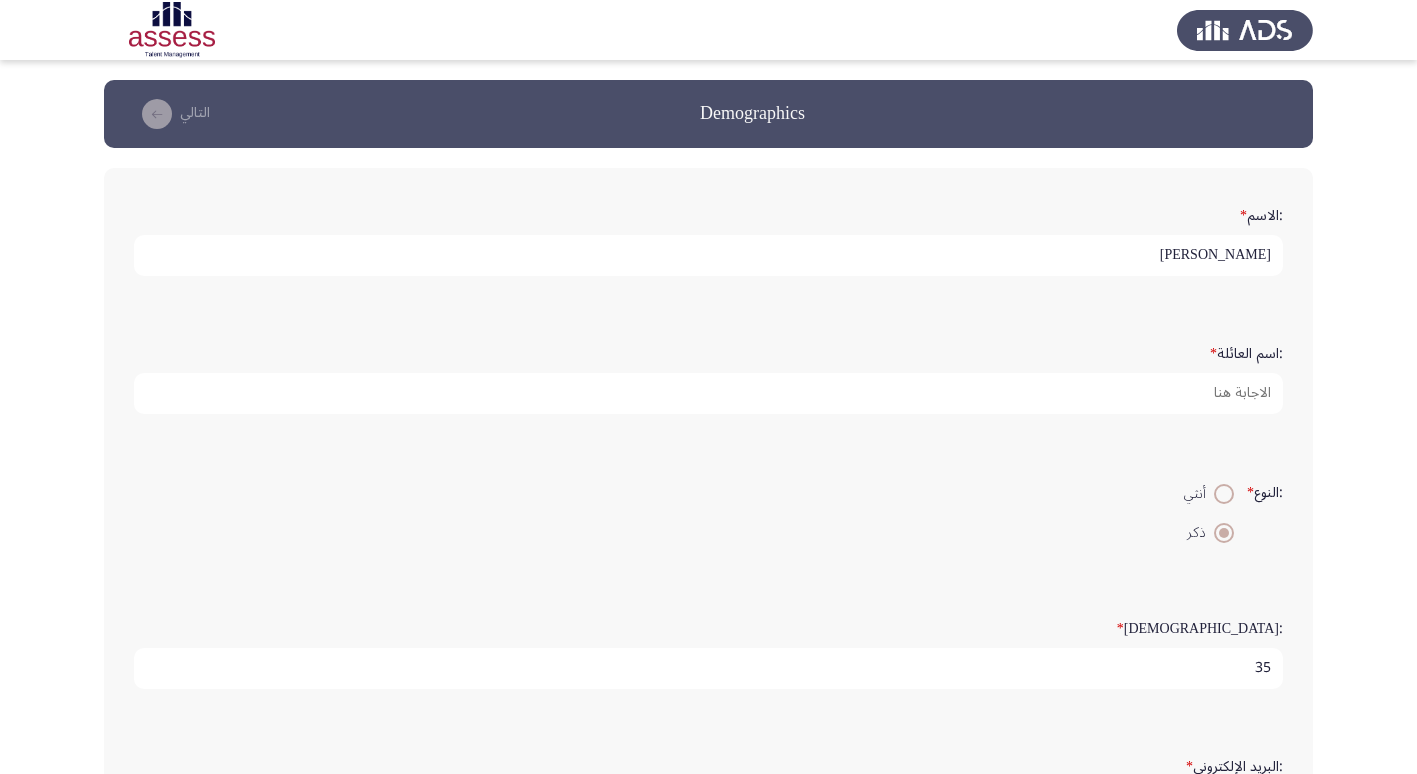 click on "[PERSON_NAME]" at bounding box center [708, 255] 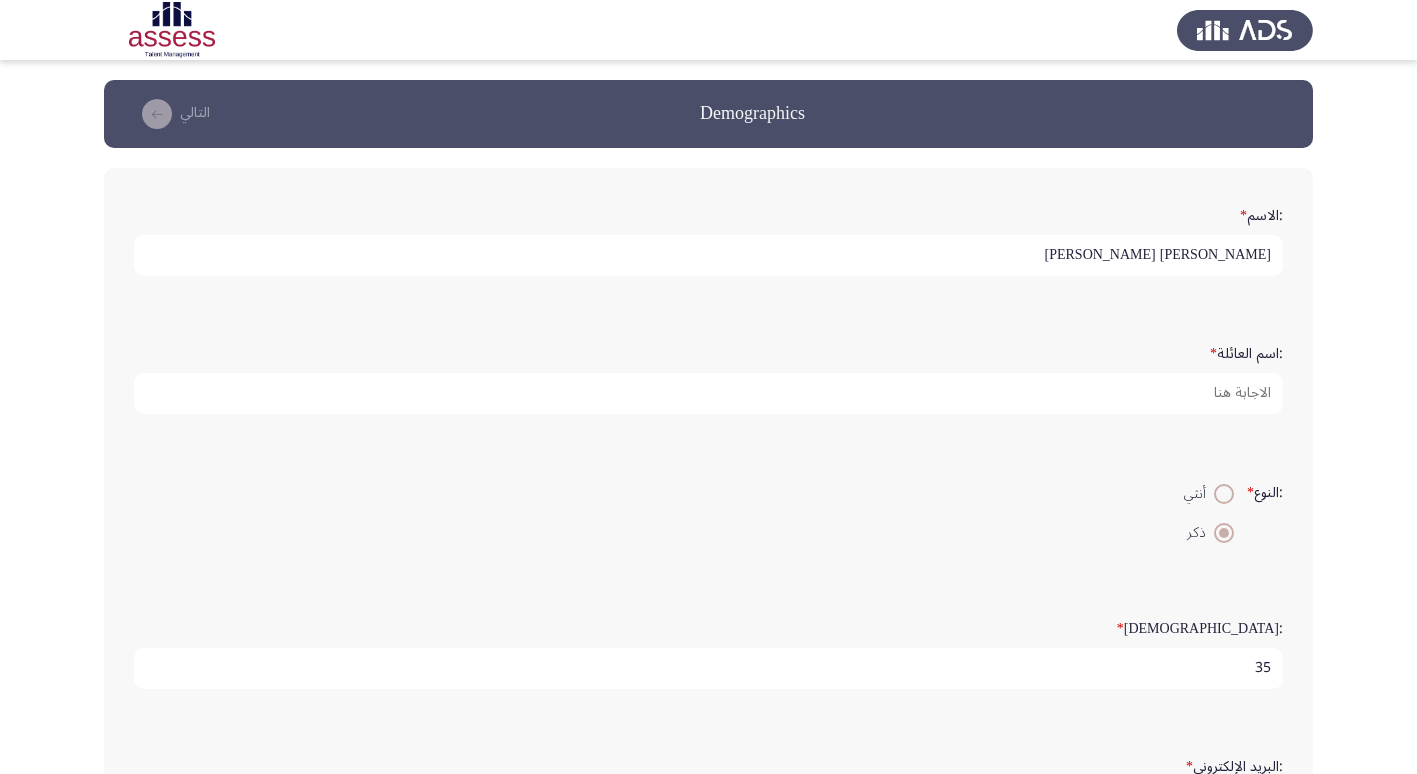 type on "[PERSON_NAME] [PERSON_NAME]" 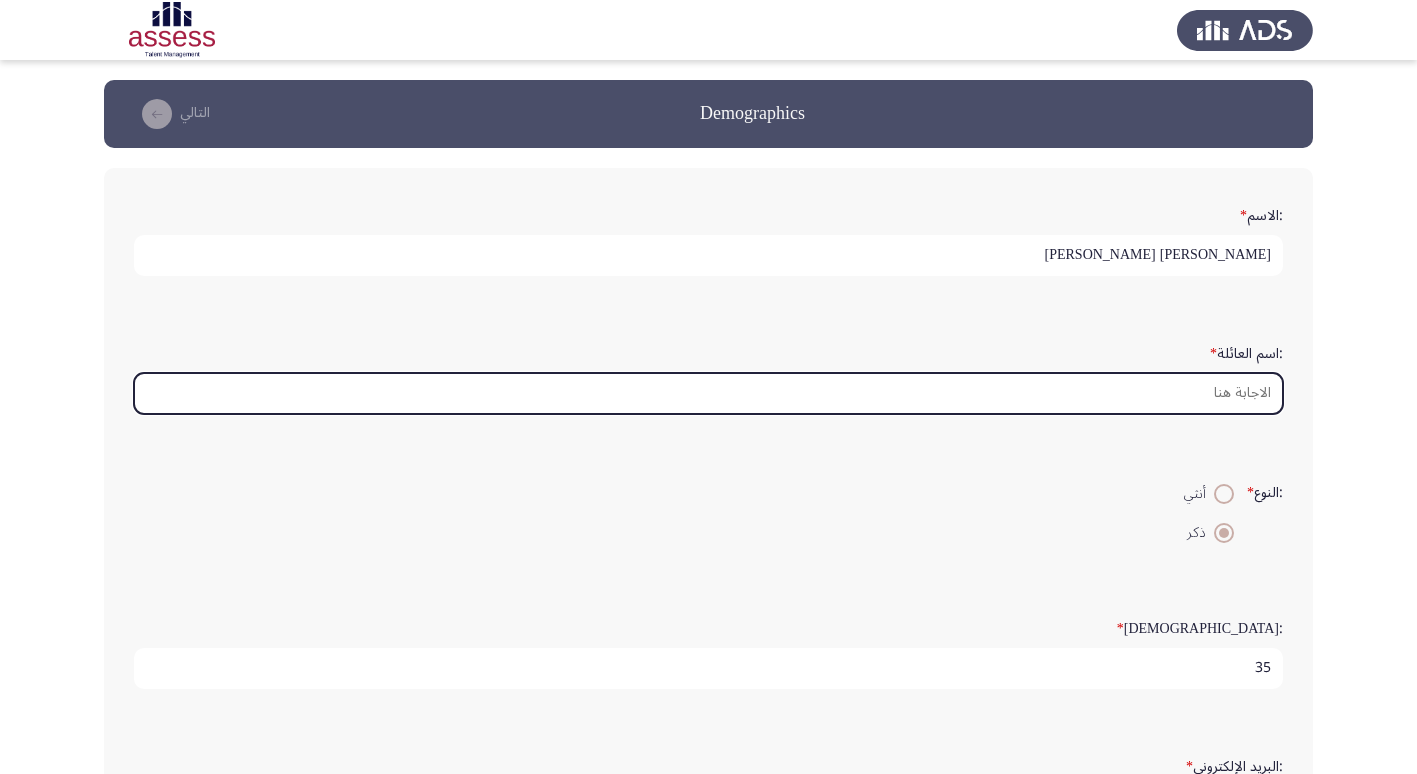 click on ":اسم العائلة   *" at bounding box center [708, 393] 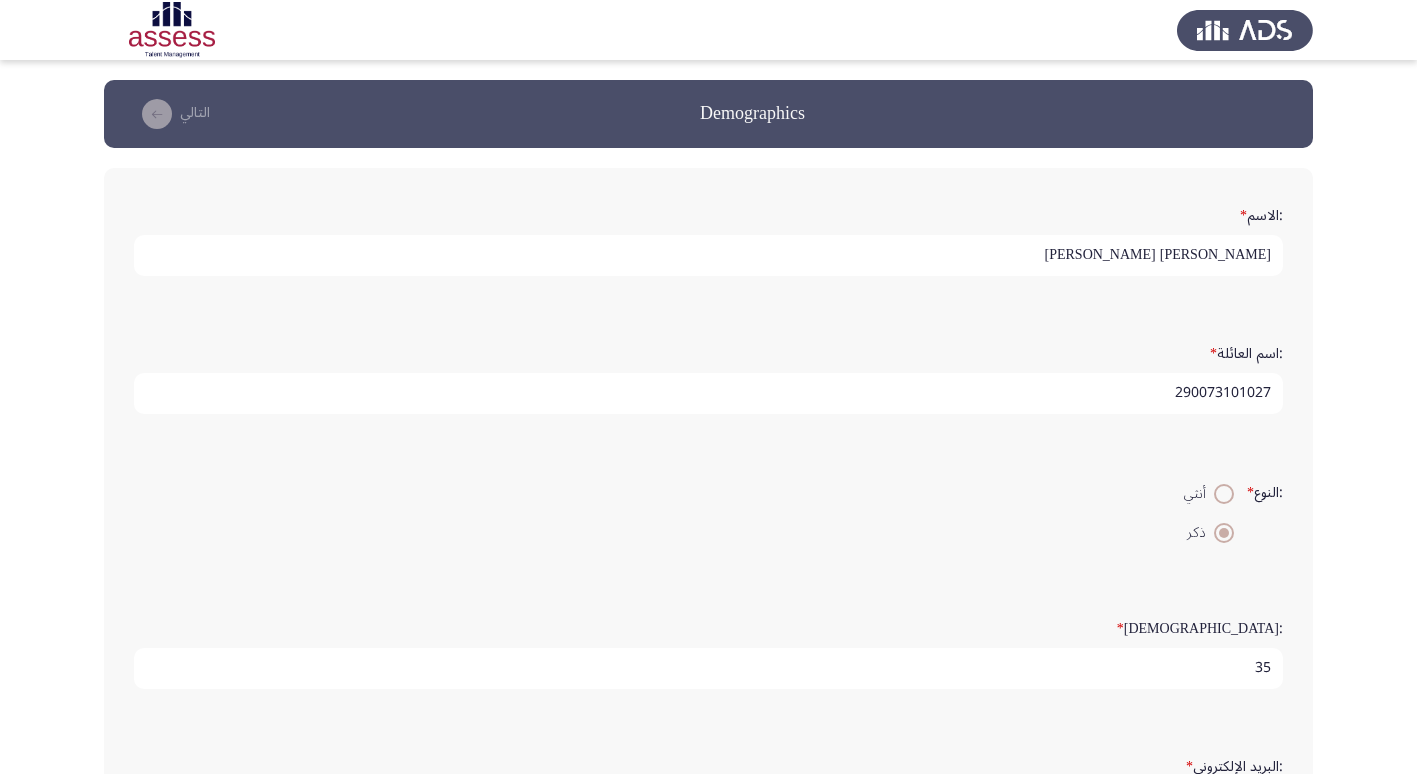 click on "290073101027" at bounding box center [708, 393] 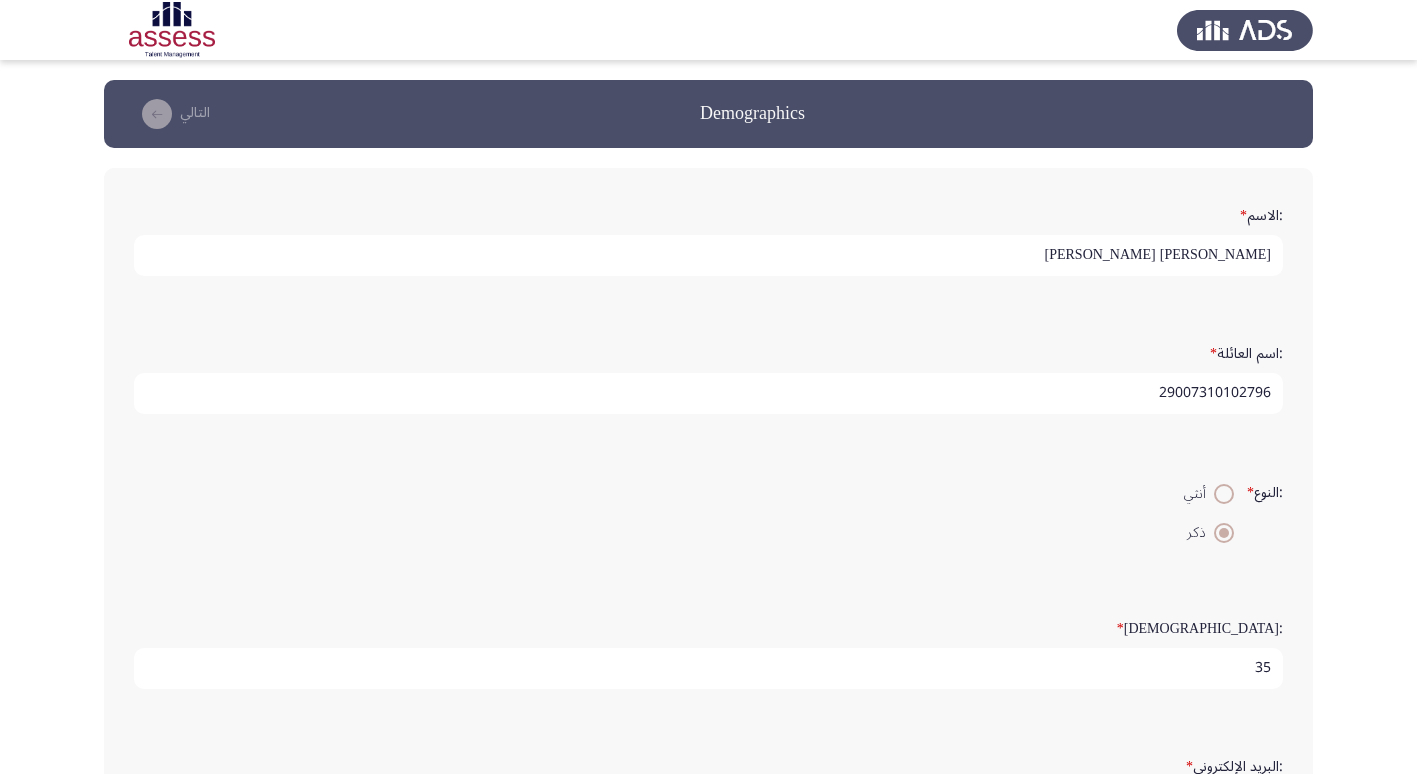 scroll, scrollTop: 5, scrollLeft: 0, axis: vertical 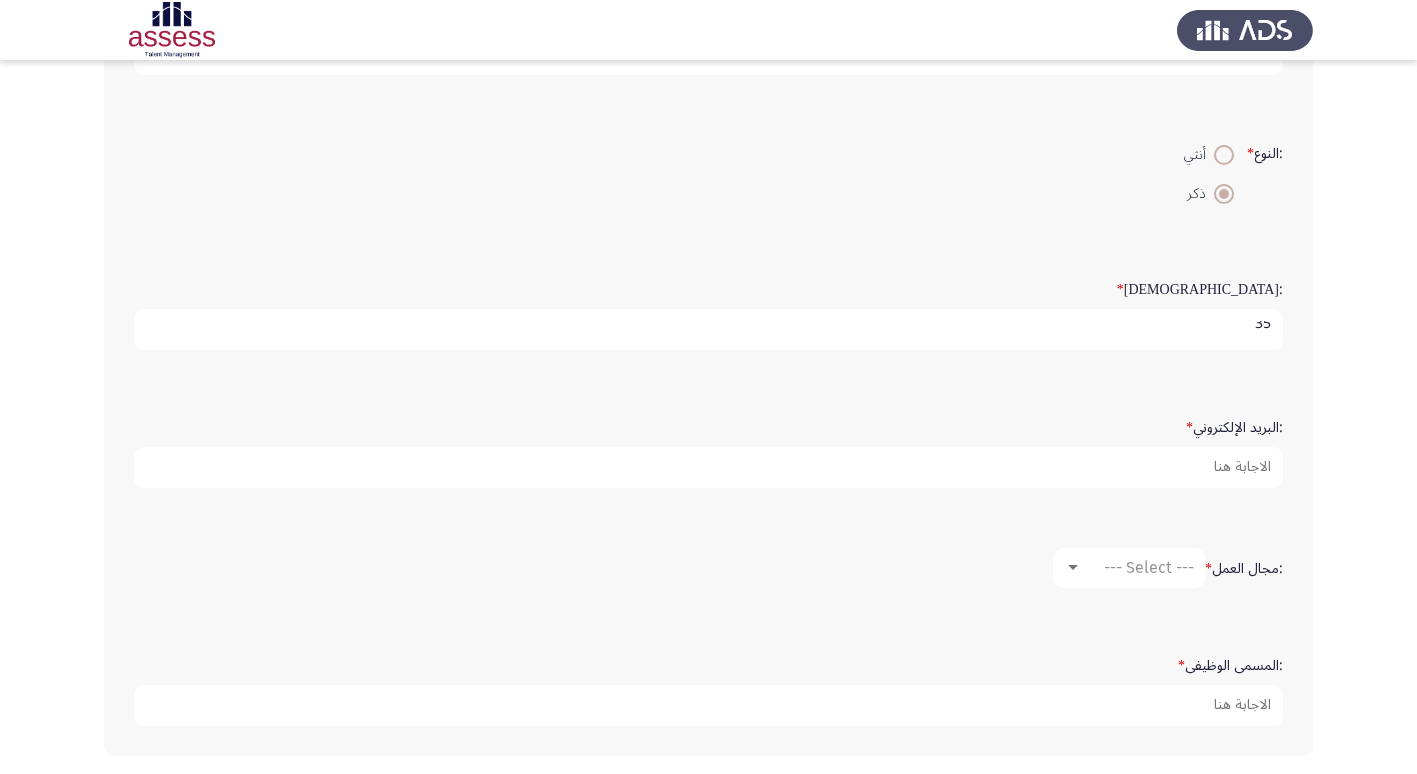 type on "29007310102796" 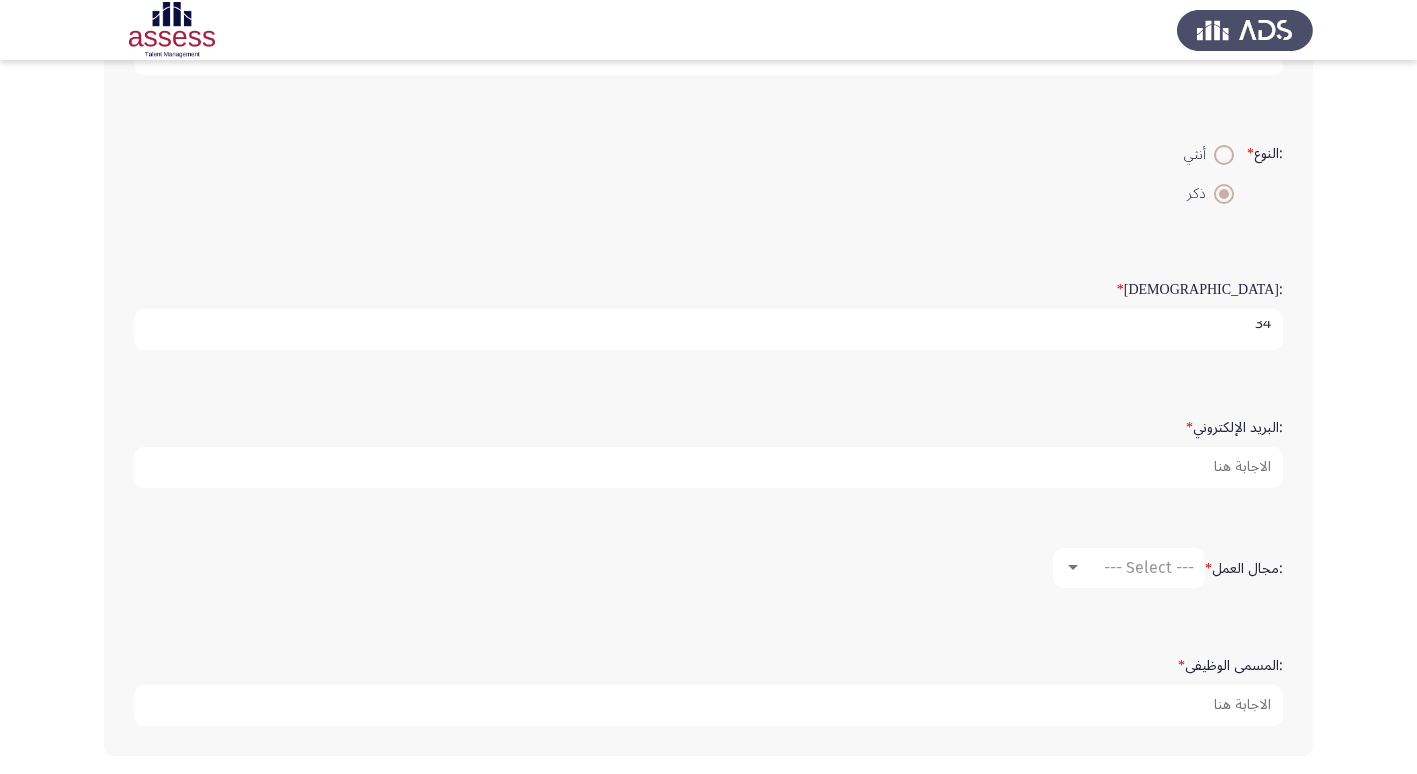 type on "34" 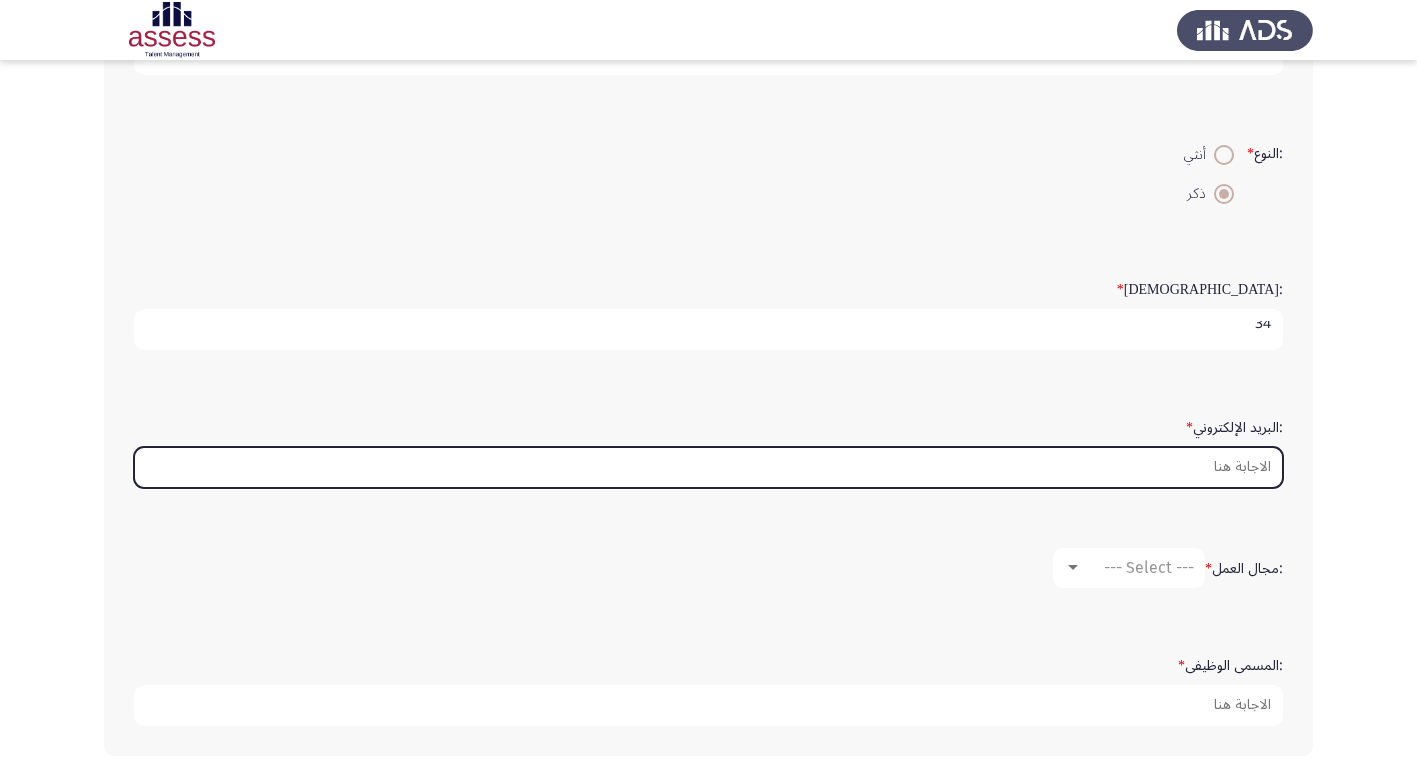 scroll, scrollTop: 0, scrollLeft: 0, axis: both 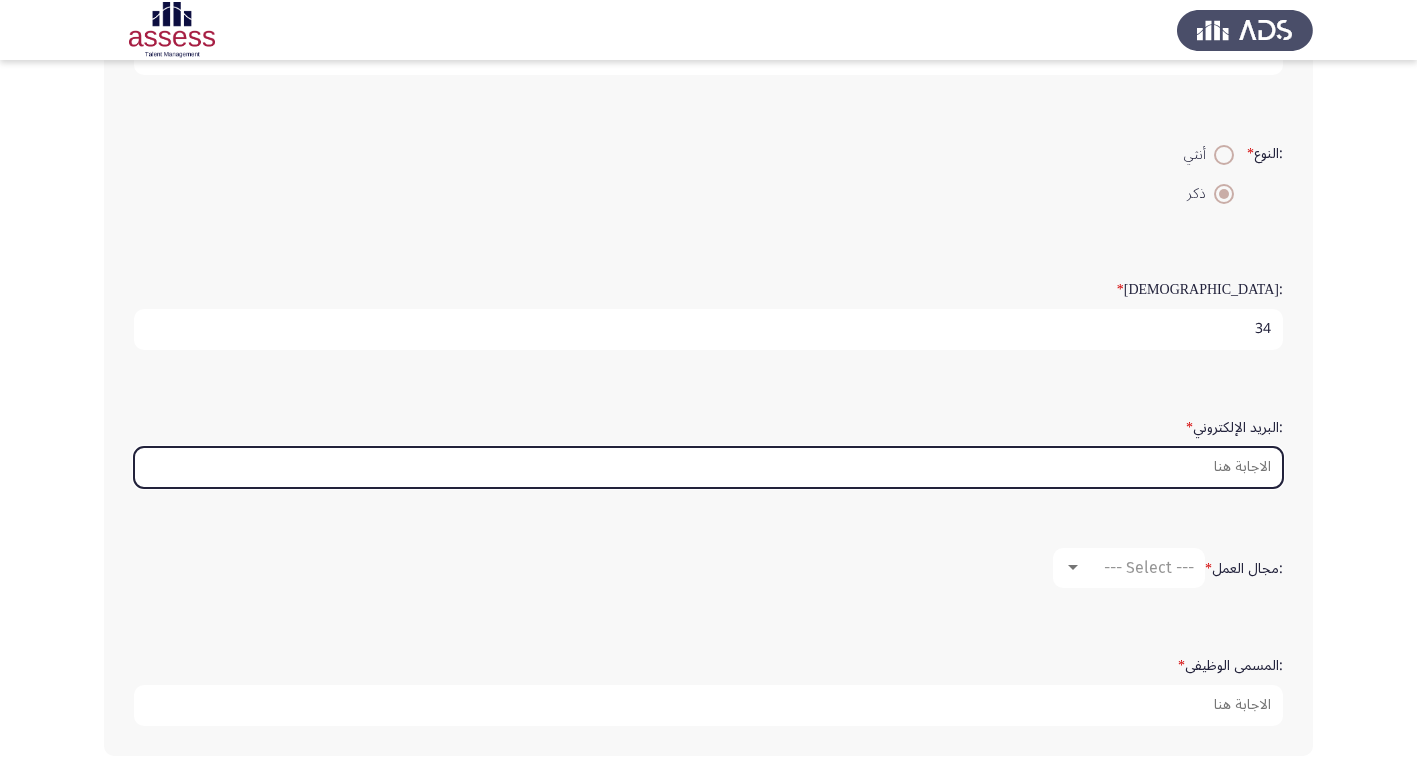 click on ":البريد الإلكتروني   *" at bounding box center [708, 467] 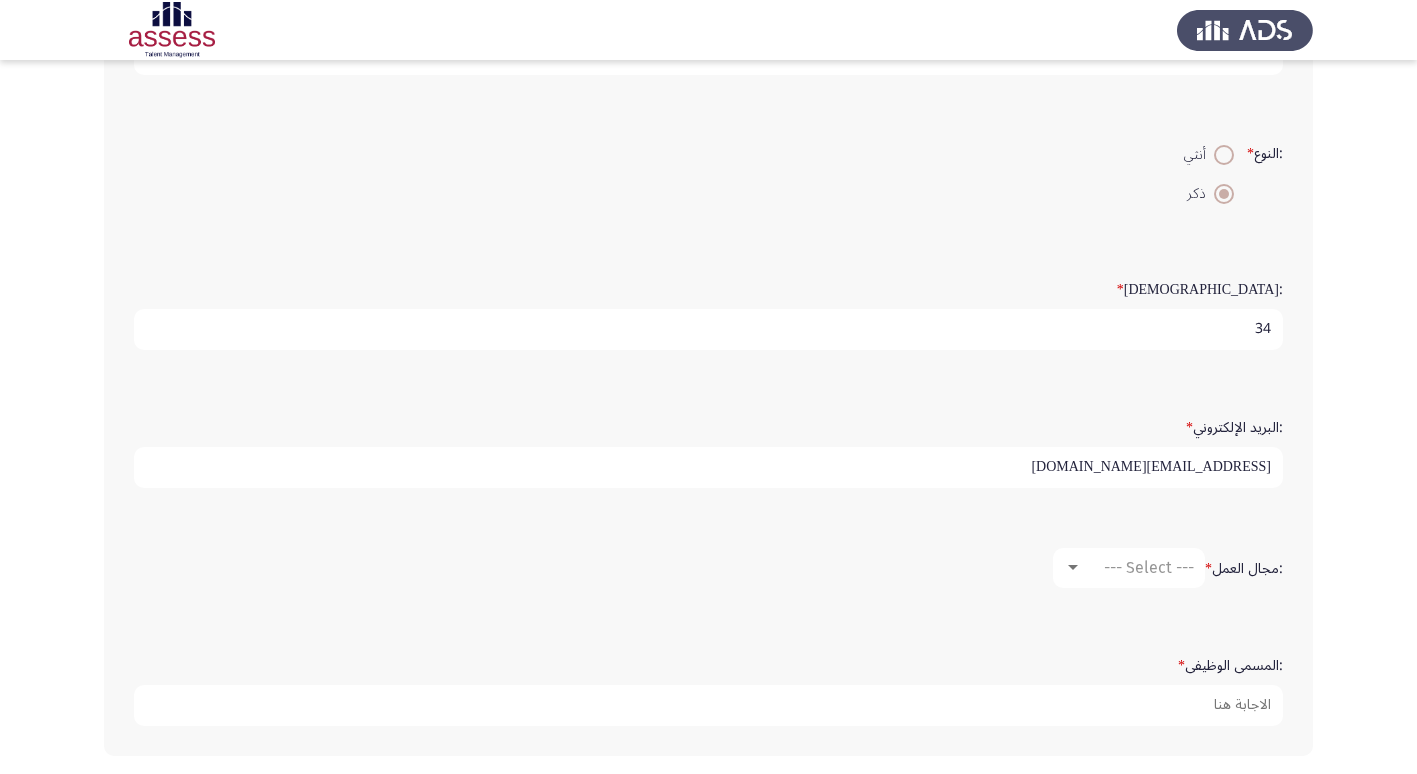 type on "[EMAIL_ADDRESS][DOMAIN_NAME]" 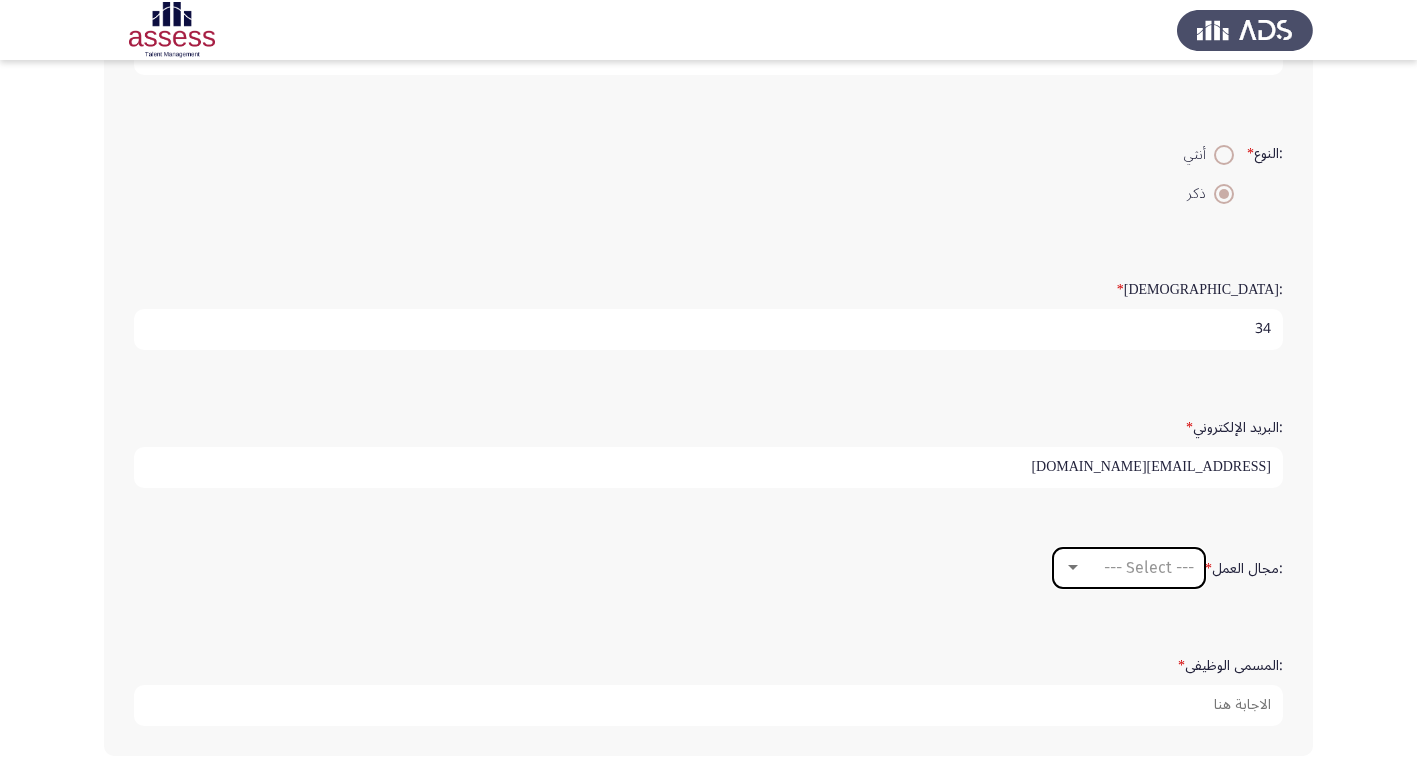 click on "--- Select ---" at bounding box center [1149, 567] 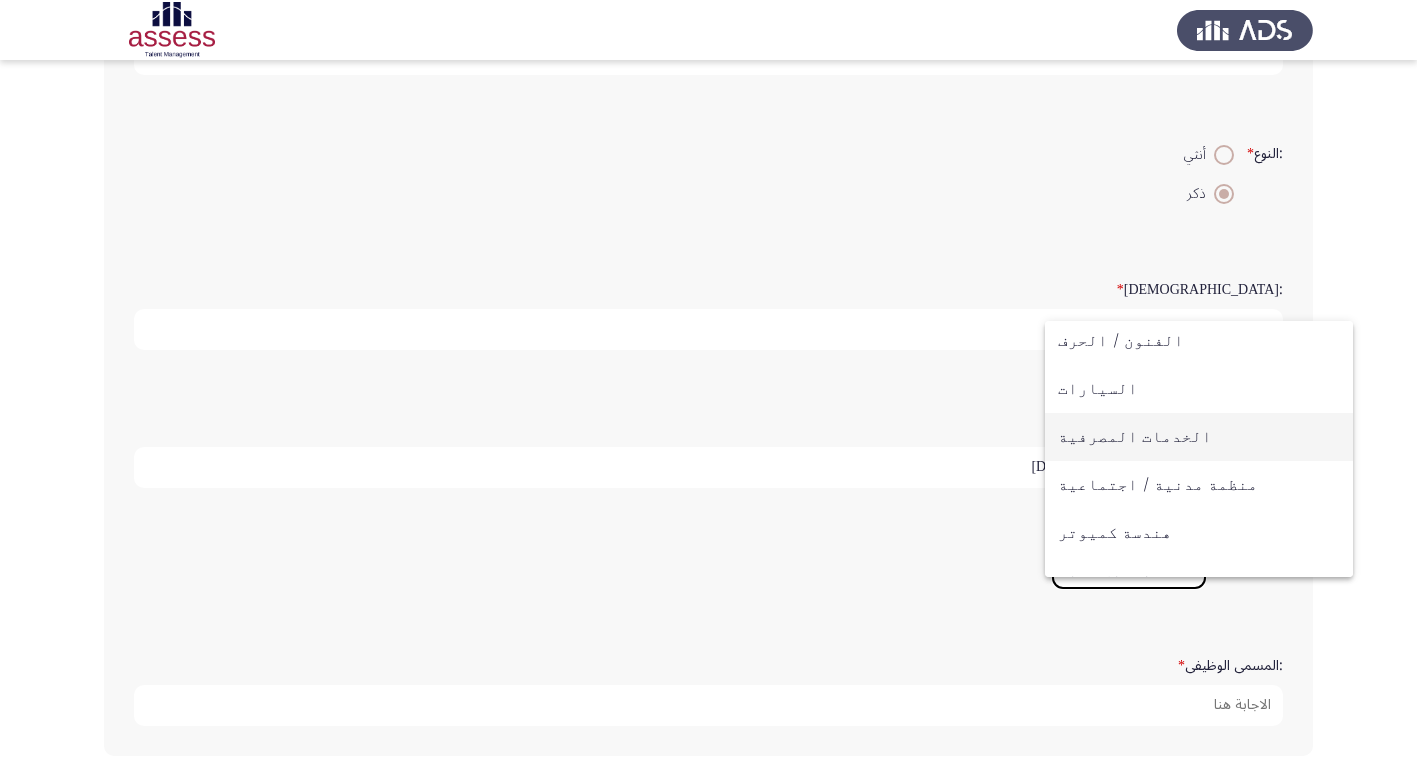 scroll, scrollTop: 200, scrollLeft: 0, axis: vertical 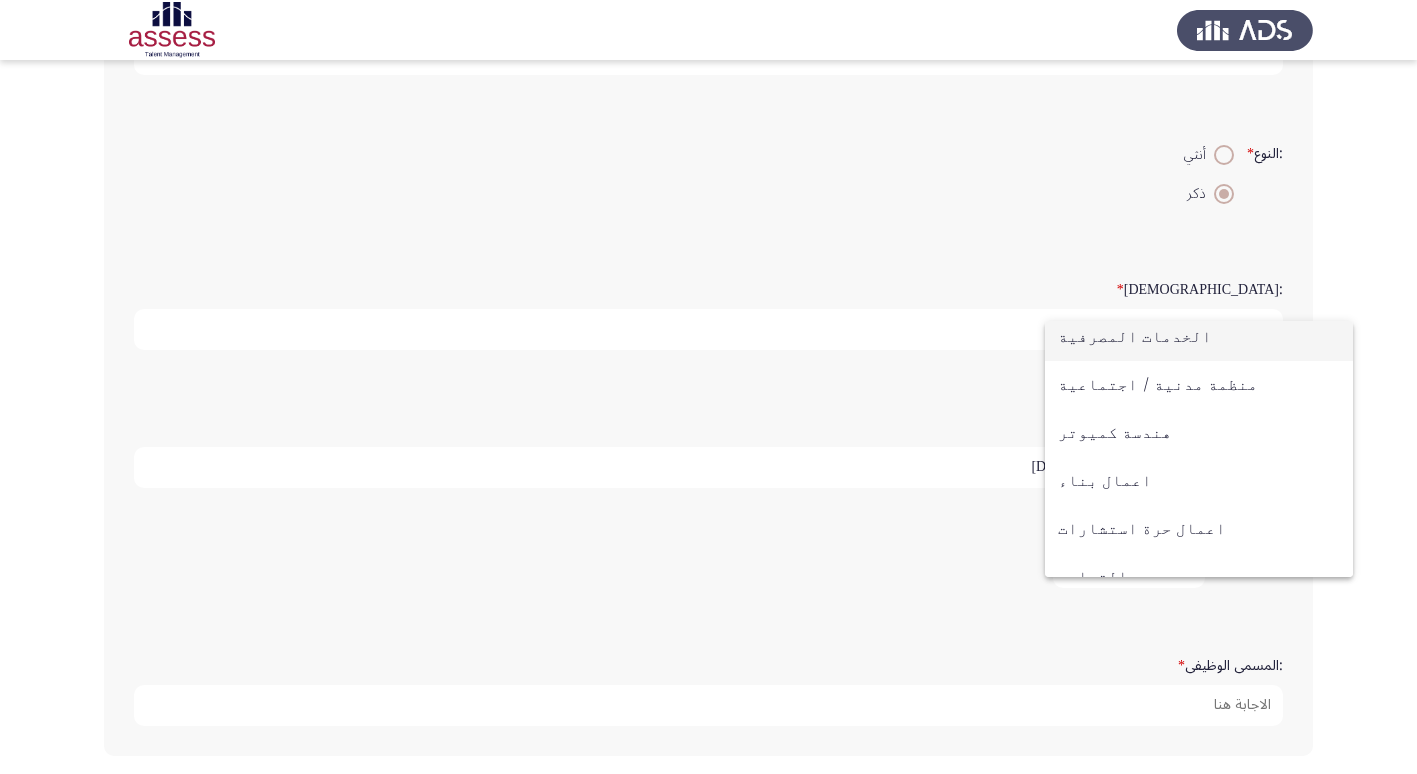 click on "الخدمات المصرفية" at bounding box center [1199, 337] 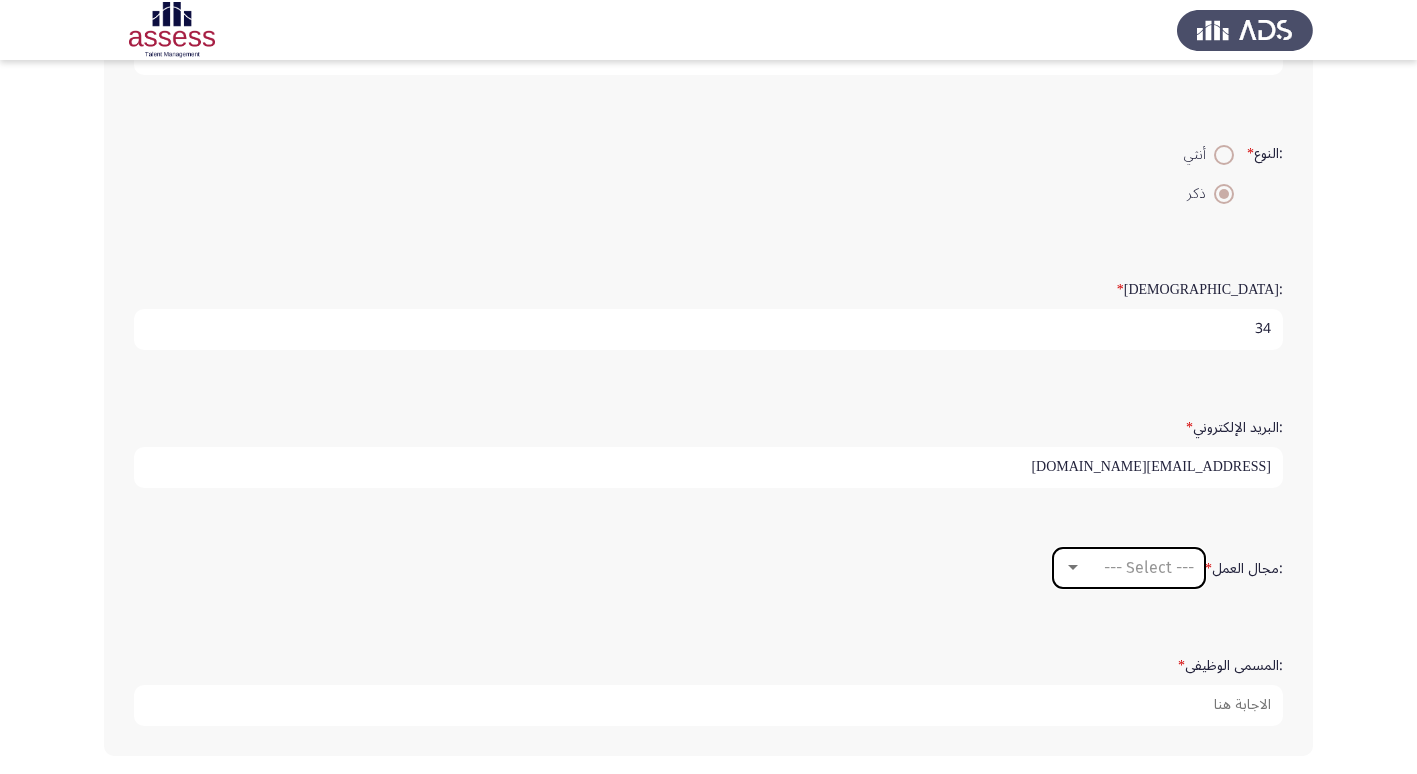 scroll, scrollTop: 192, scrollLeft: 0, axis: vertical 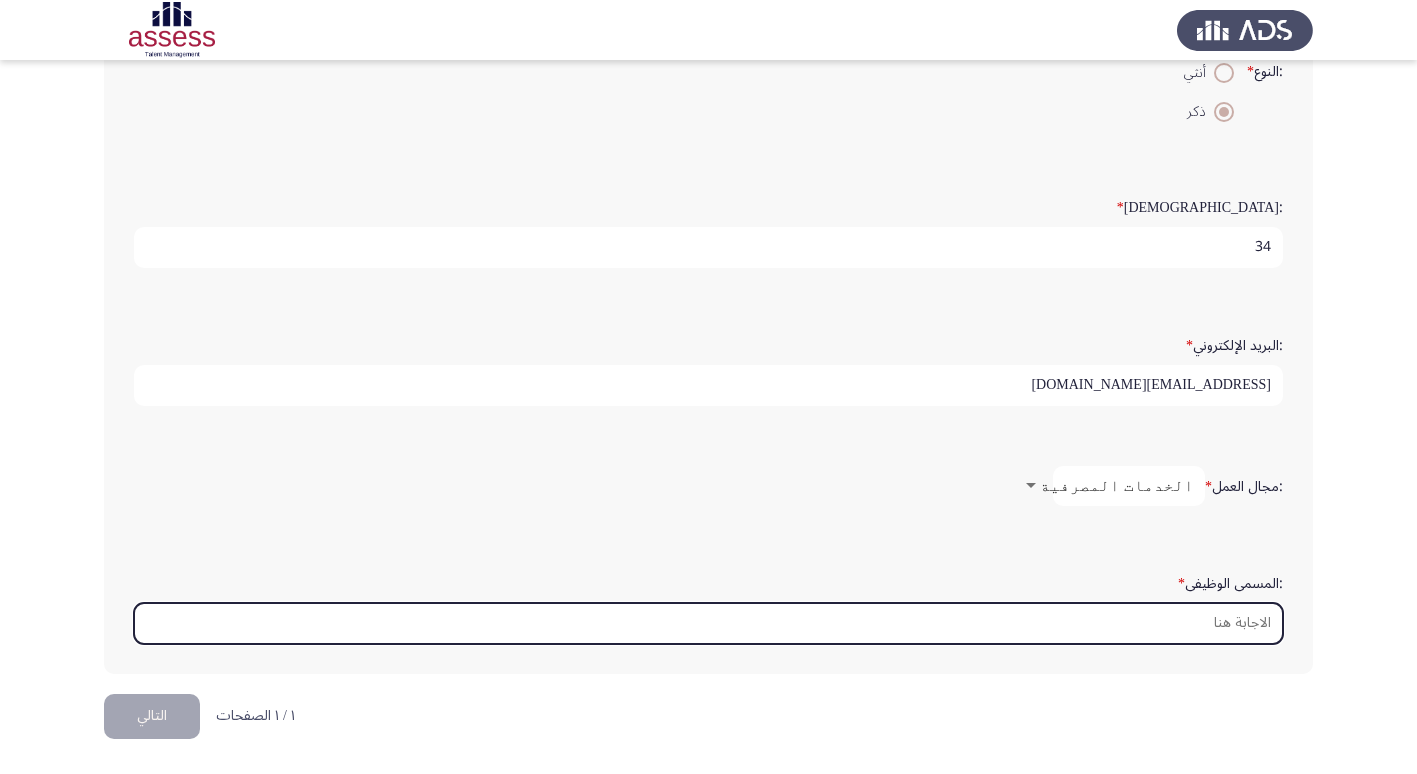 click on ":المسمى الوظيفى   *" at bounding box center [708, 623] 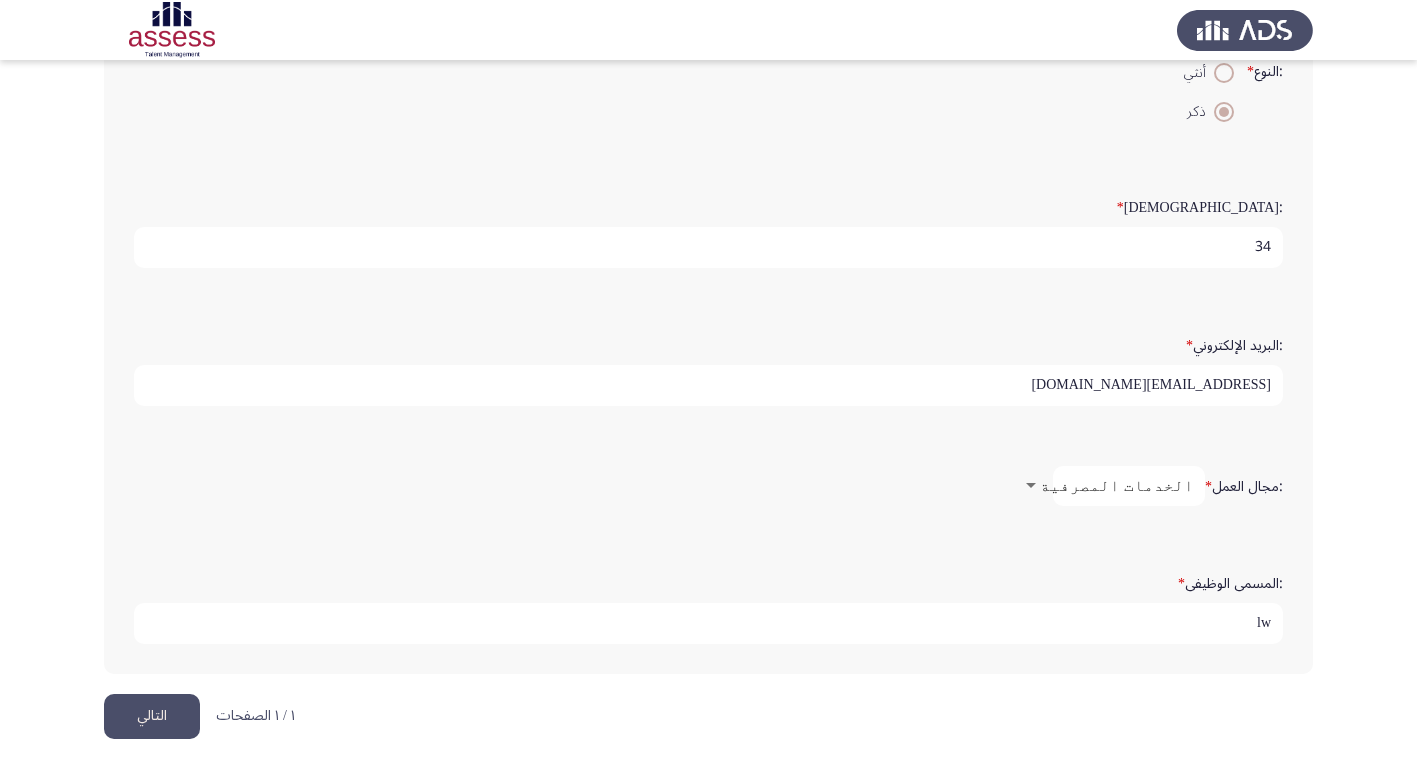 type on "l" 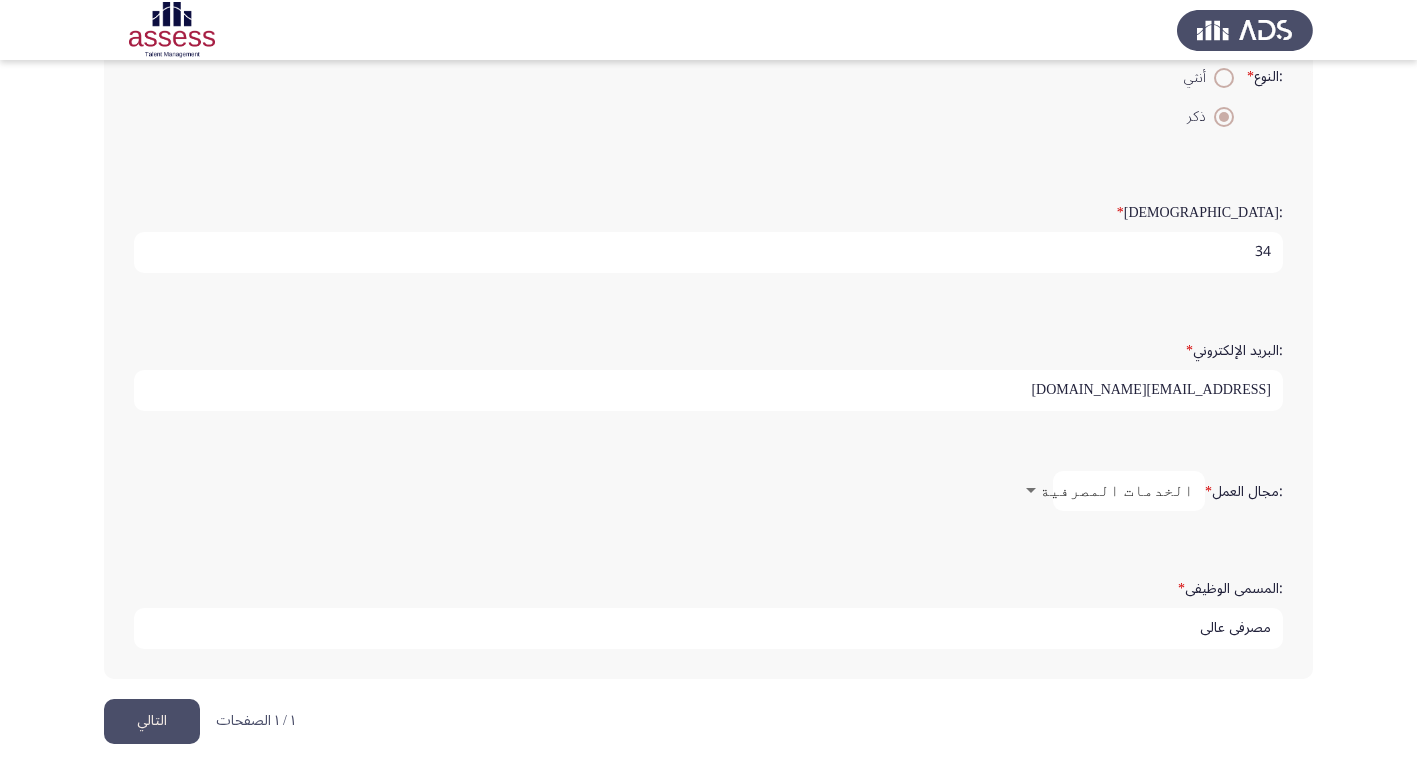 scroll, scrollTop: 421, scrollLeft: 0, axis: vertical 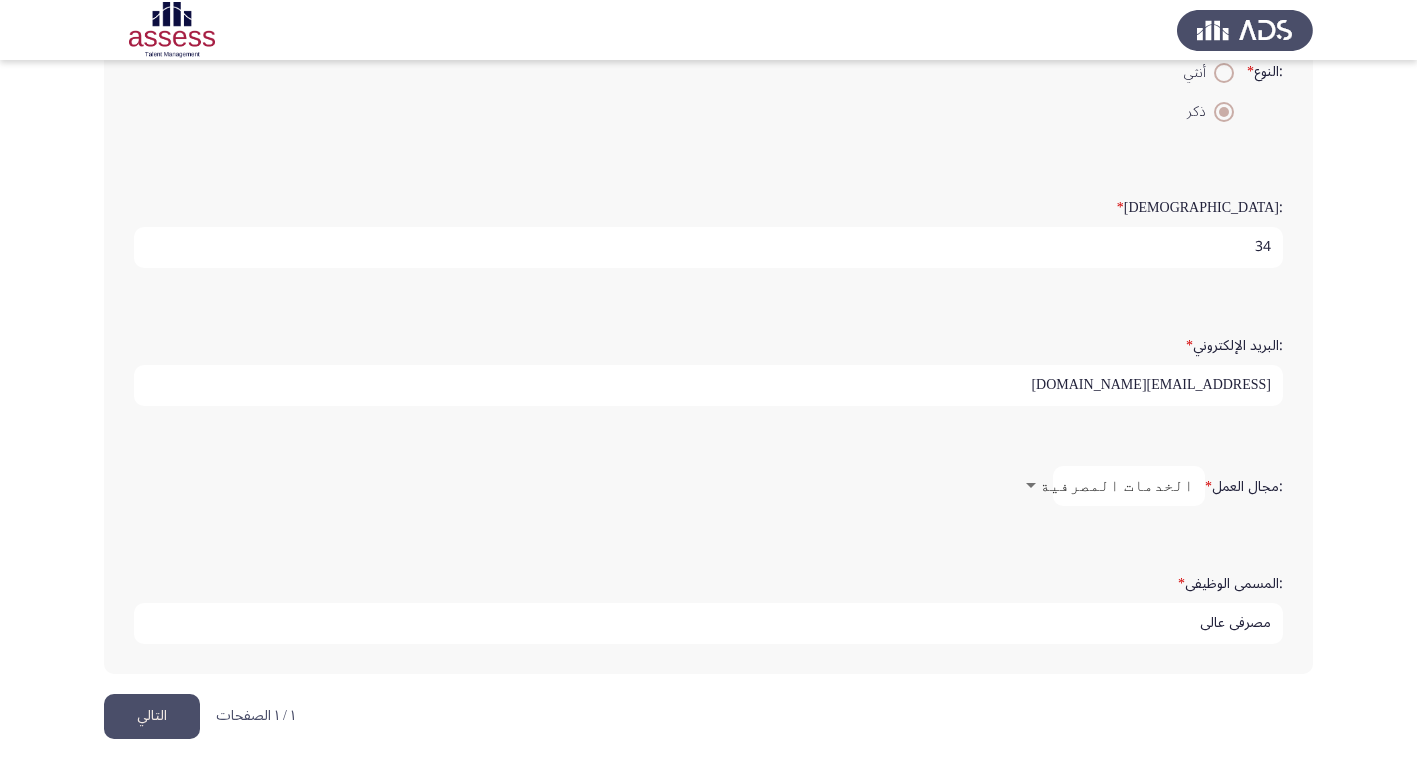 type on "مصرفي عالي" 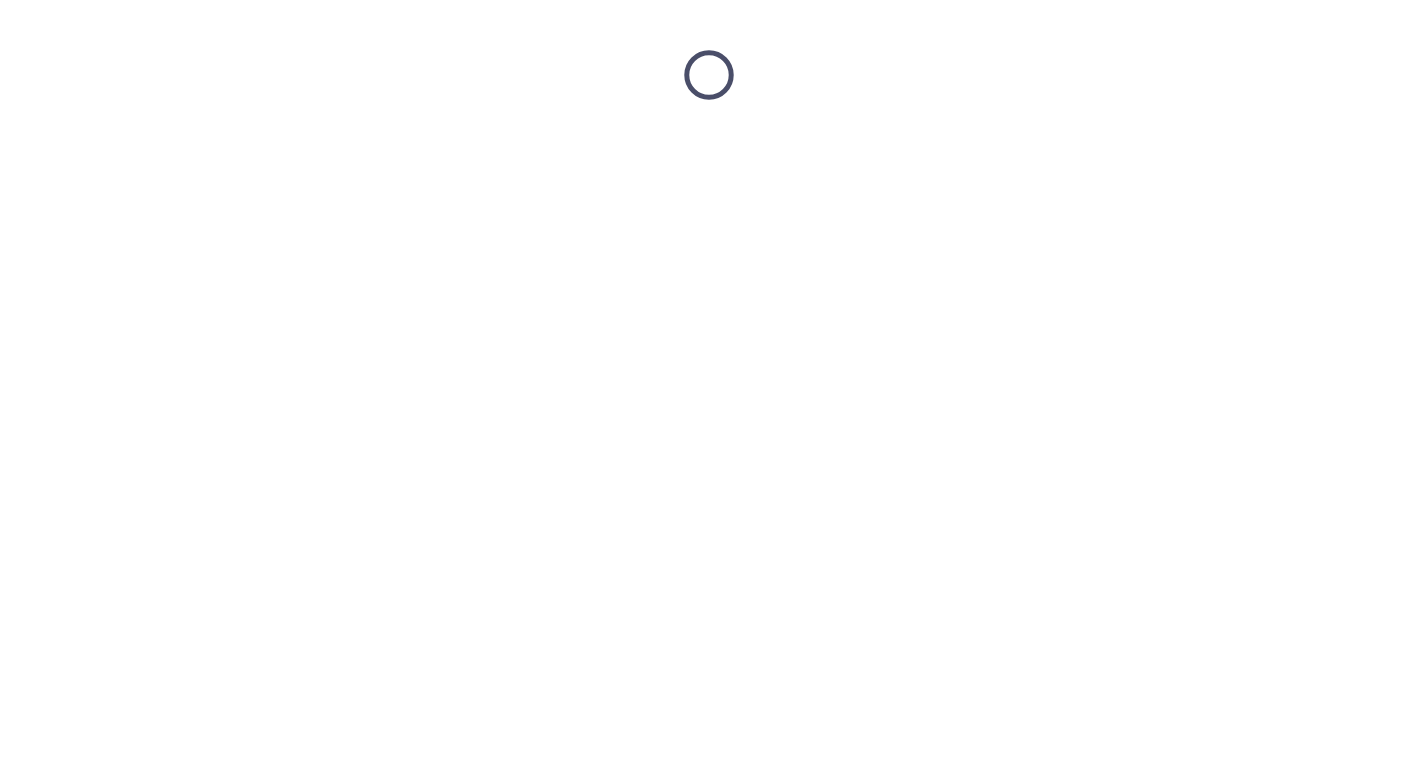 scroll, scrollTop: 0, scrollLeft: 0, axis: both 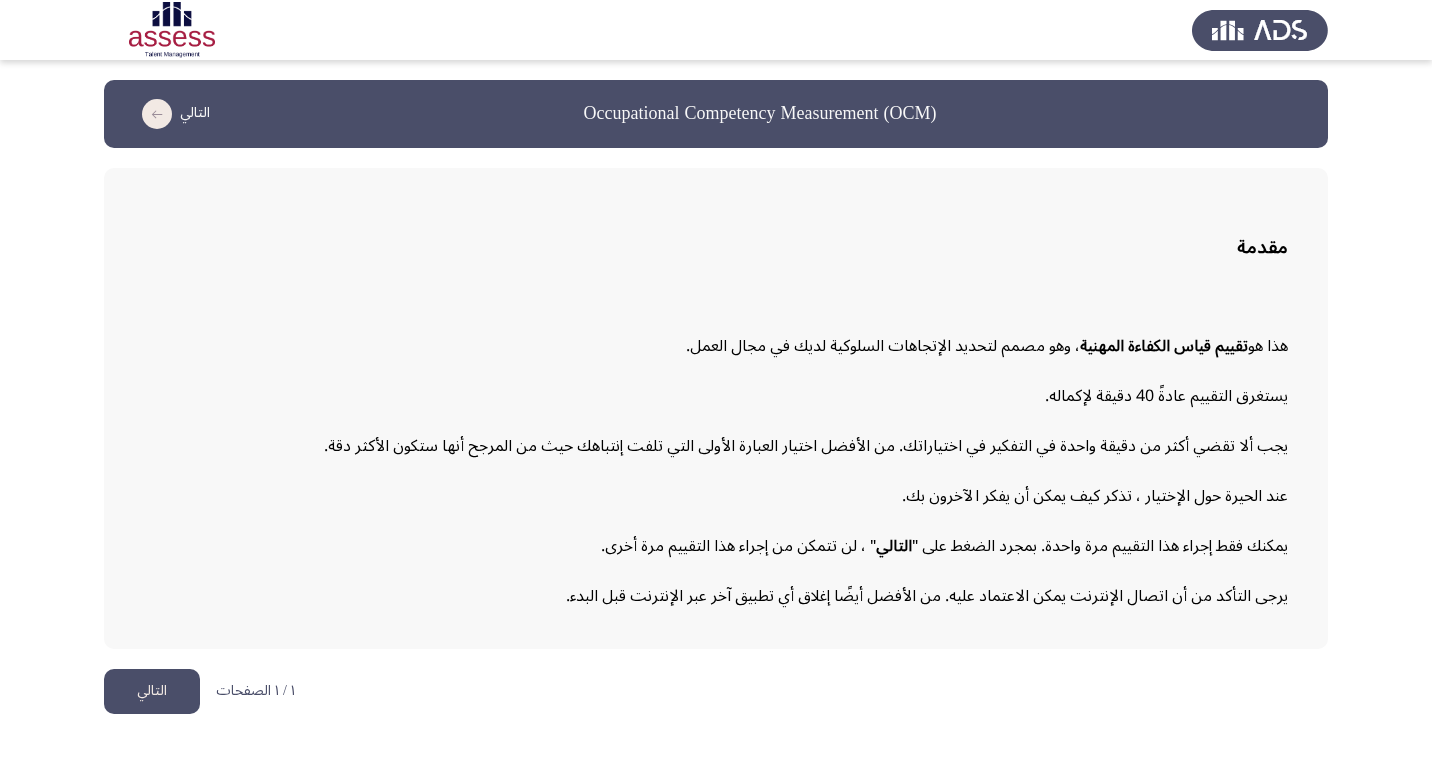 click on "التالي" 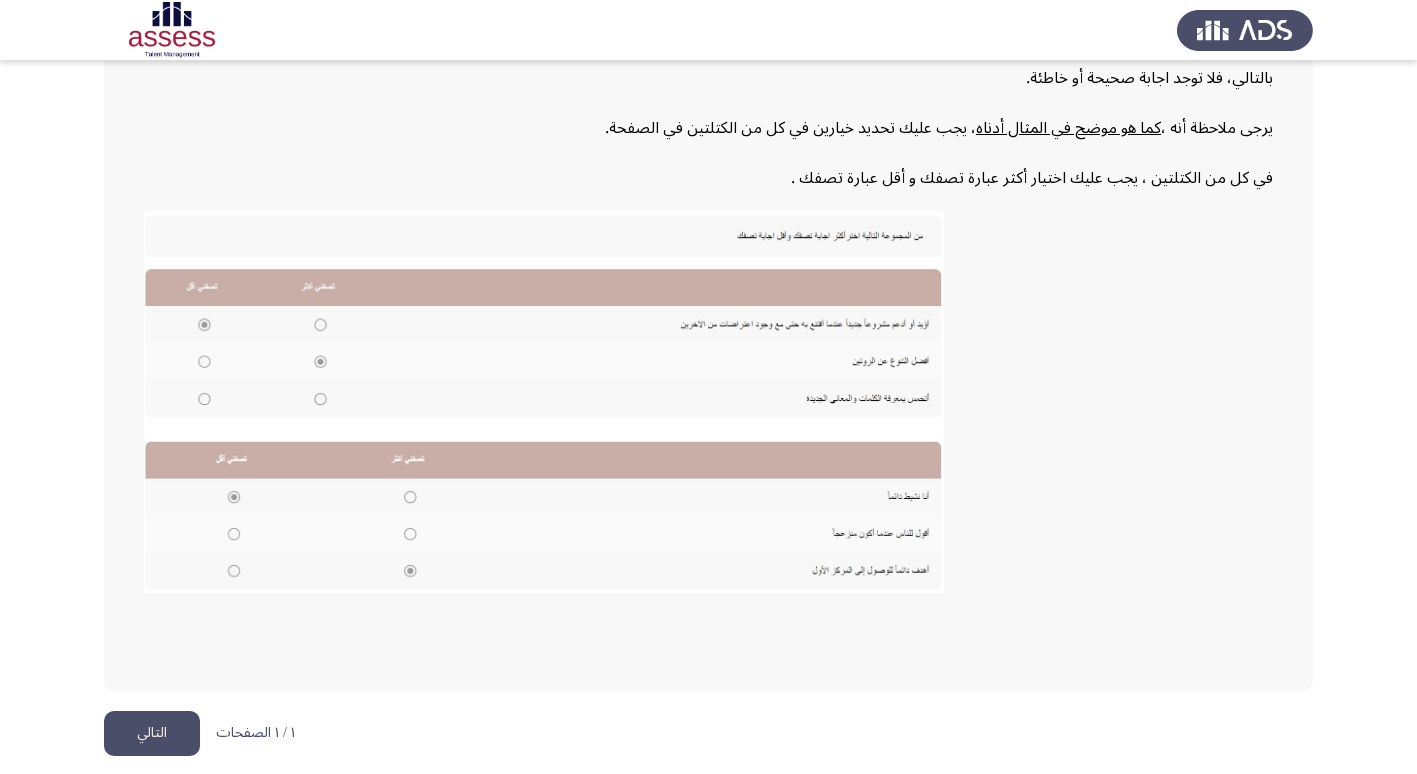 scroll, scrollTop: 302, scrollLeft: 0, axis: vertical 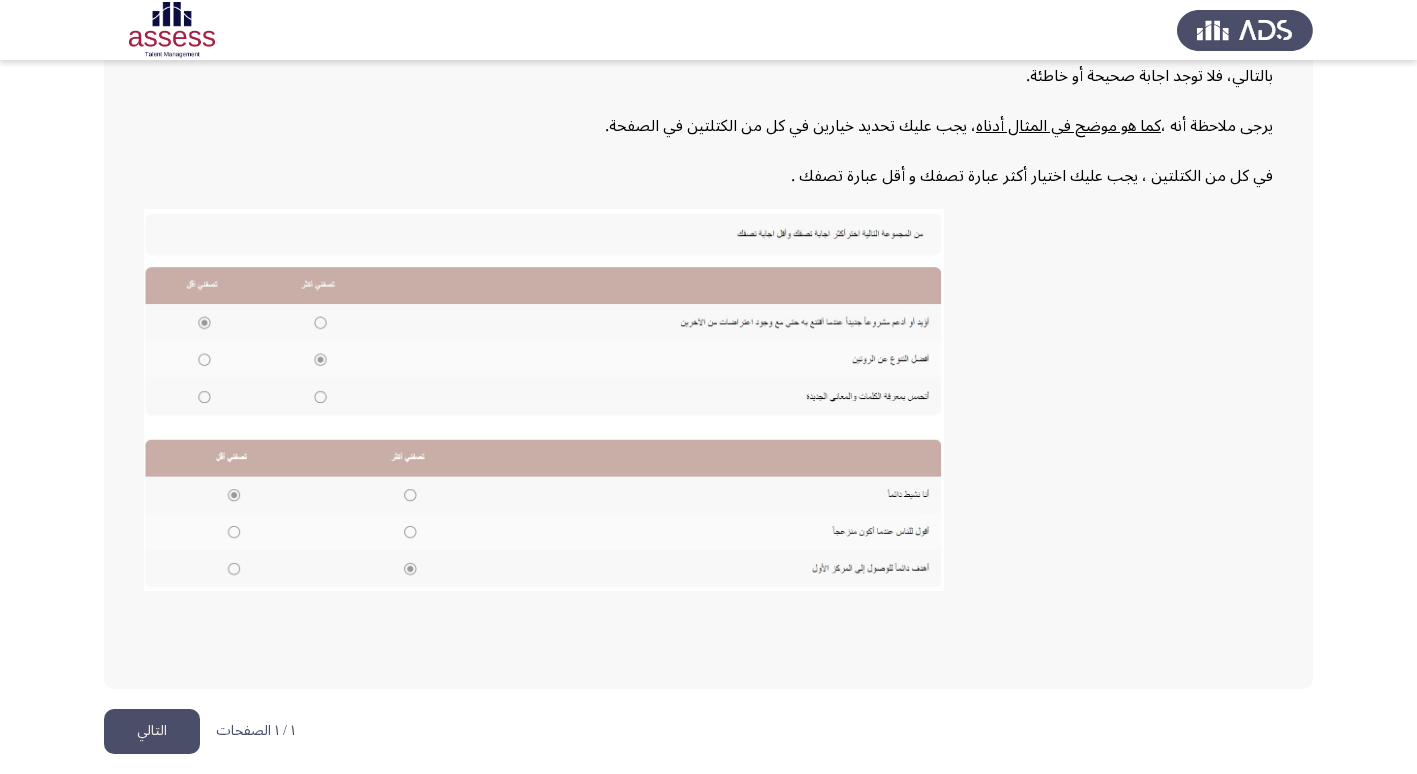 click on "التالي" 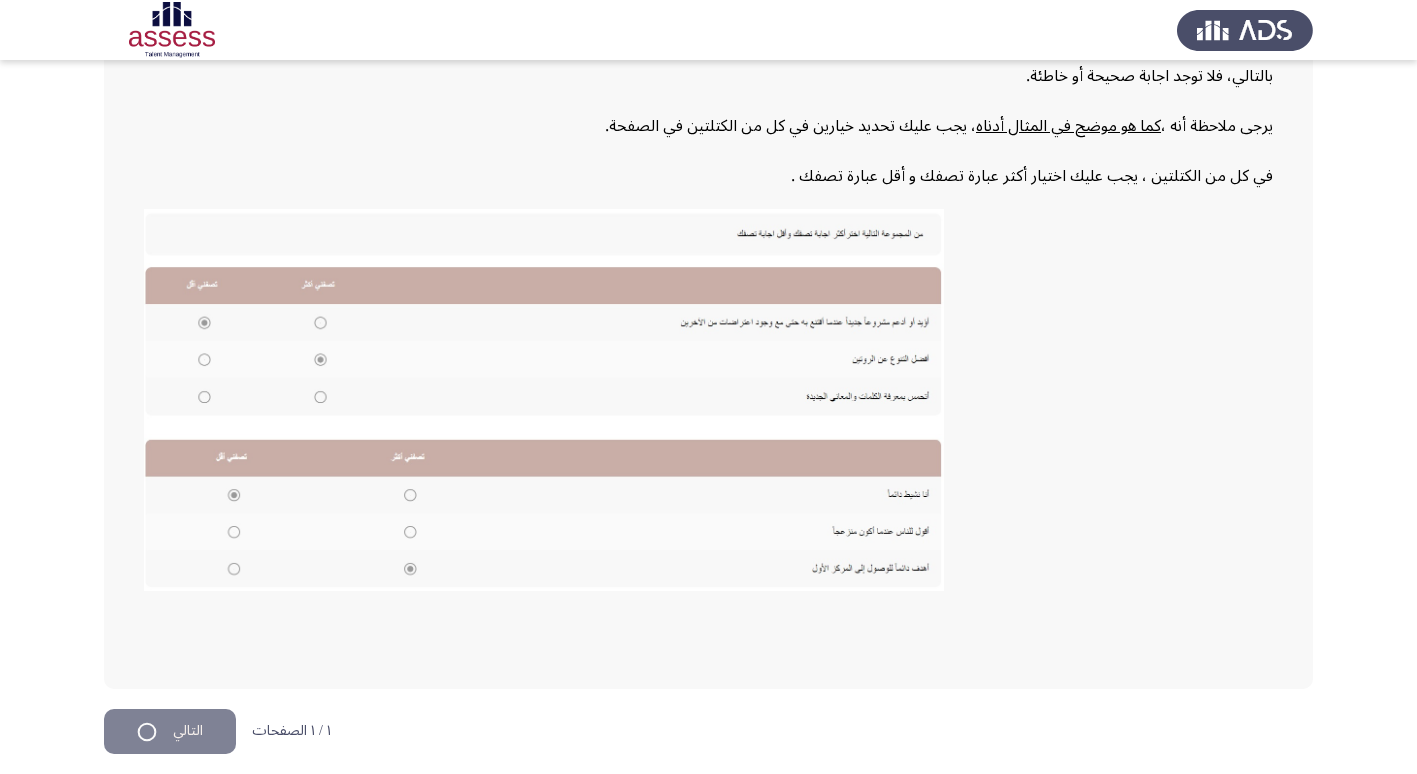 scroll, scrollTop: 0, scrollLeft: 0, axis: both 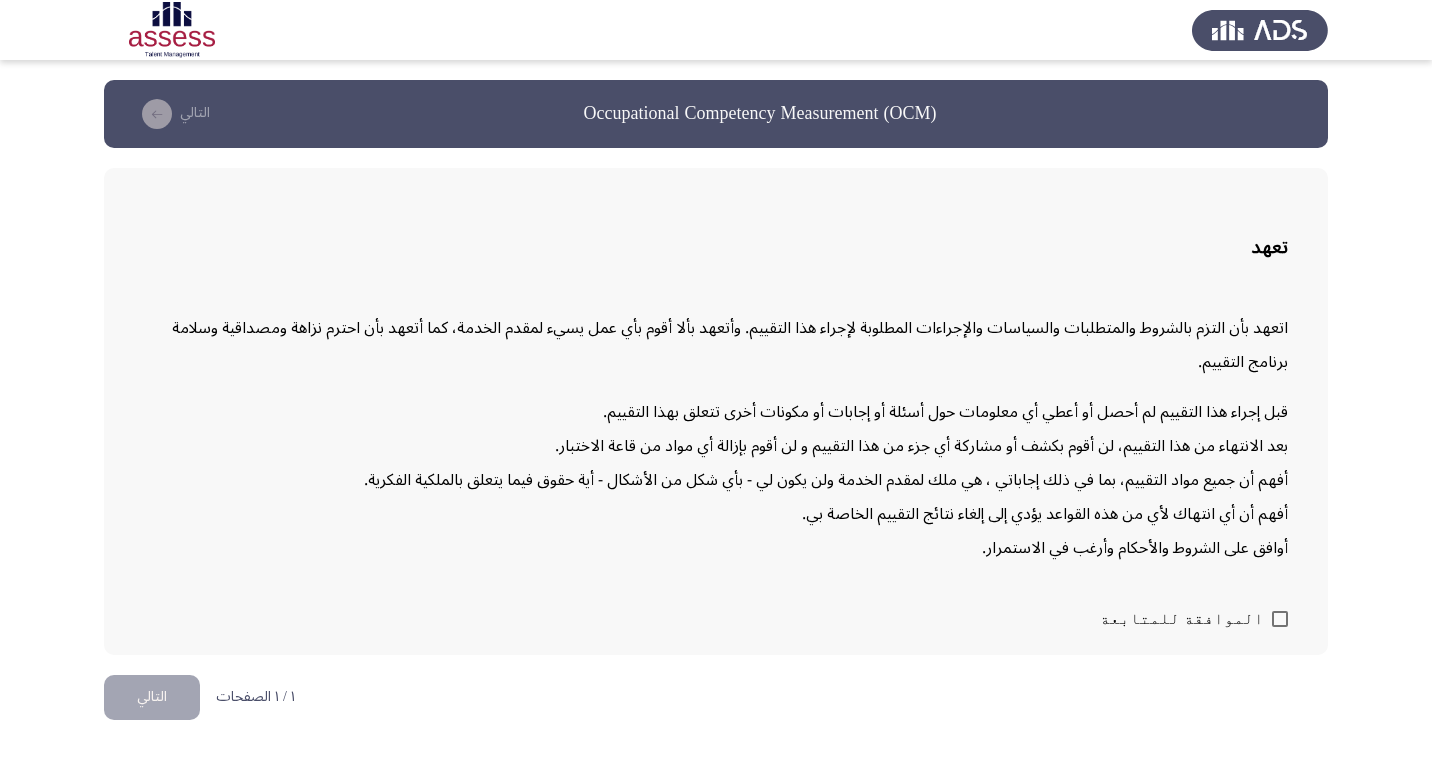 click at bounding box center [1280, 619] 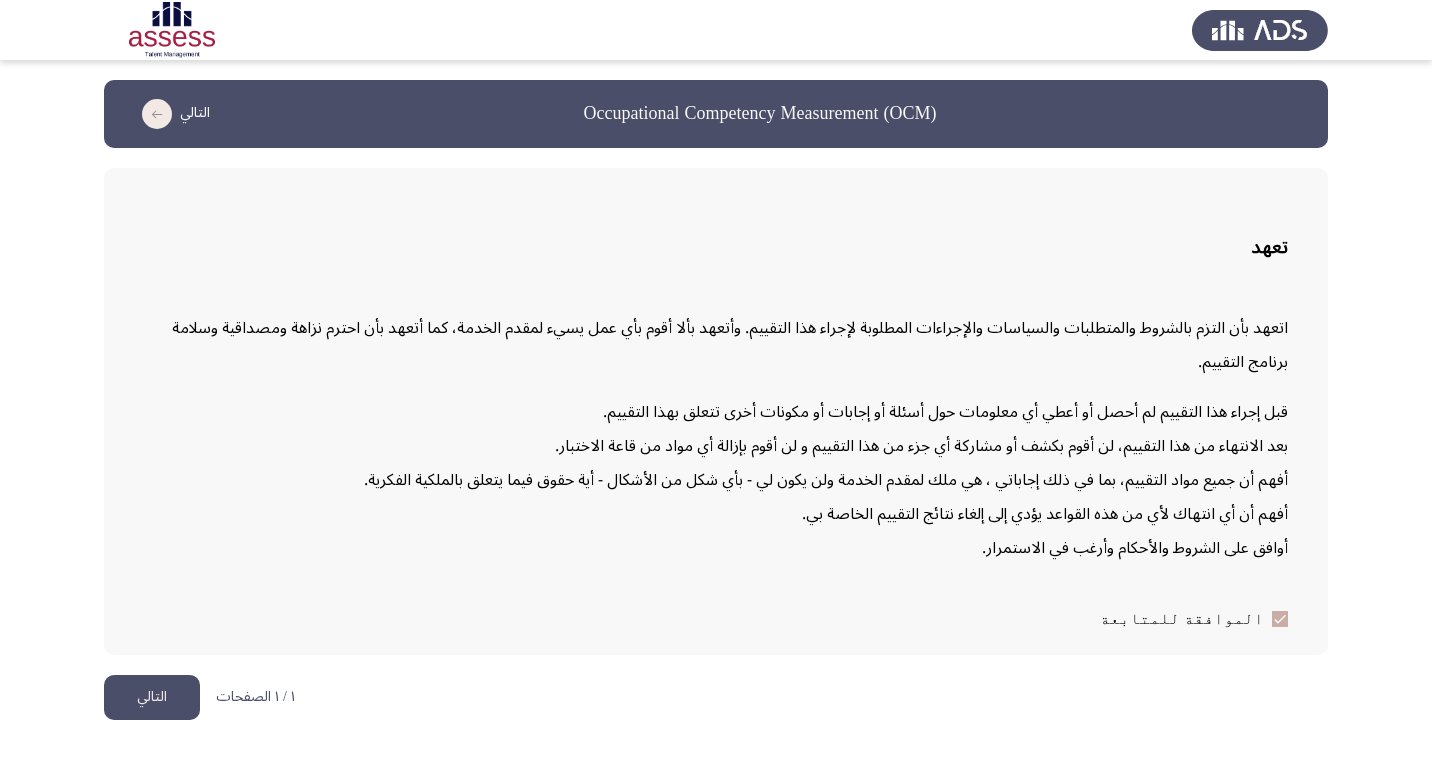 click on "التالي" 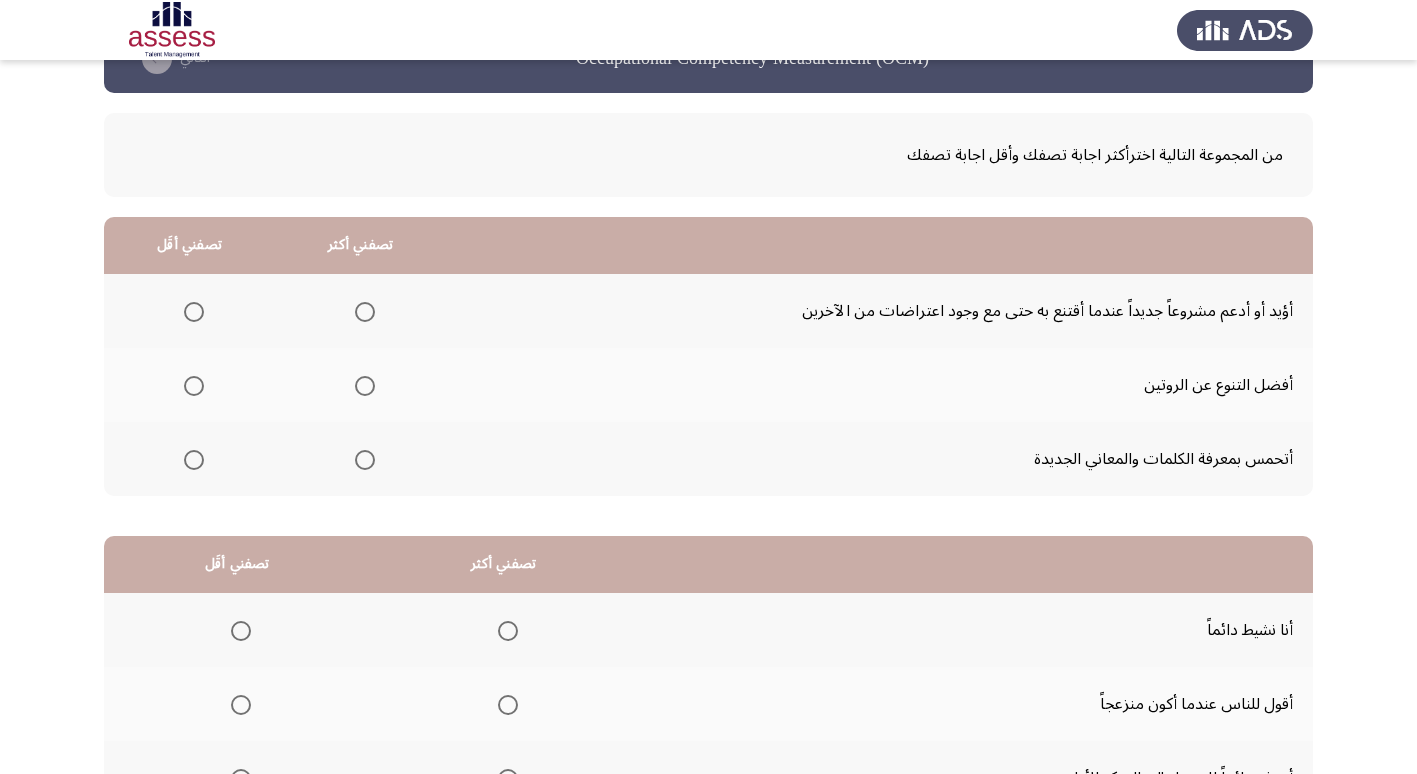 scroll, scrollTop: 100, scrollLeft: 0, axis: vertical 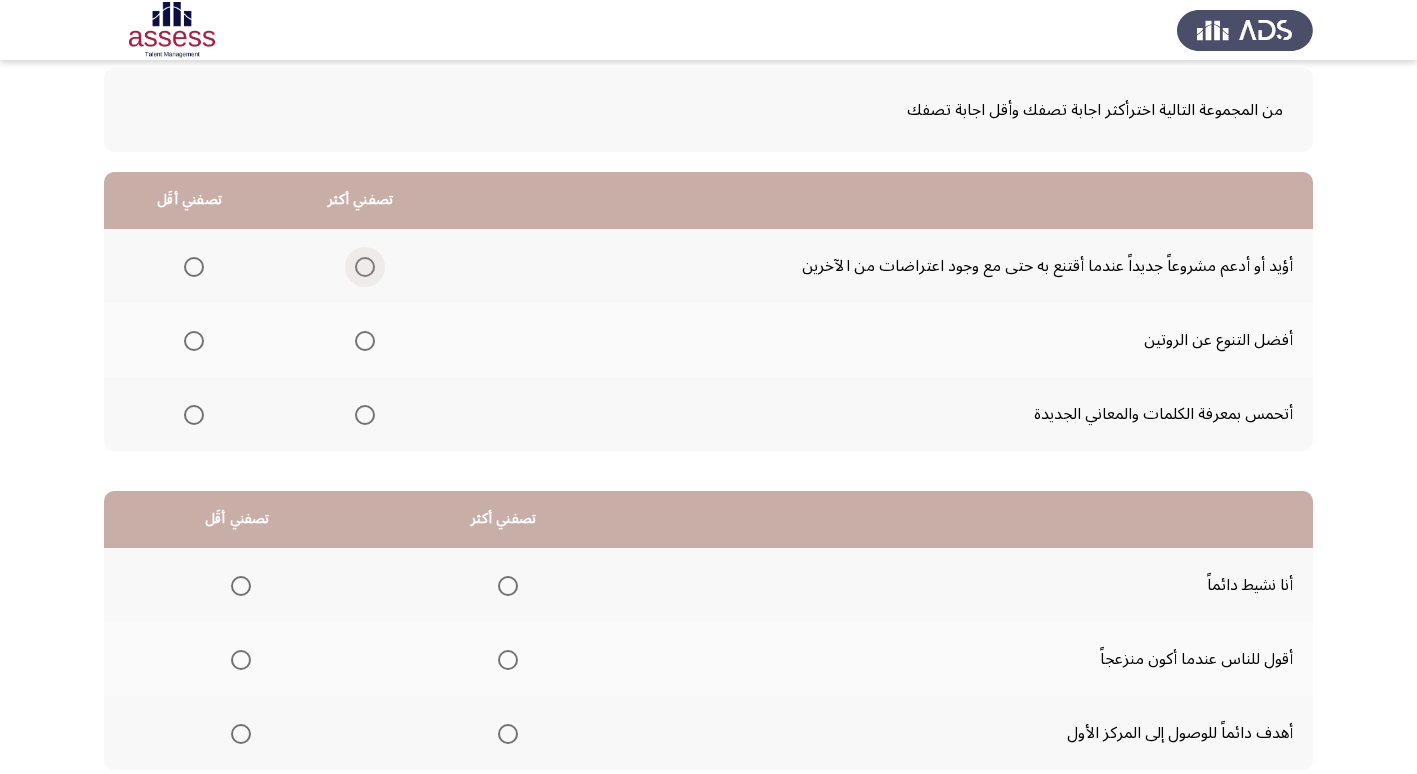 click at bounding box center (365, 267) 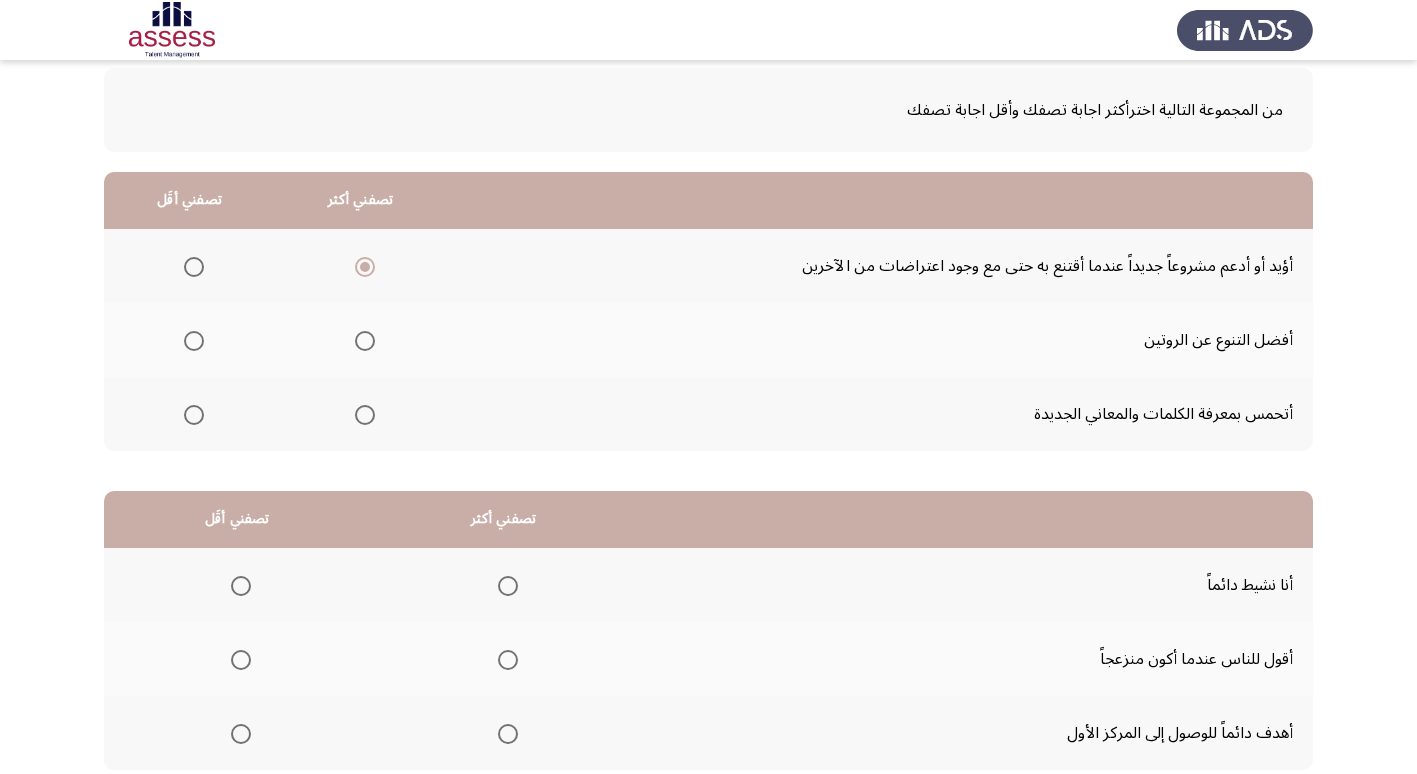 click at bounding box center [194, 415] 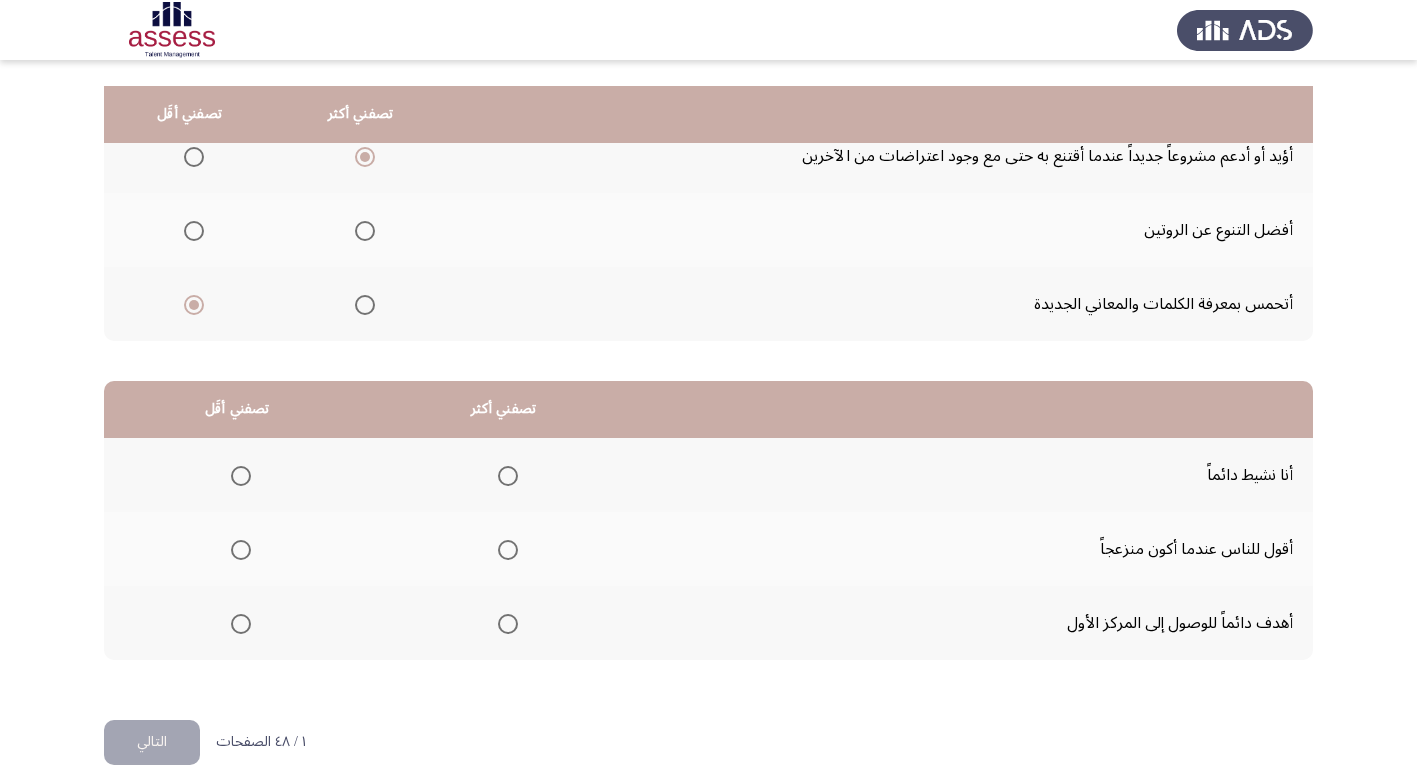 scroll, scrollTop: 236, scrollLeft: 0, axis: vertical 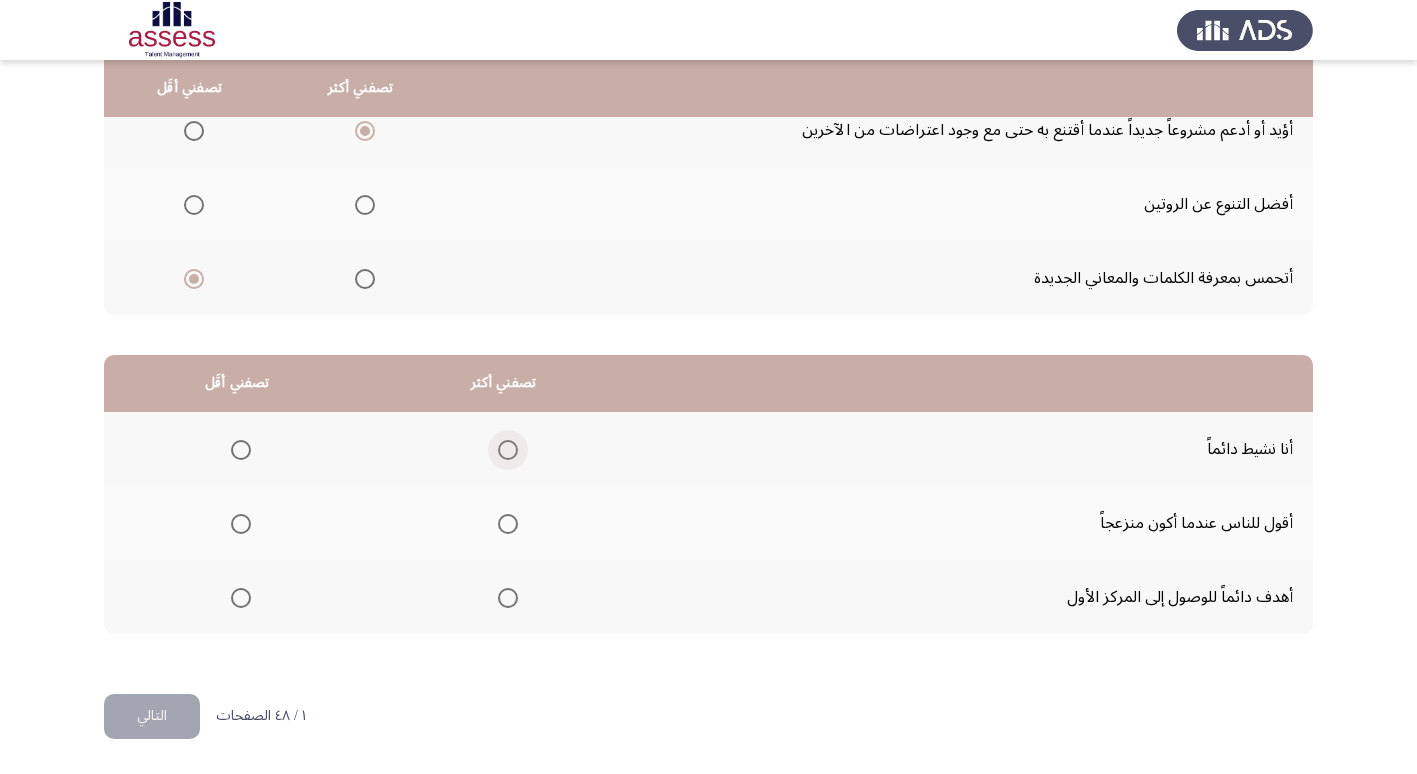 click at bounding box center (508, 450) 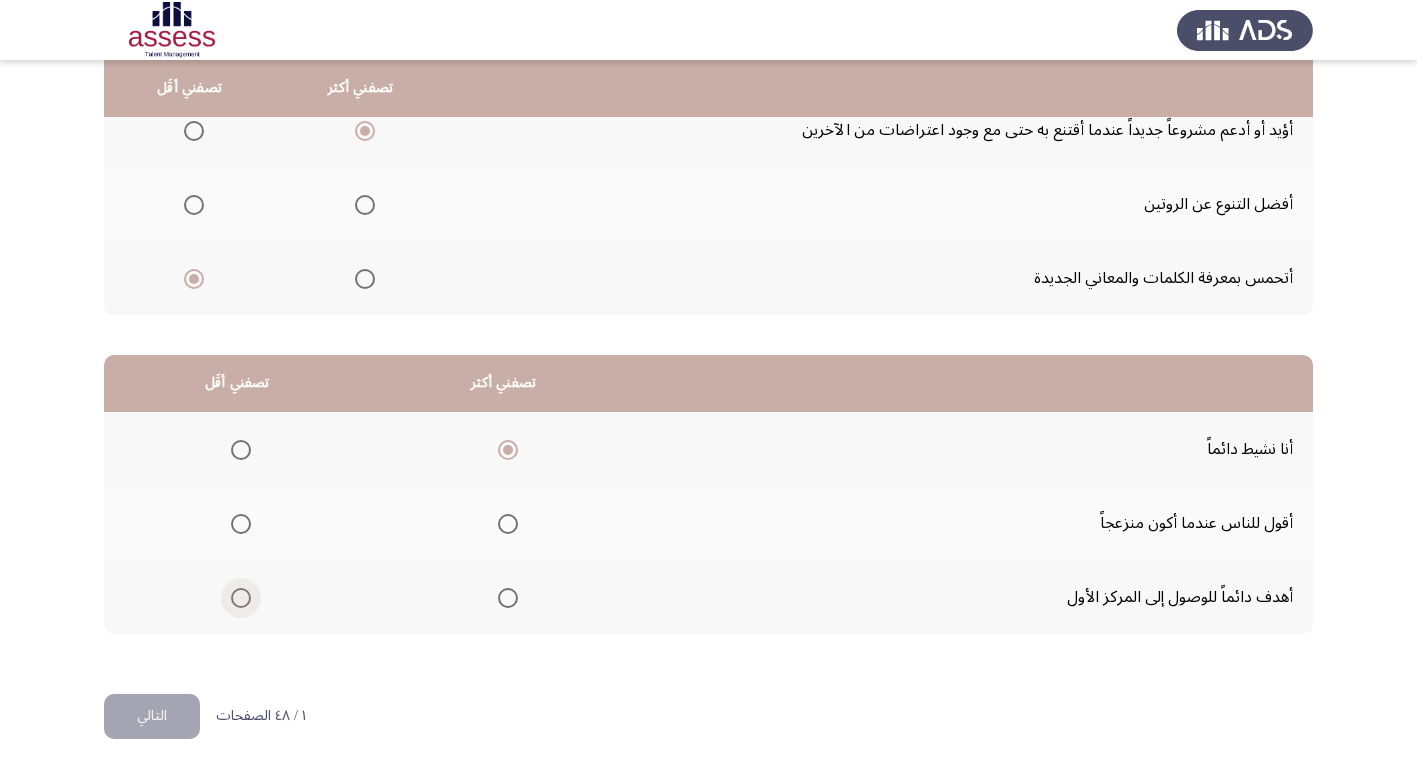 click at bounding box center (241, 598) 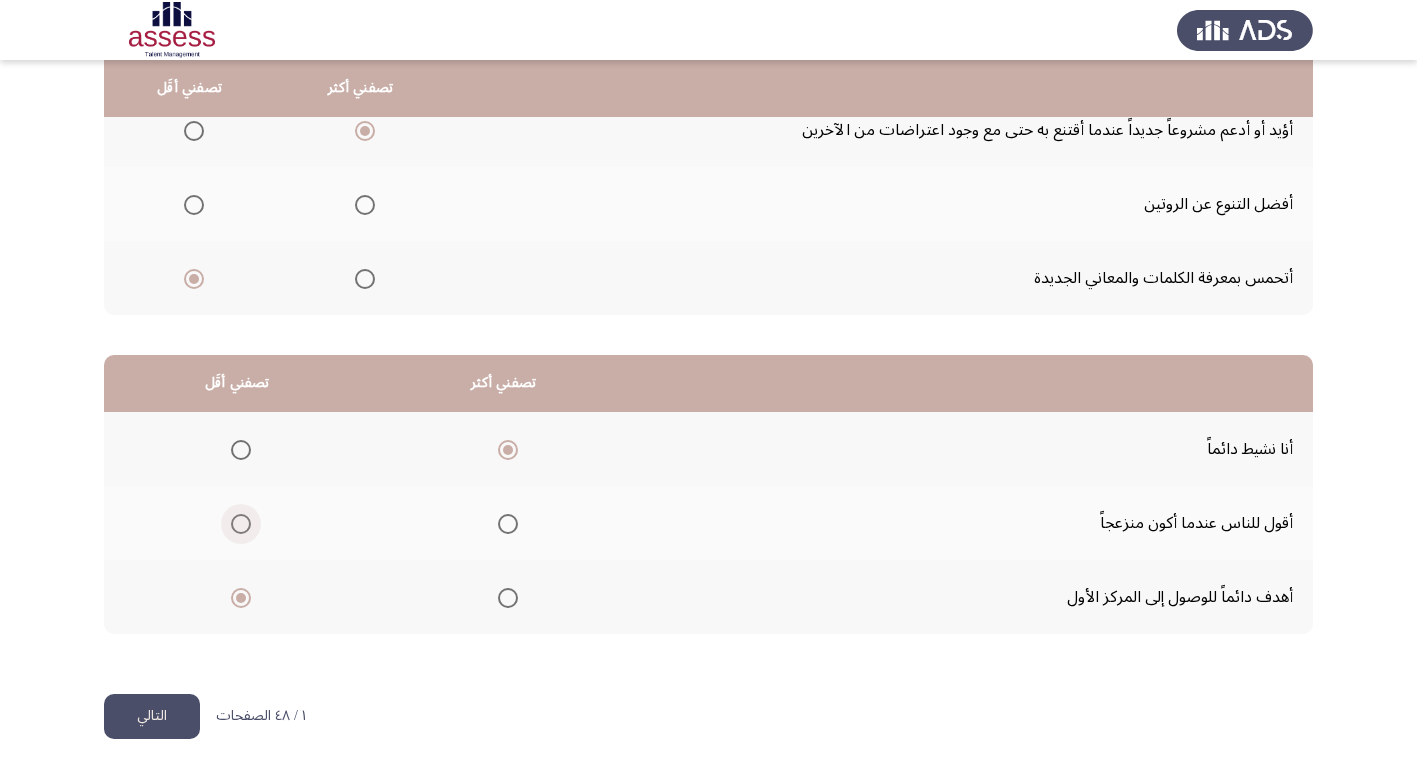 click at bounding box center [241, 524] 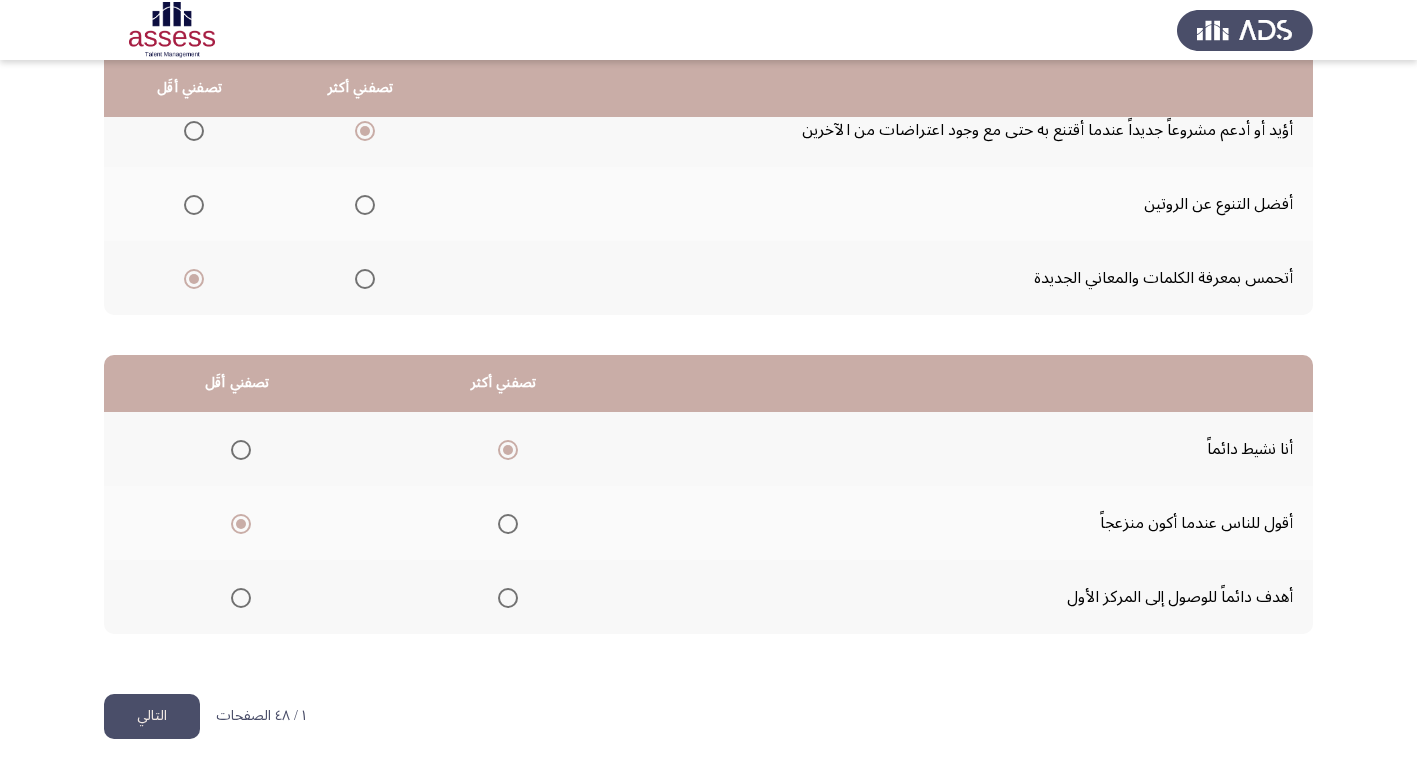 click on "التالي" 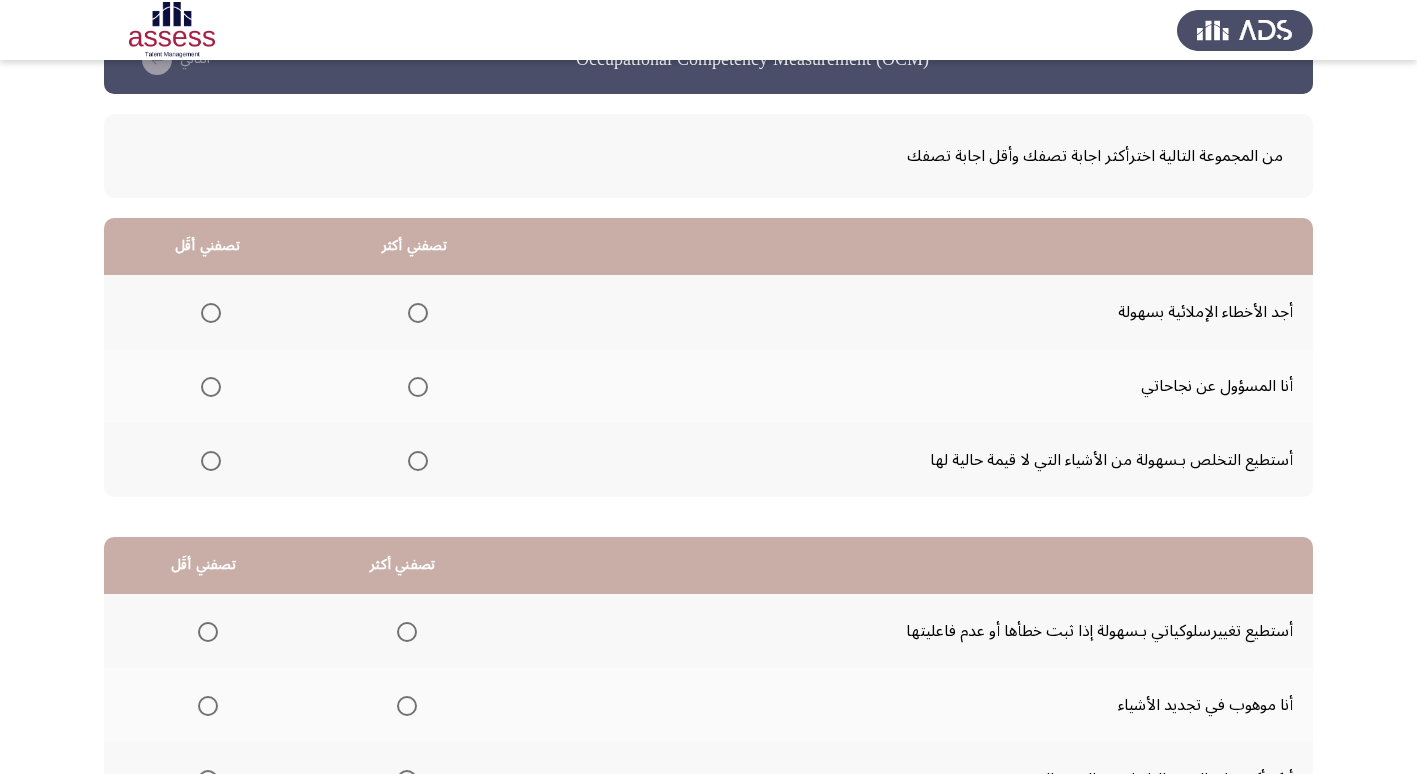 scroll, scrollTop: 100, scrollLeft: 0, axis: vertical 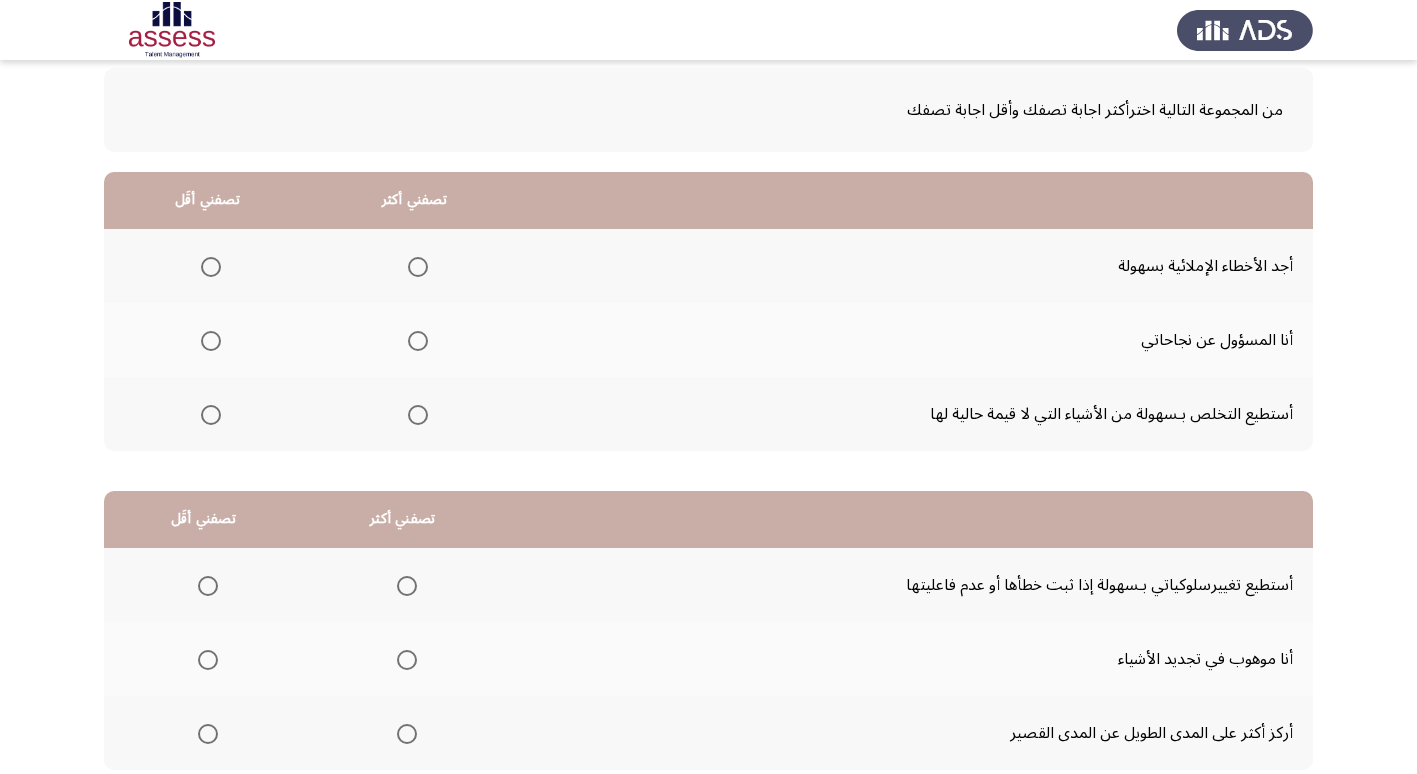 click at bounding box center [211, 415] 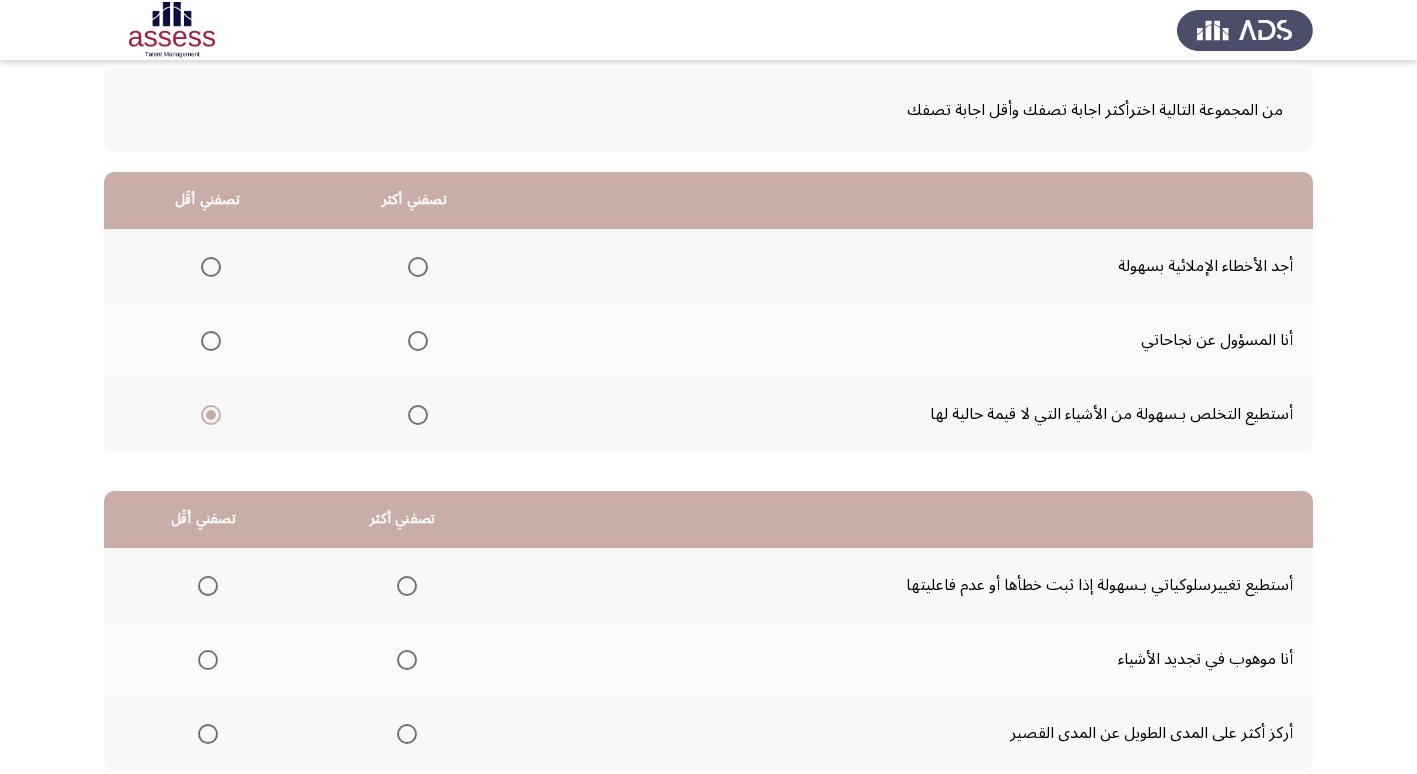 click at bounding box center [418, 267] 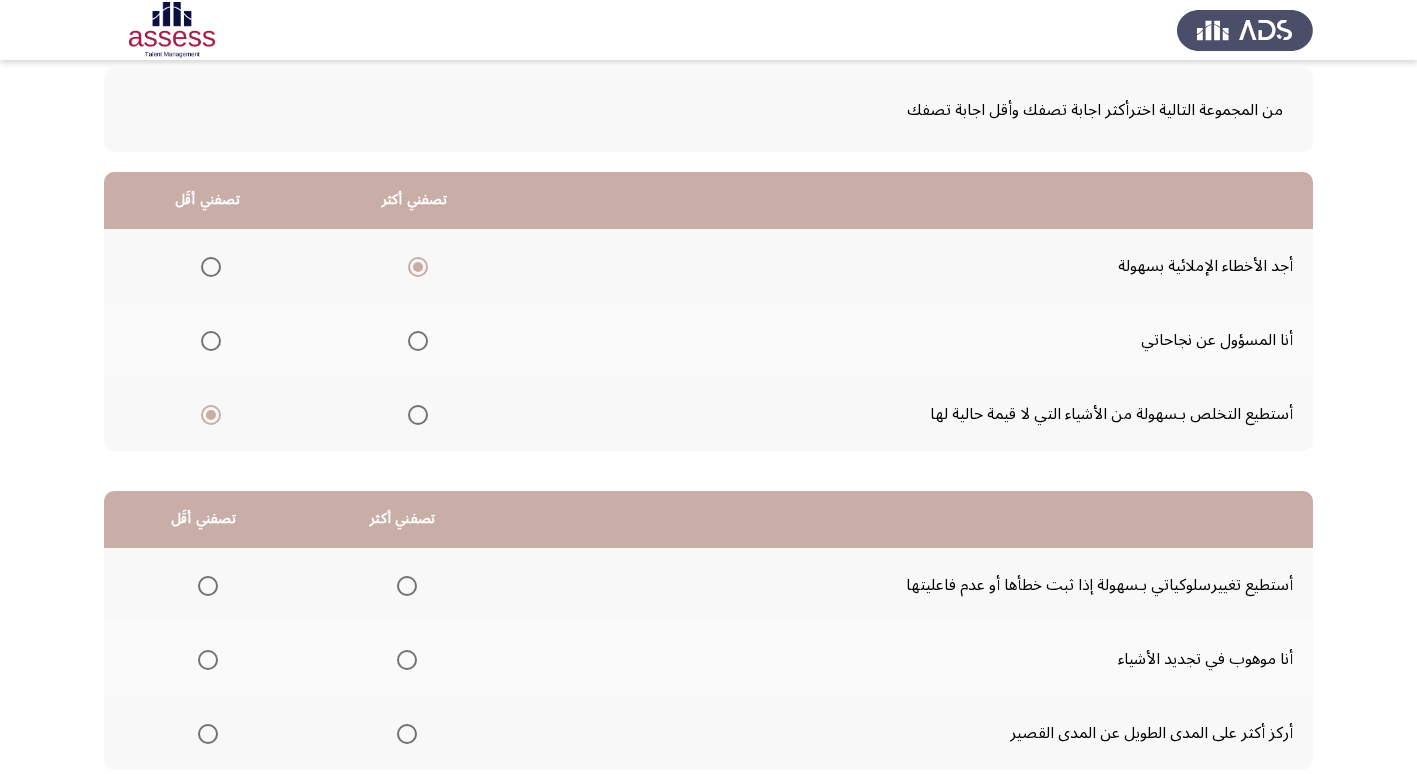 scroll, scrollTop: 200, scrollLeft: 0, axis: vertical 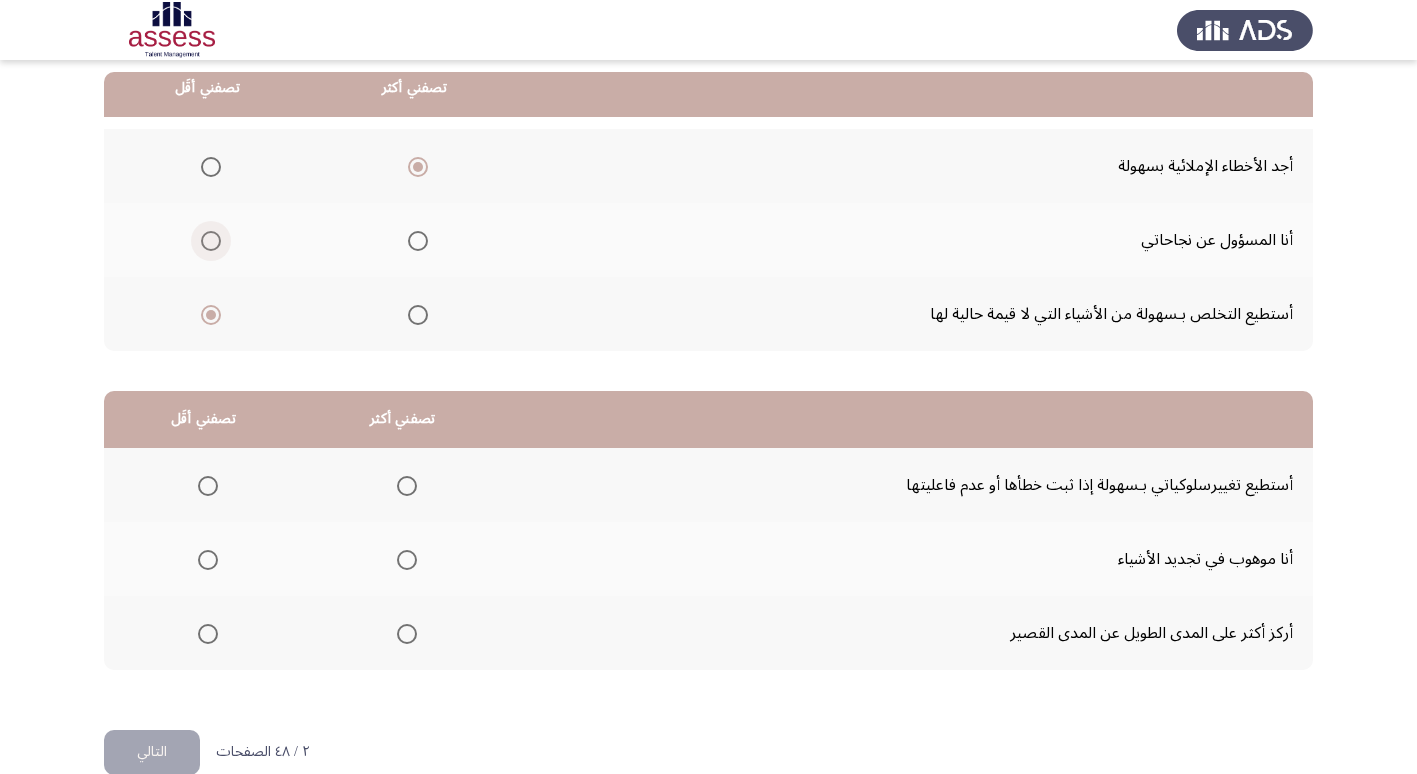 click at bounding box center [211, 241] 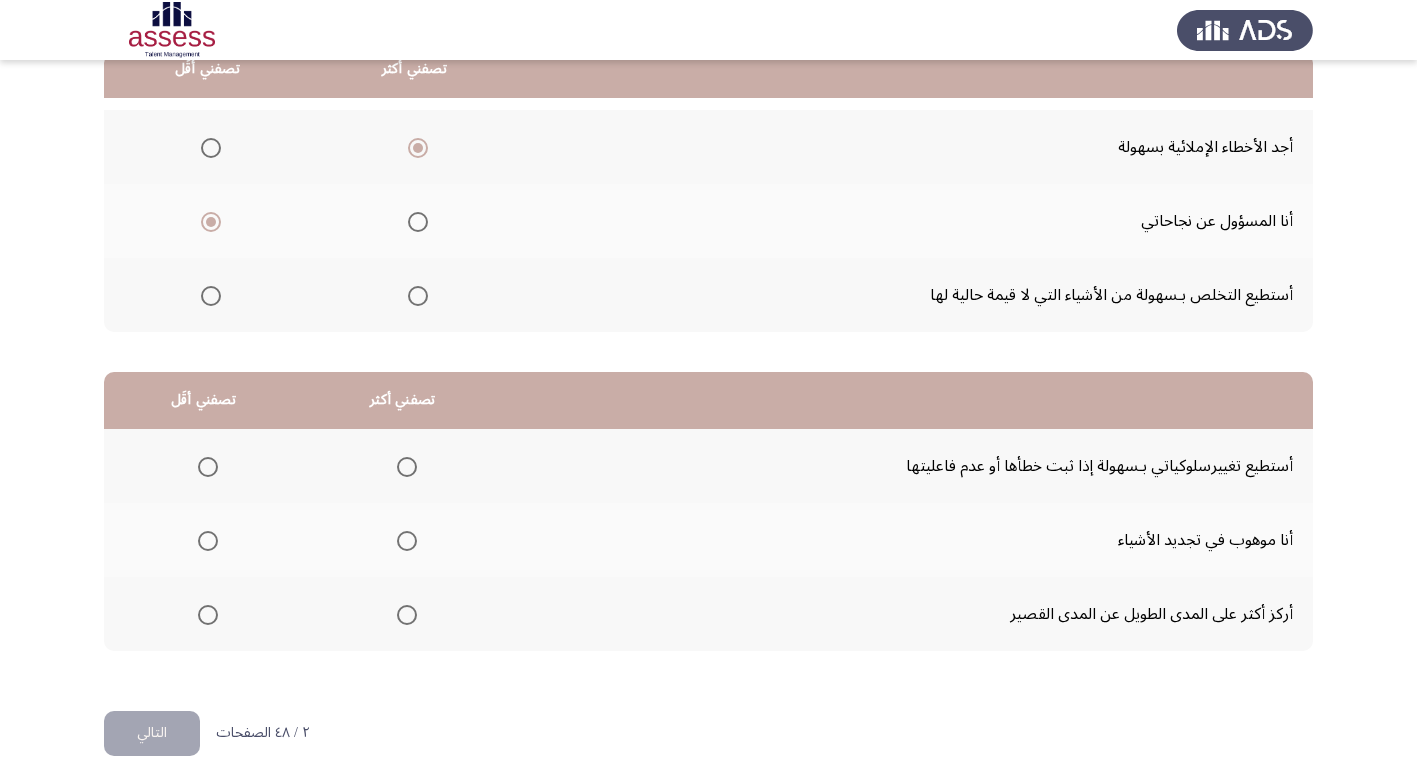 scroll, scrollTop: 236, scrollLeft: 0, axis: vertical 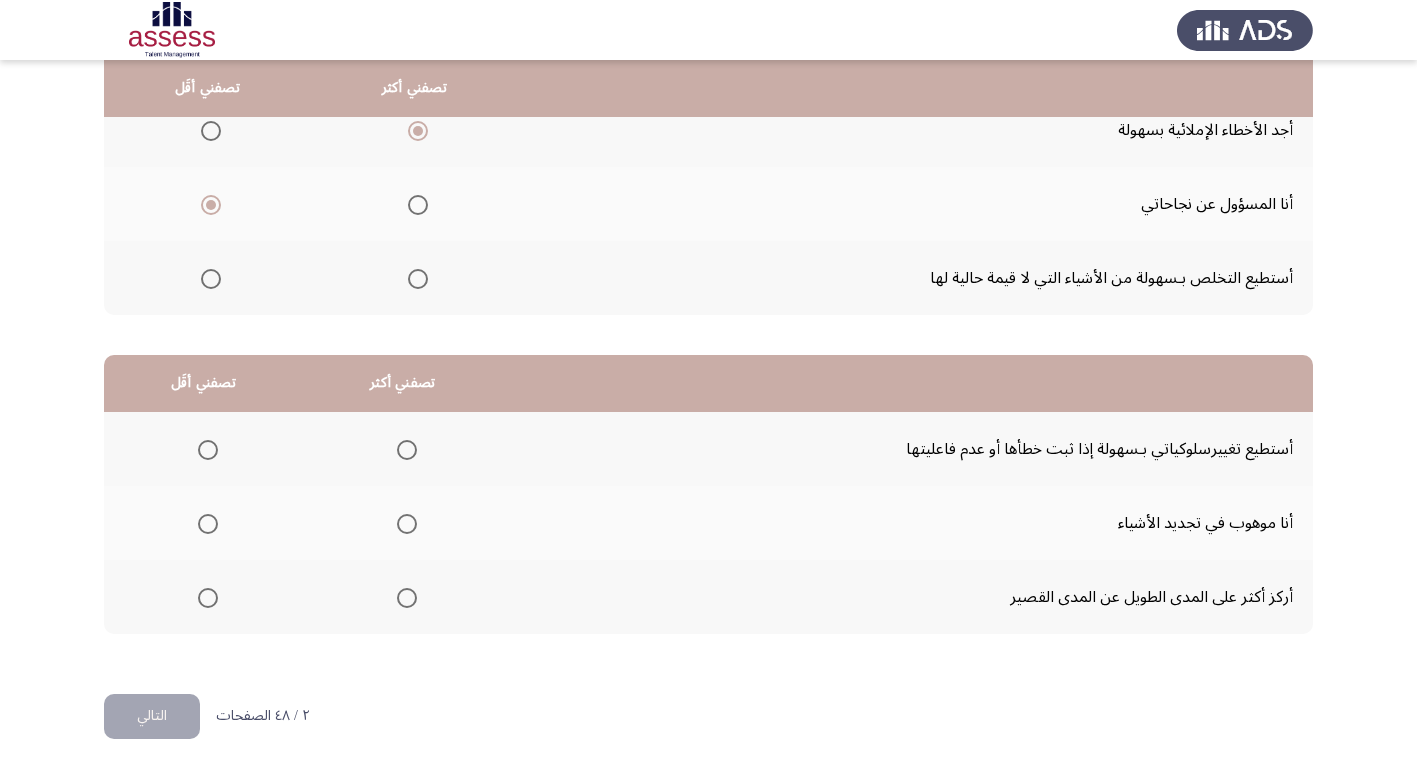 click at bounding box center (407, 450) 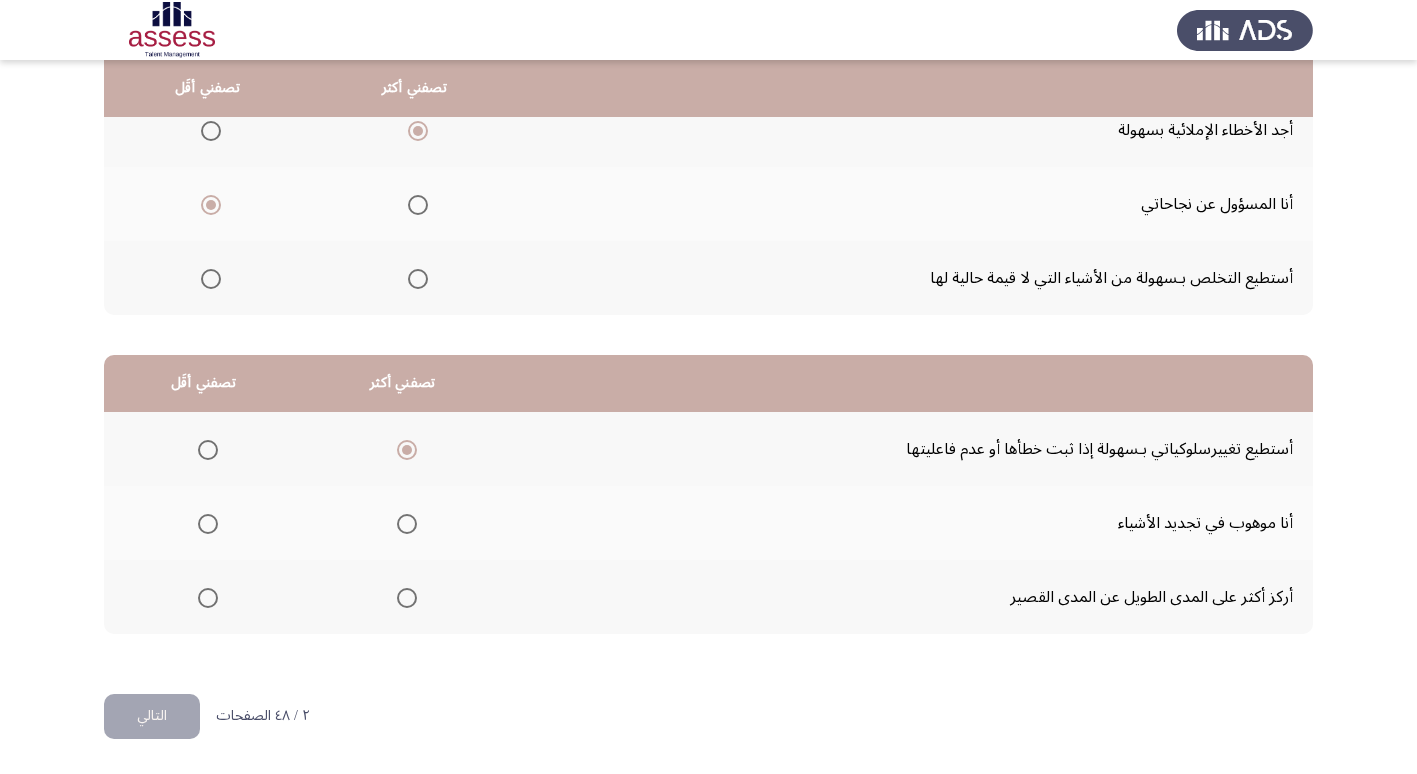 click at bounding box center (208, 598) 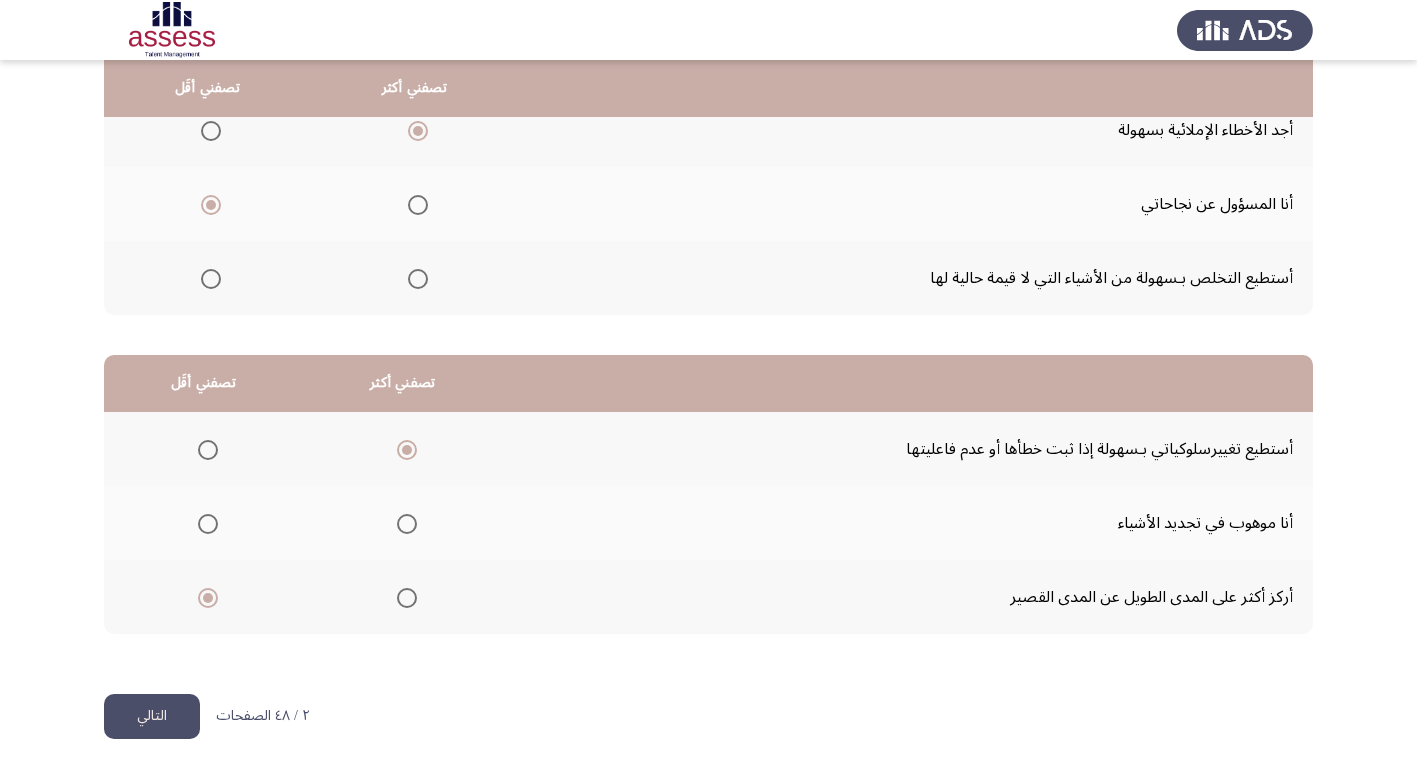 click on "التالي" 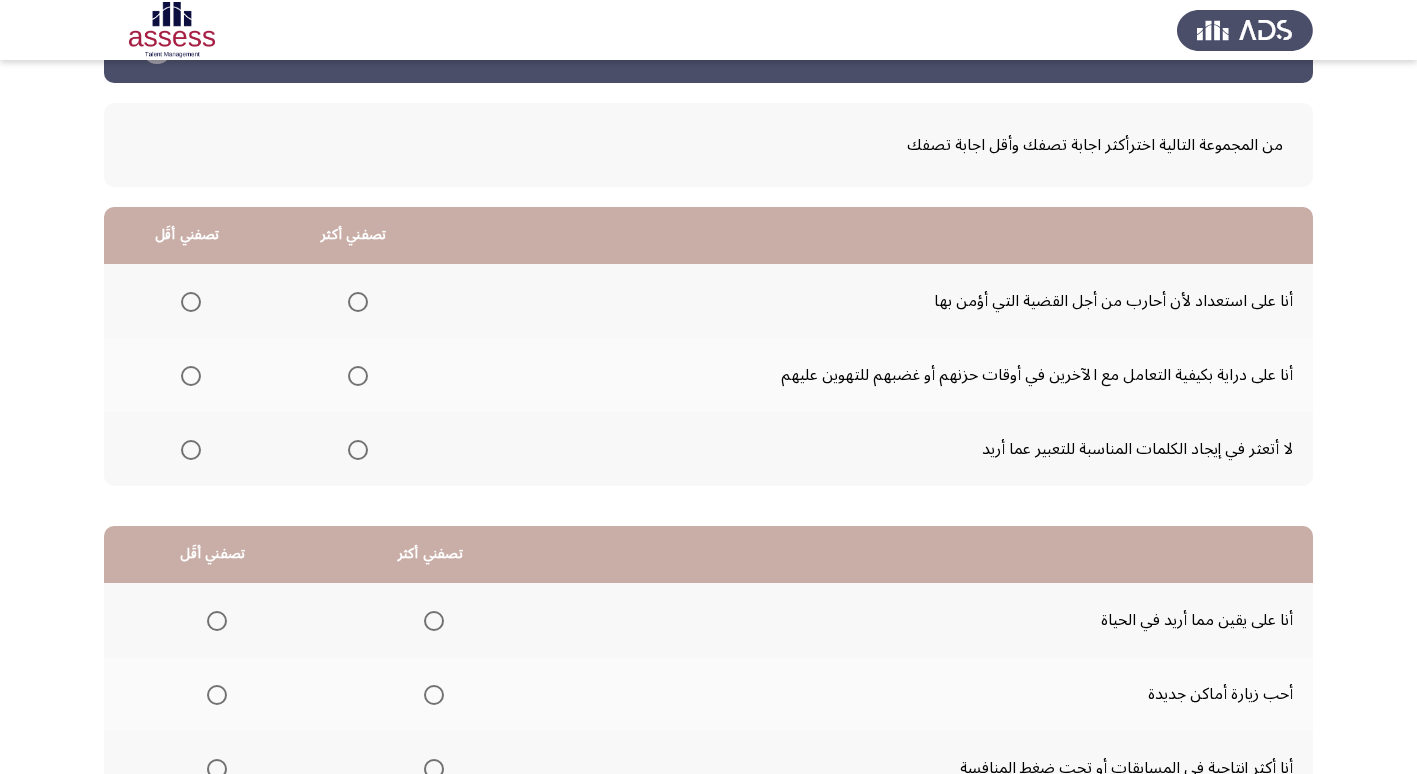 scroll, scrollTop: 100, scrollLeft: 0, axis: vertical 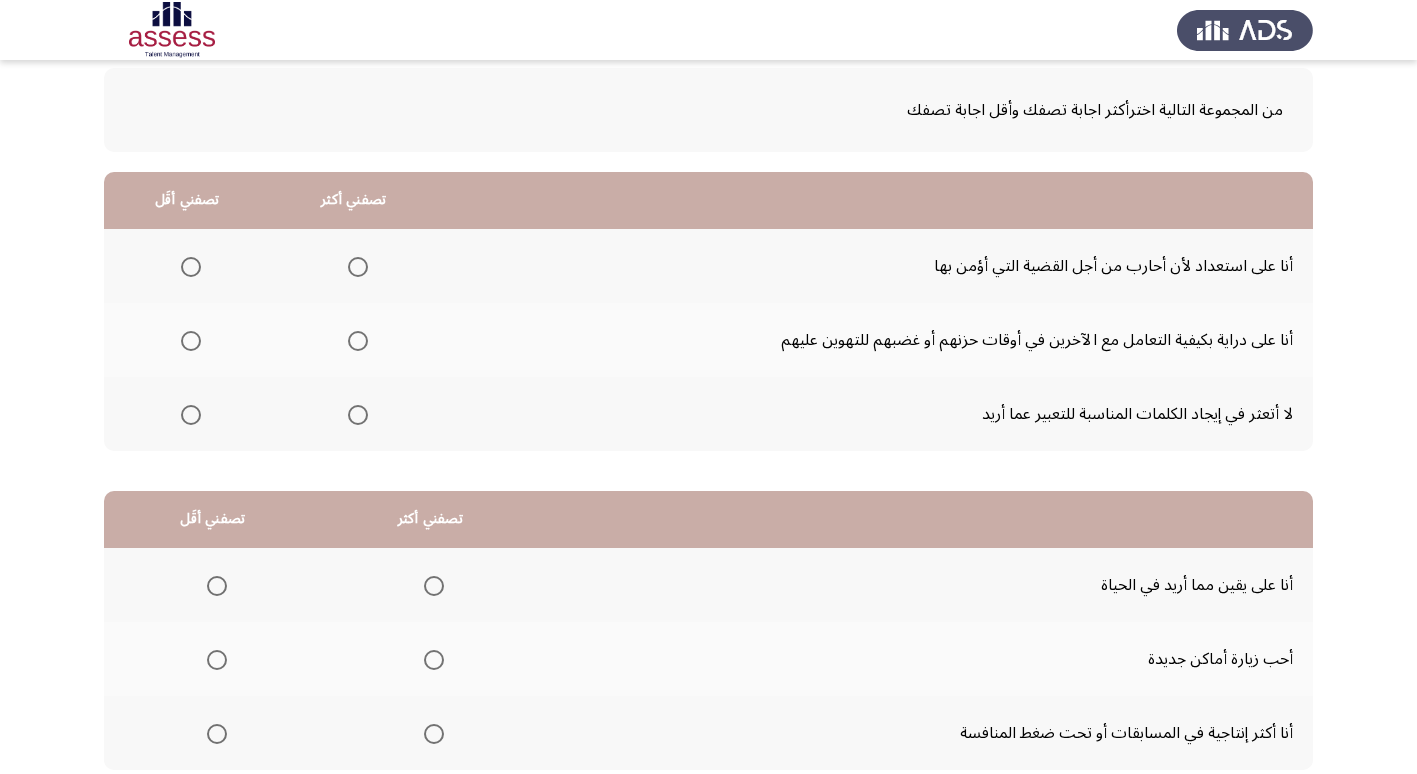 click at bounding box center [358, 415] 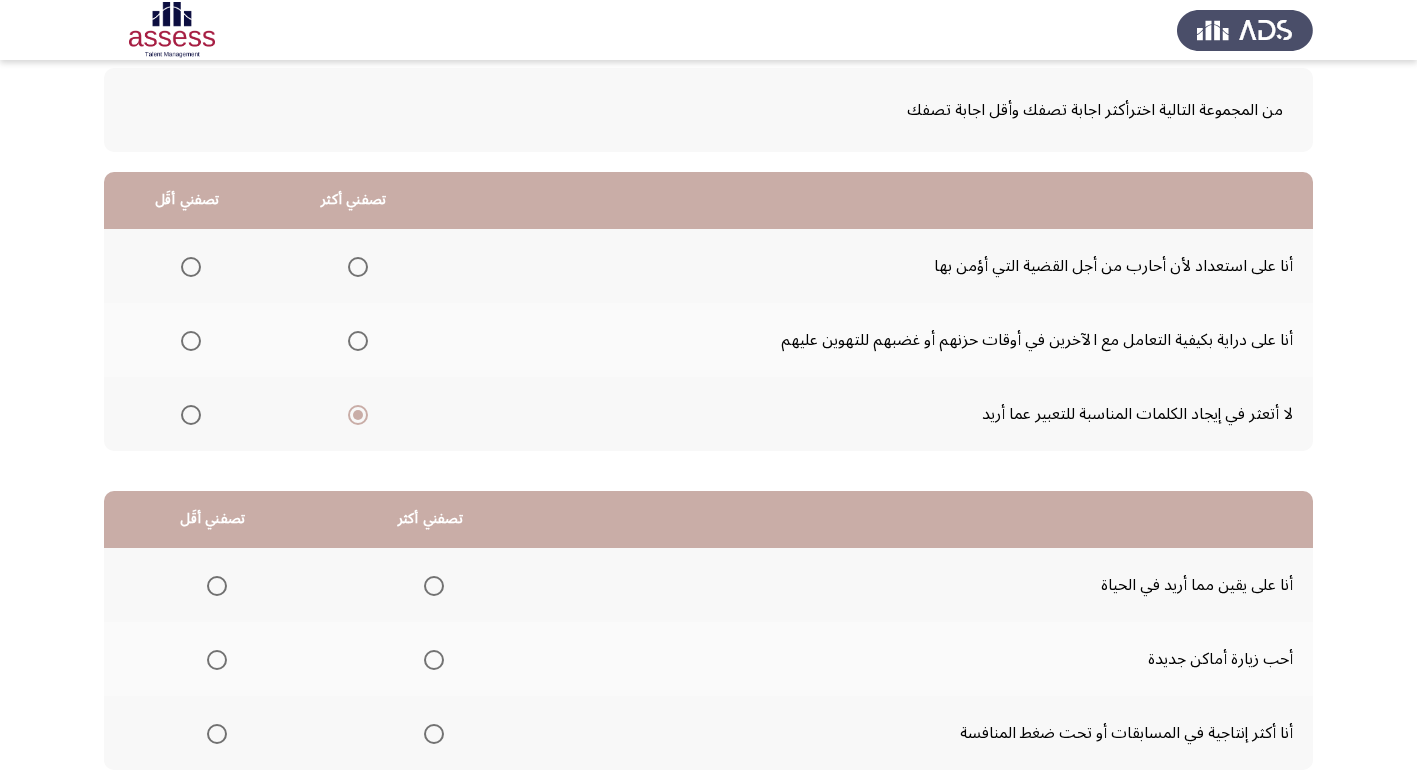 click at bounding box center [191, 267] 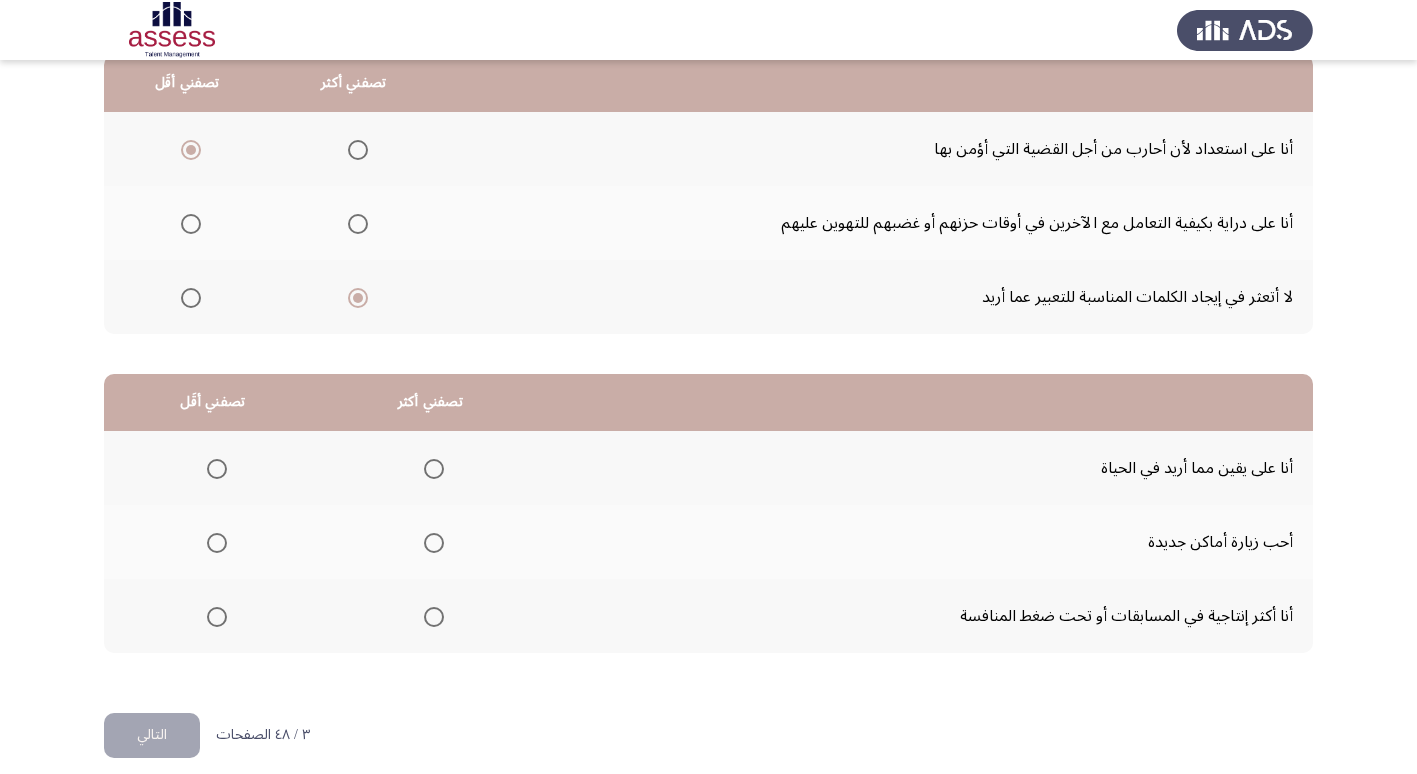 scroll, scrollTop: 236, scrollLeft: 0, axis: vertical 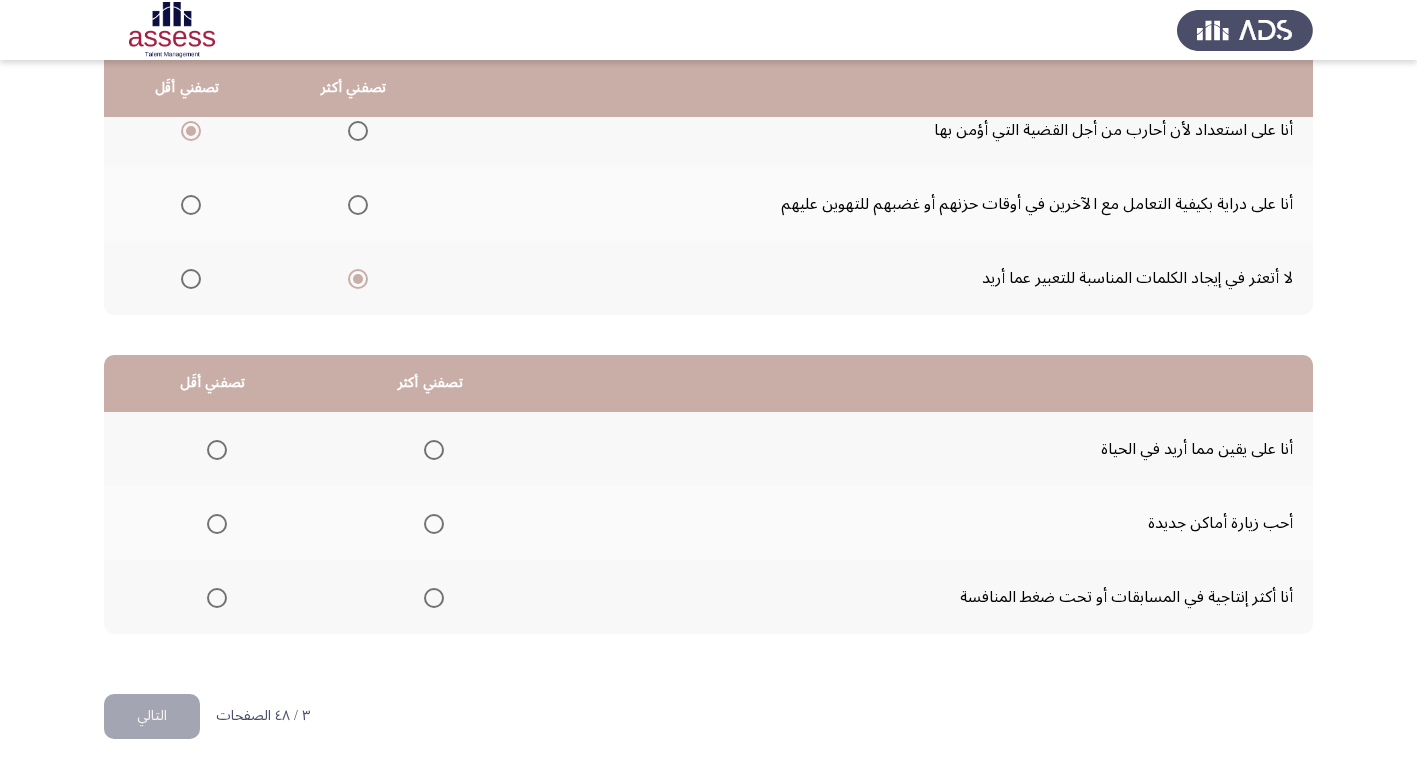click at bounding box center (434, 598) 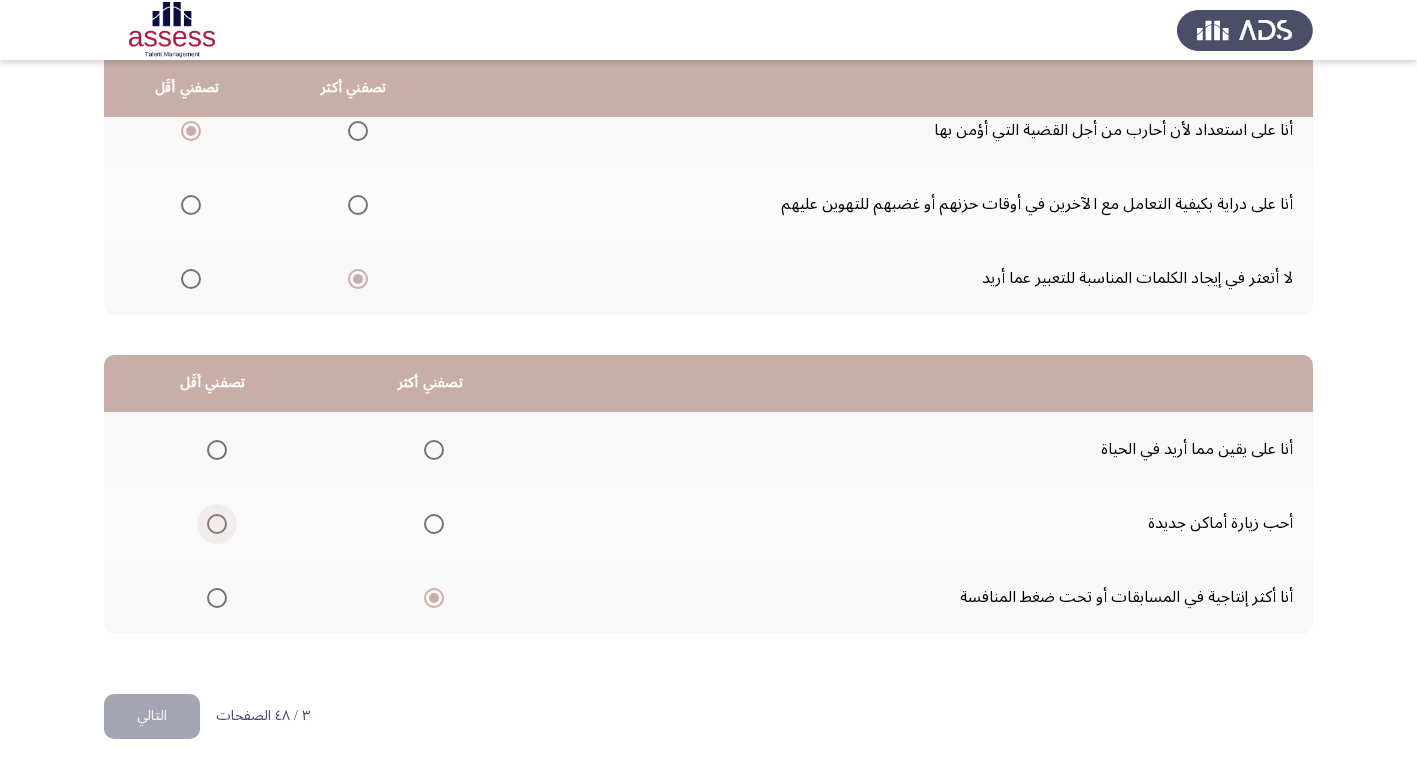 click at bounding box center [217, 524] 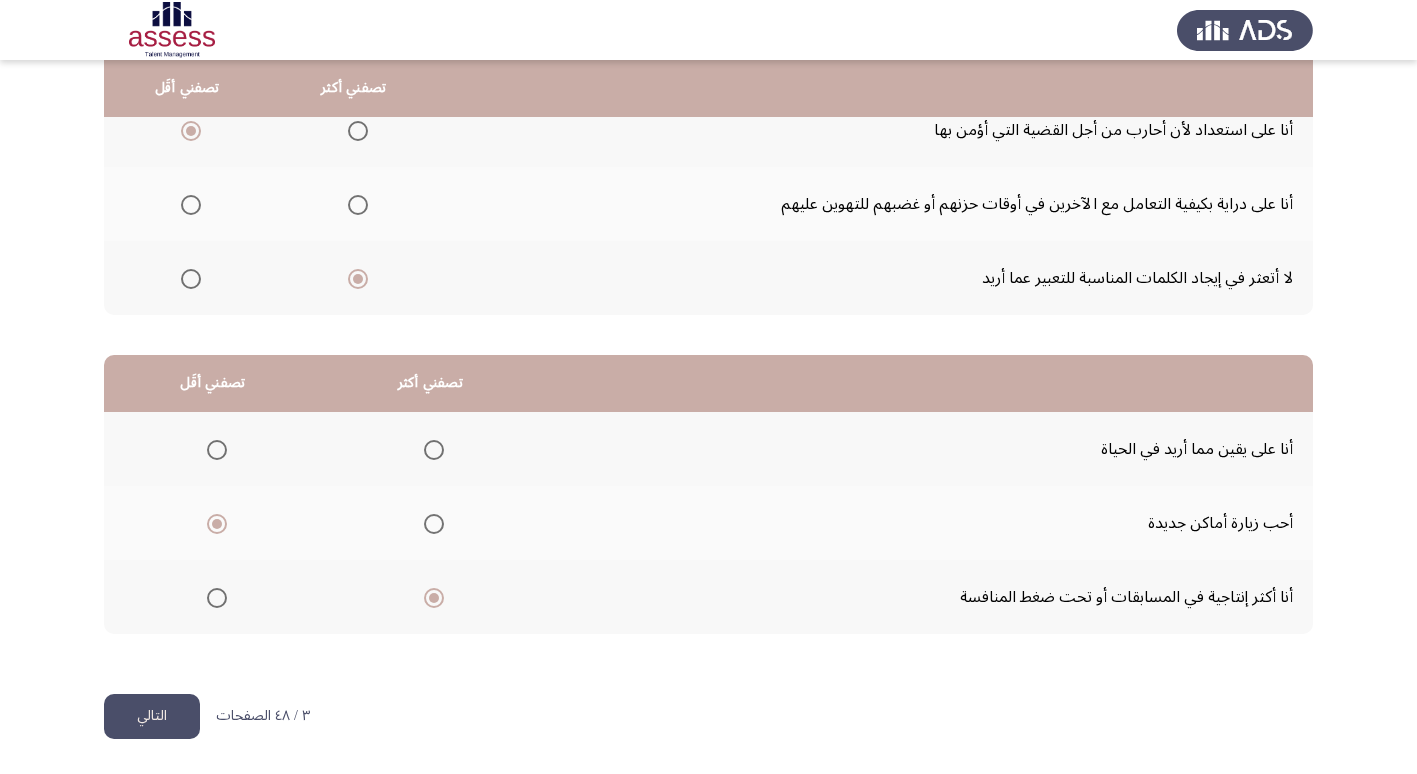 click on "التالي" 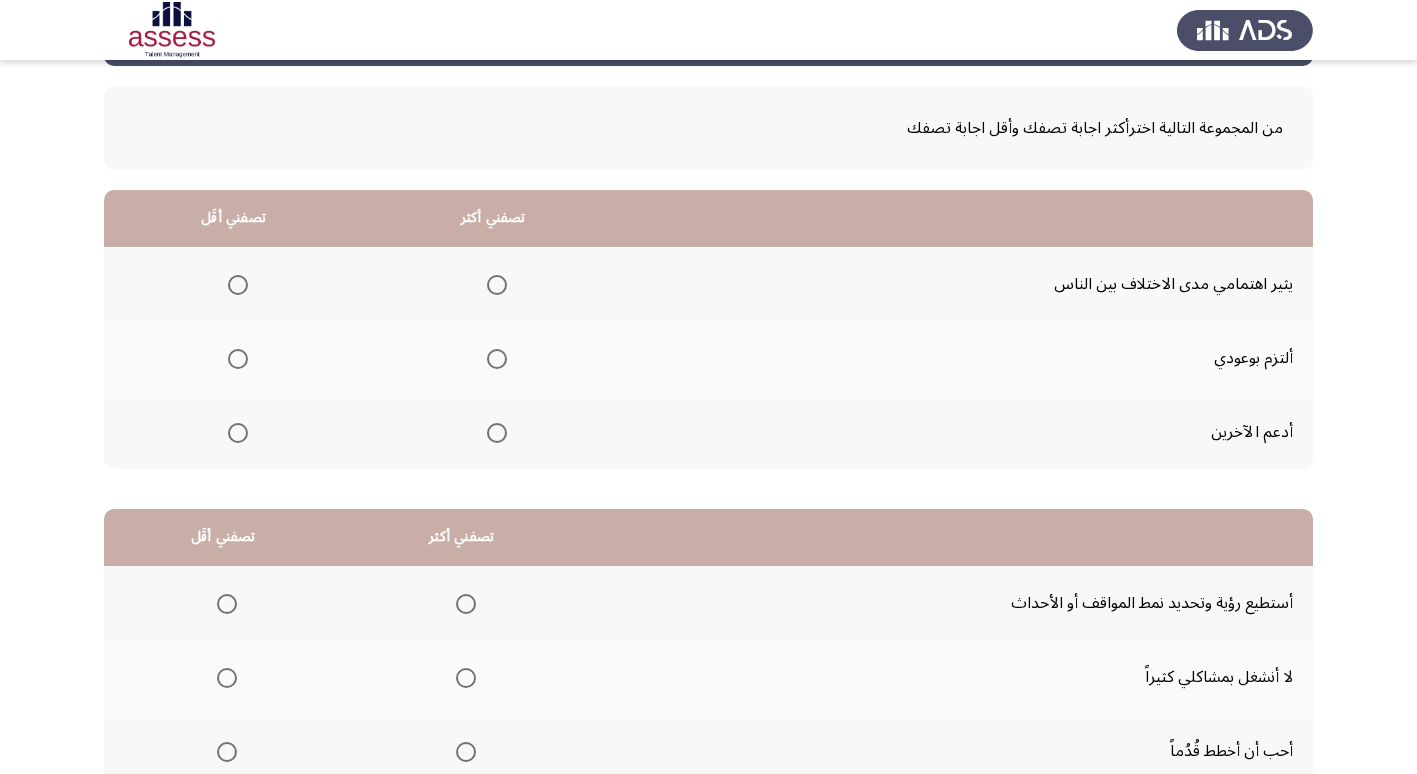 scroll, scrollTop: 200, scrollLeft: 0, axis: vertical 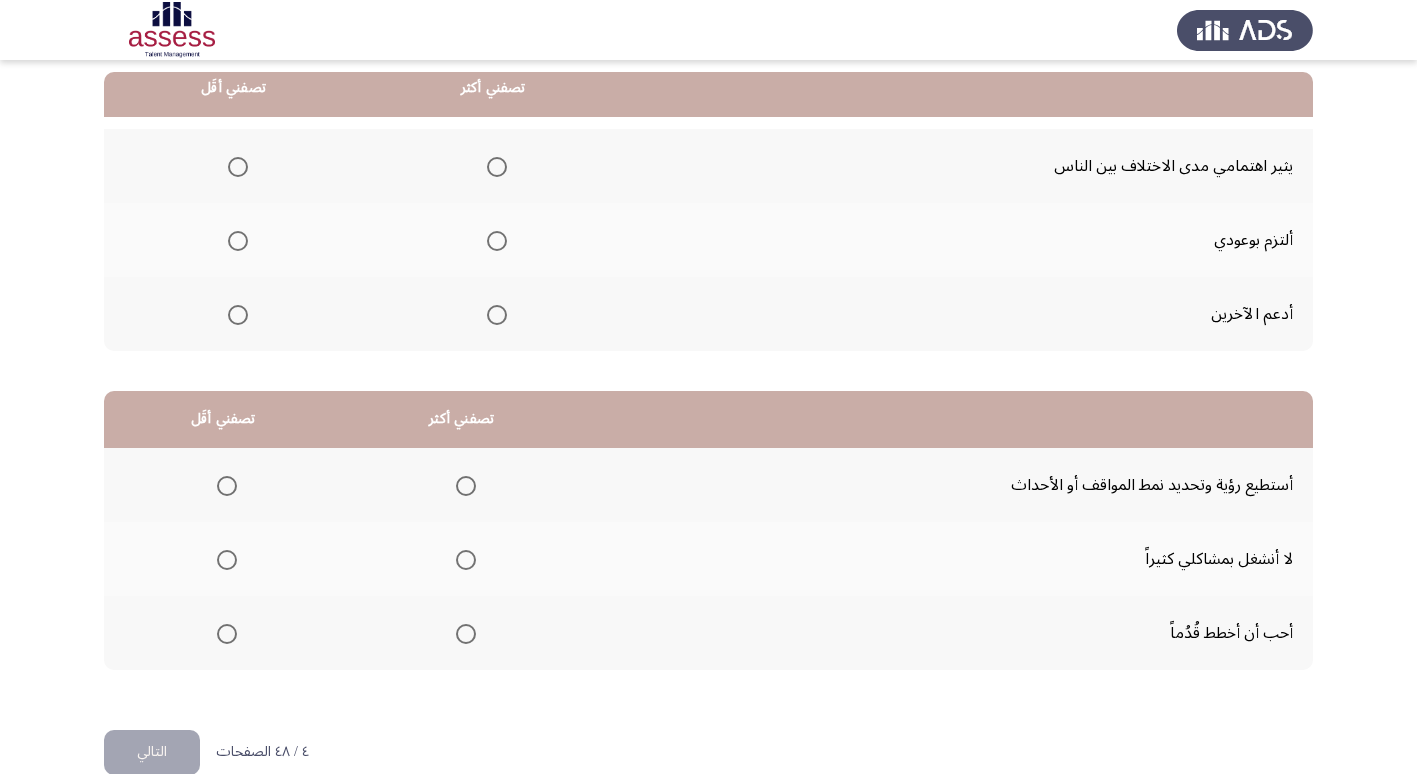 click at bounding box center (497, 241) 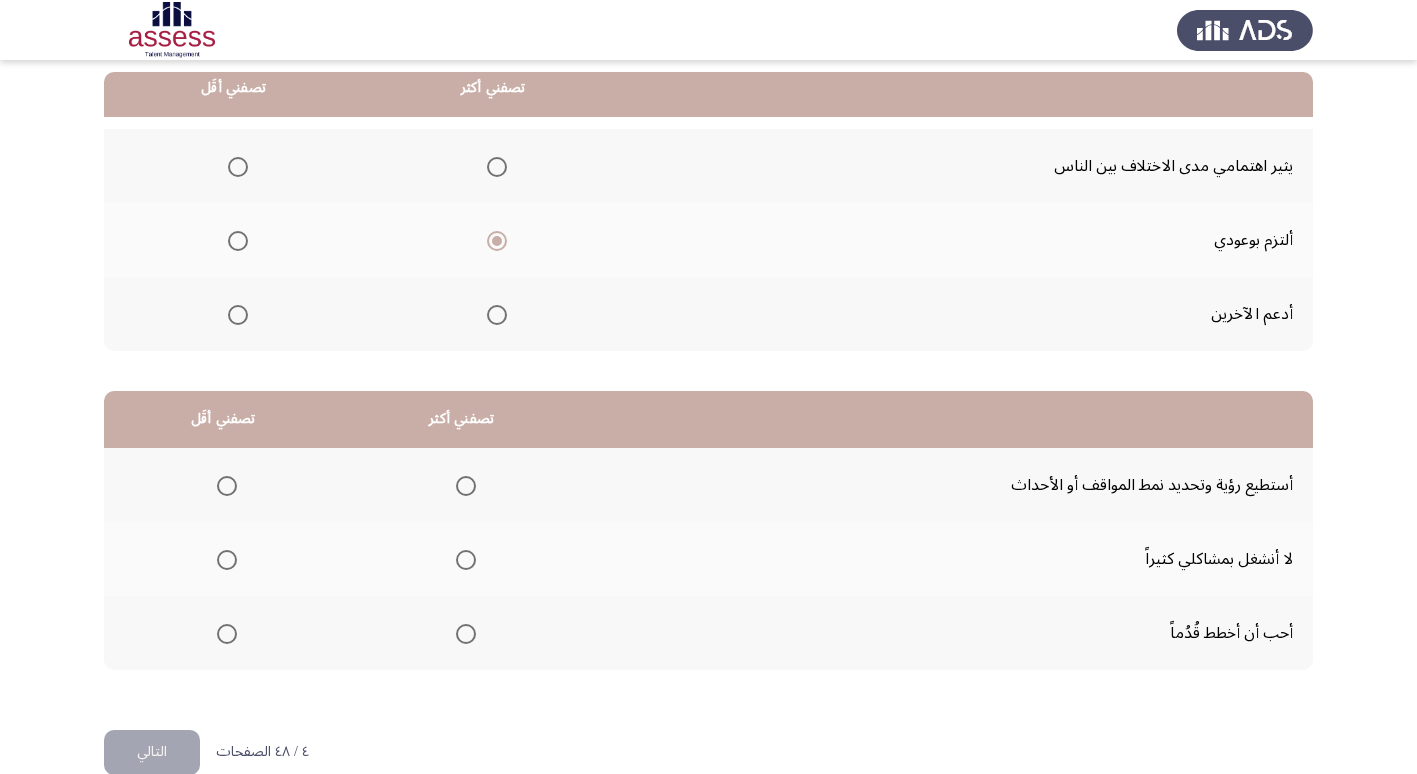 click at bounding box center (238, 167) 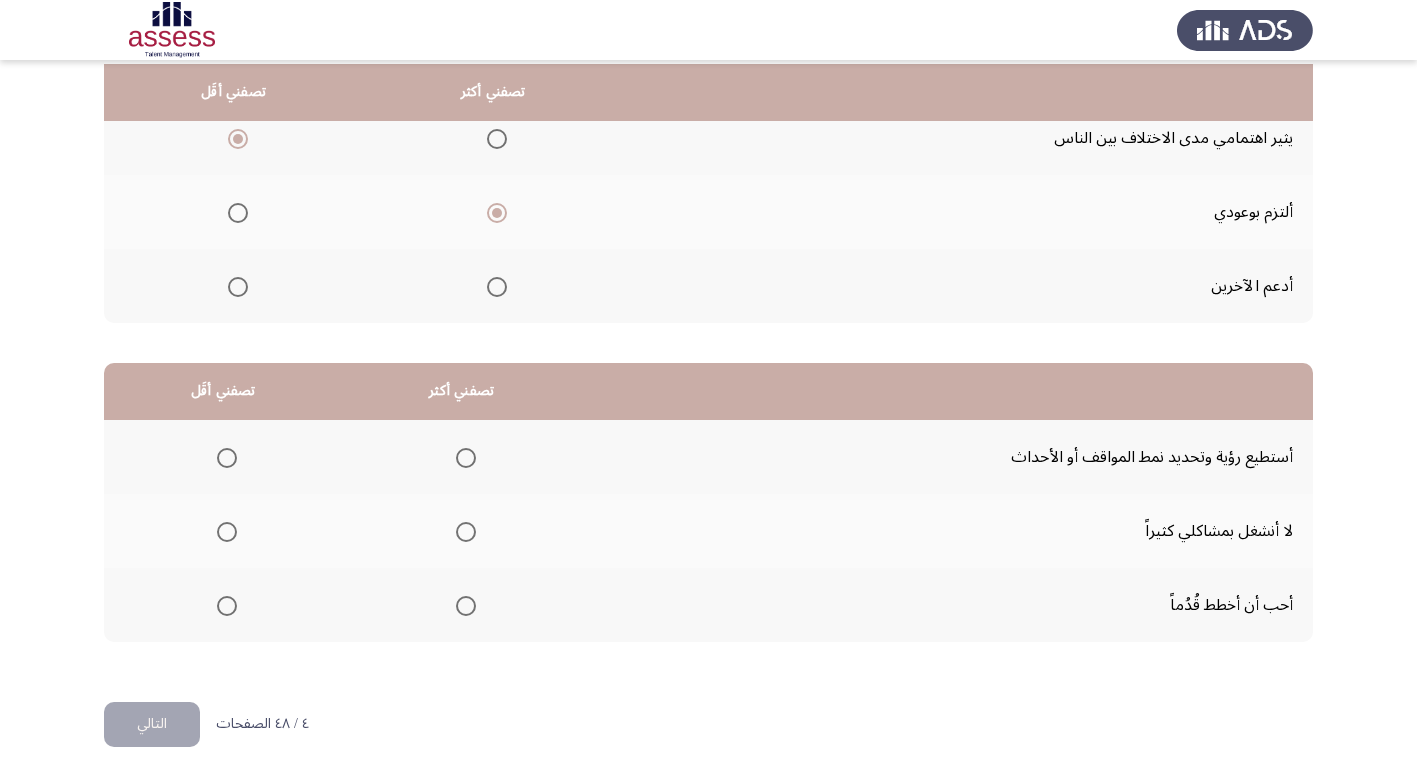 scroll, scrollTop: 236, scrollLeft: 0, axis: vertical 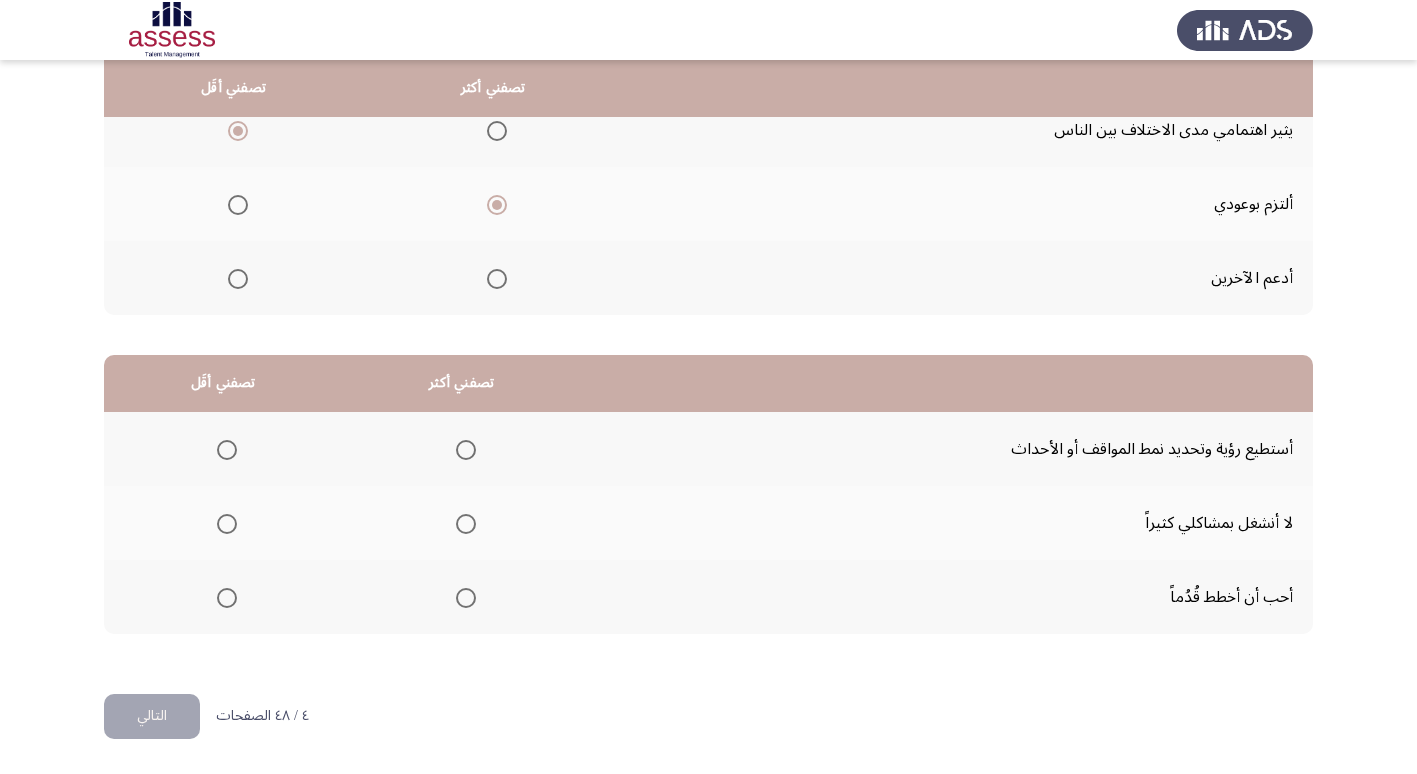 click at bounding box center [466, 598] 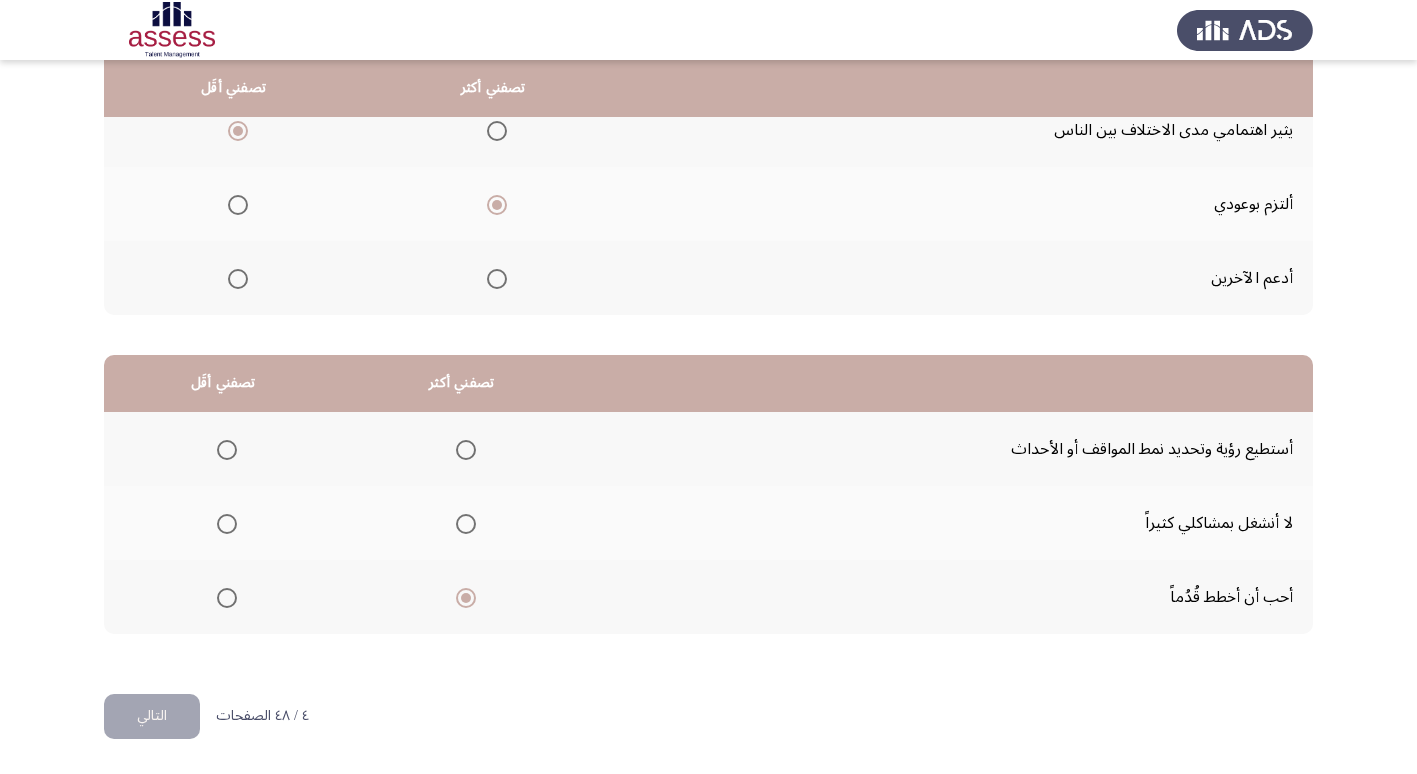 click 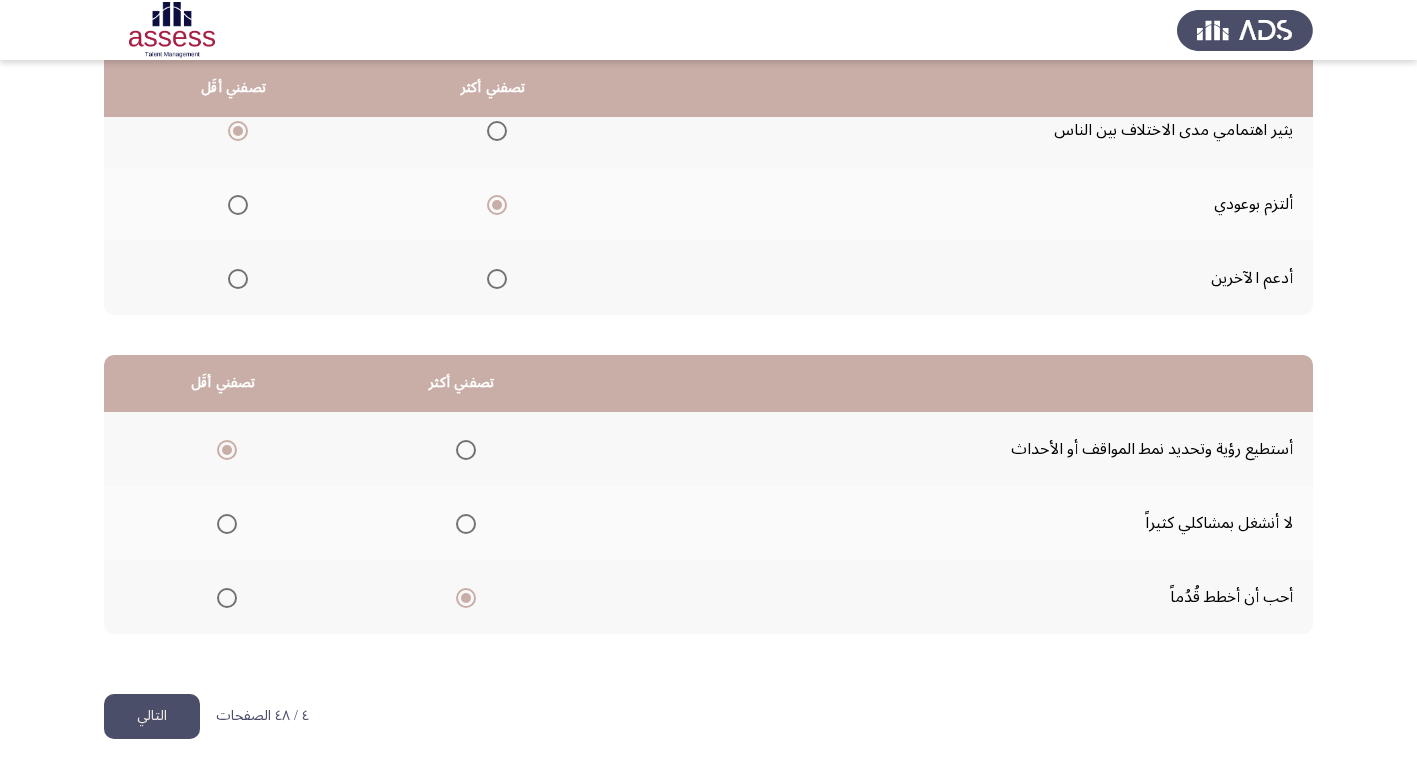 click on "التالي" 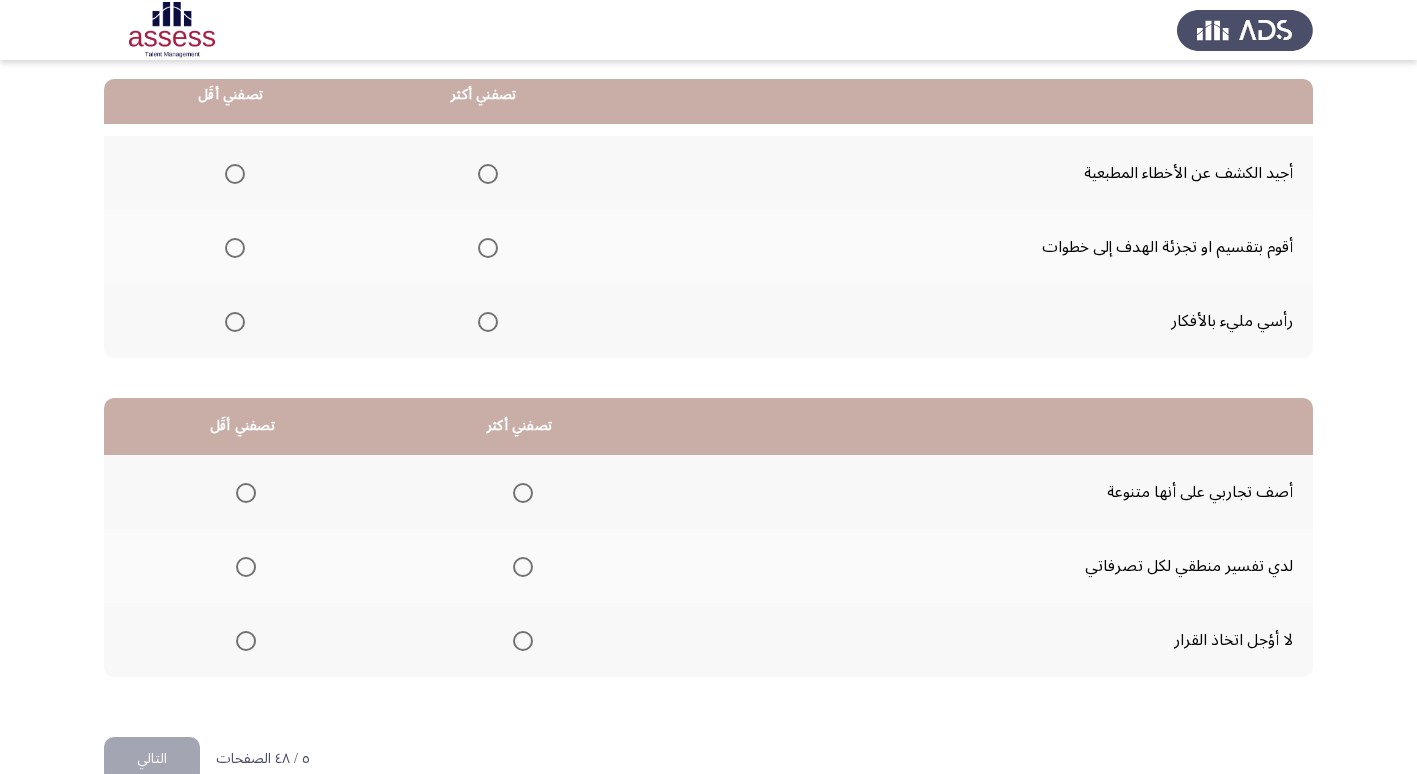 scroll, scrollTop: 200, scrollLeft: 0, axis: vertical 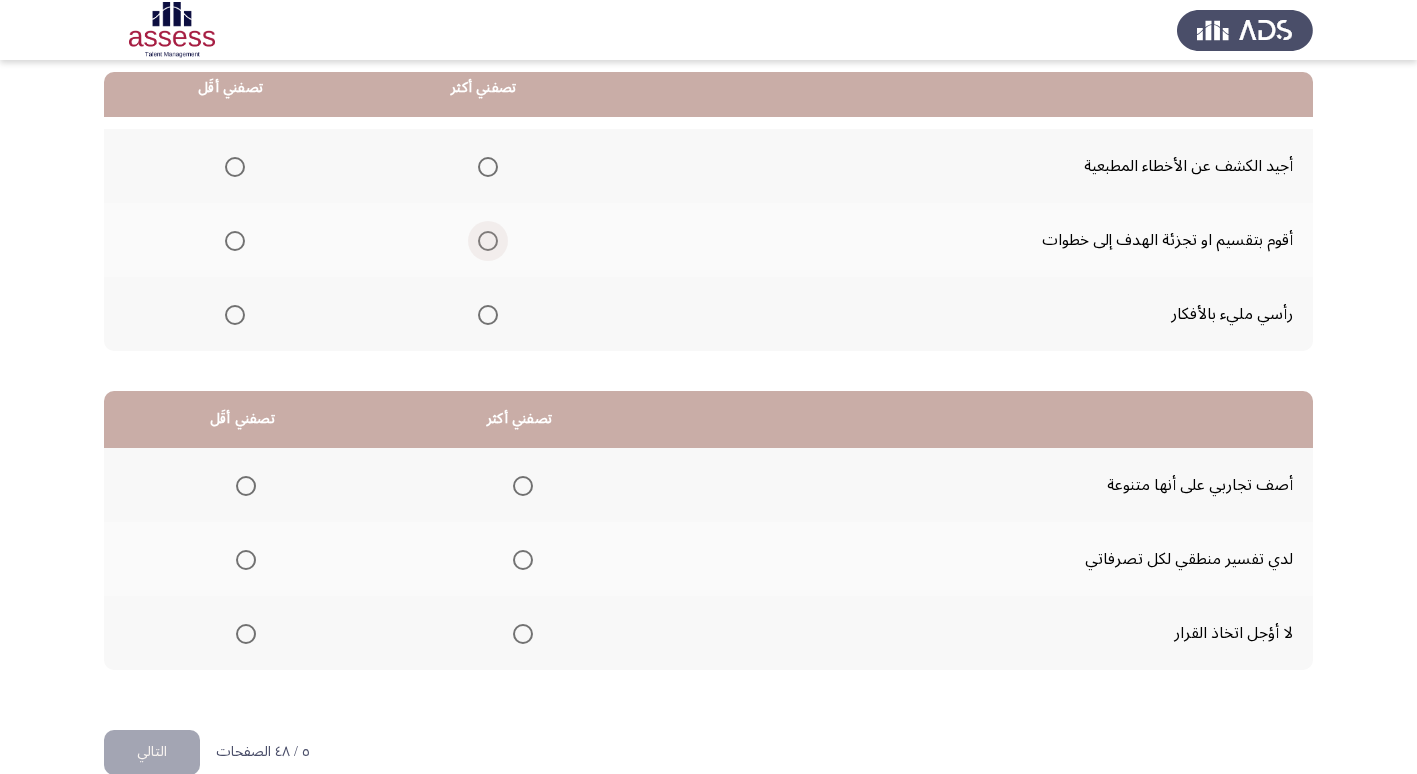 click at bounding box center [488, 241] 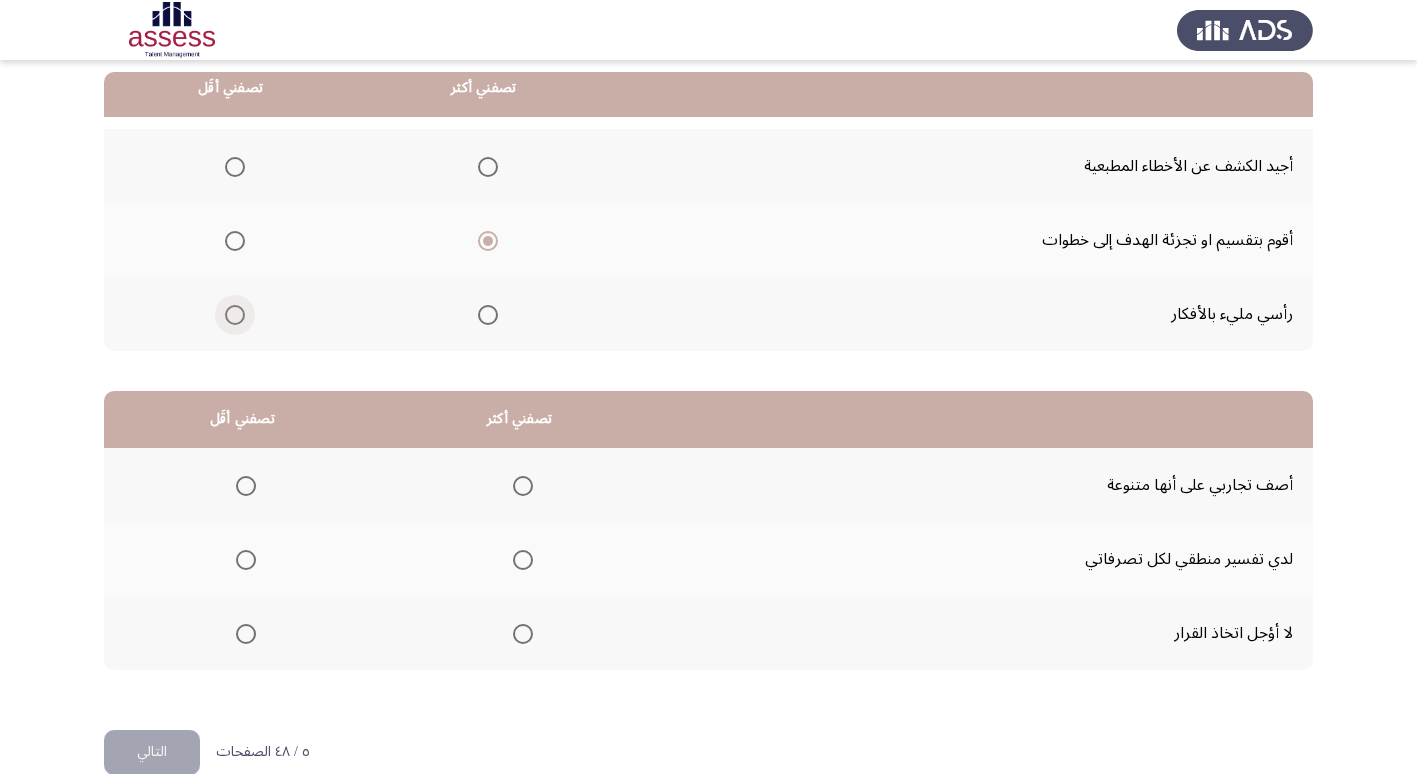 click at bounding box center [235, 315] 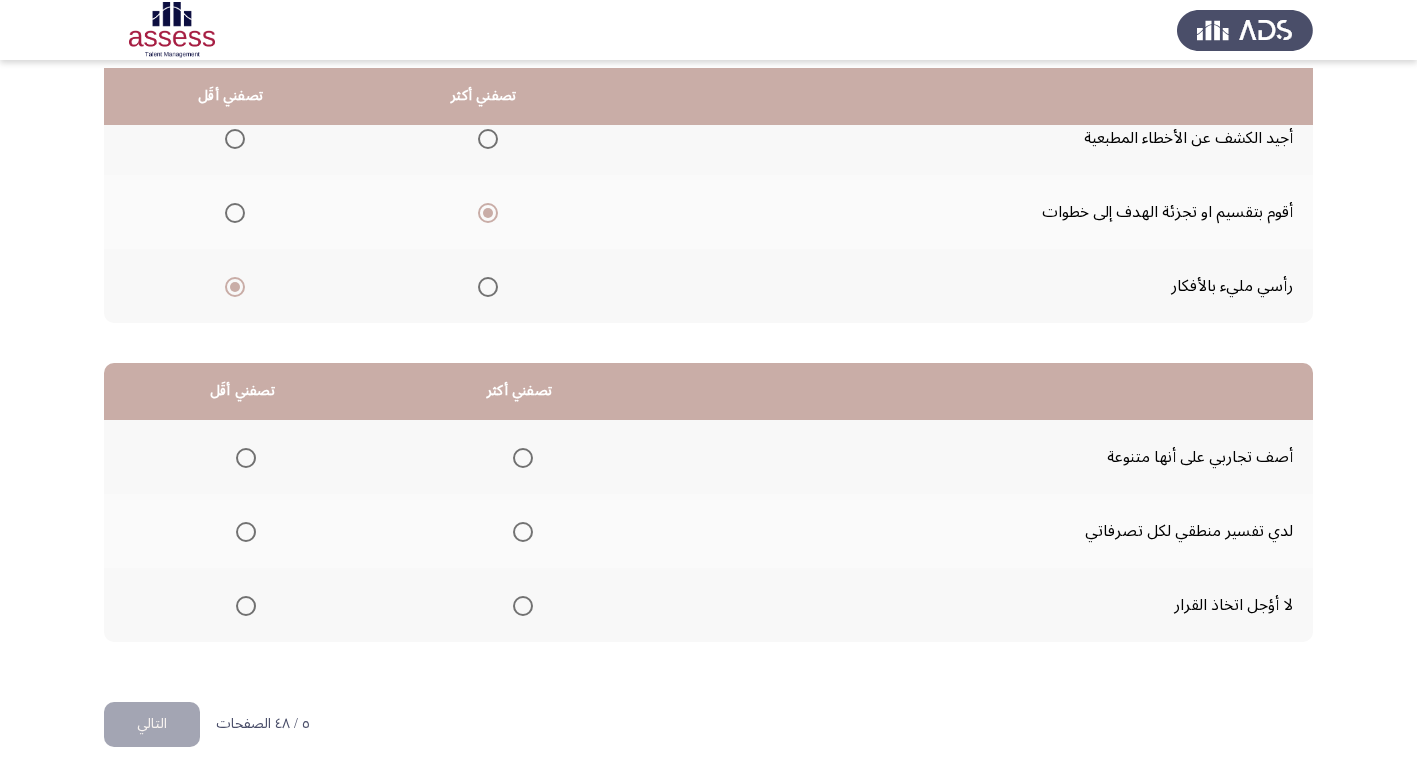 scroll, scrollTop: 236, scrollLeft: 0, axis: vertical 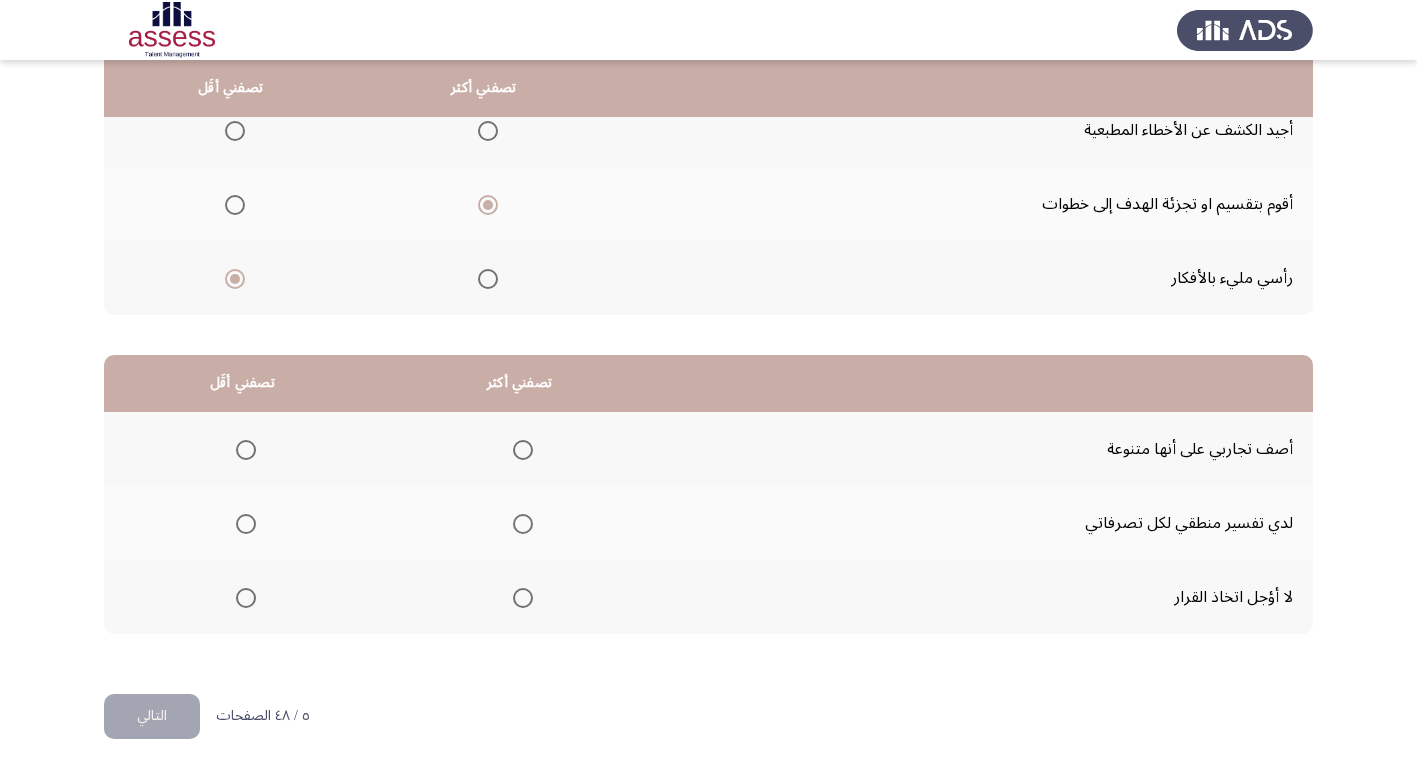 click at bounding box center [246, 524] 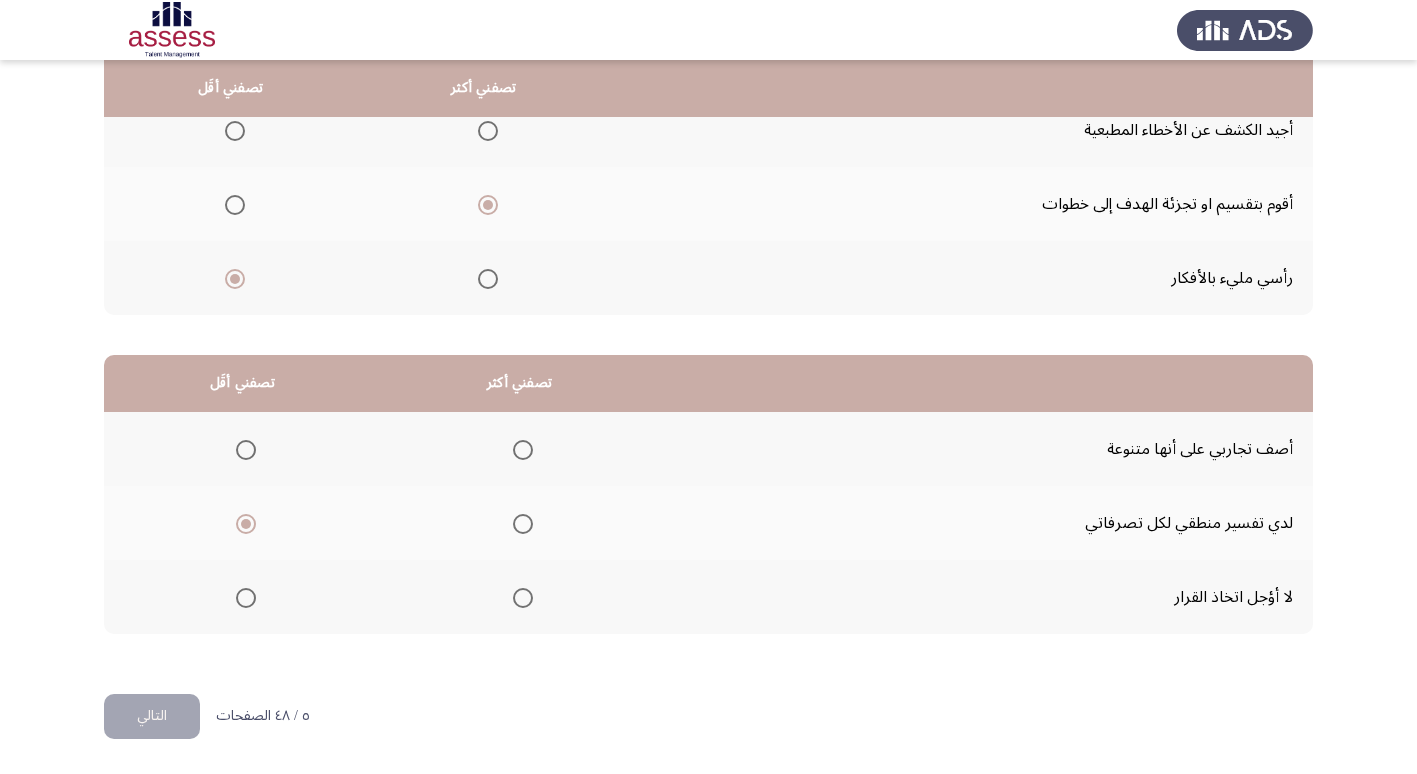 click at bounding box center (523, 598) 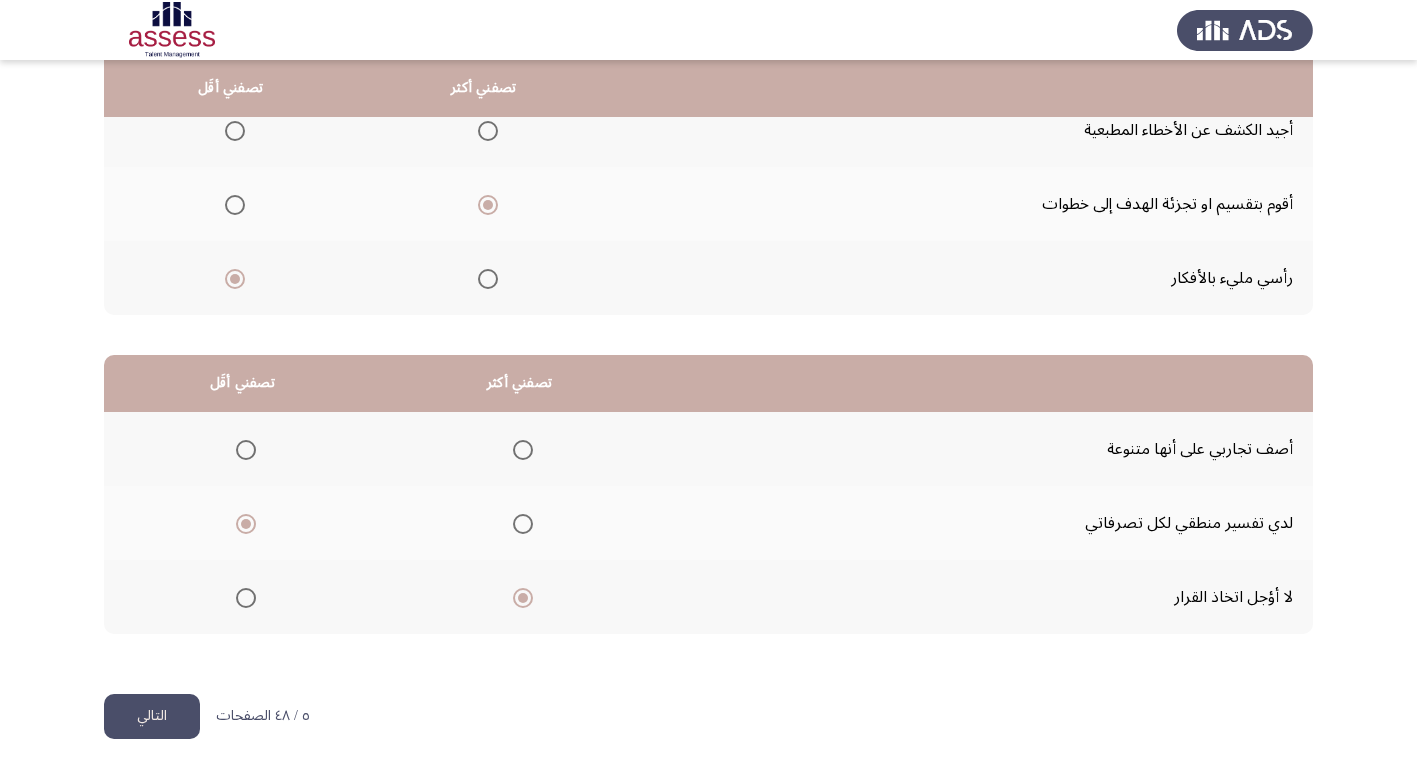 click on "التالي" 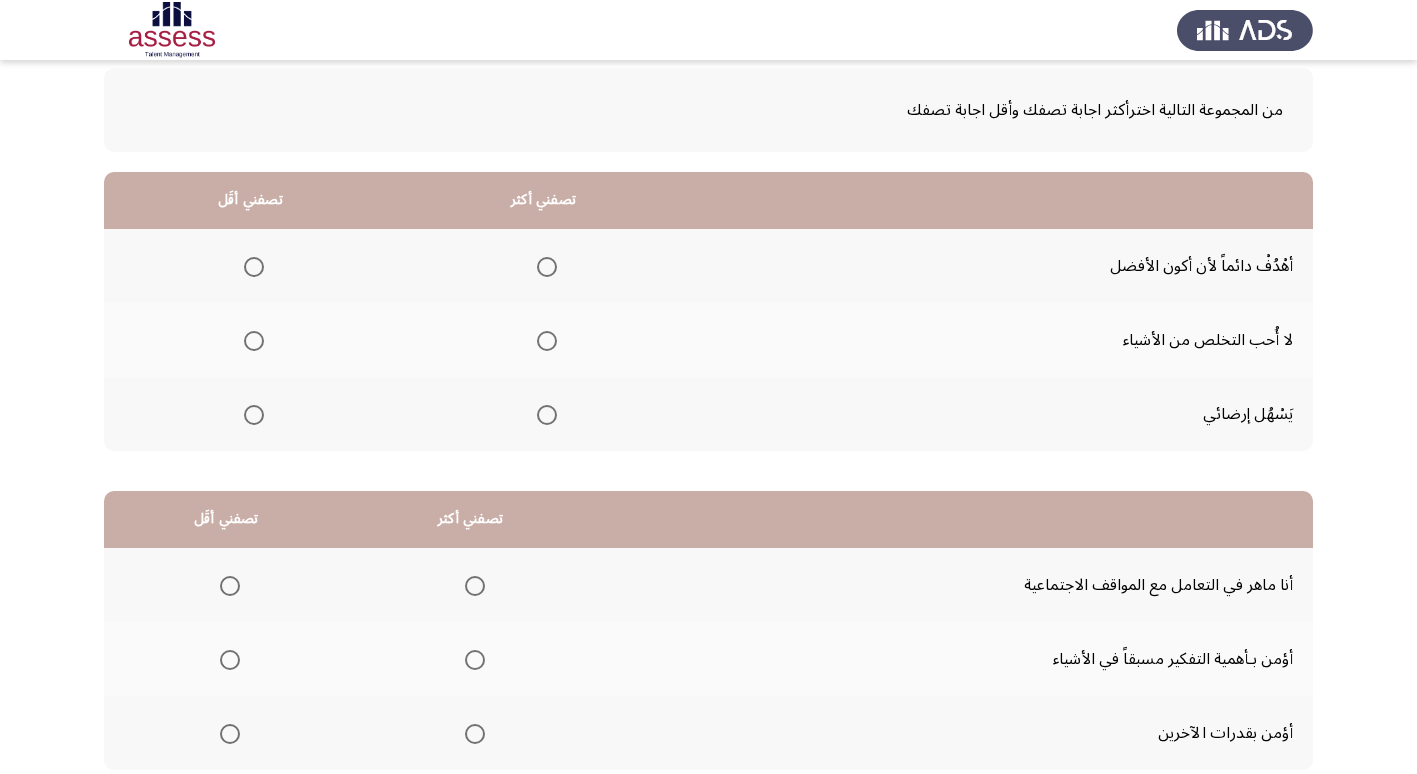 scroll, scrollTop: 200, scrollLeft: 0, axis: vertical 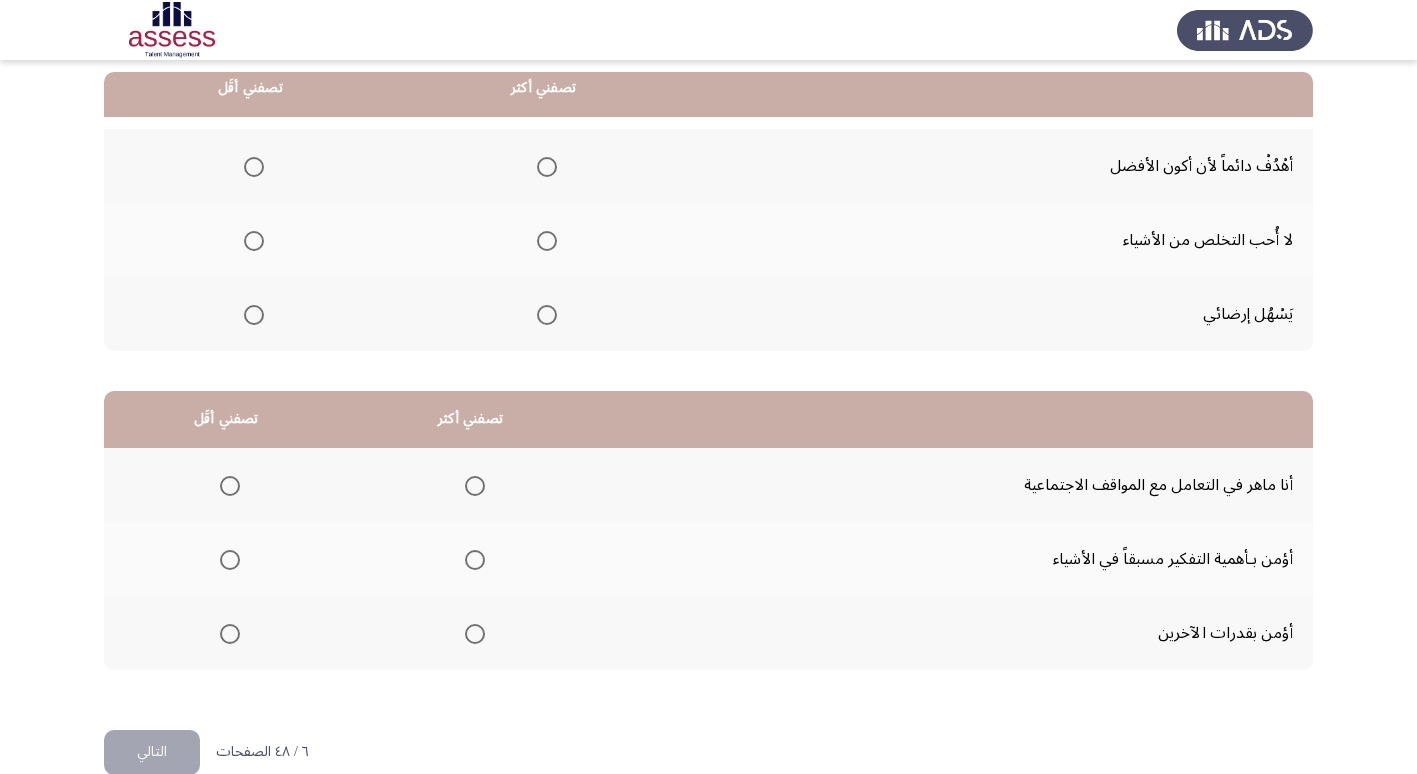 click at bounding box center [254, 241] 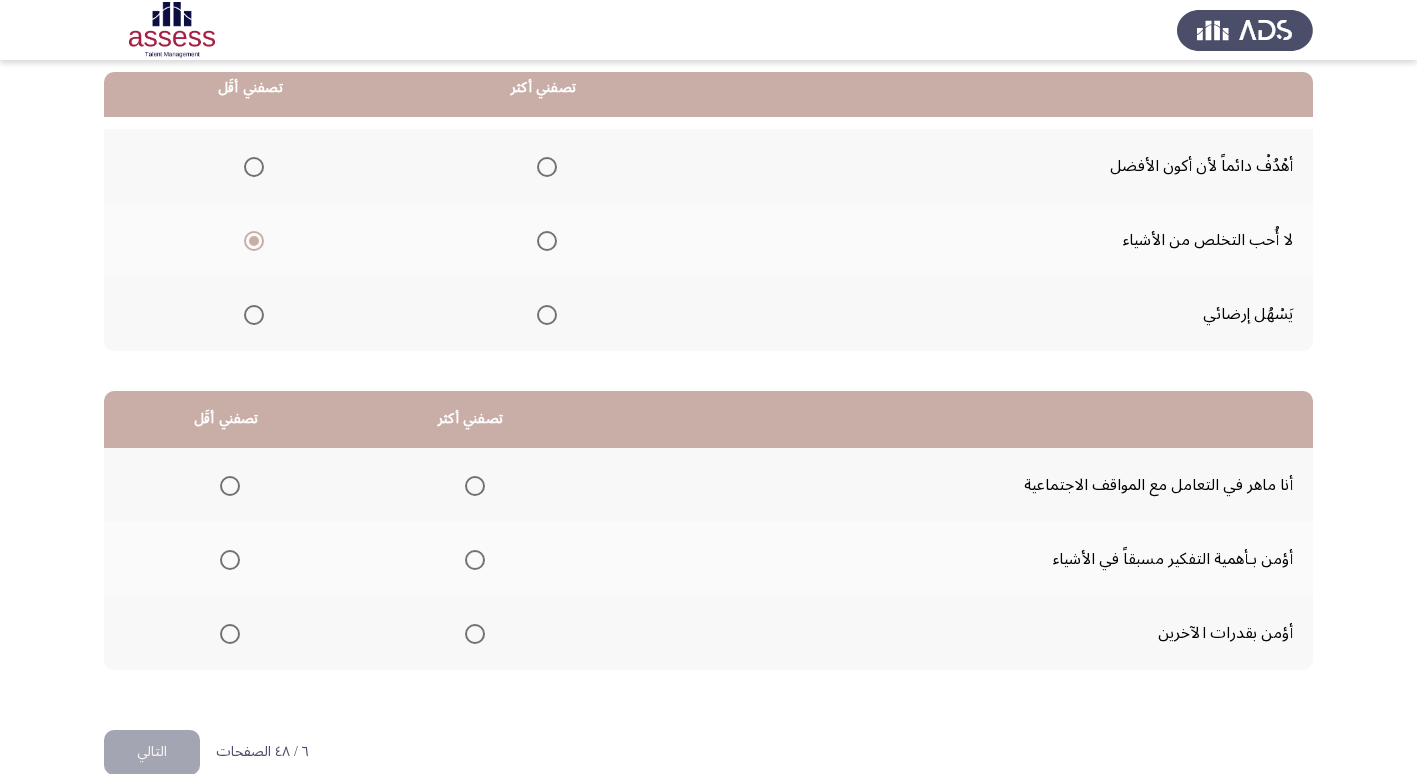 click at bounding box center (547, 167) 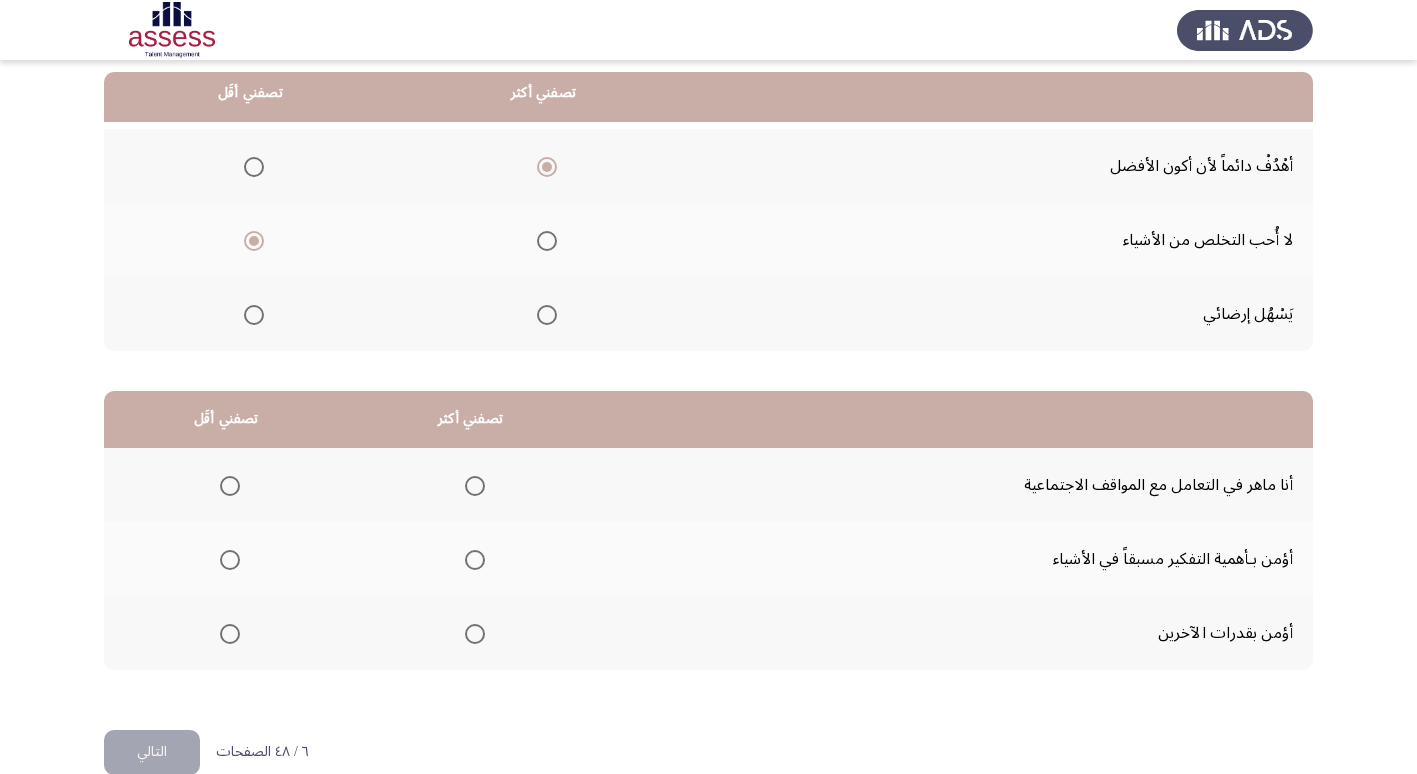 scroll, scrollTop: 236, scrollLeft: 0, axis: vertical 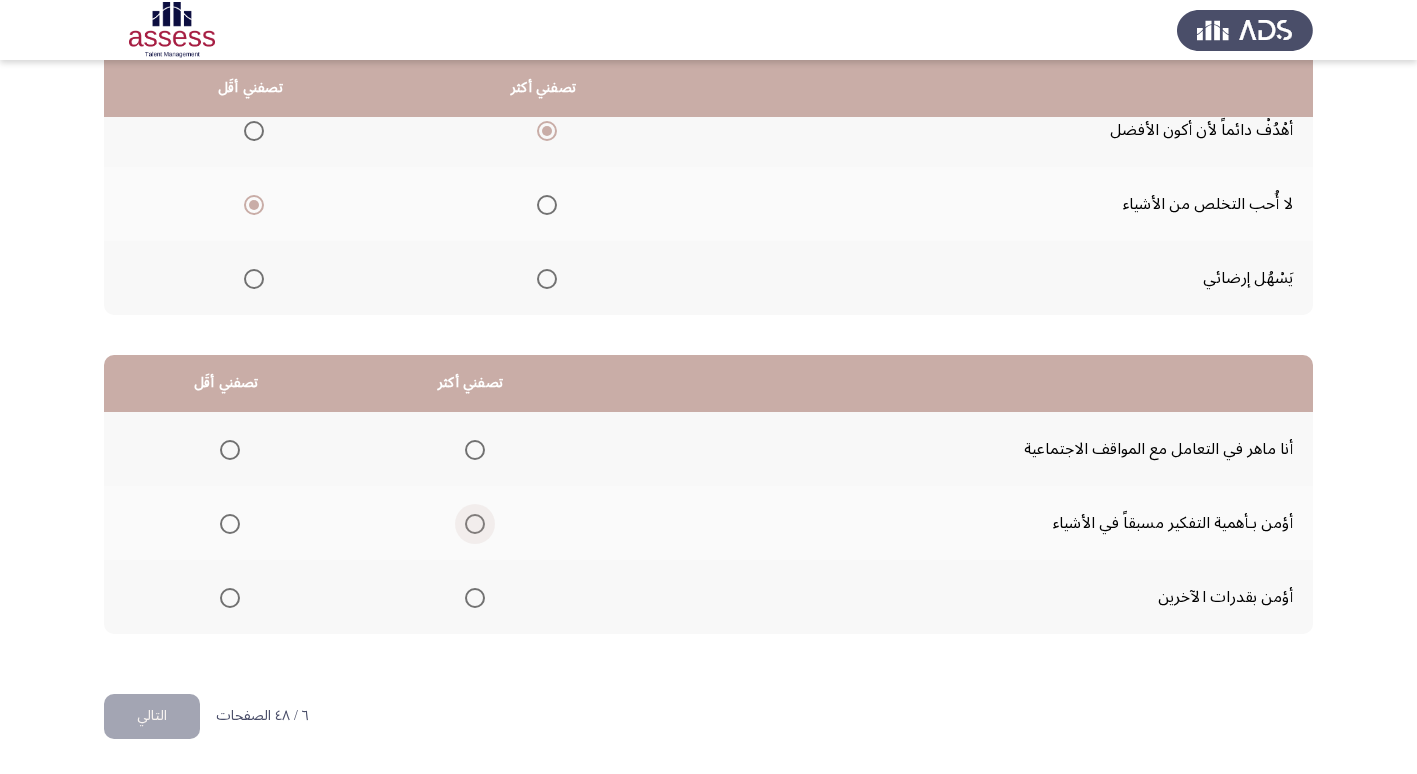 click at bounding box center [475, 524] 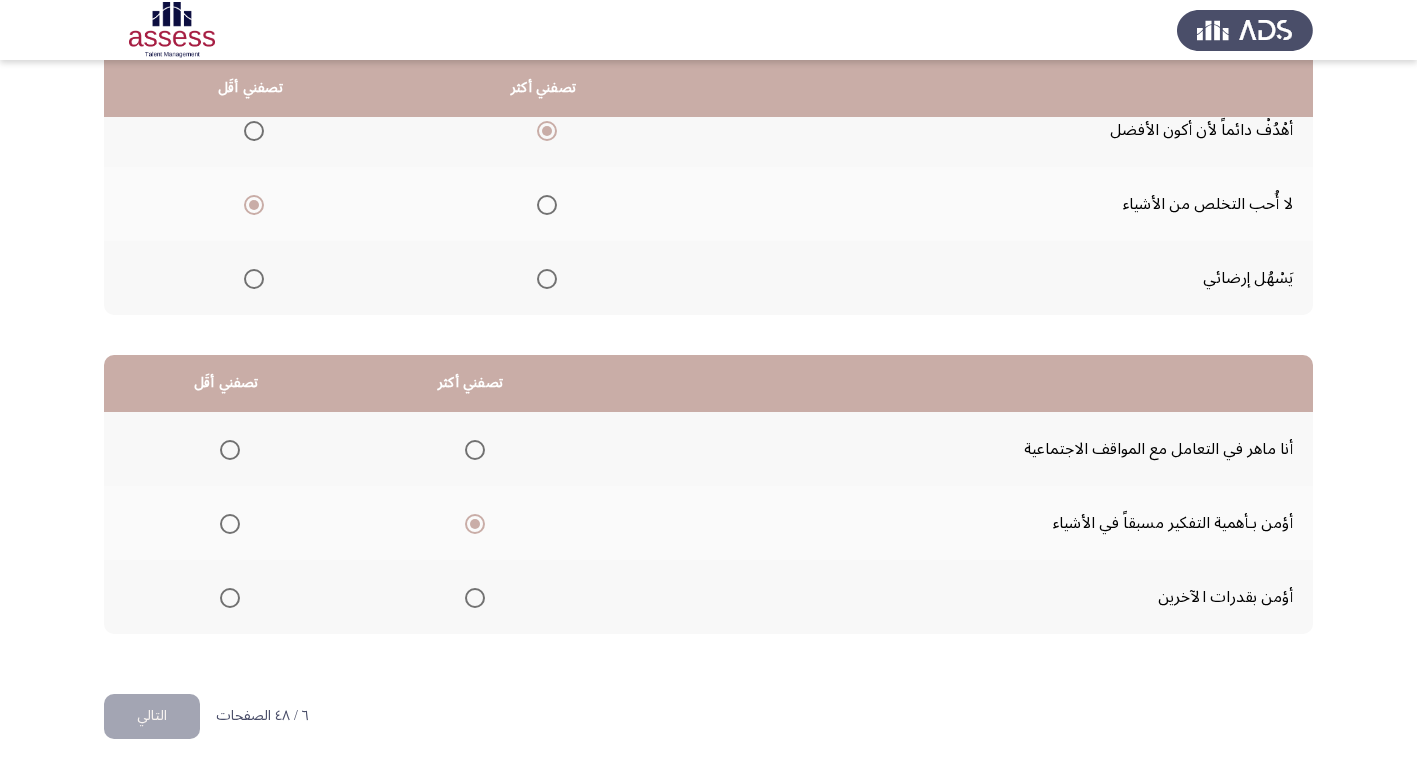 click at bounding box center [230, 450] 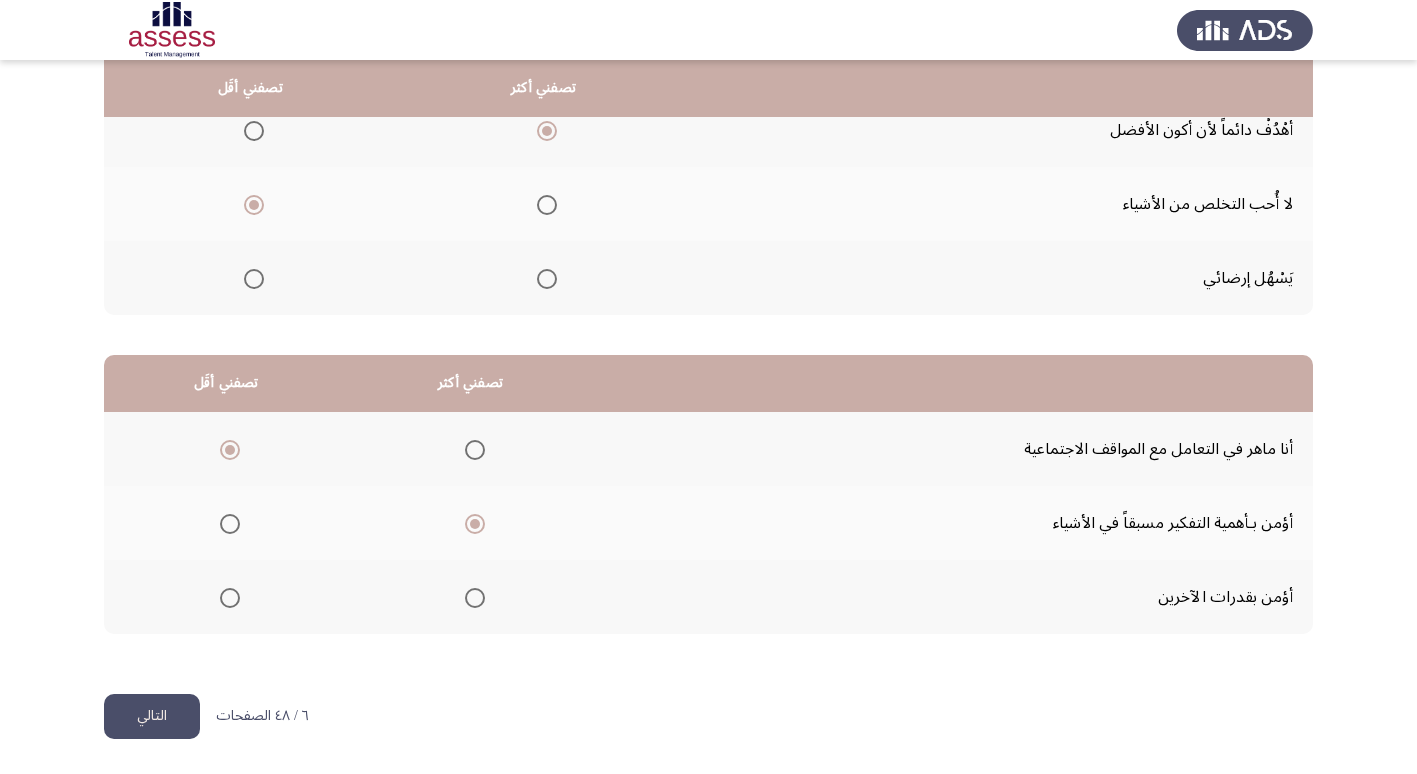 click on "التالي" 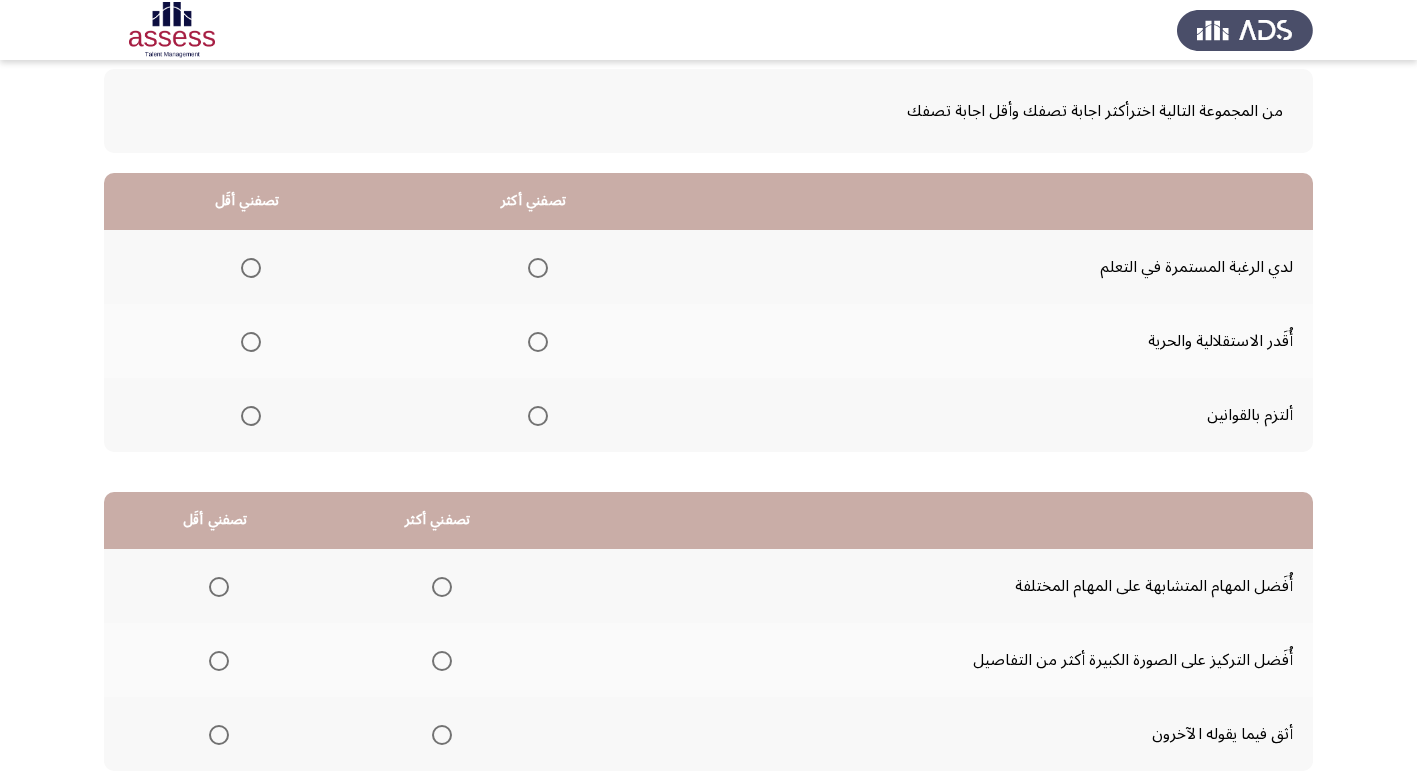 scroll, scrollTop: 100, scrollLeft: 0, axis: vertical 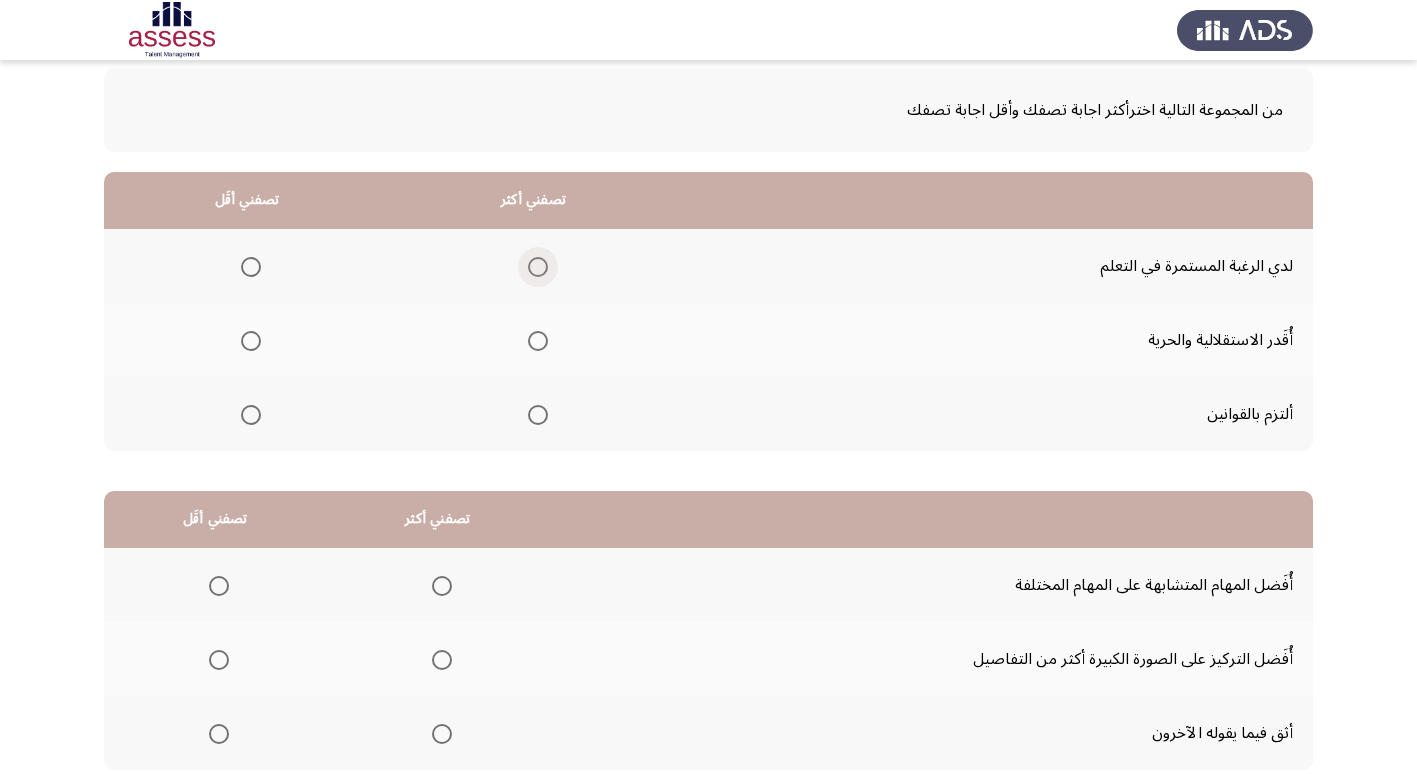 click at bounding box center (538, 267) 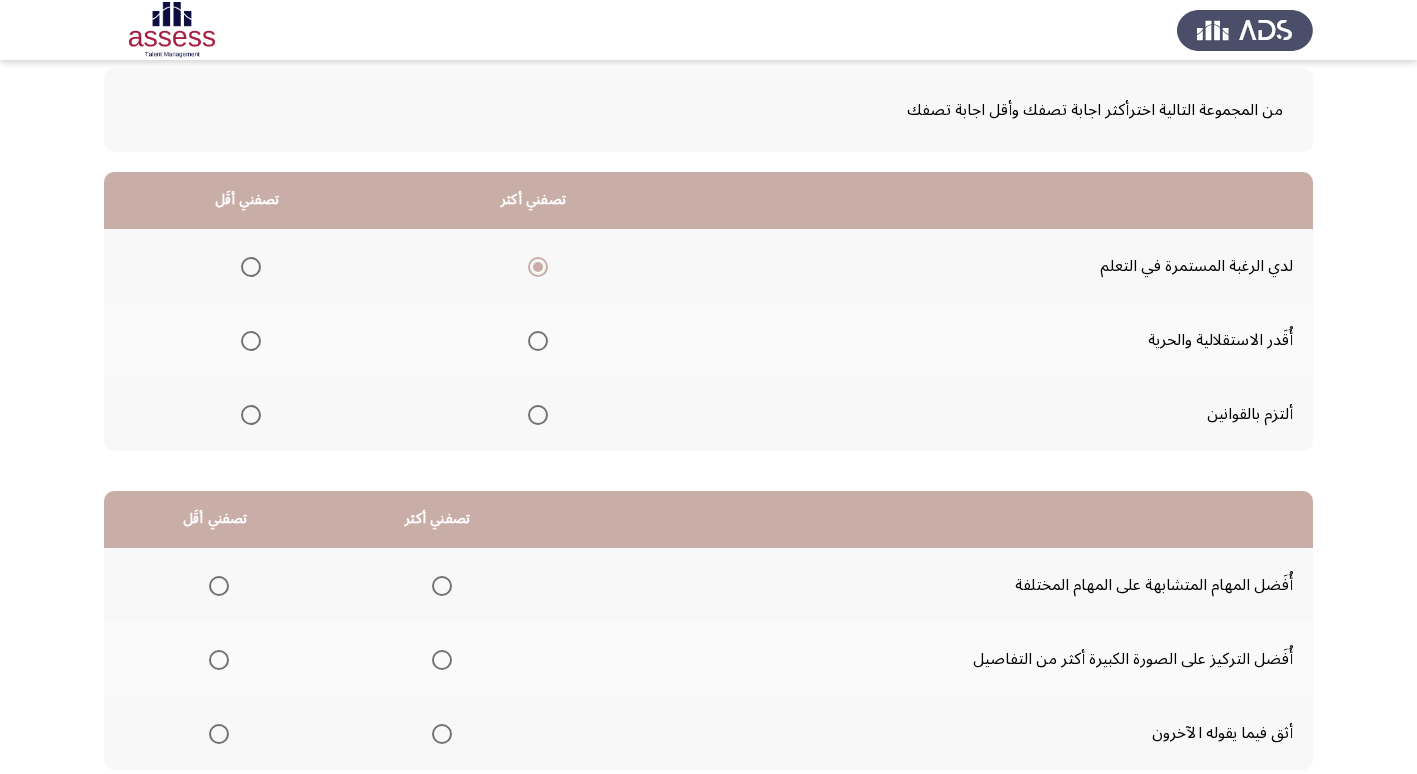 click at bounding box center (538, 415) 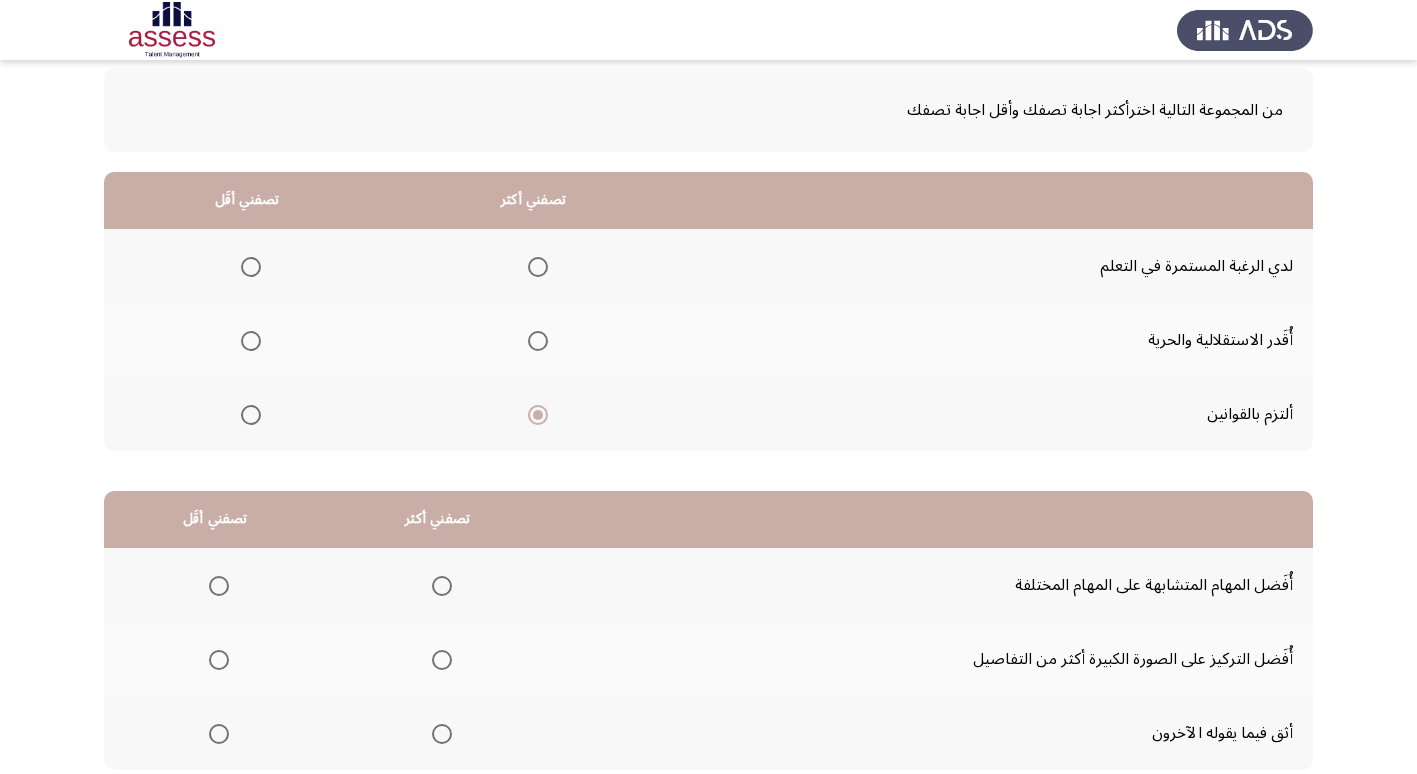 click 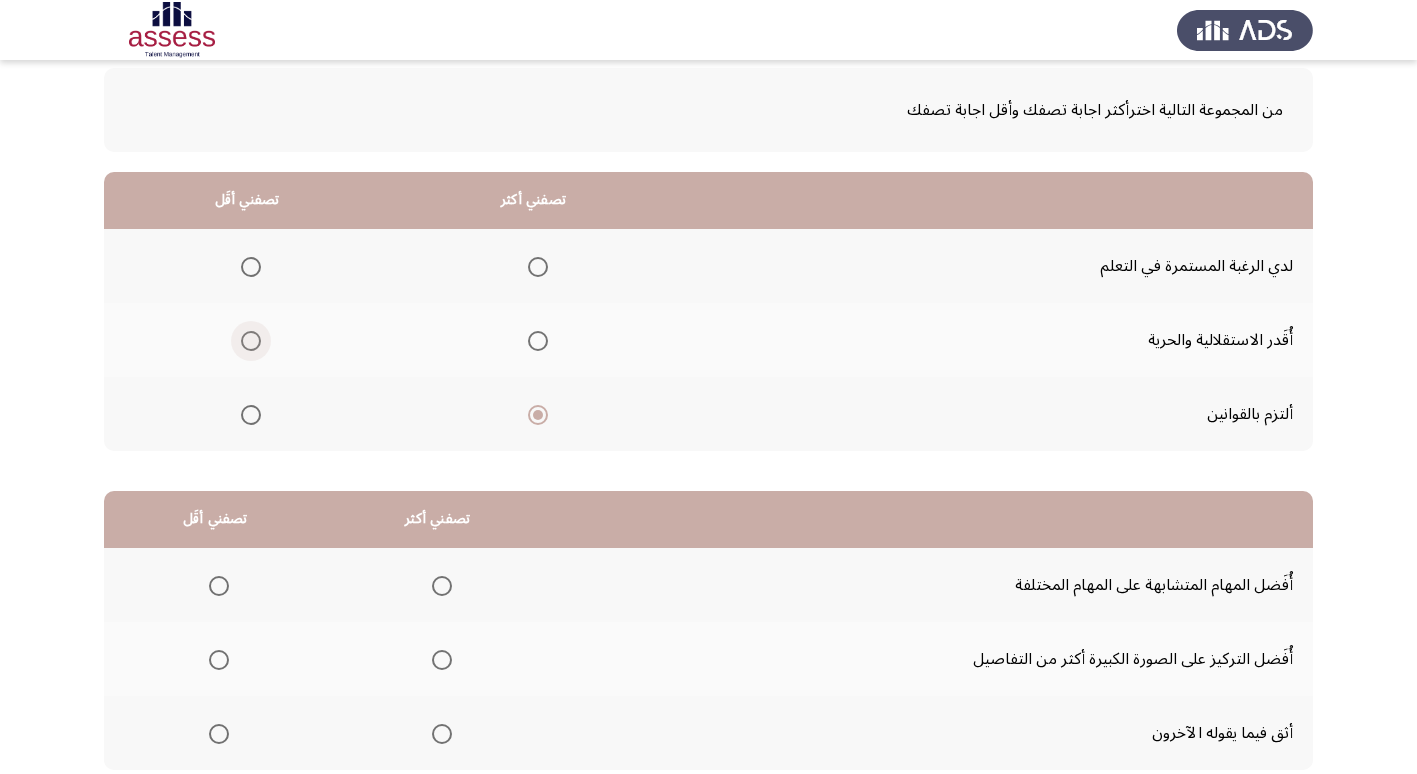 click at bounding box center (251, 341) 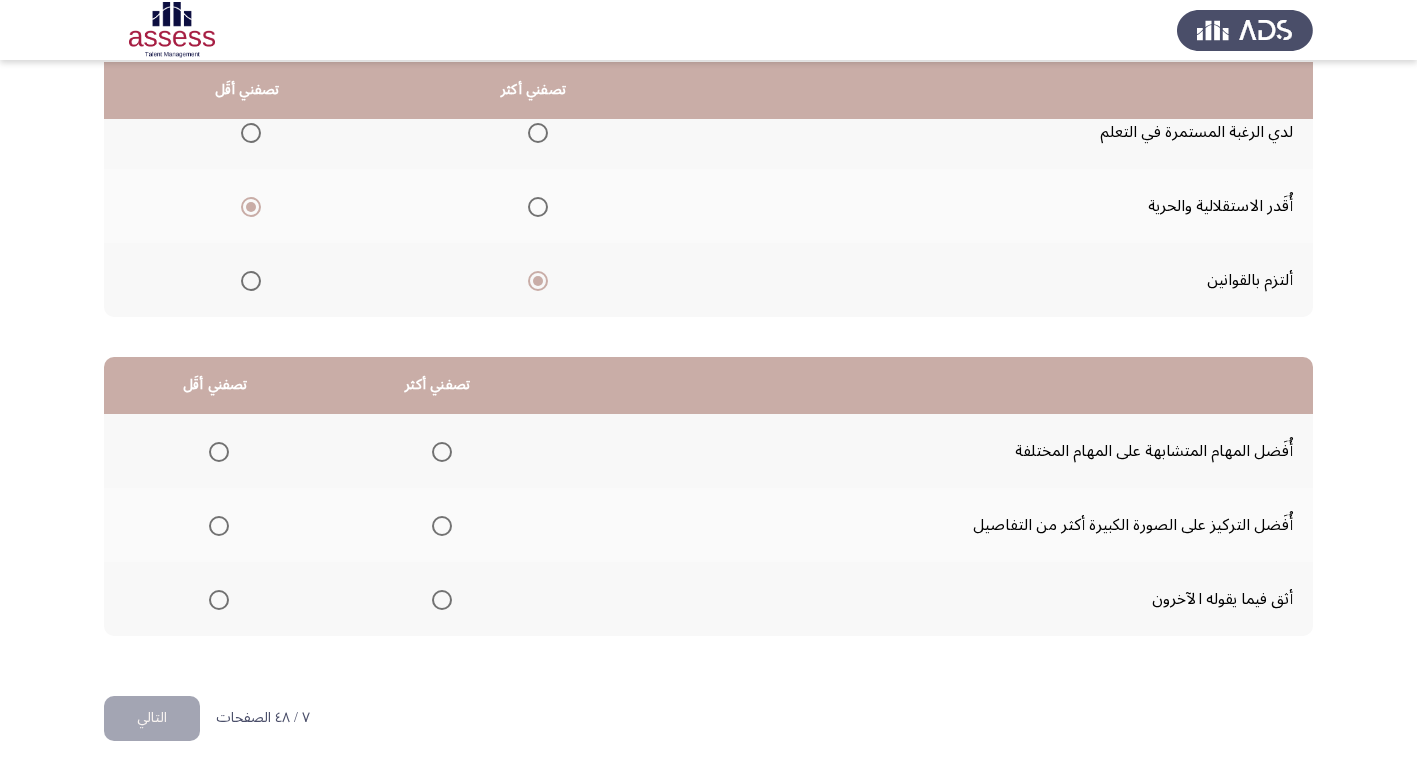 scroll, scrollTop: 236, scrollLeft: 0, axis: vertical 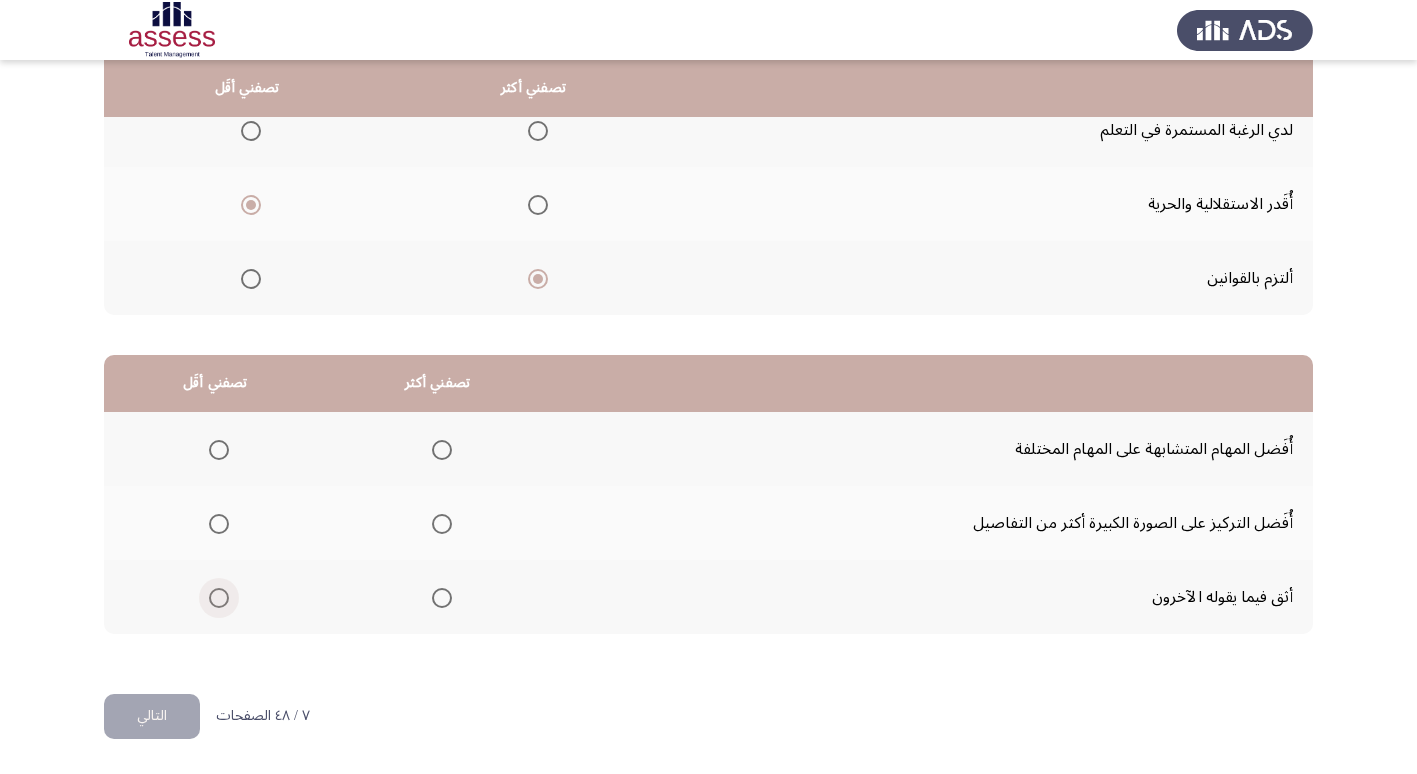 click at bounding box center [219, 598] 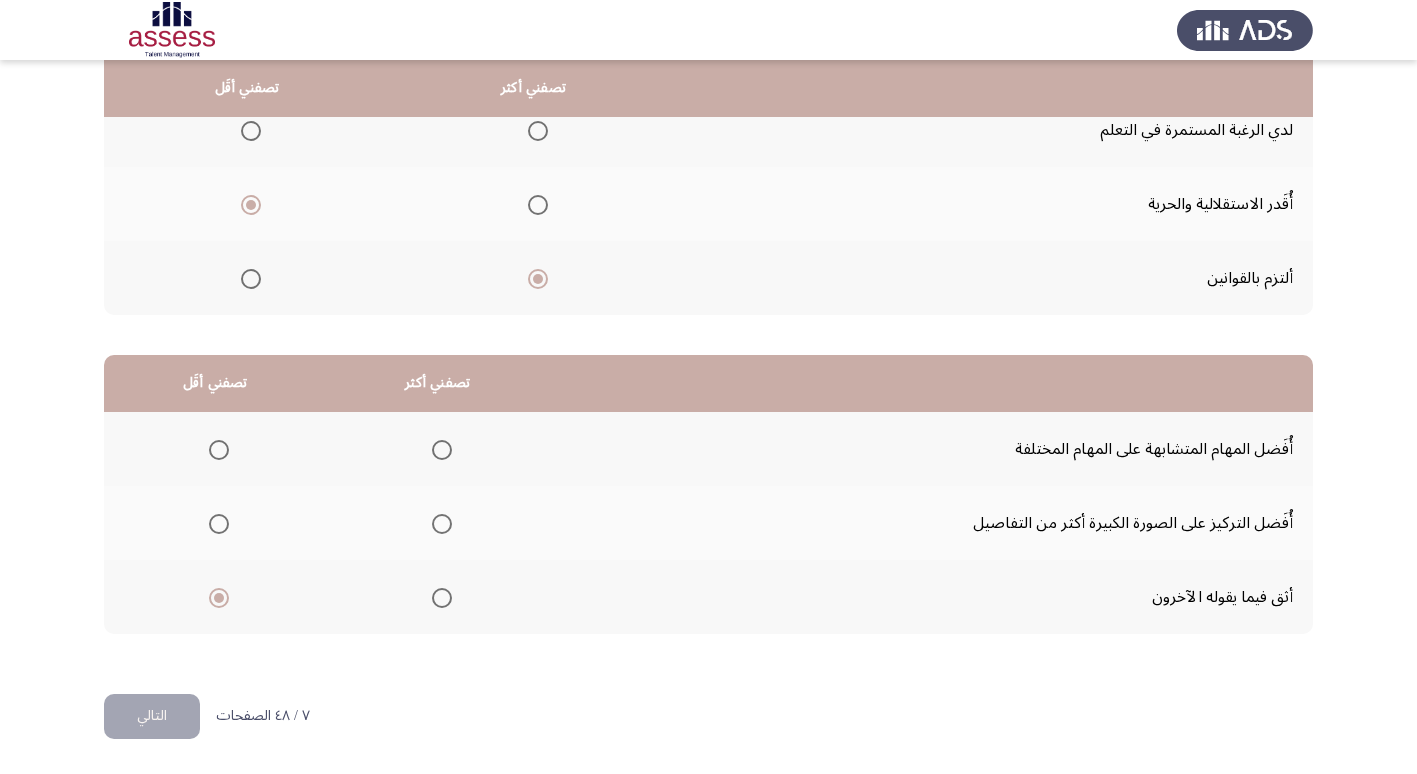 click at bounding box center [442, 524] 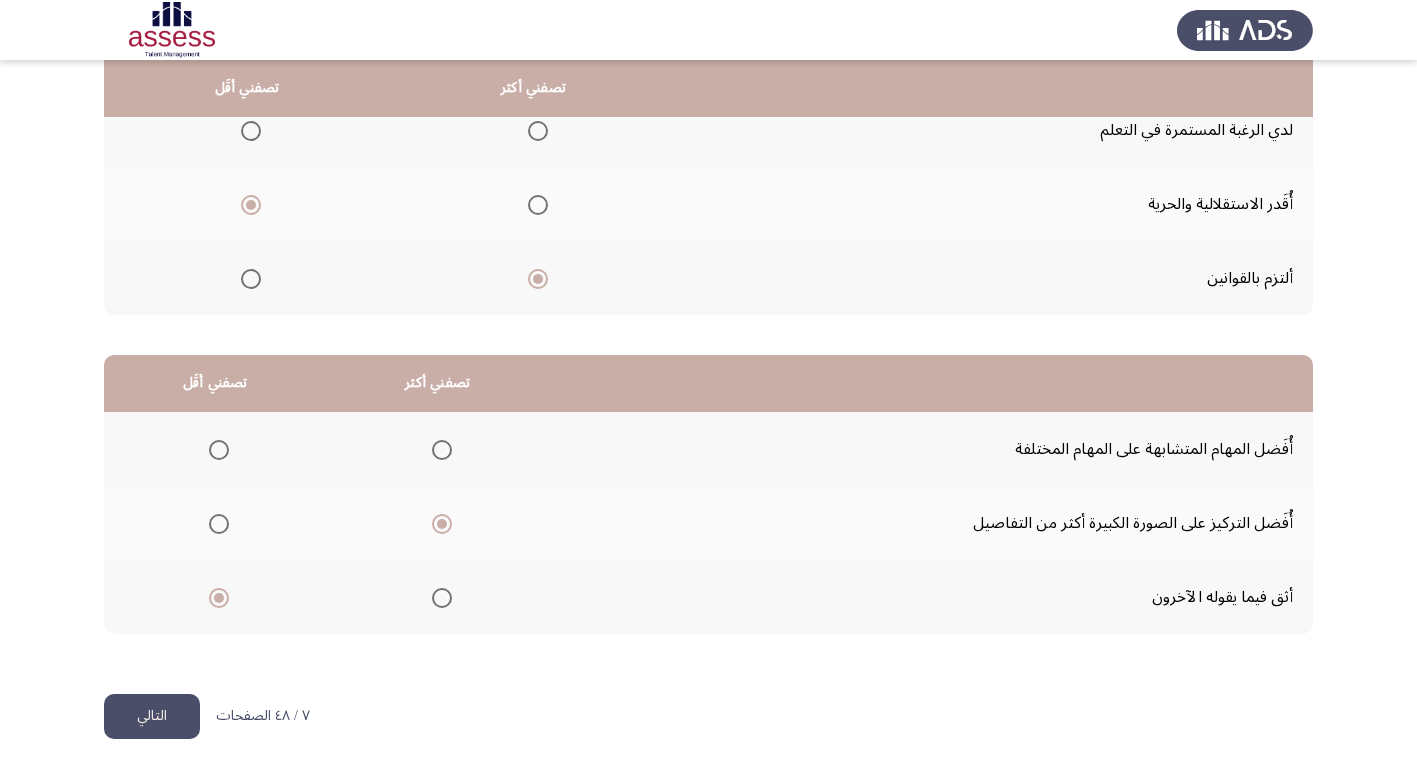 click at bounding box center [219, 450] 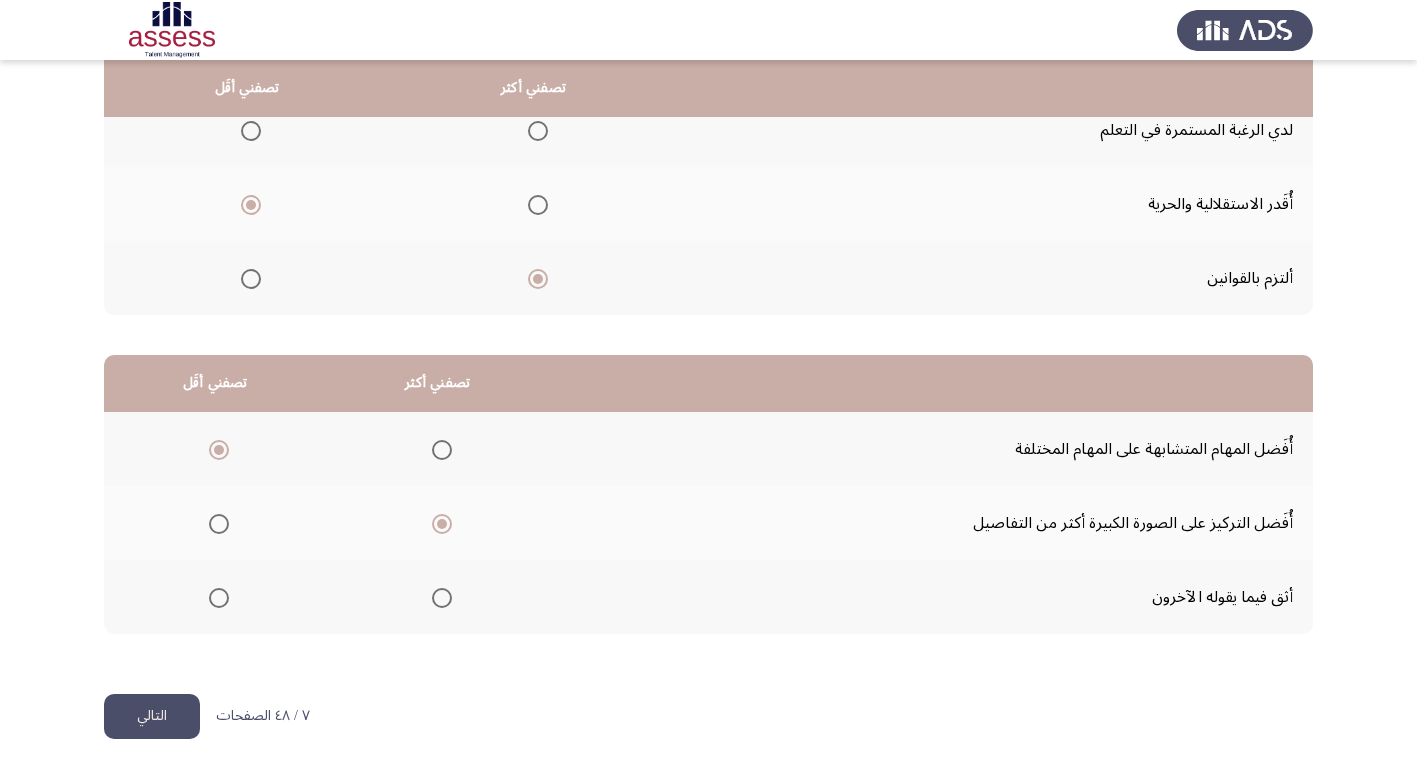 click on "التالي" 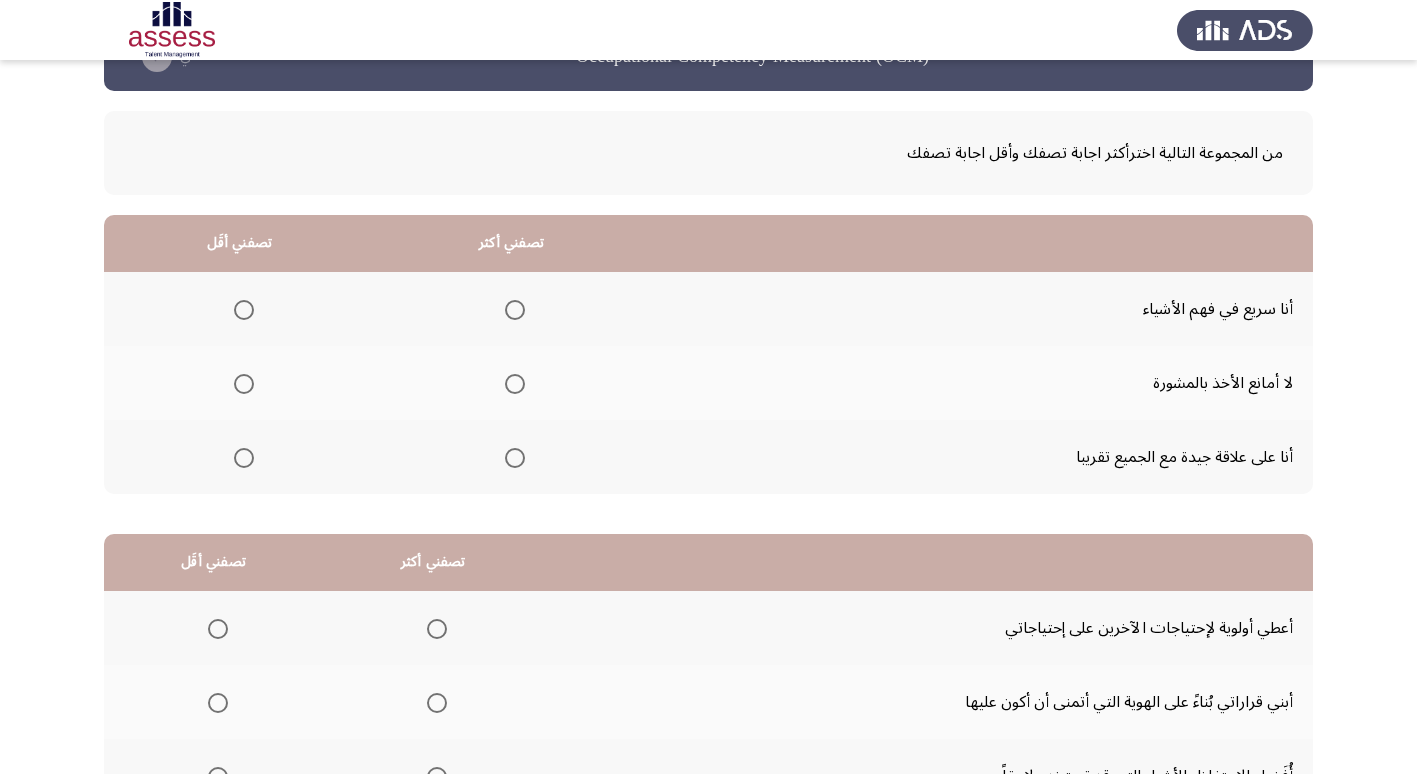 scroll, scrollTop: 100, scrollLeft: 0, axis: vertical 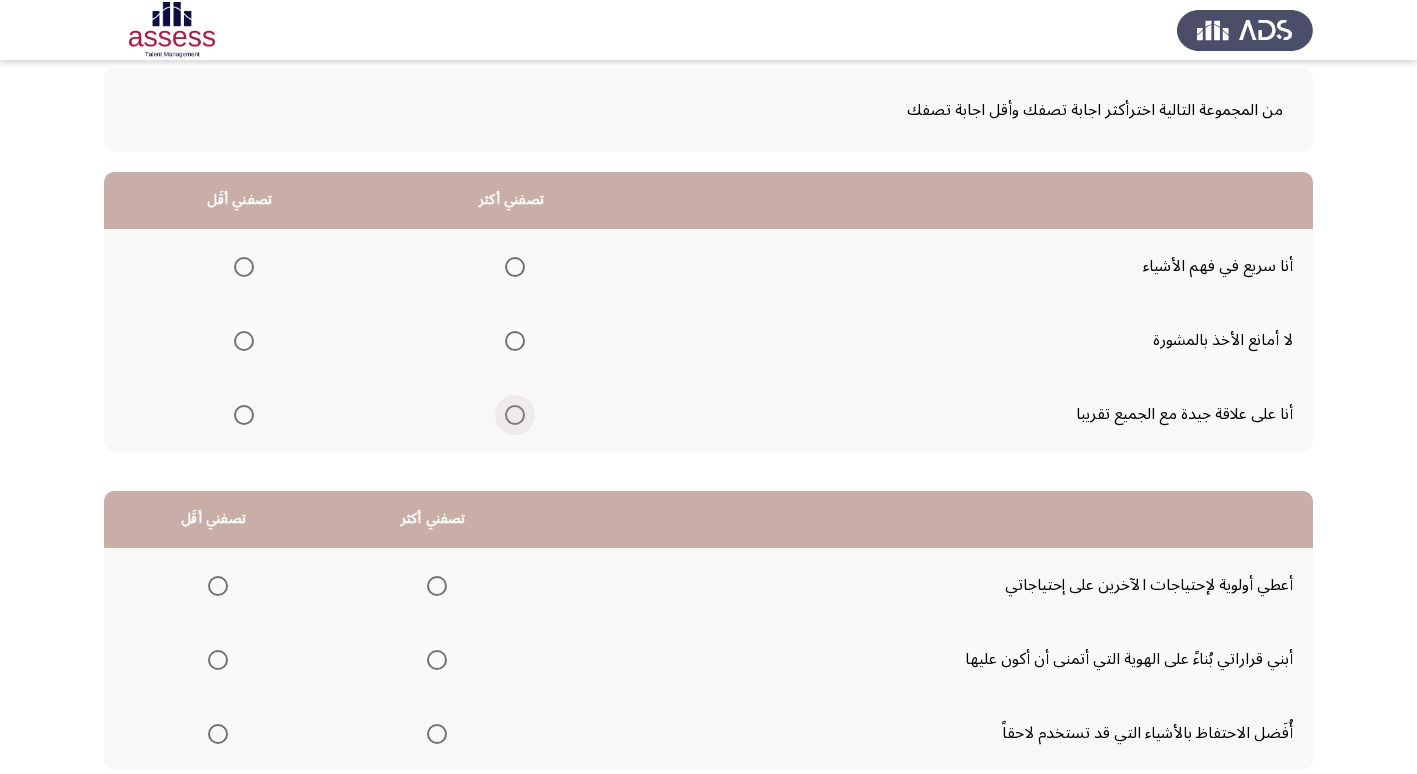 click at bounding box center [515, 415] 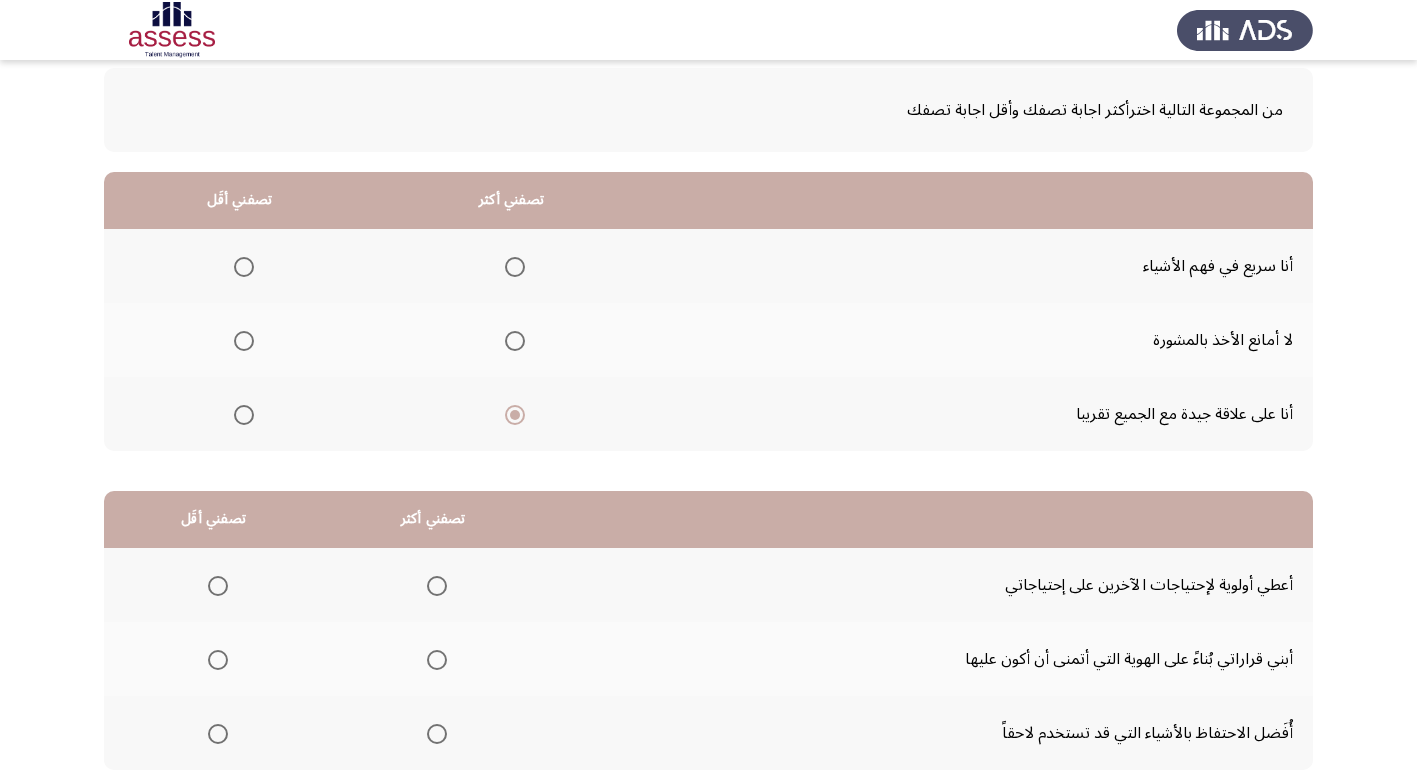 click at bounding box center [244, 341] 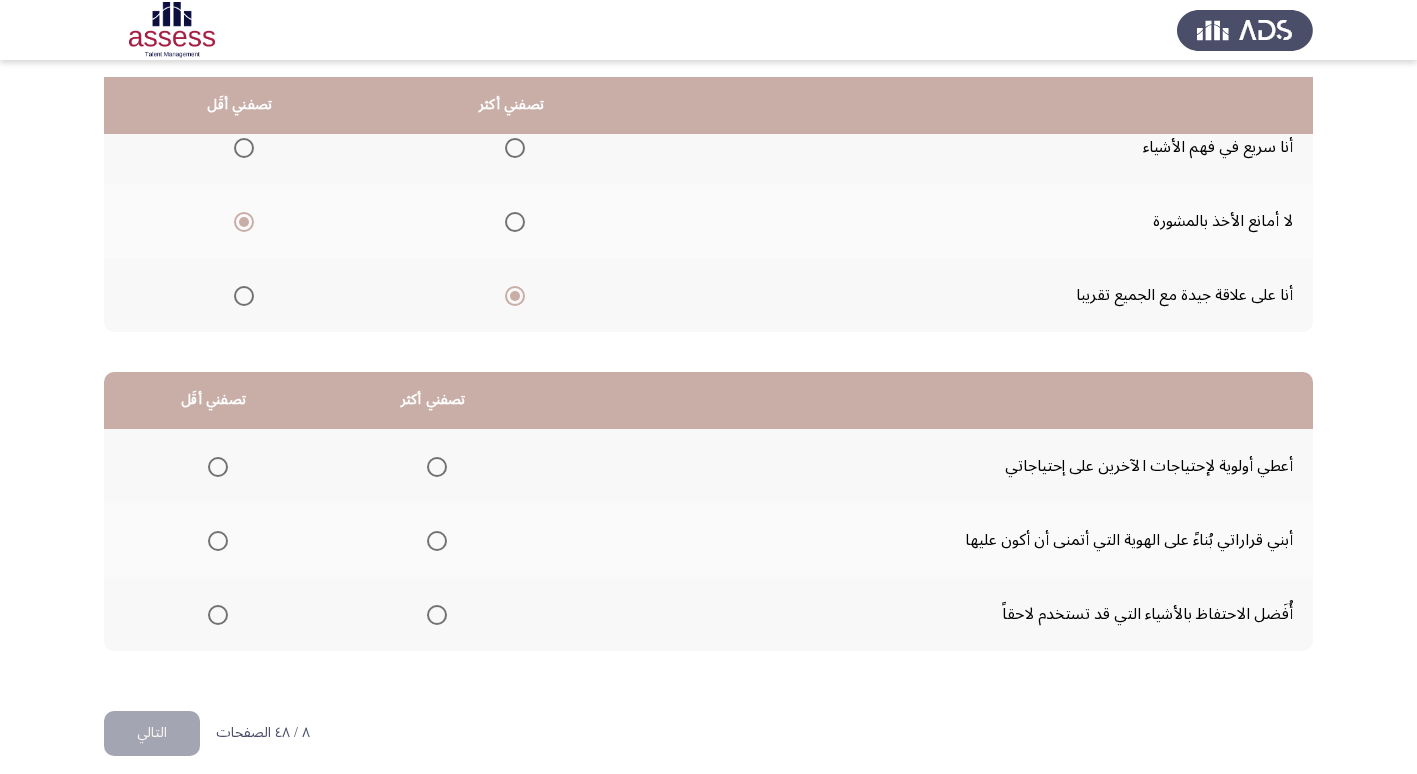 scroll, scrollTop: 236, scrollLeft: 0, axis: vertical 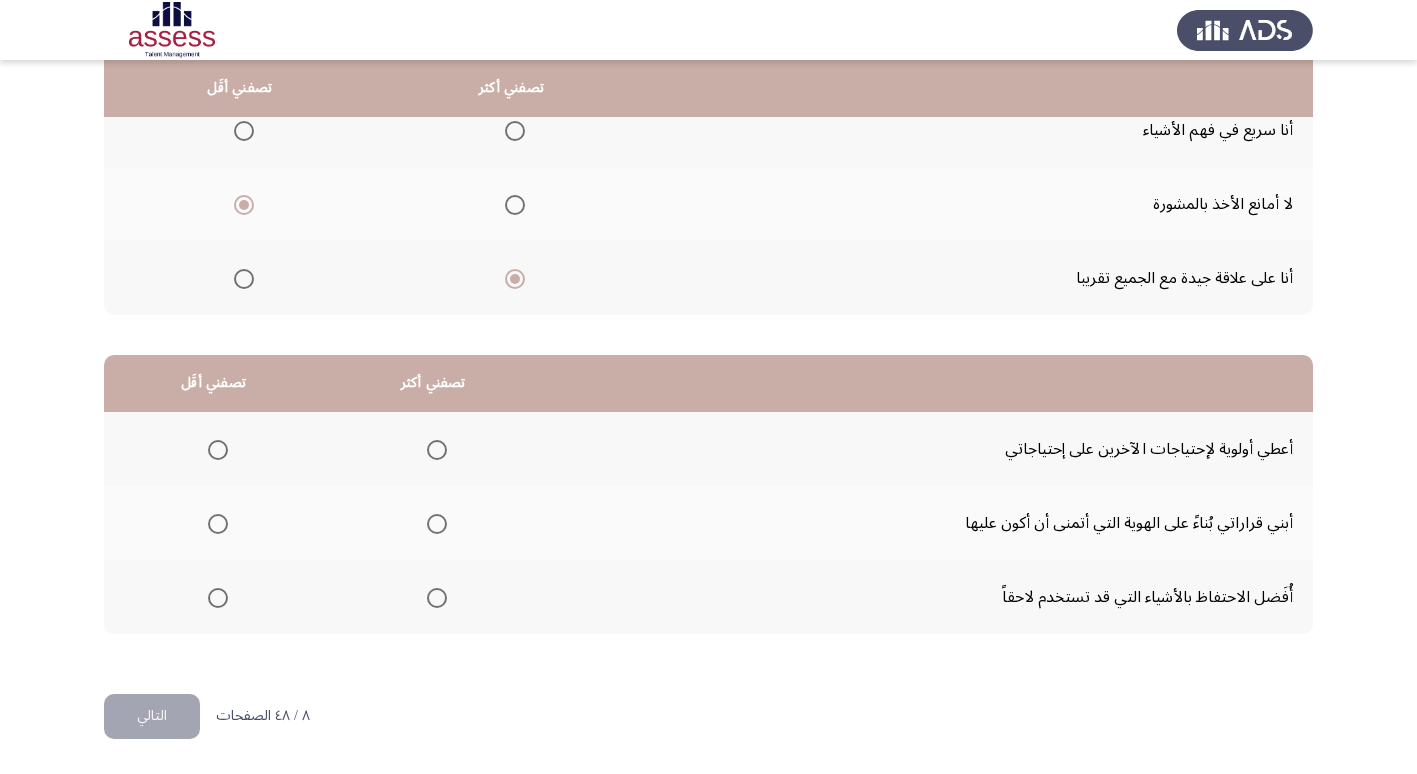 click at bounding box center (218, 450) 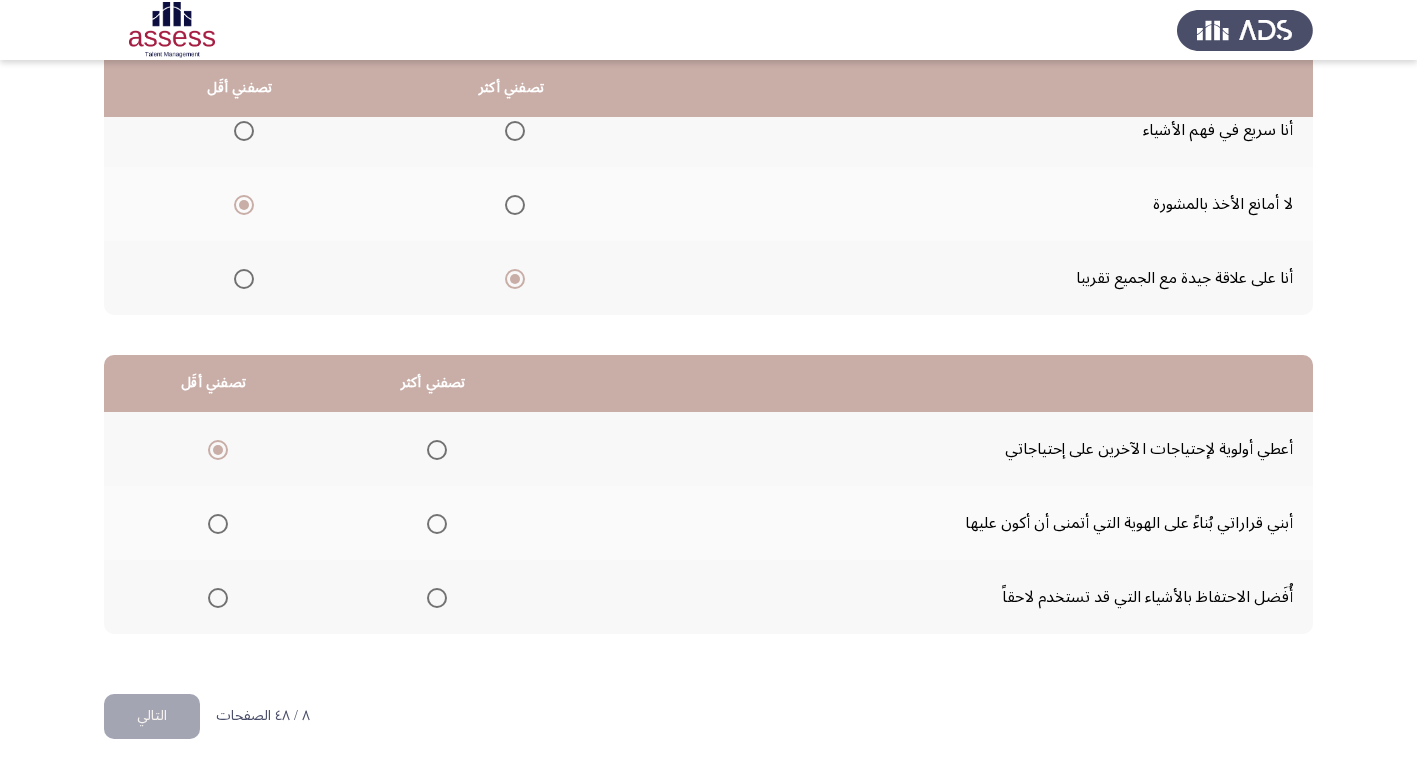 click at bounding box center (437, 598) 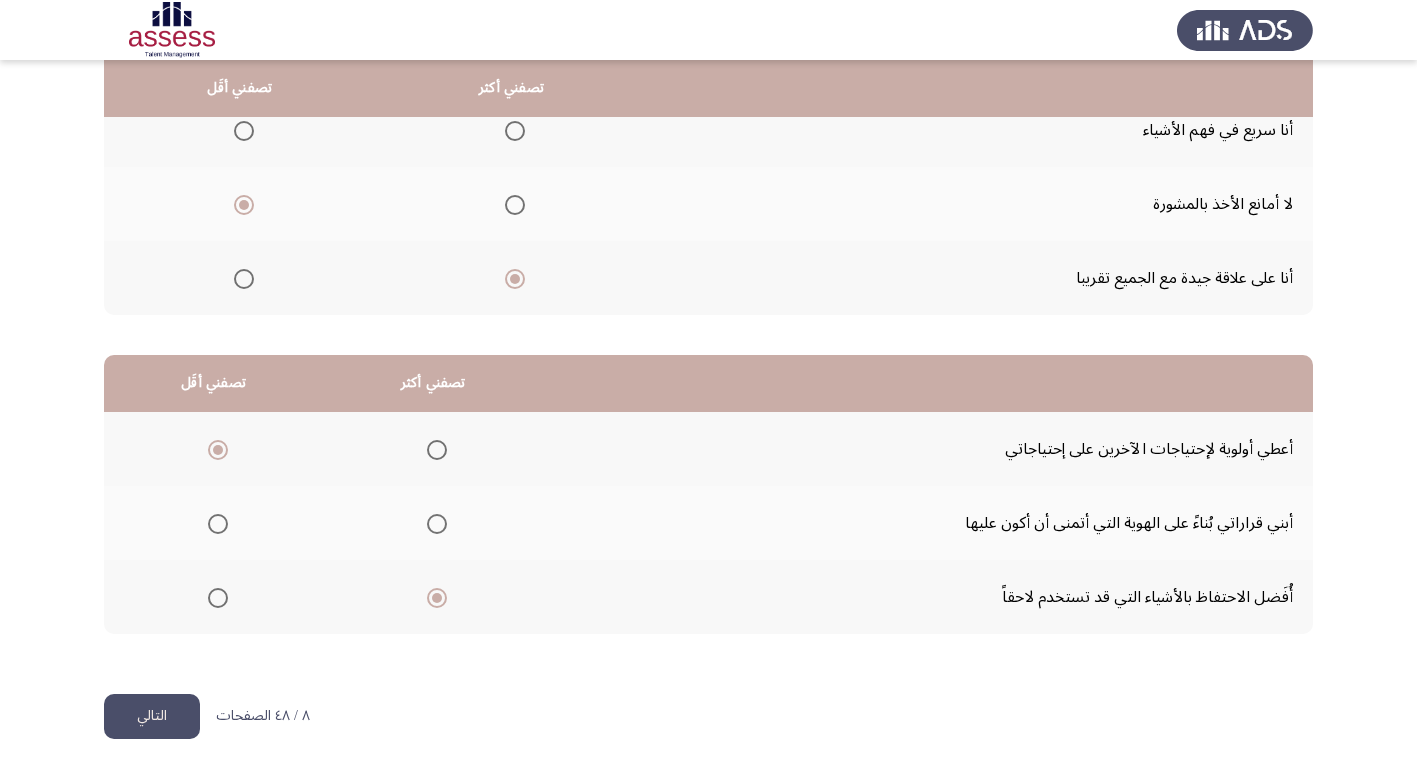 click on "التالي" 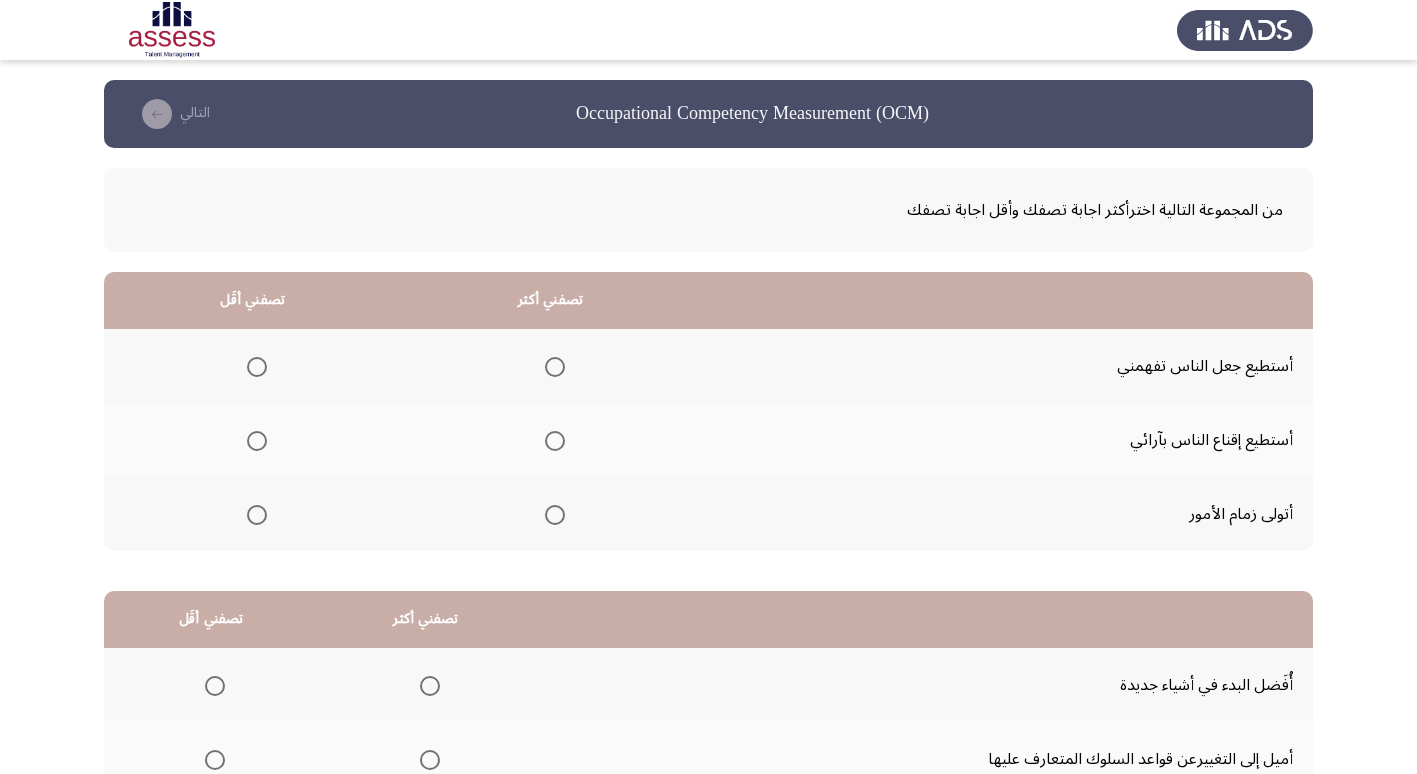 click at bounding box center [555, 515] 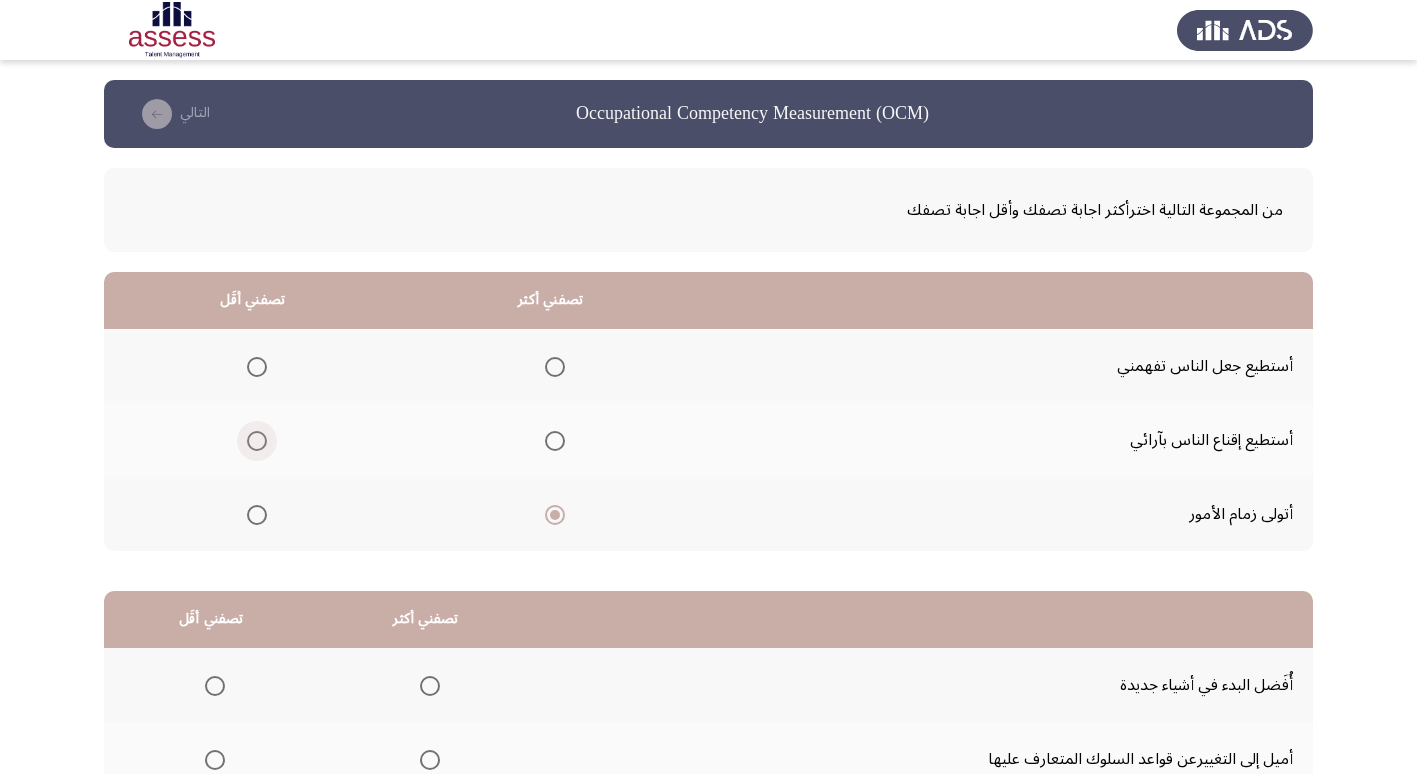 click at bounding box center (257, 441) 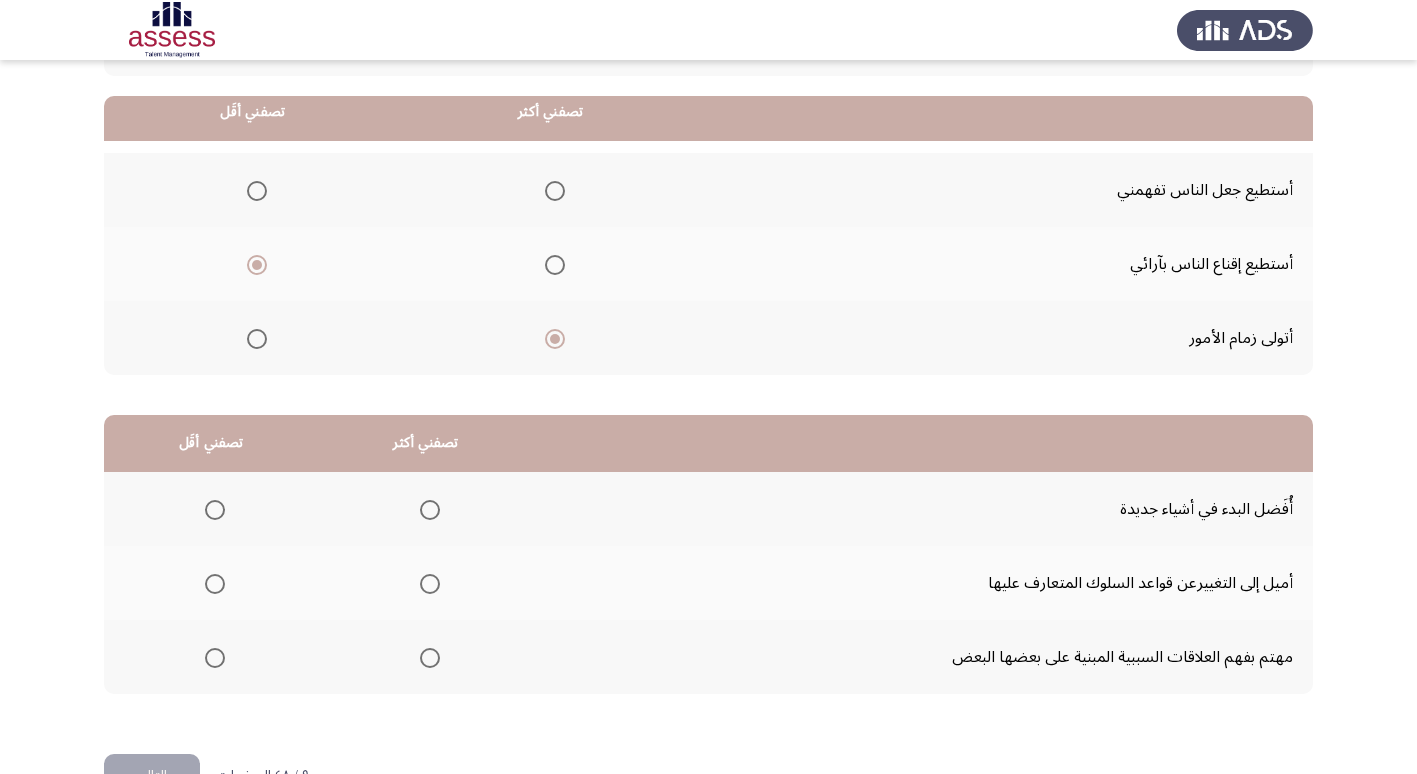 scroll, scrollTop: 200, scrollLeft: 0, axis: vertical 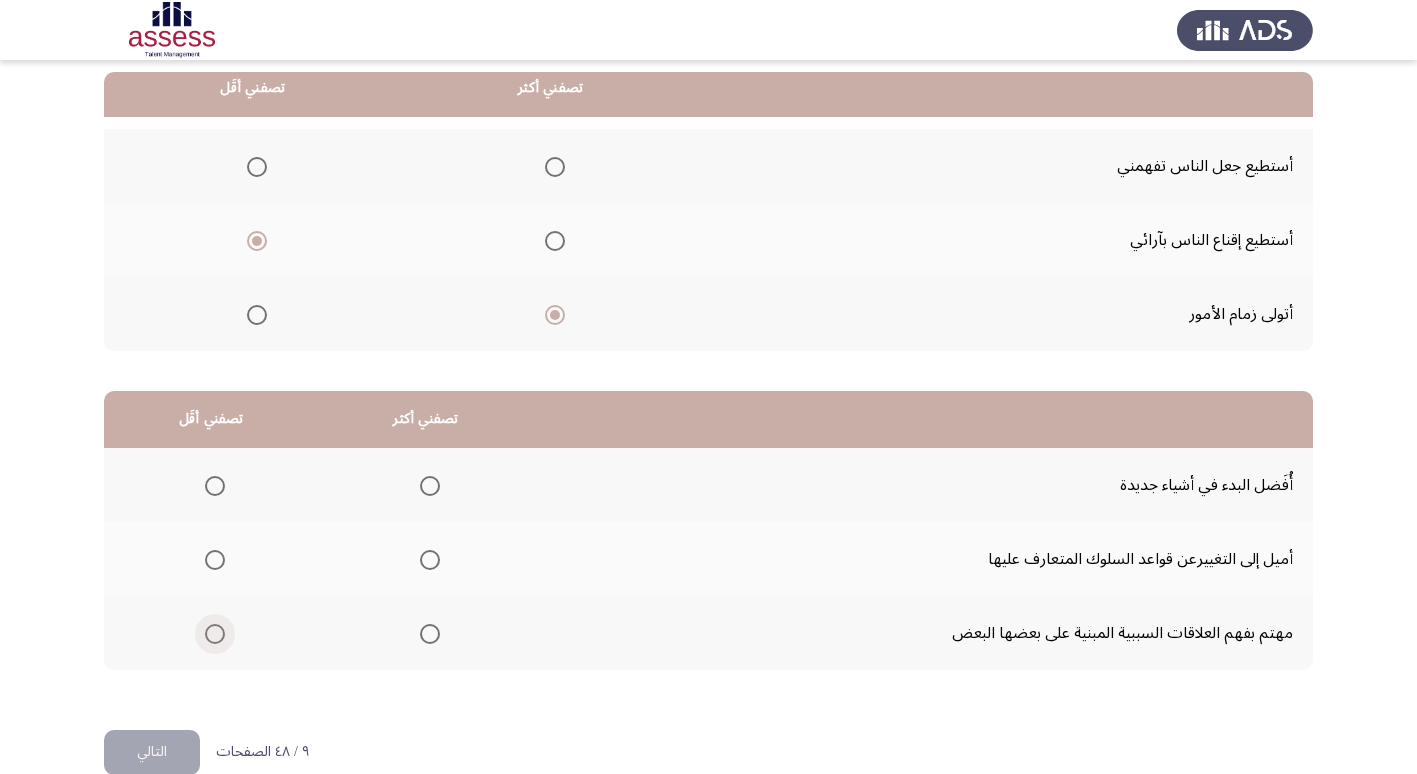 click at bounding box center (215, 634) 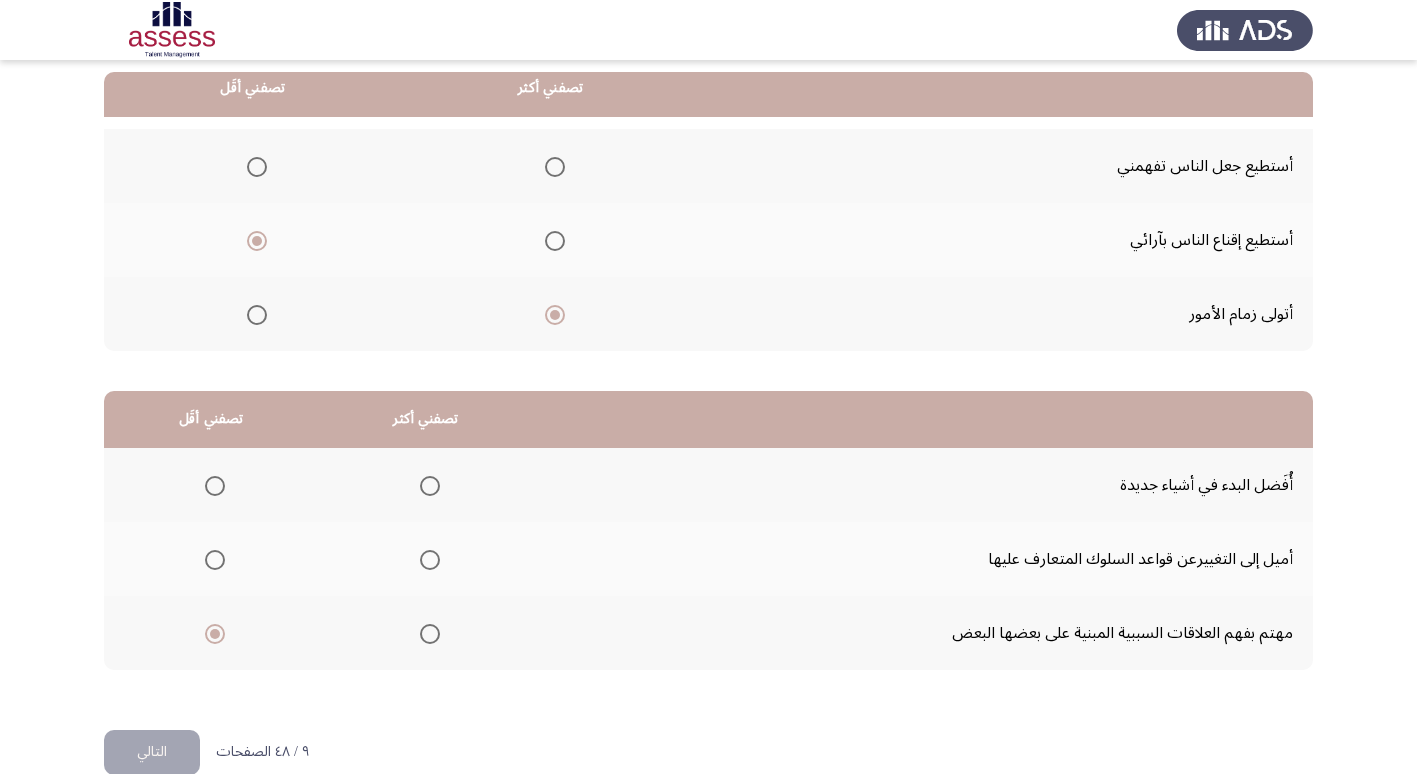 click at bounding box center [430, 560] 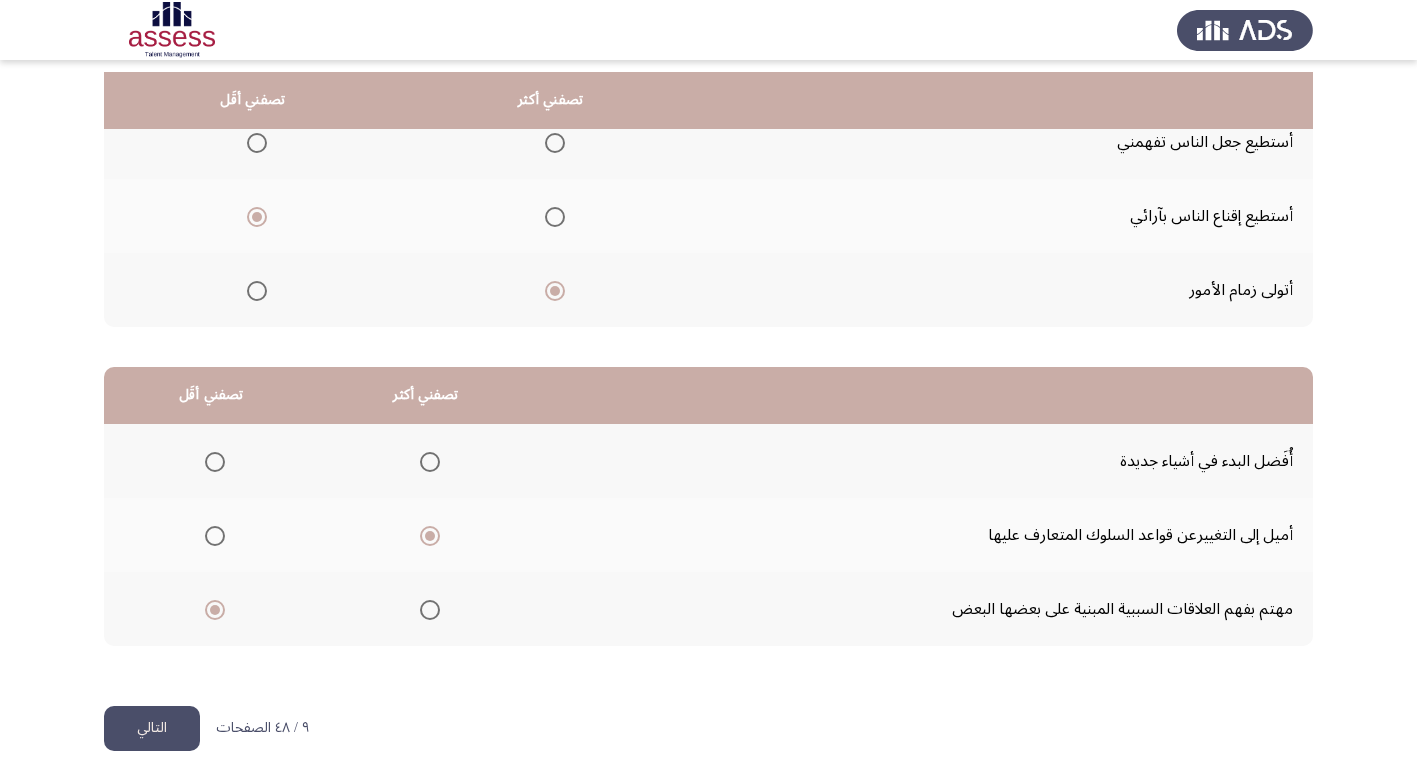 scroll, scrollTop: 236, scrollLeft: 0, axis: vertical 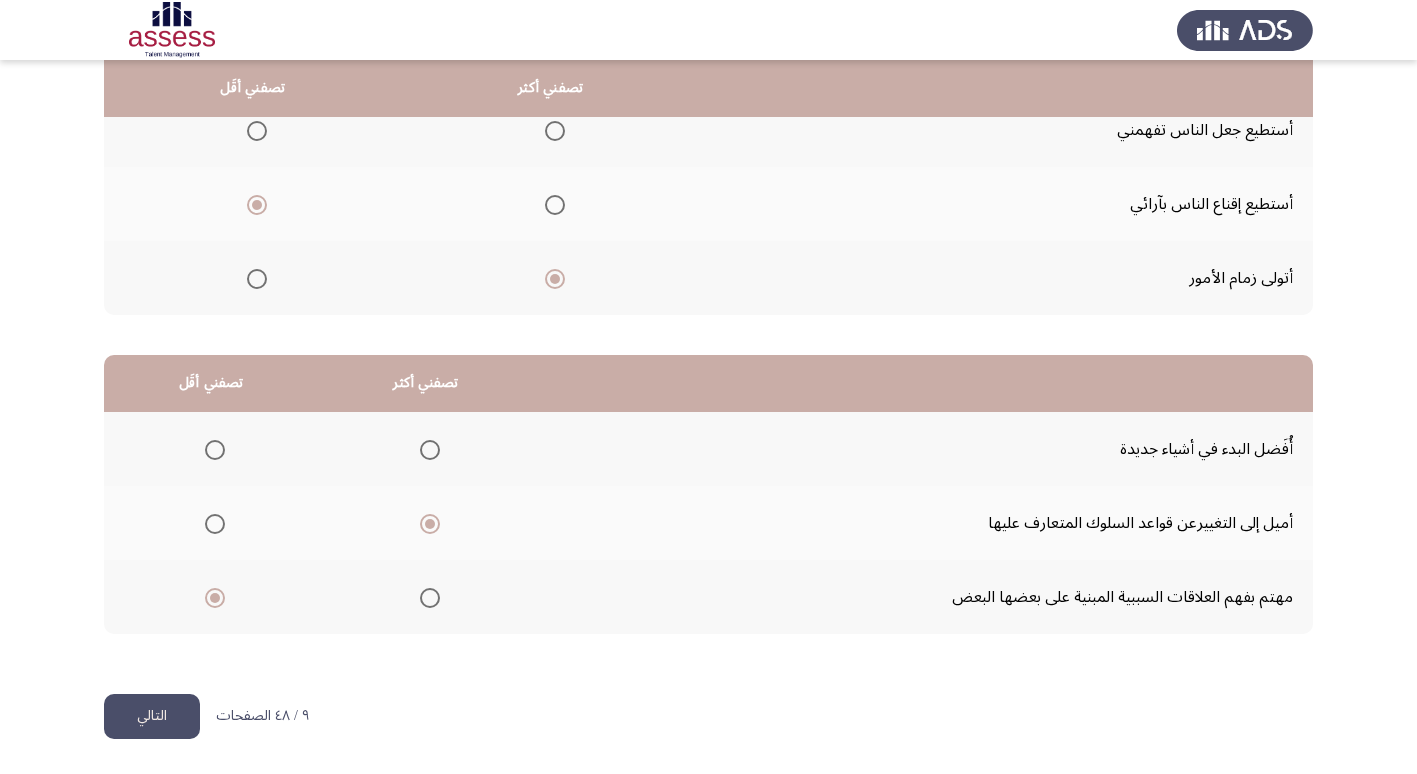 click on "التالي" 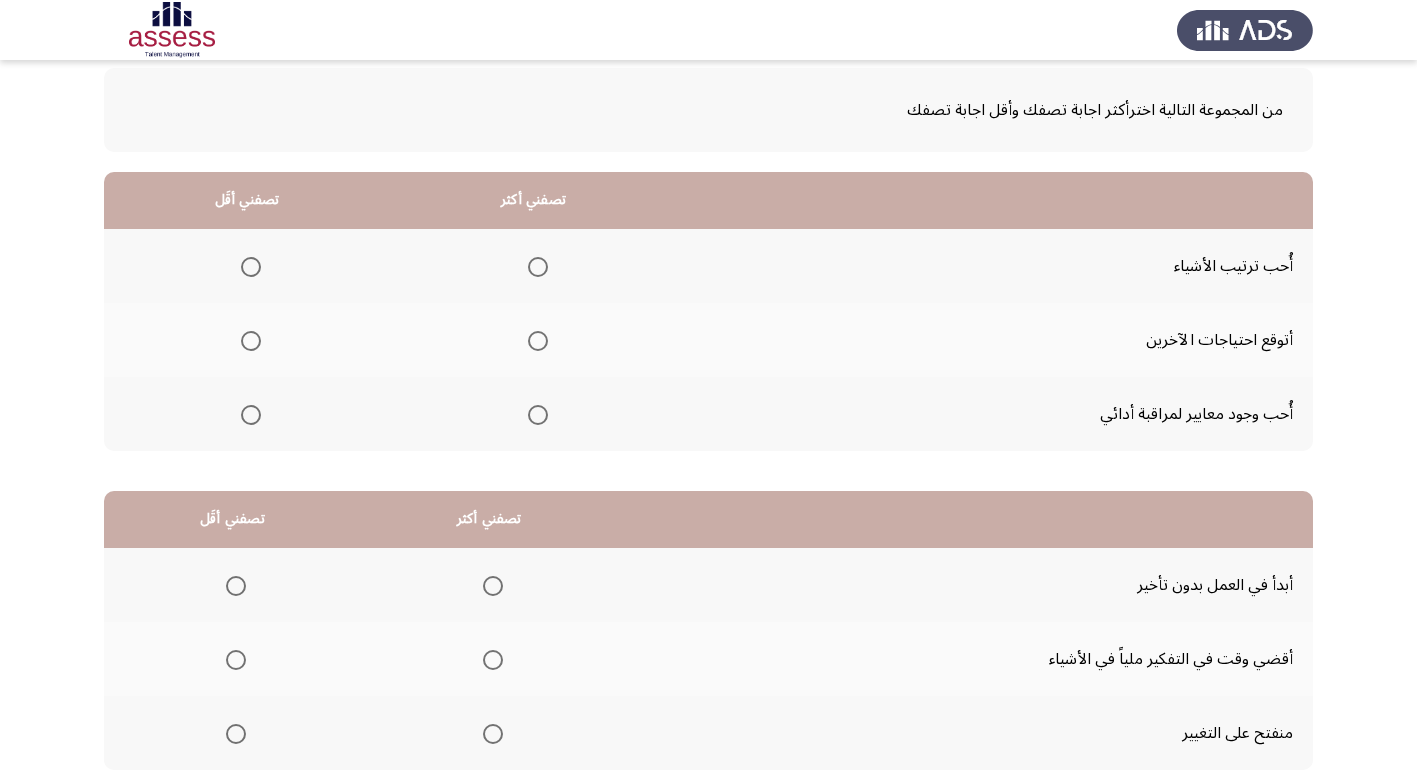 scroll, scrollTop: 200, scrollLeft: 0, axis: vertical 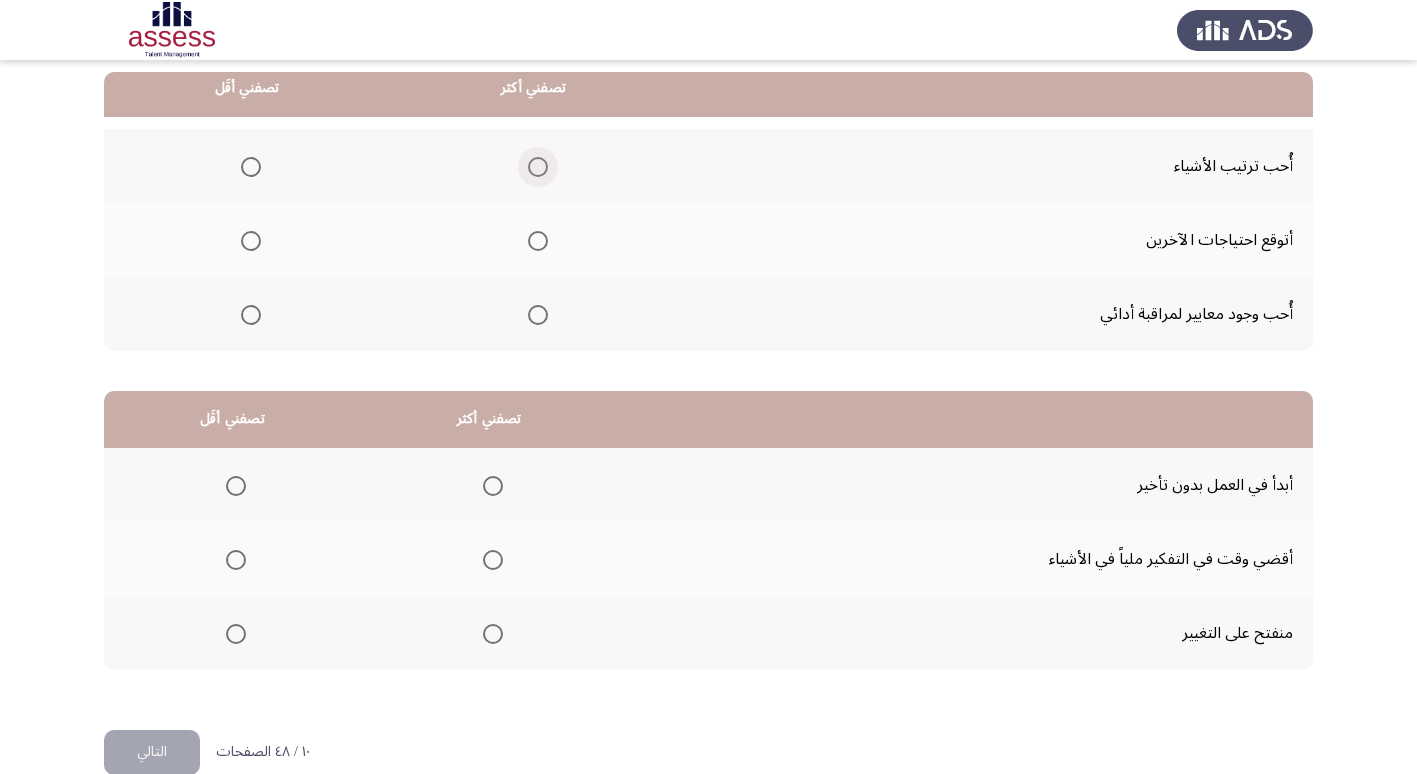 click at bounding box center (538, 167) 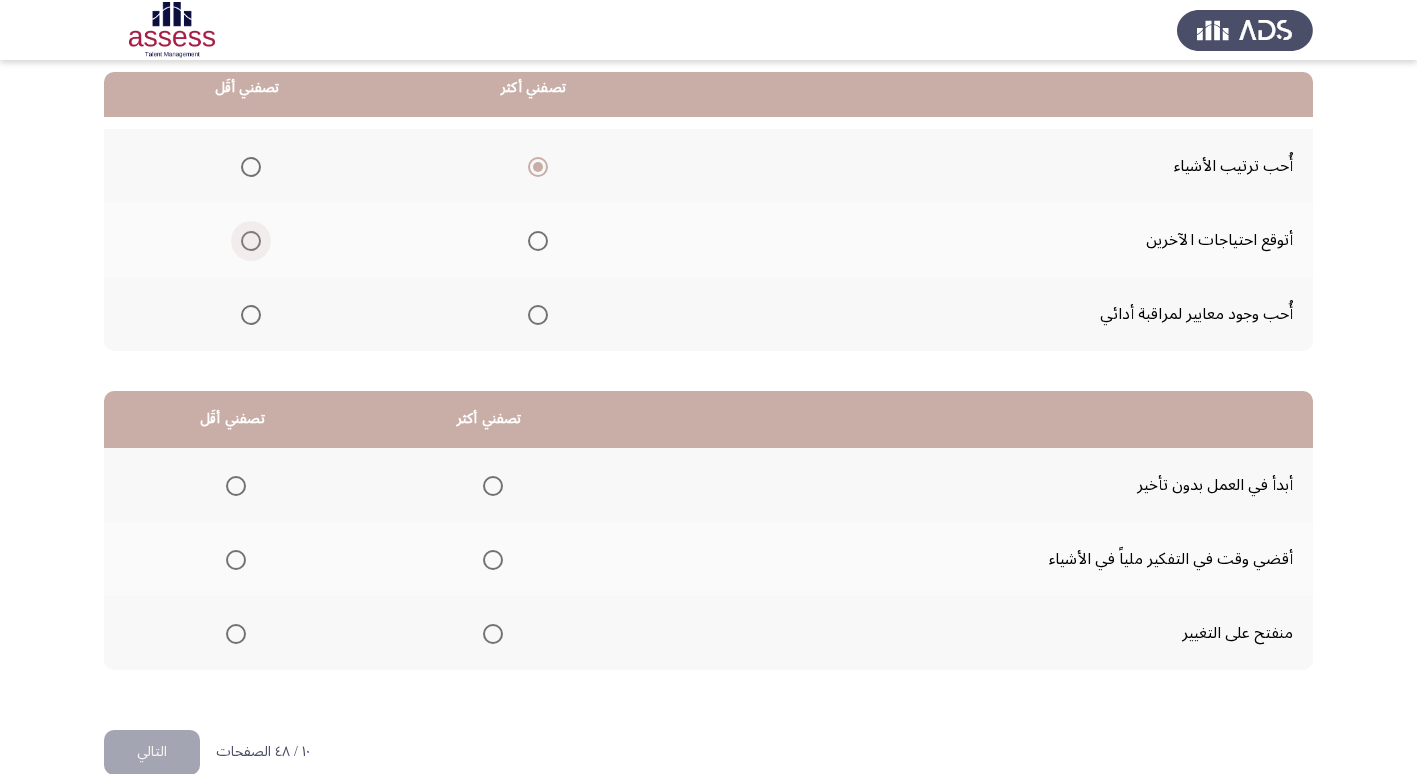 click at bounding box center [251, 241] 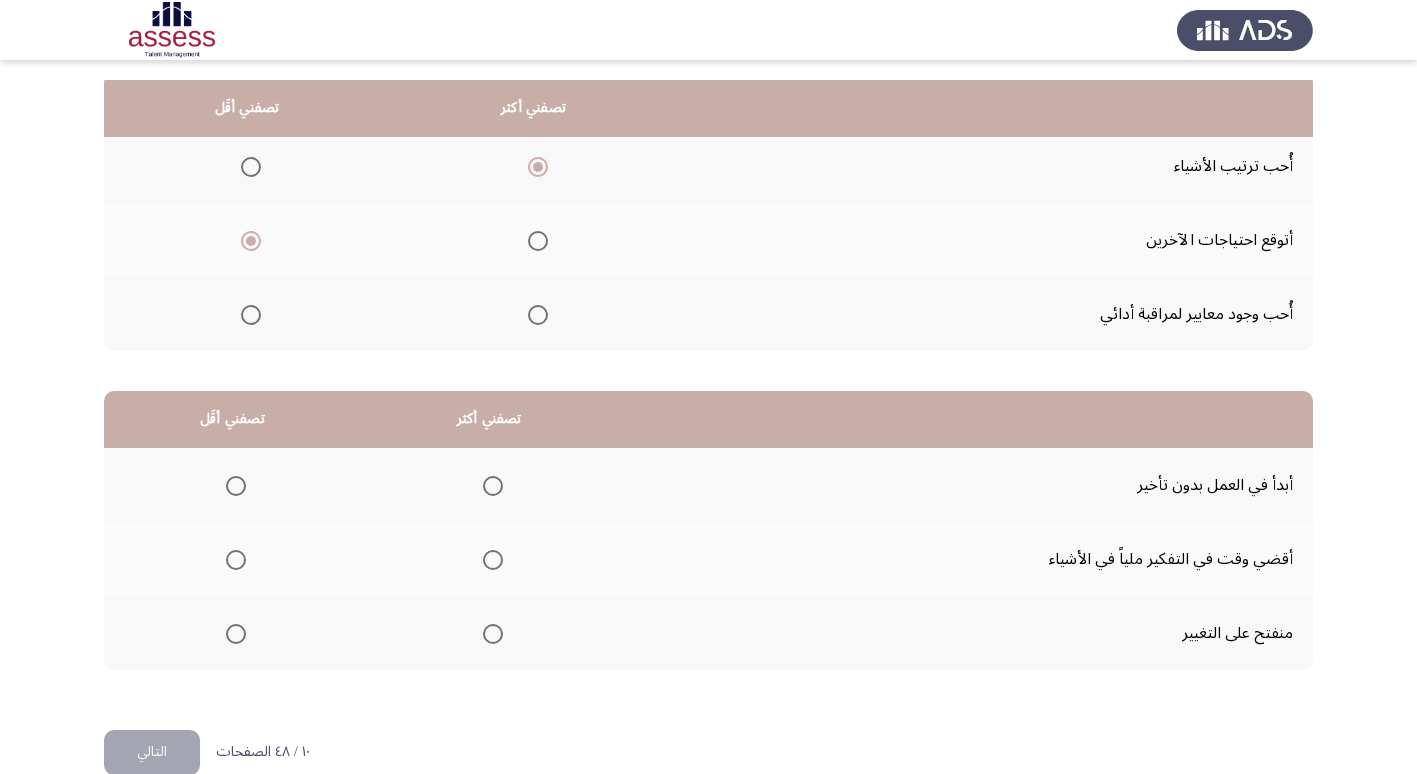 scroll, scrollTop: 236, scrollLeft: 0, axis: vertical 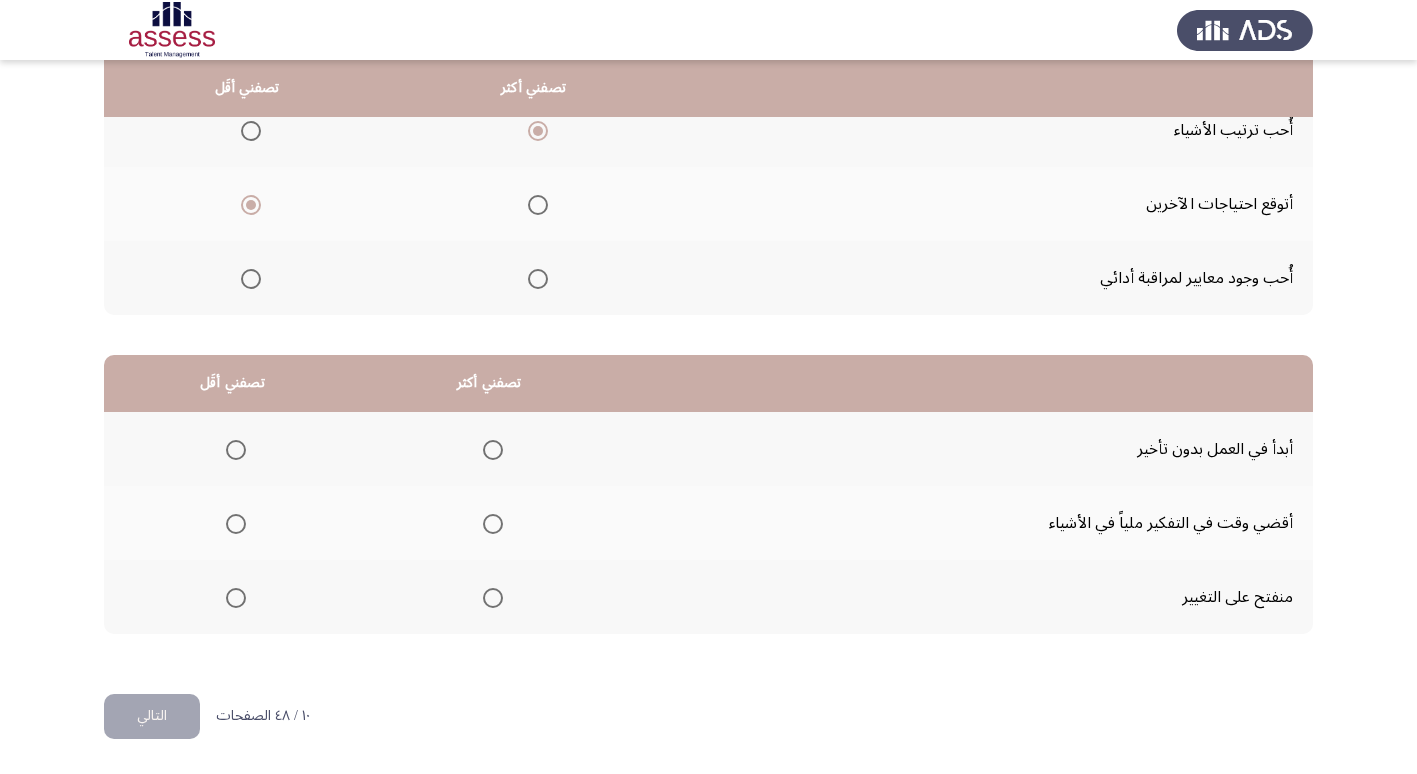 click at bounding box center [236, 524] 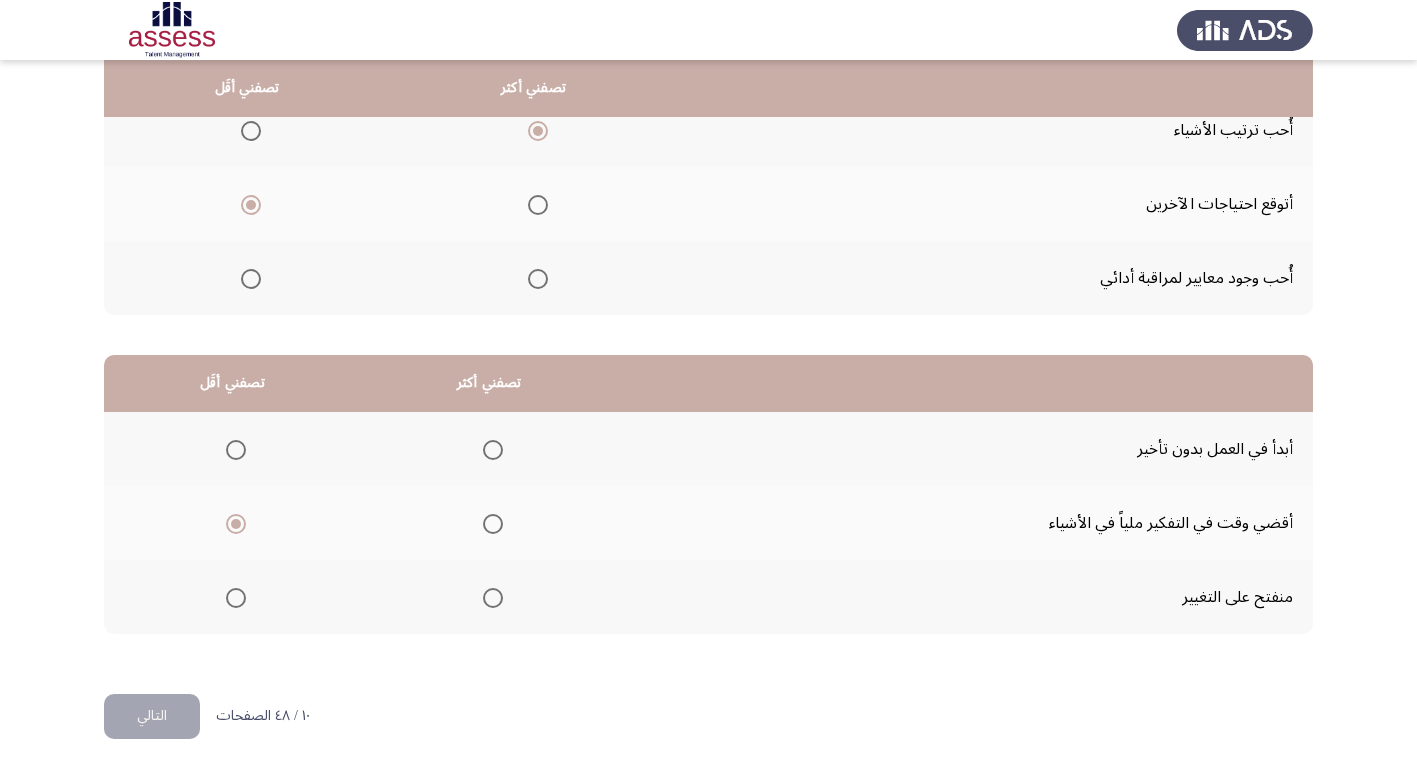 click 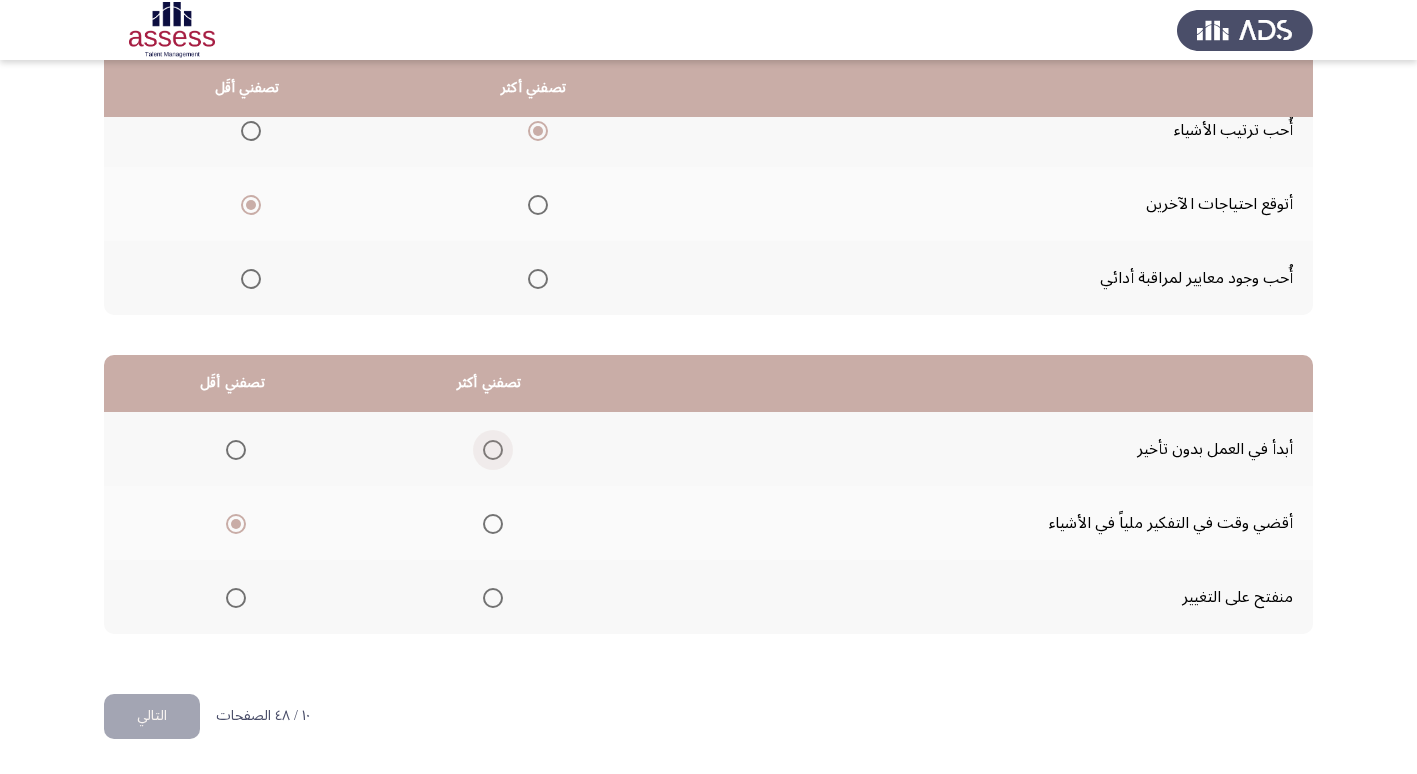 click at bounding box center (493, 450) 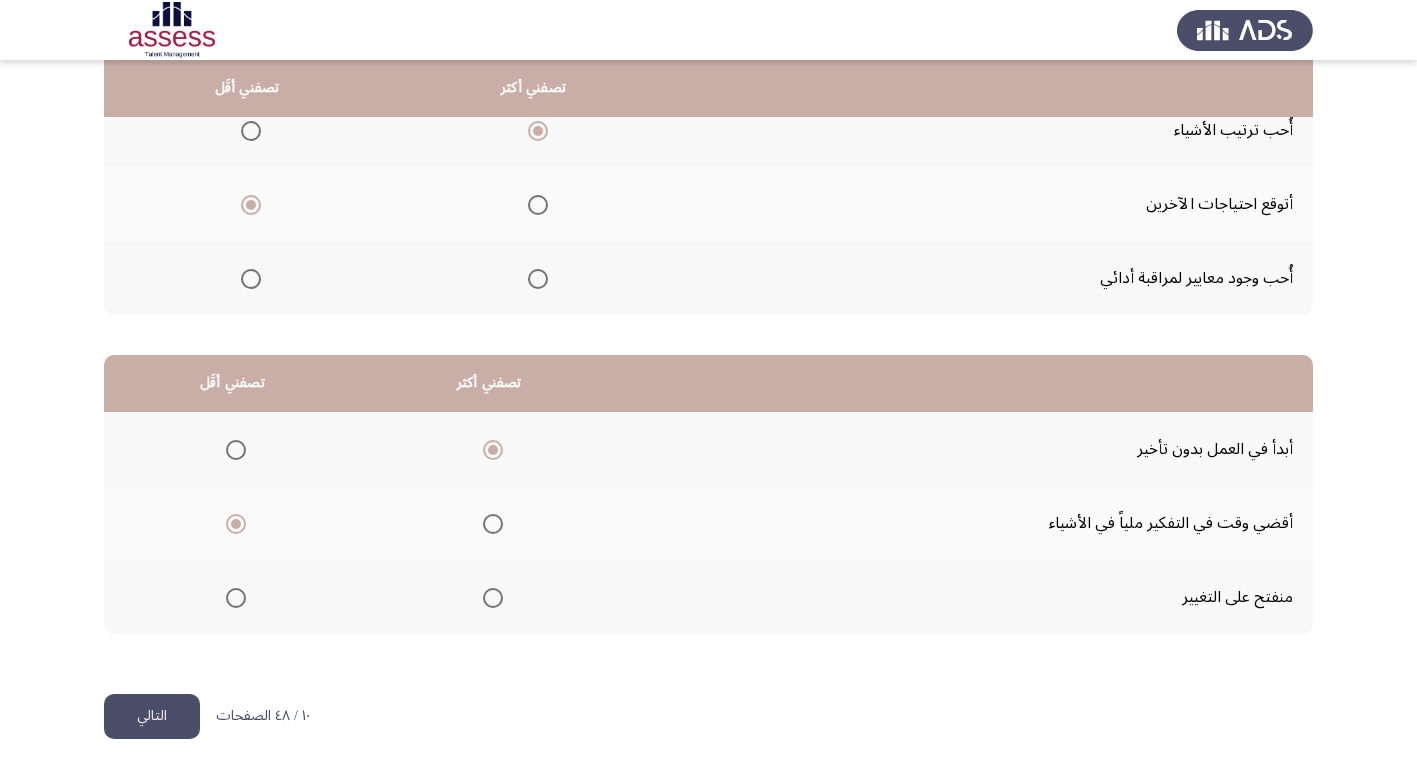 click on "التالي" 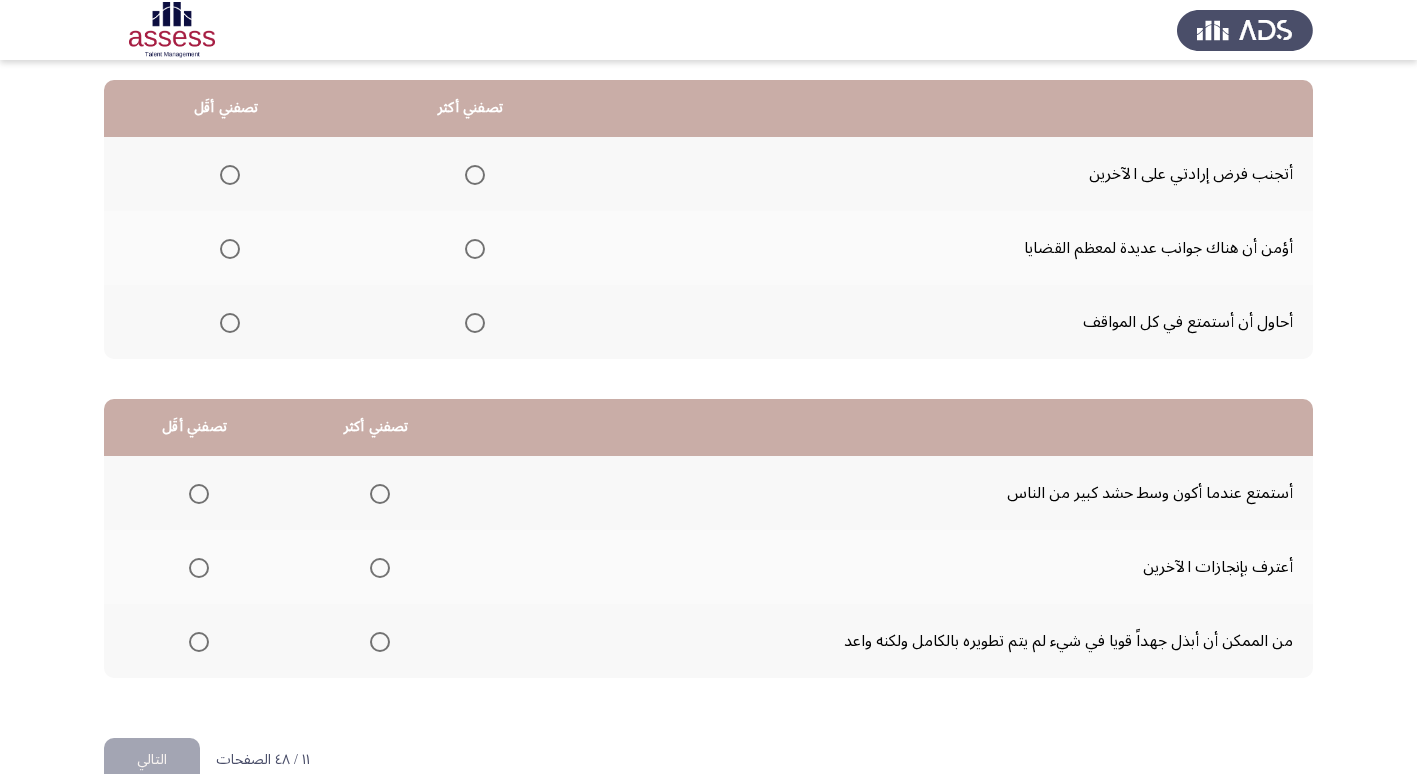 scroll, scrollTop: 200, scrollLeft: 0, axis: vertical 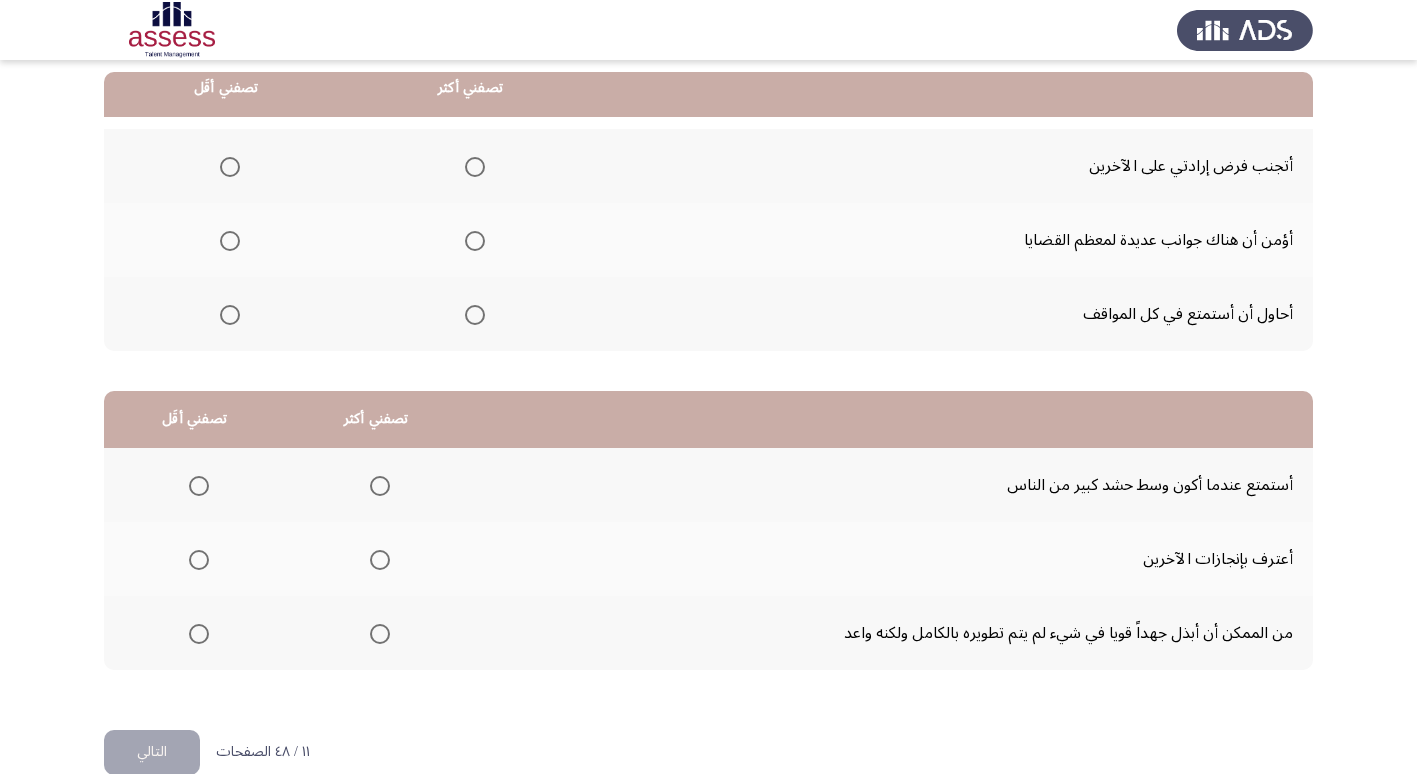 click at bounding box center [230, 315] 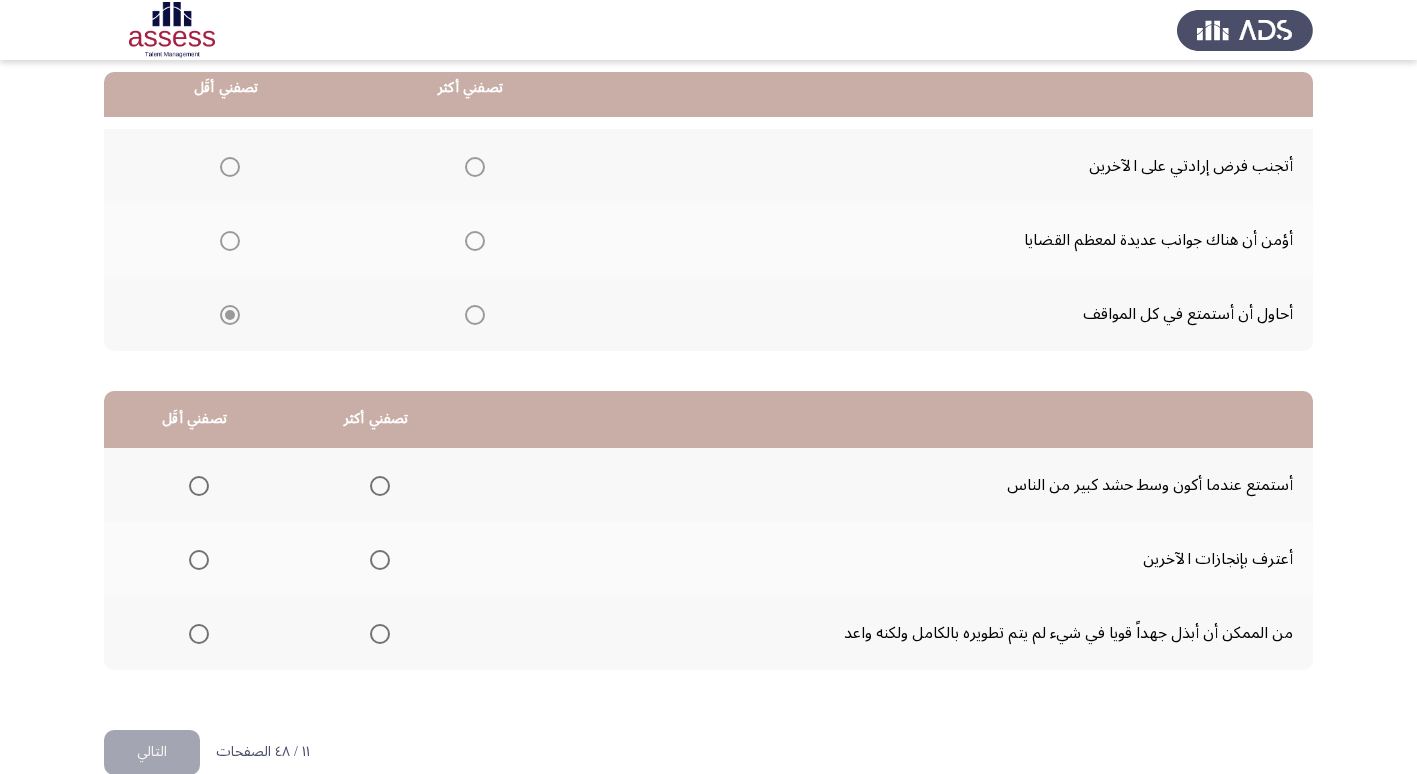 click 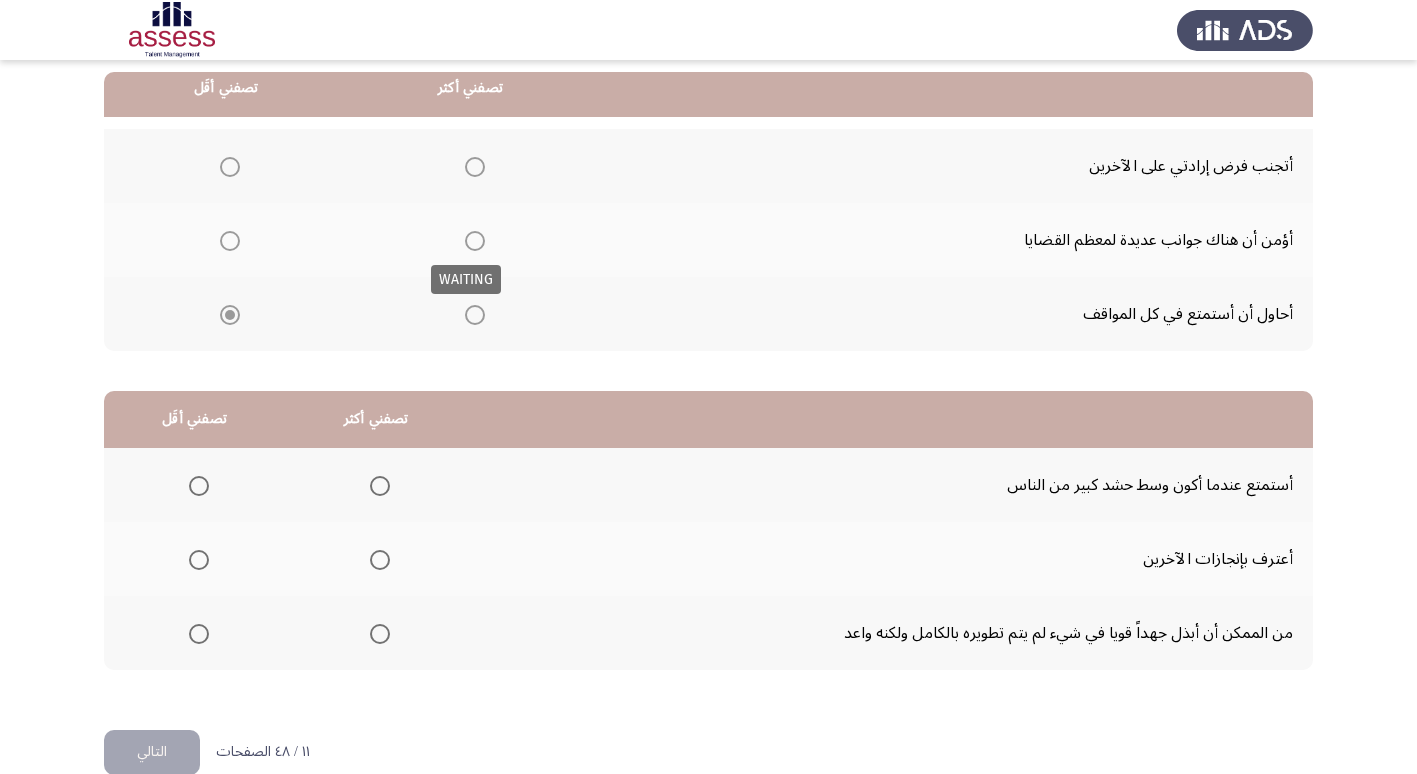 click on "WAITING" at bounding box center (466, 279) 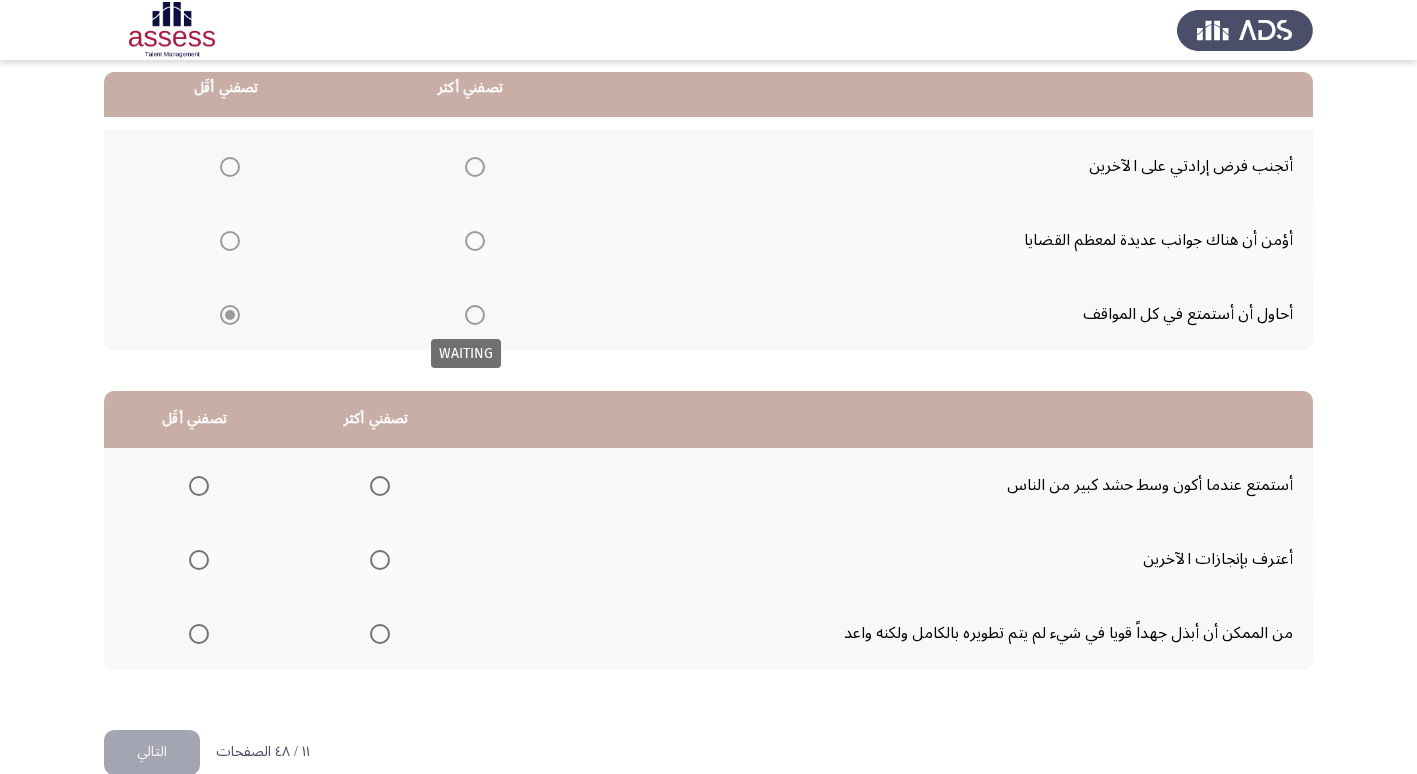 click at bounding box center (475, 315) 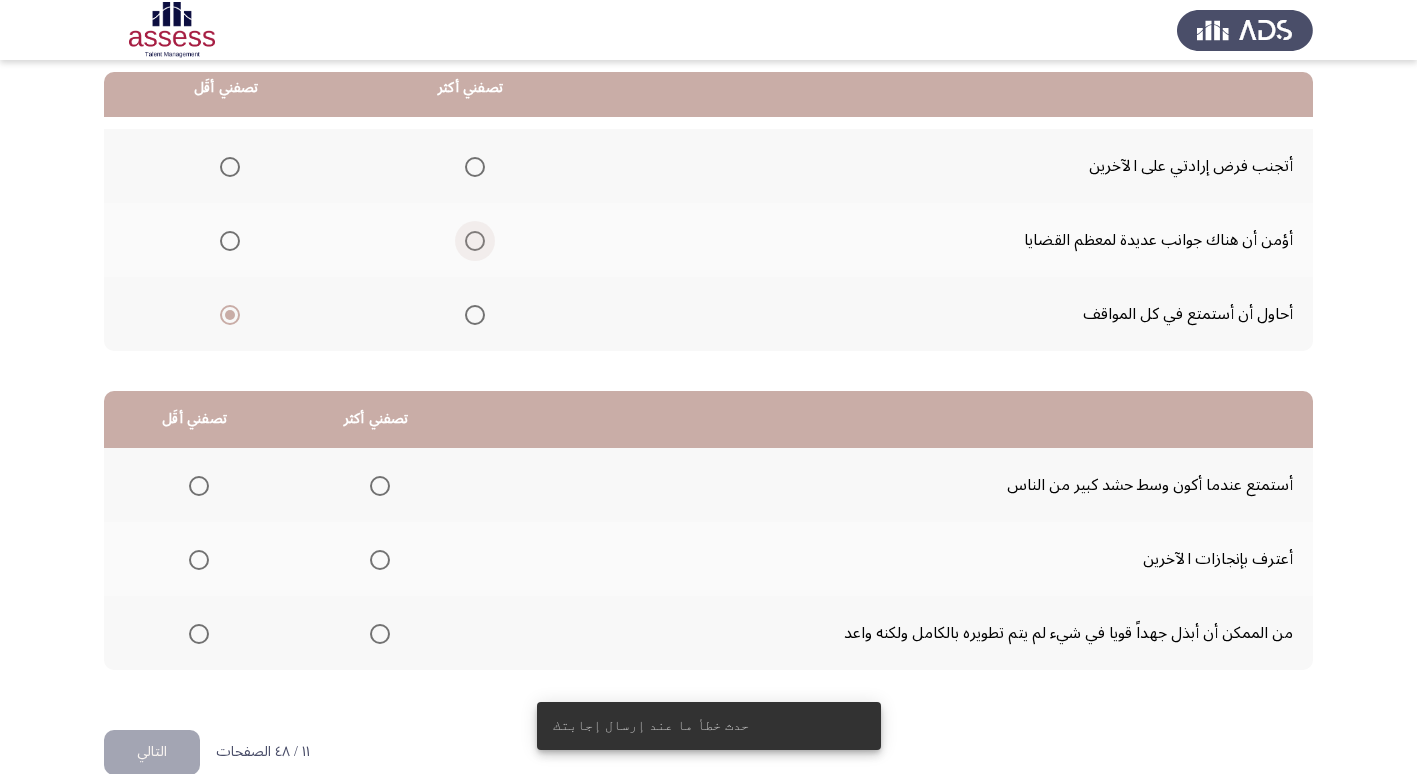 click at bounding box center (475, 241) 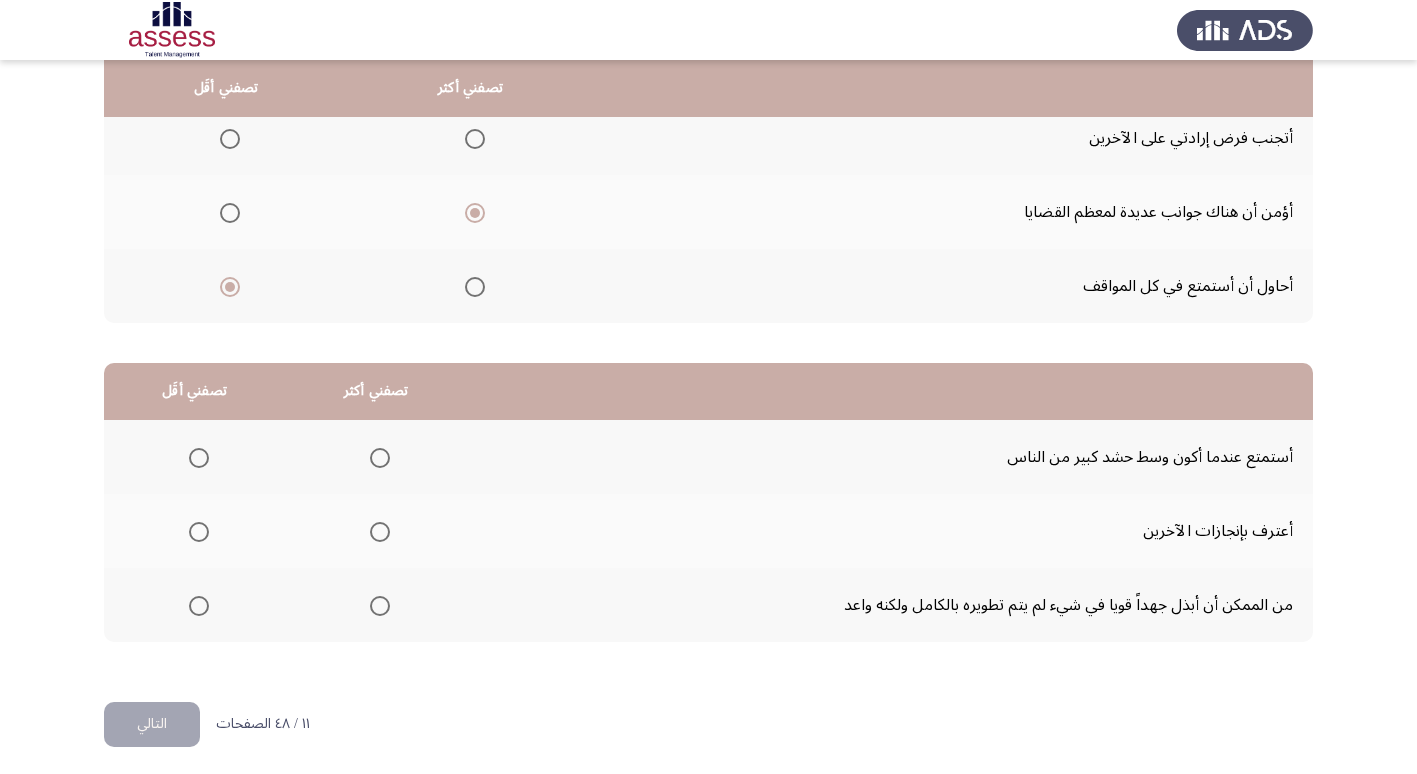 scroll, scrollTop: 236, scrollLeft: 0, axis: vertical 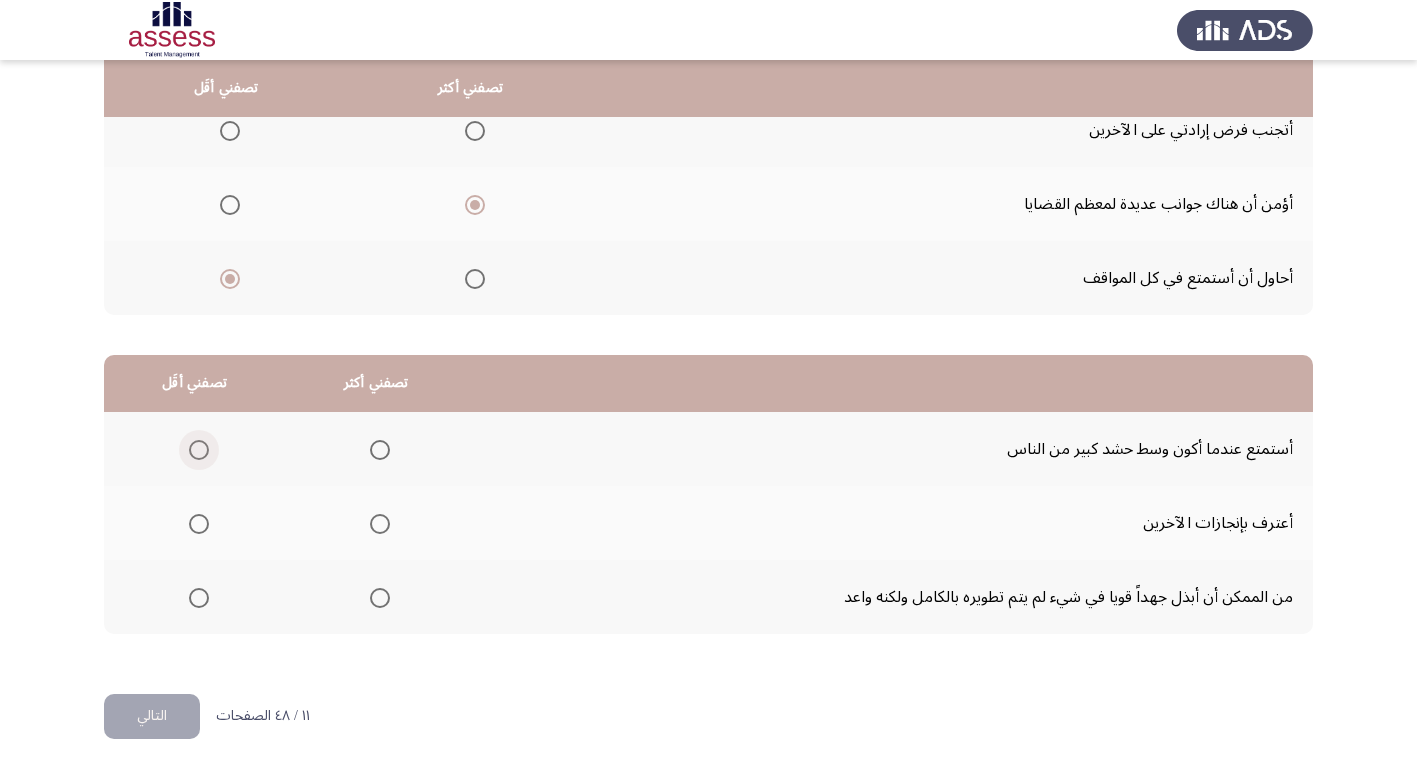 click at bounding box center [199, 450] 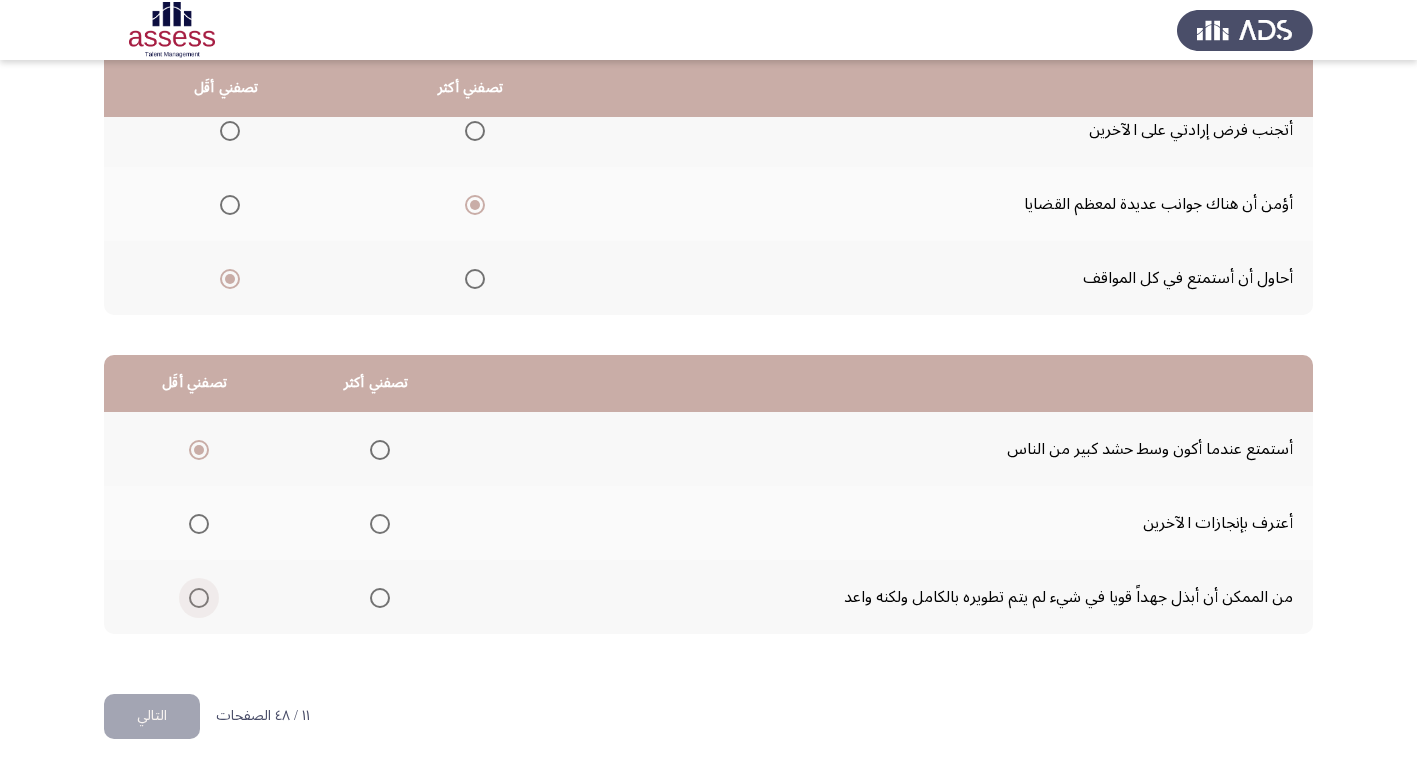 click at bounding box center [199, 598] 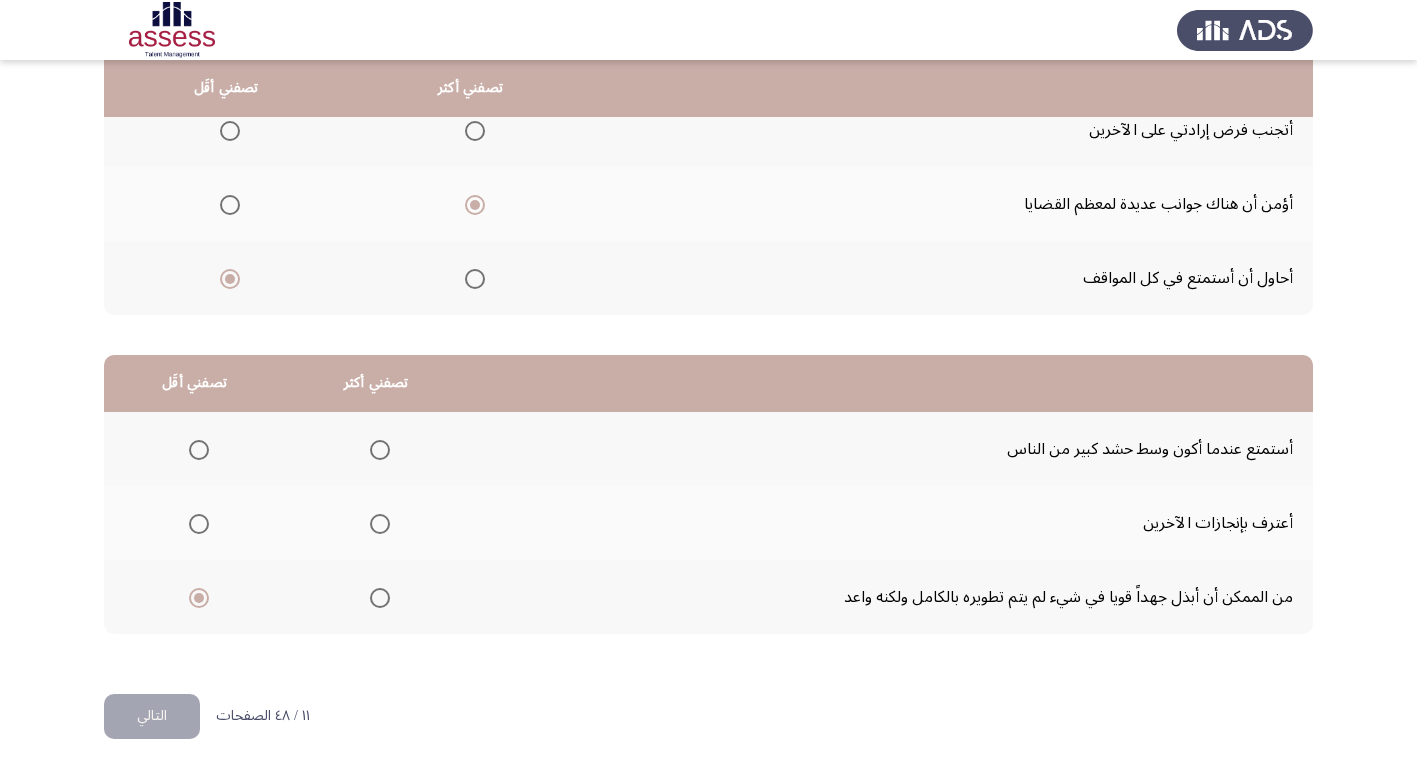 click at bounding box center (199, 450) 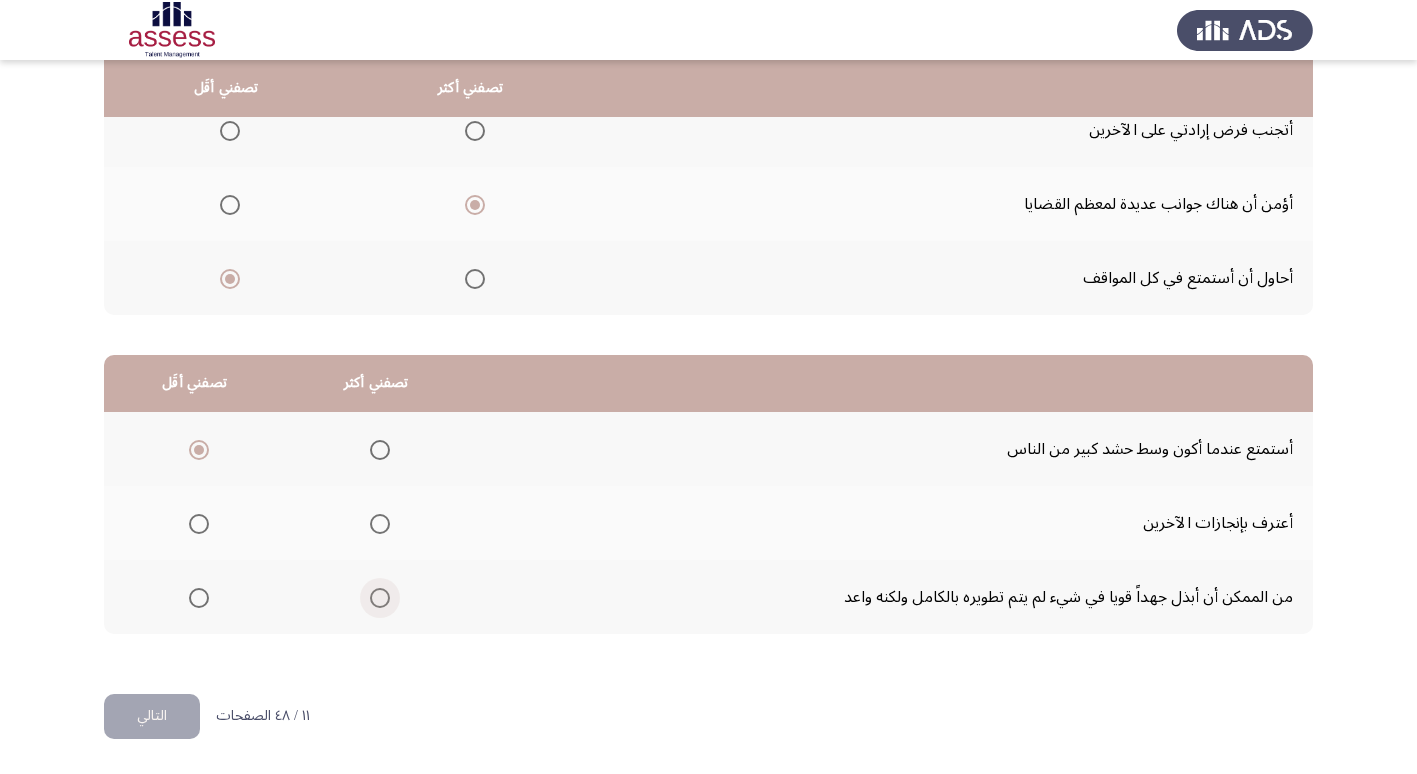click at bounding box center [380, 598] 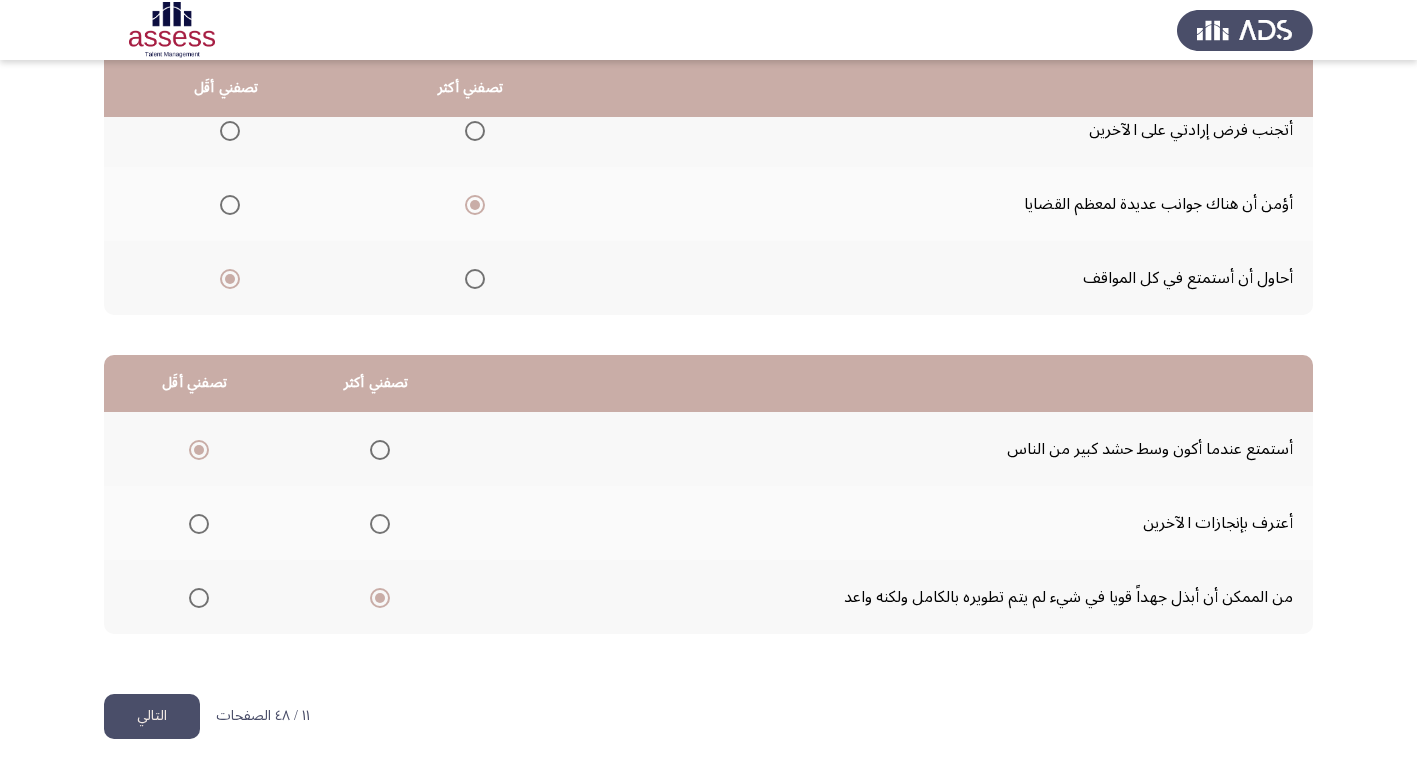 click on "التالي" 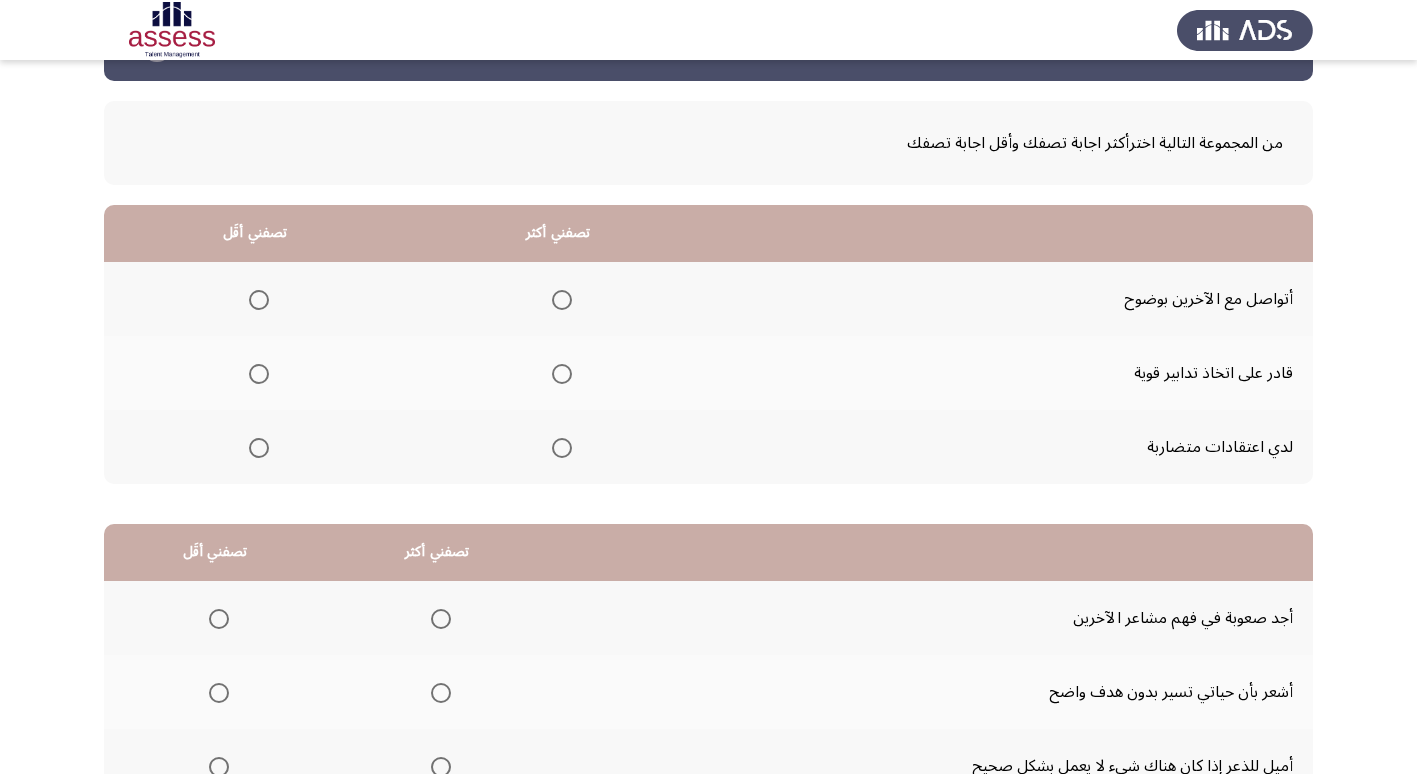 scroll, scrollTop: 100, scrollLeft: 0, axis: vertical 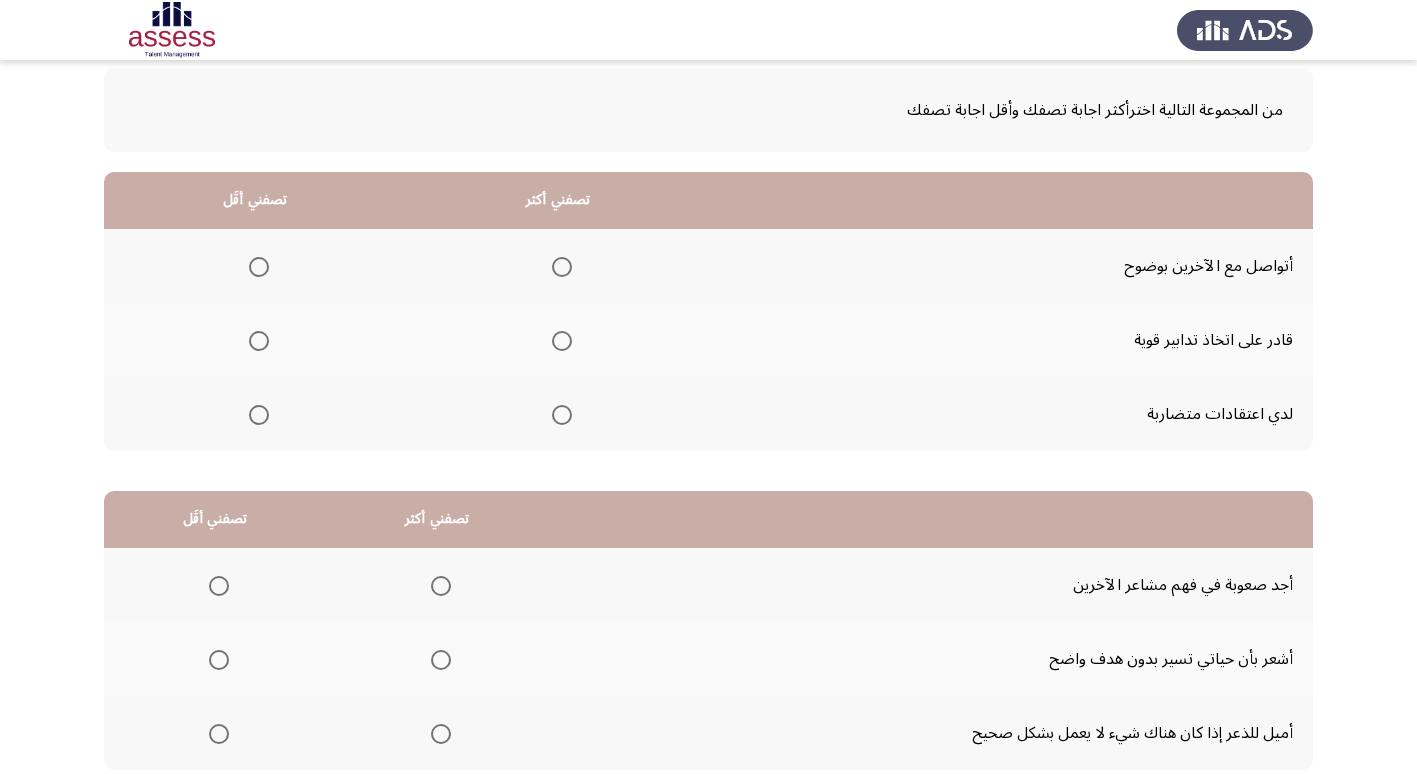 click at bounding box center (562, 341) 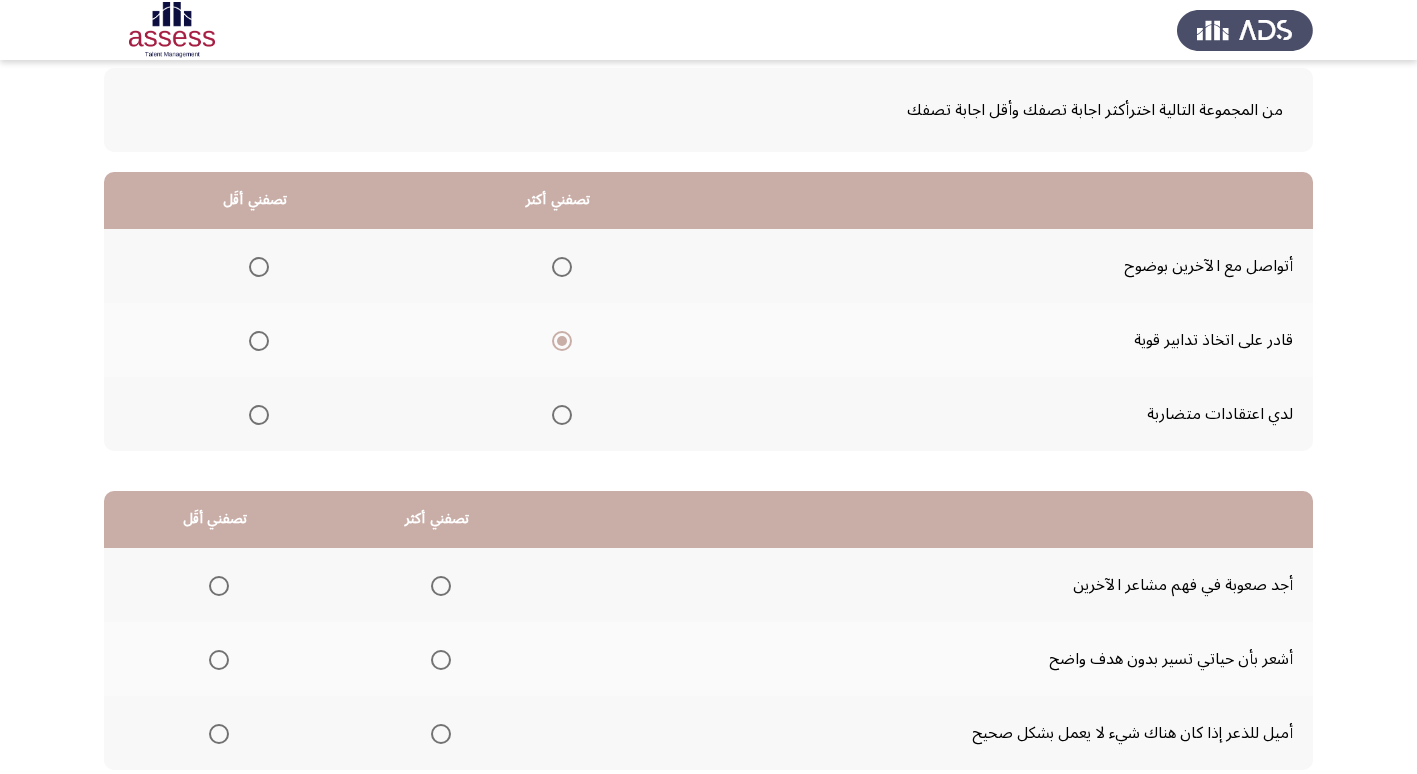 click at bounding box center (259, 415) 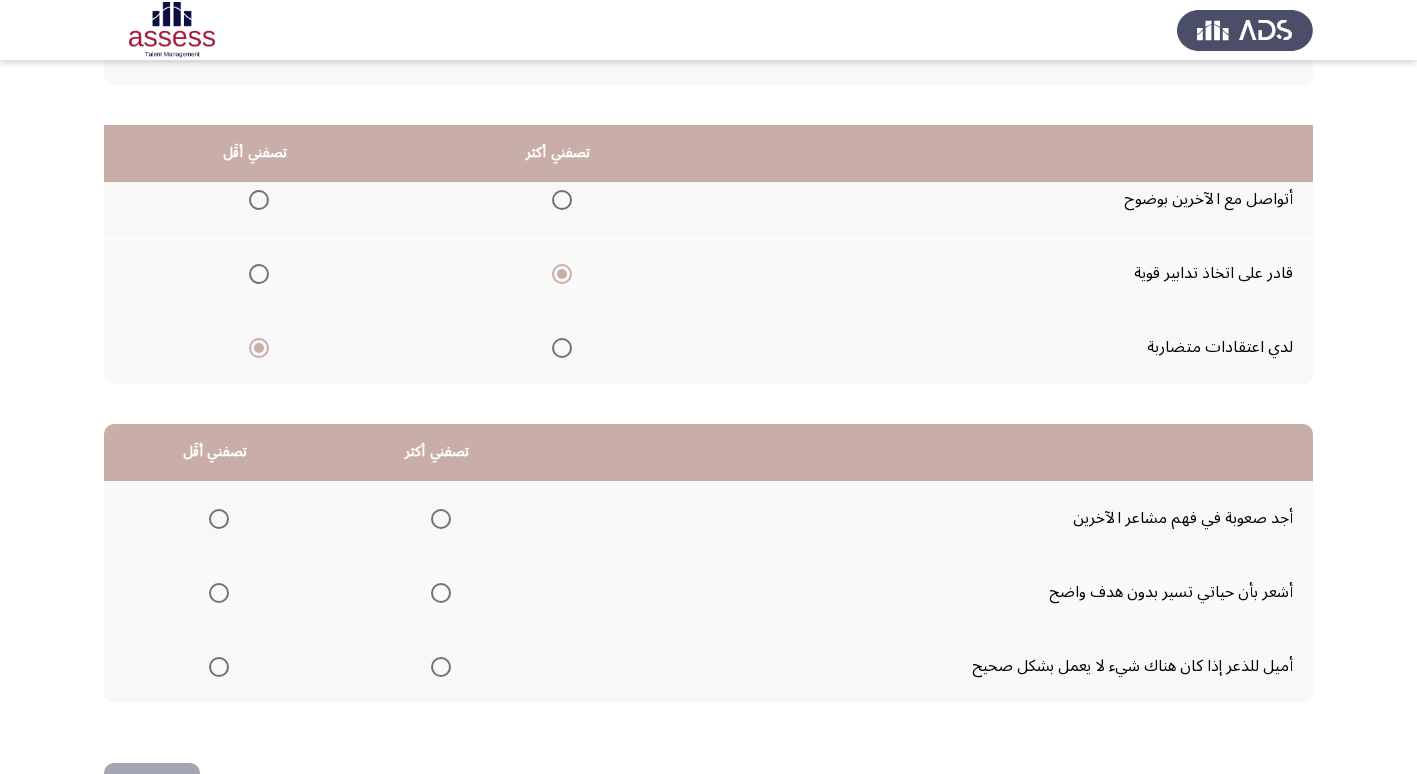 scroll, scrollTop: 236, scrollLeft: 0, axis: vertical 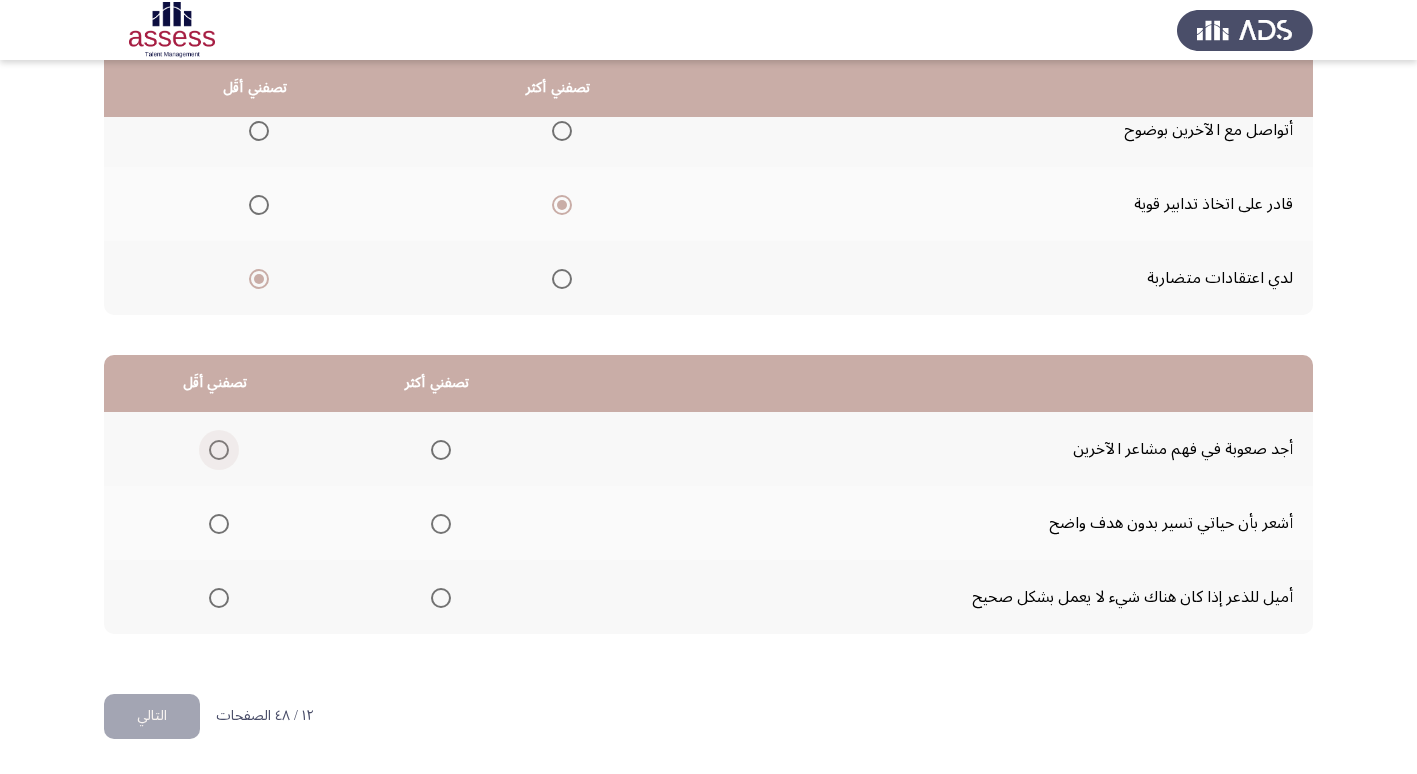 click at bounding box center [219, 450] 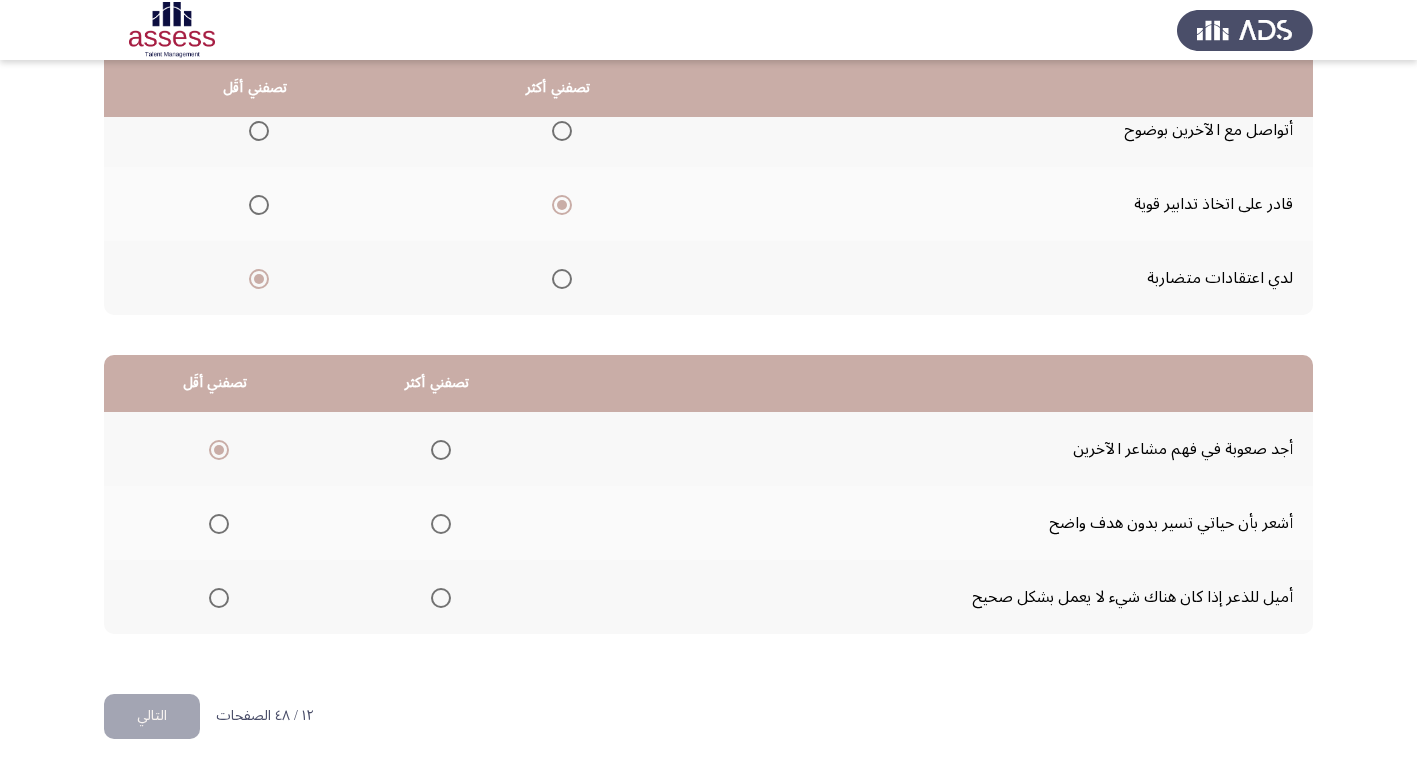 click at bounding box center (219, 524) 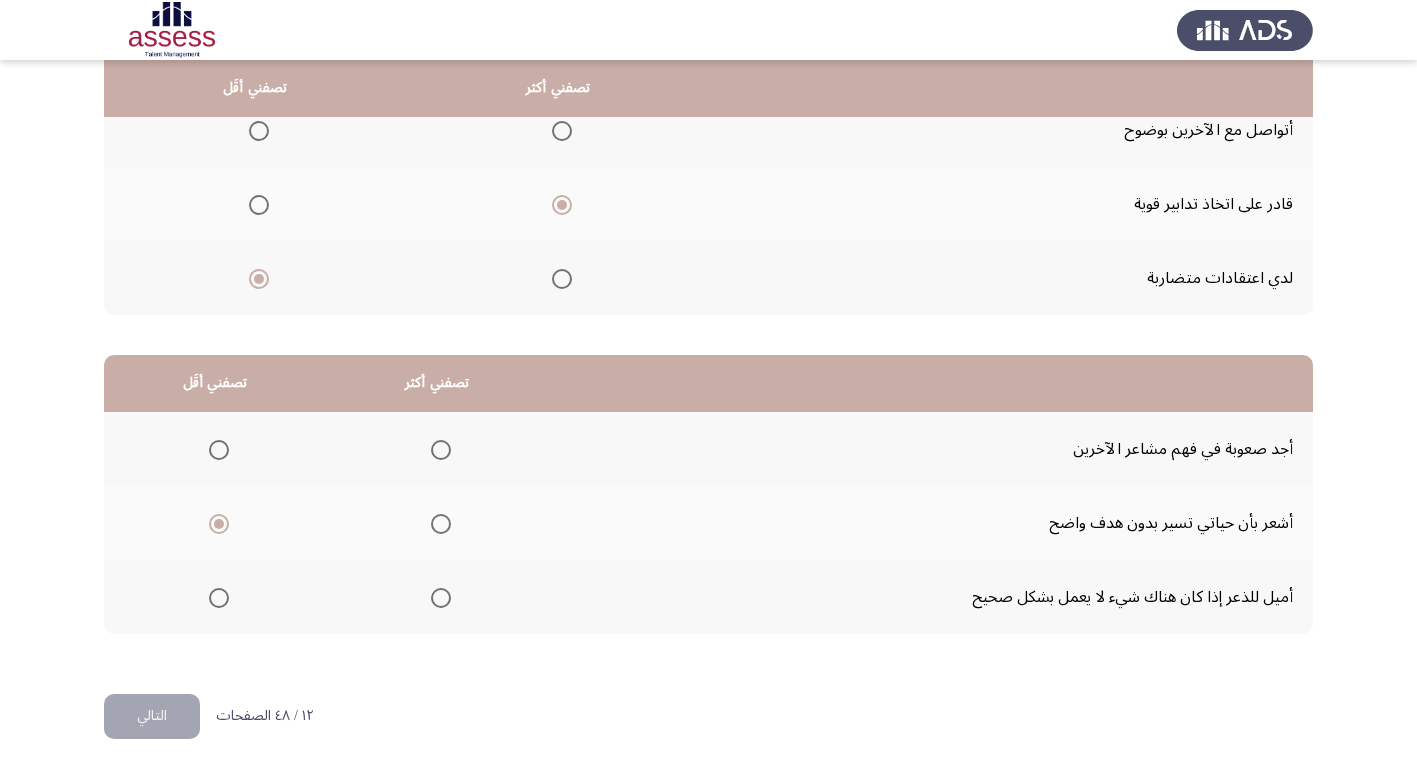 click at bounding box center [441, 450] 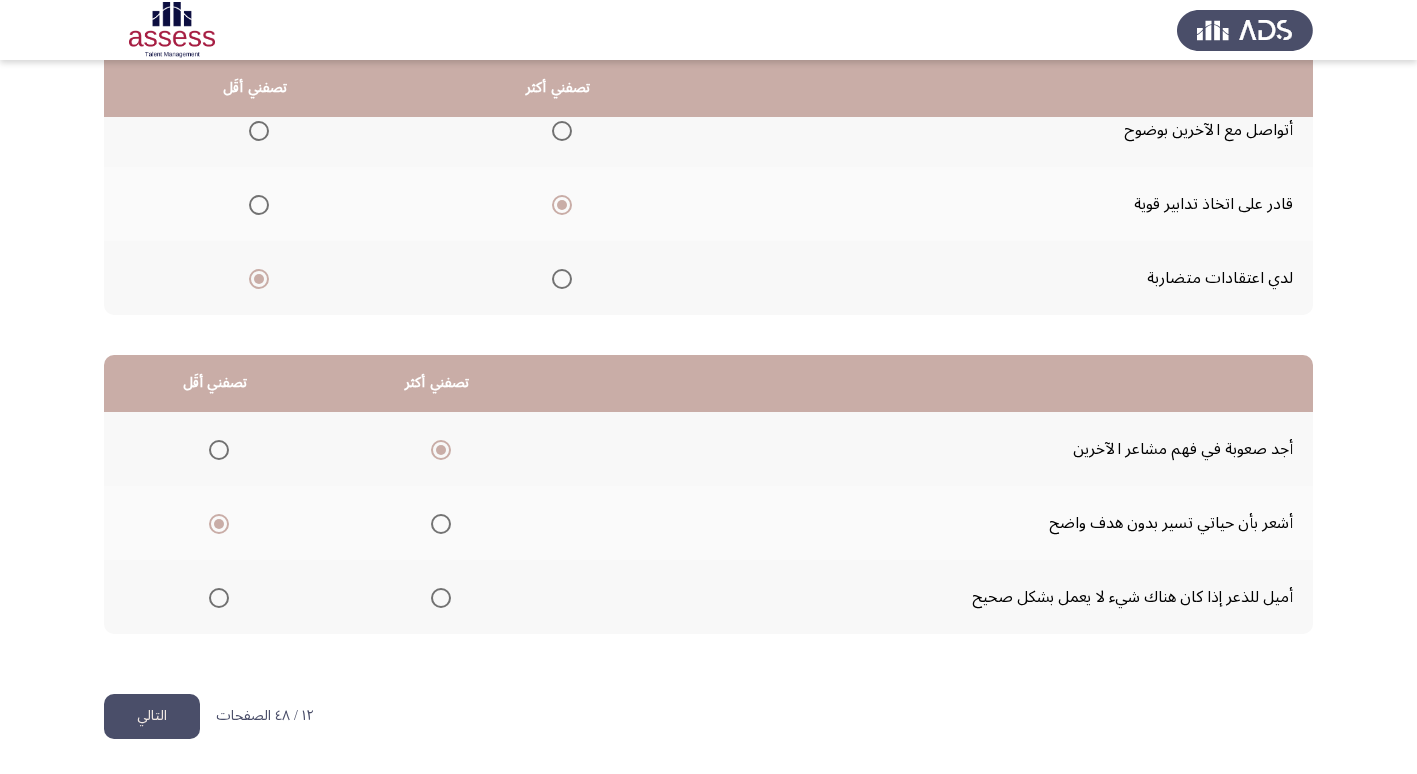 click on "التالي" 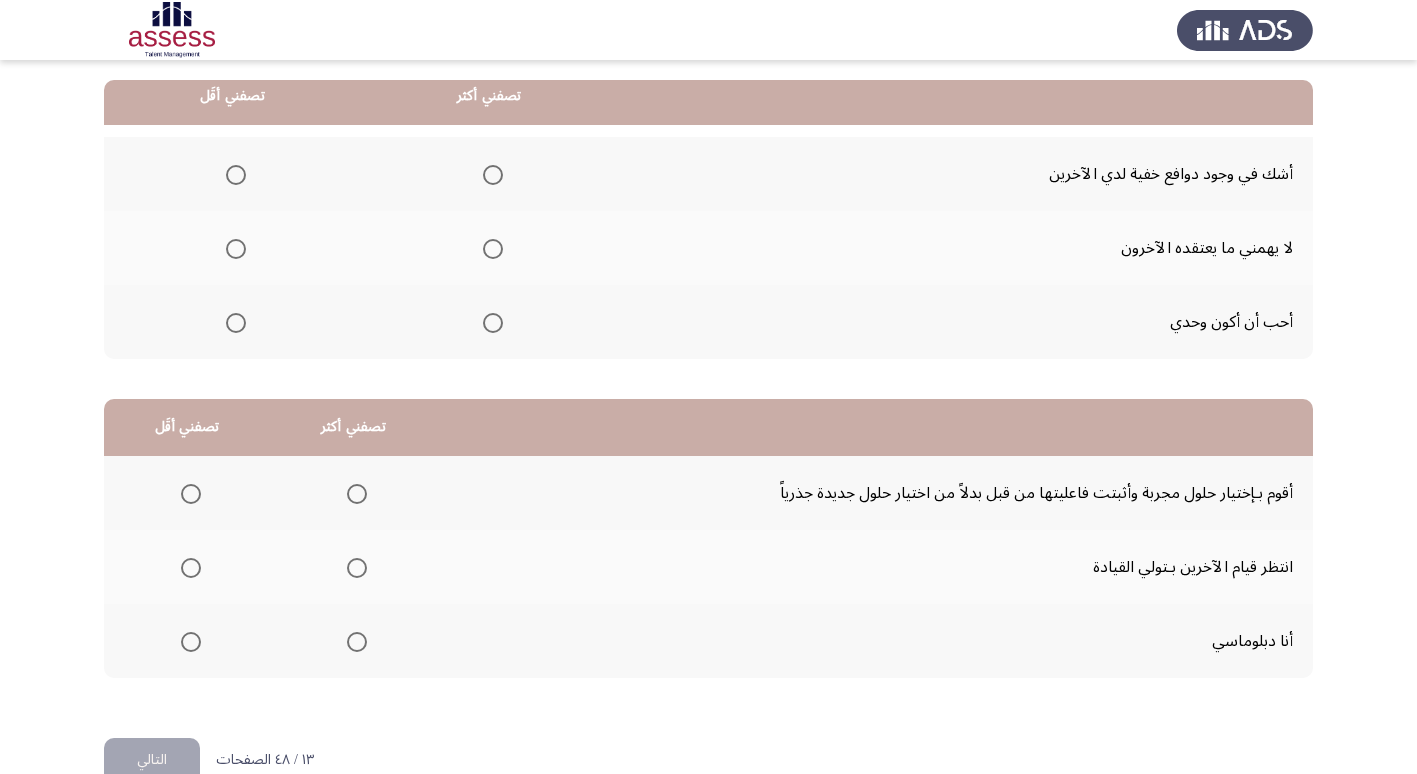 scroll, scrollTop: 200, scrollLeft: 0, axis: vertical 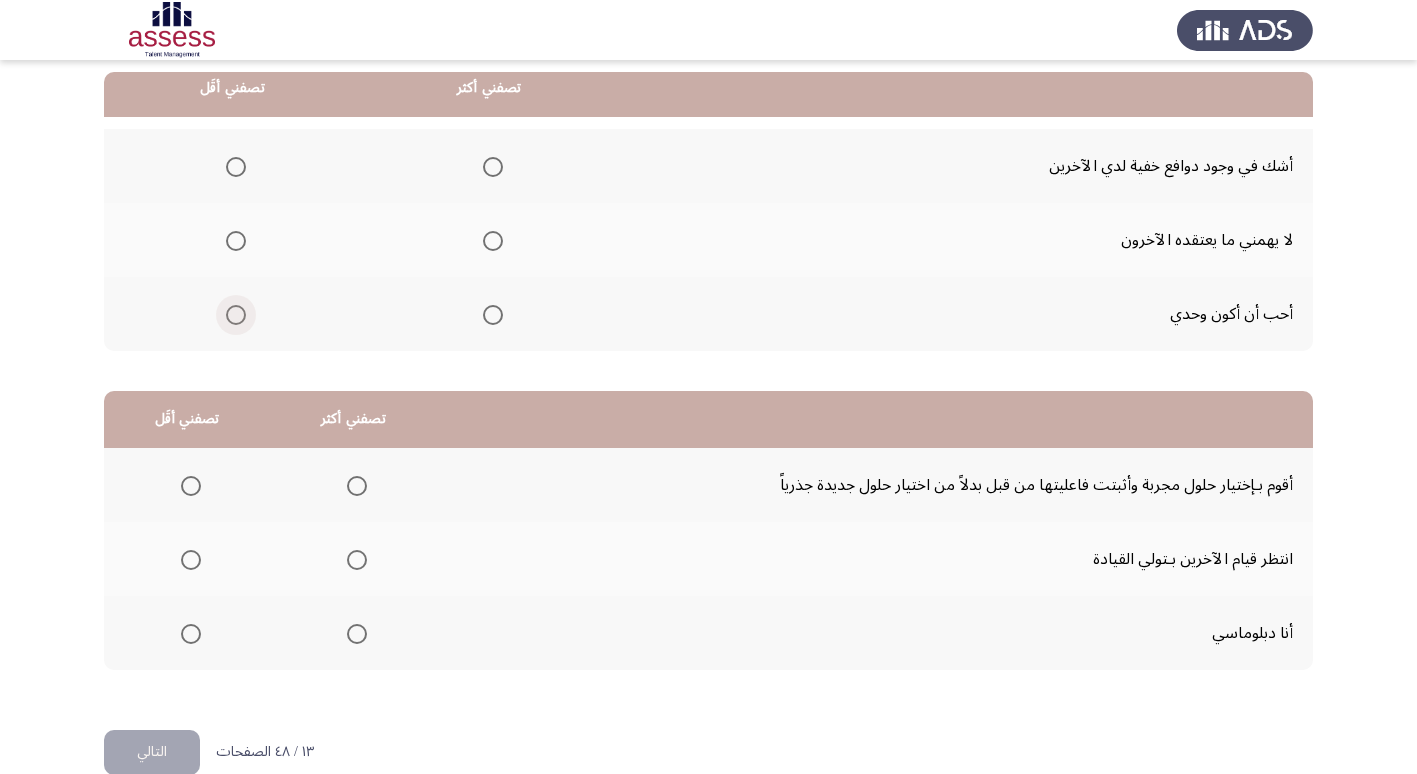 click at bounding box center [236, 315] 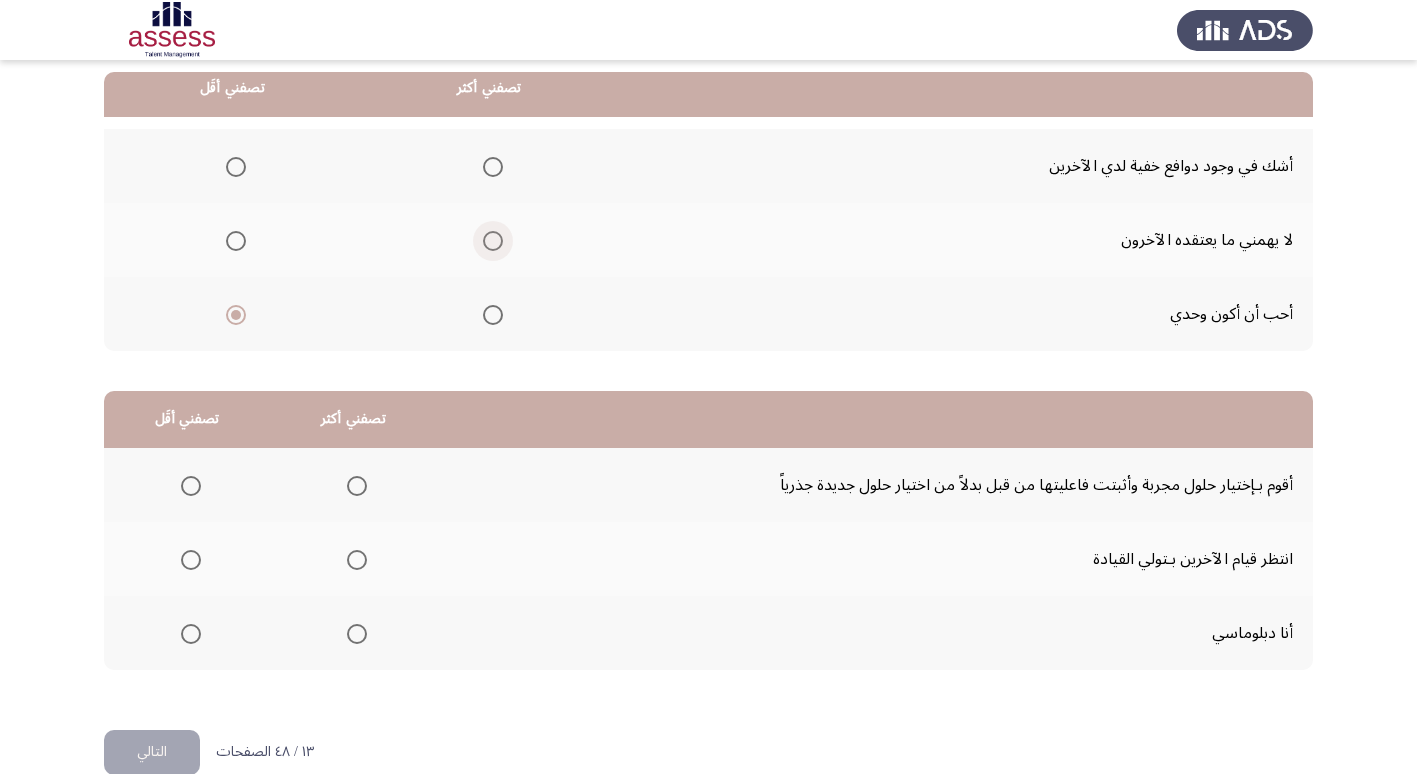 click at bounding box center [493, 241] 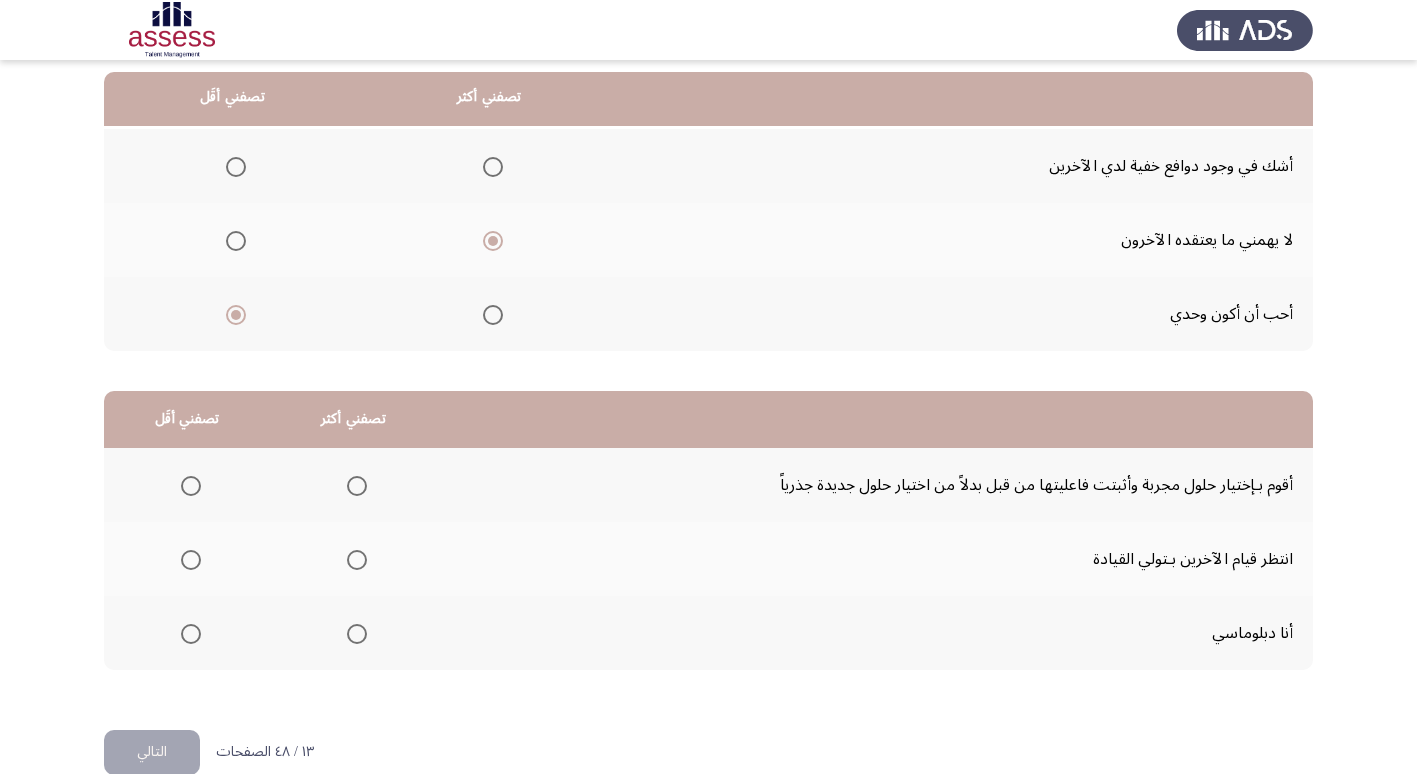 scroll, scrollTop: 236, scrollLeft: 0, axis: vertical 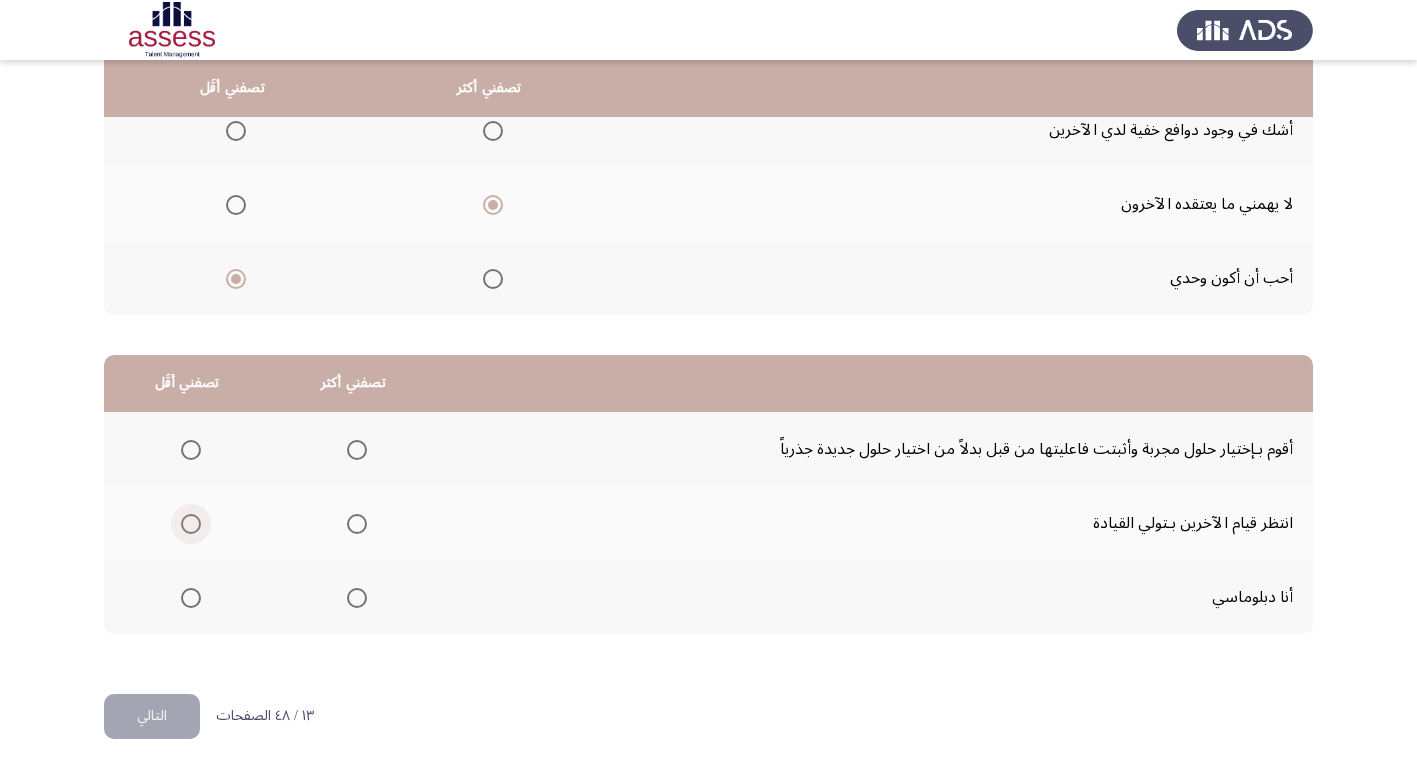 click at bounding box center [191, 524] 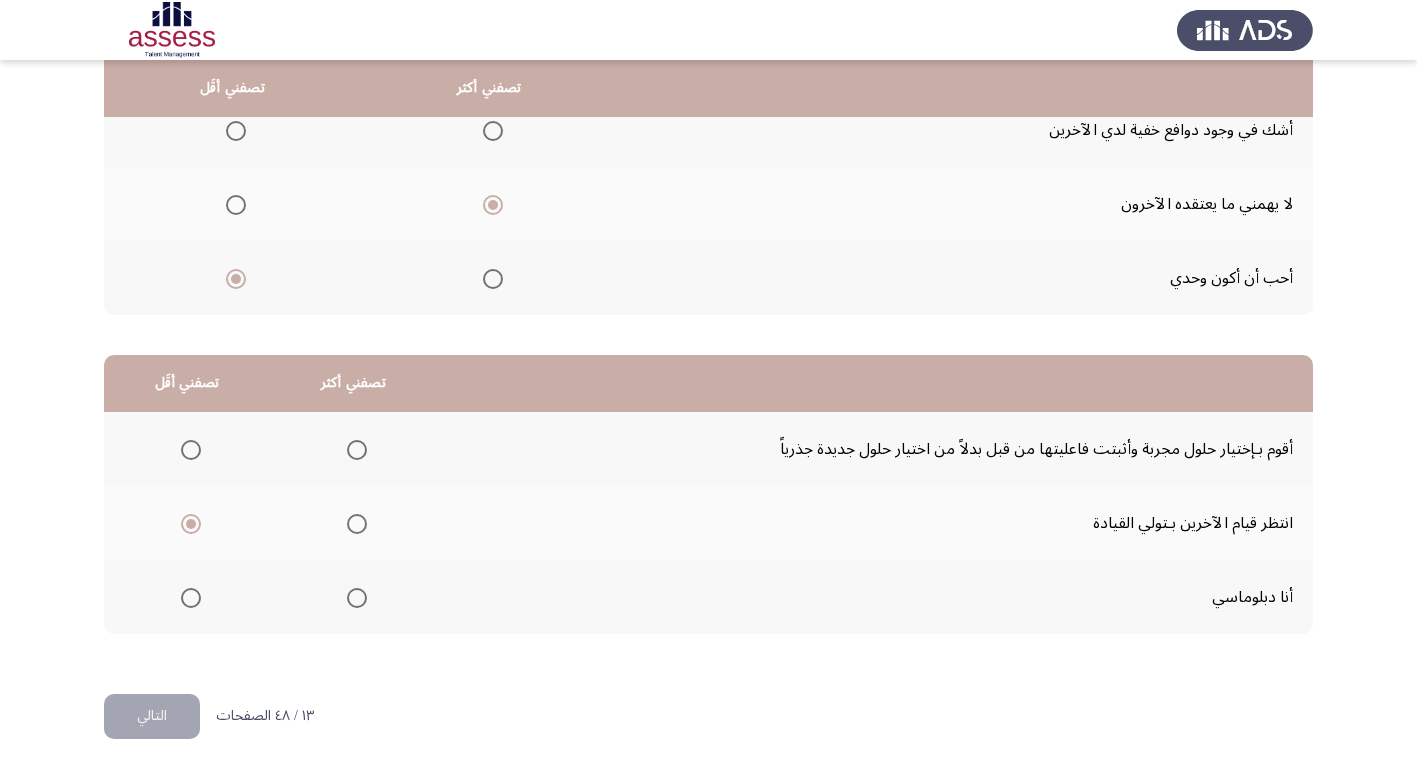 click at bounding box center [357, 598] 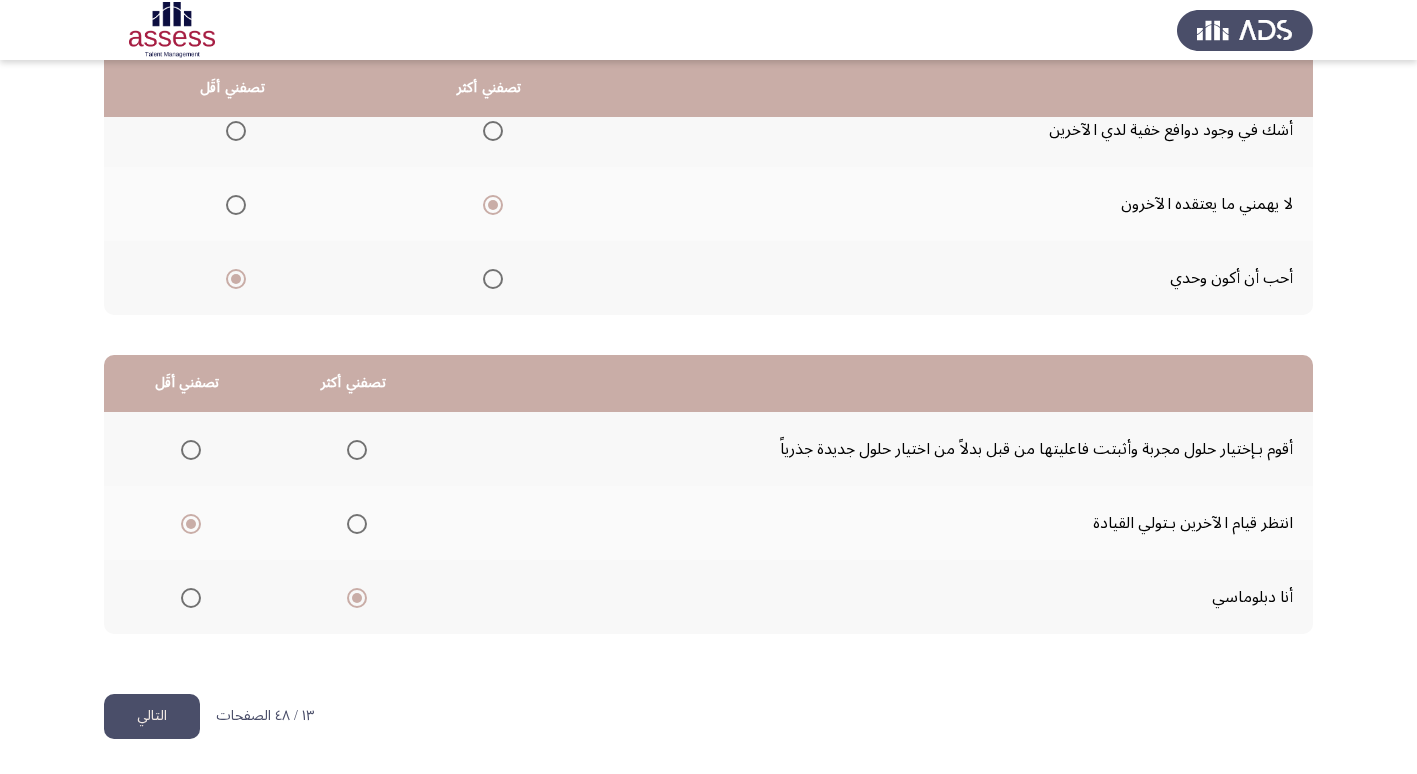click on "التالي" 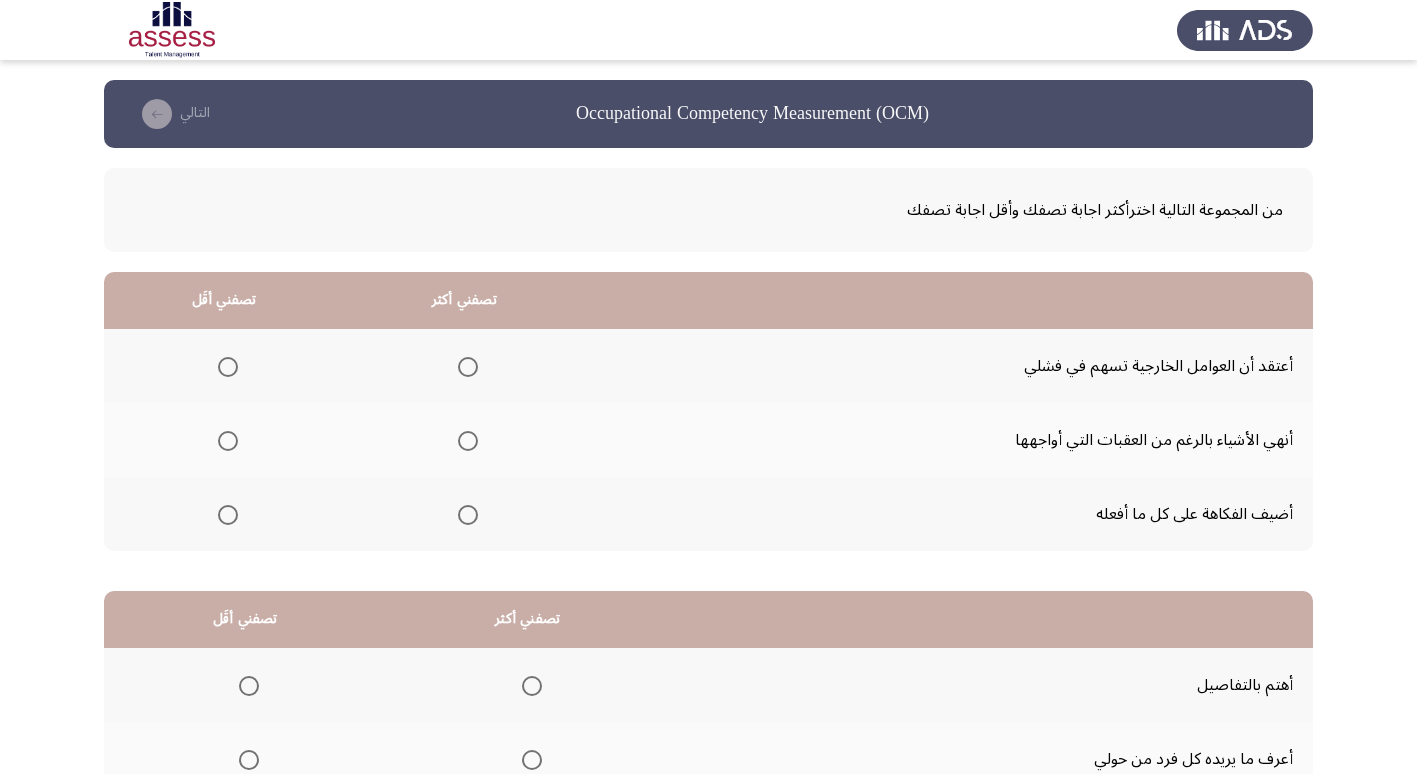 click at bounding box center [228, 515] 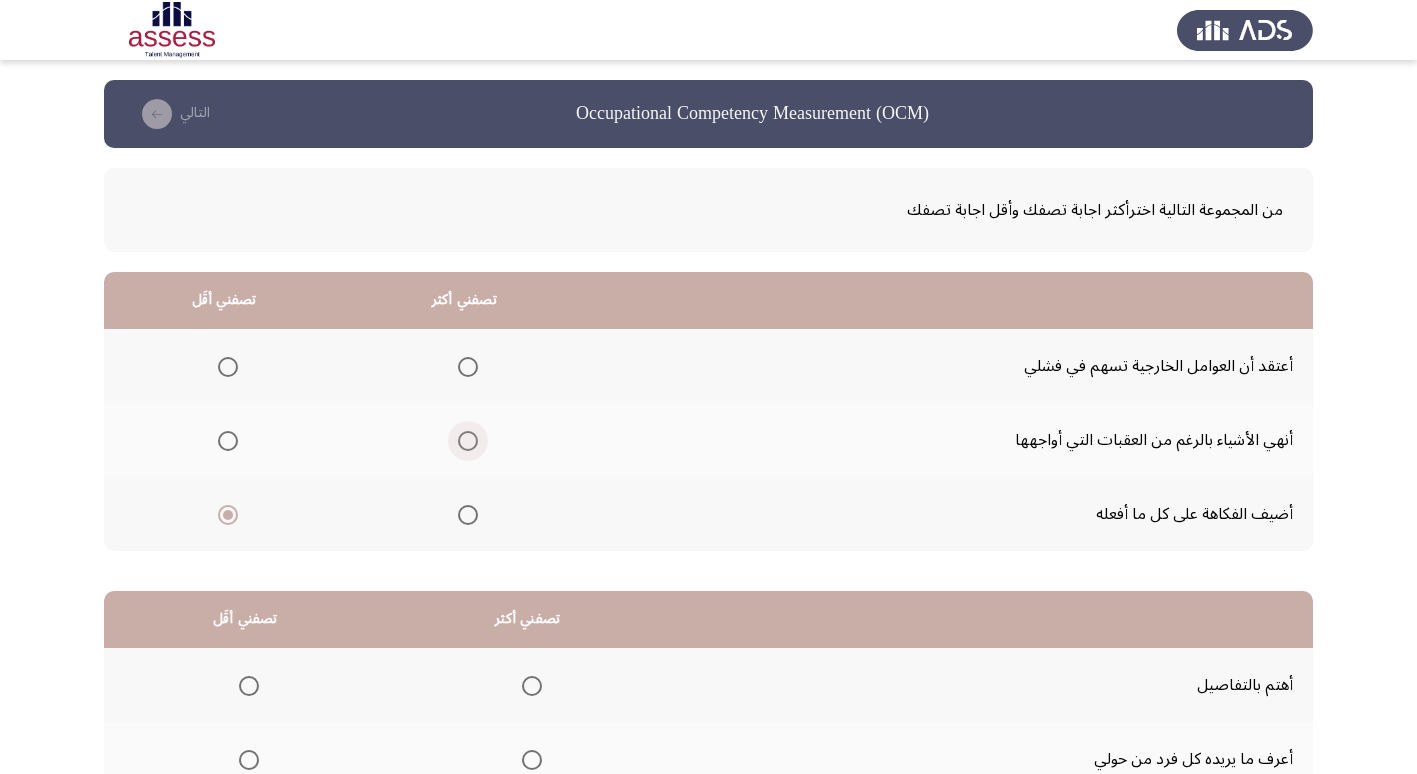 click at bounding box center (468, 441) 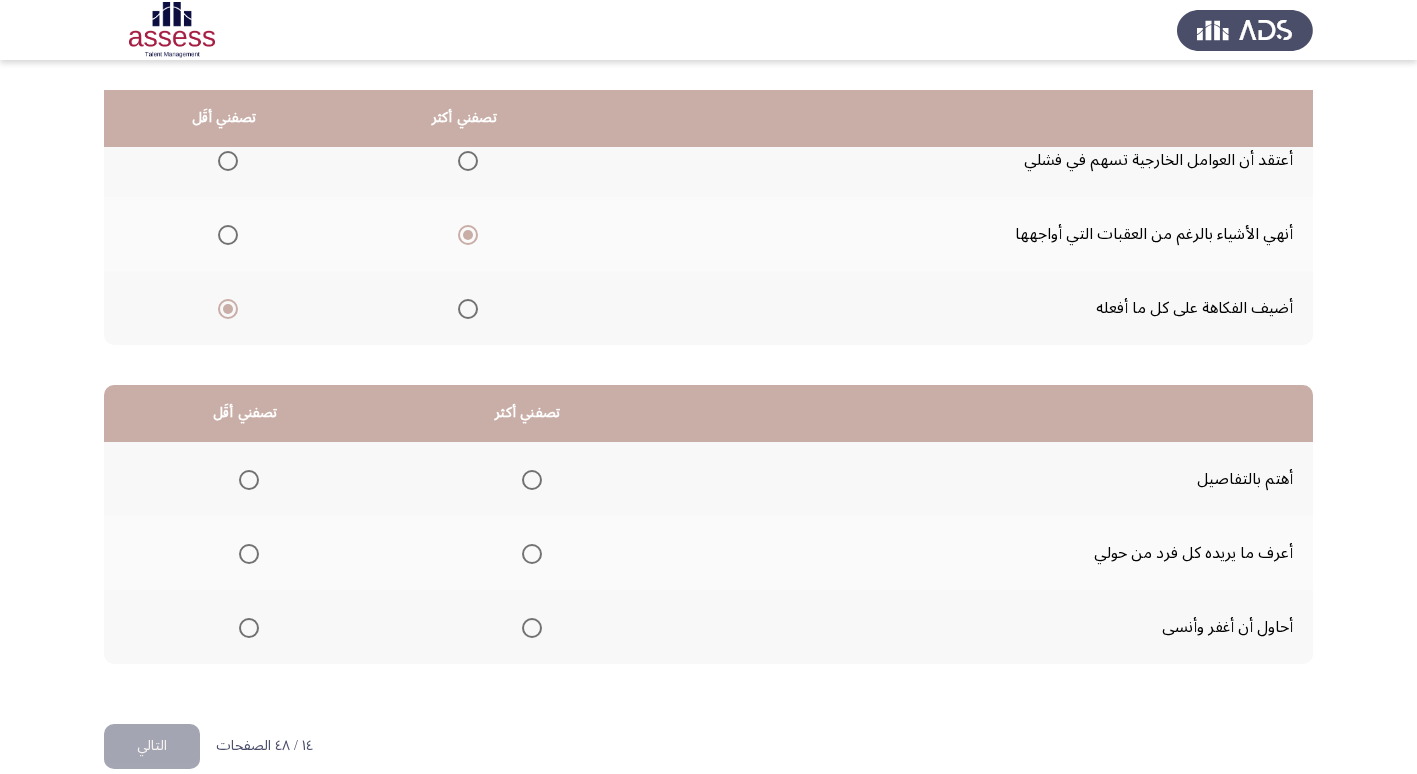 scroll, scrollTop: 236, scrollLeft: 0, axis: vertical 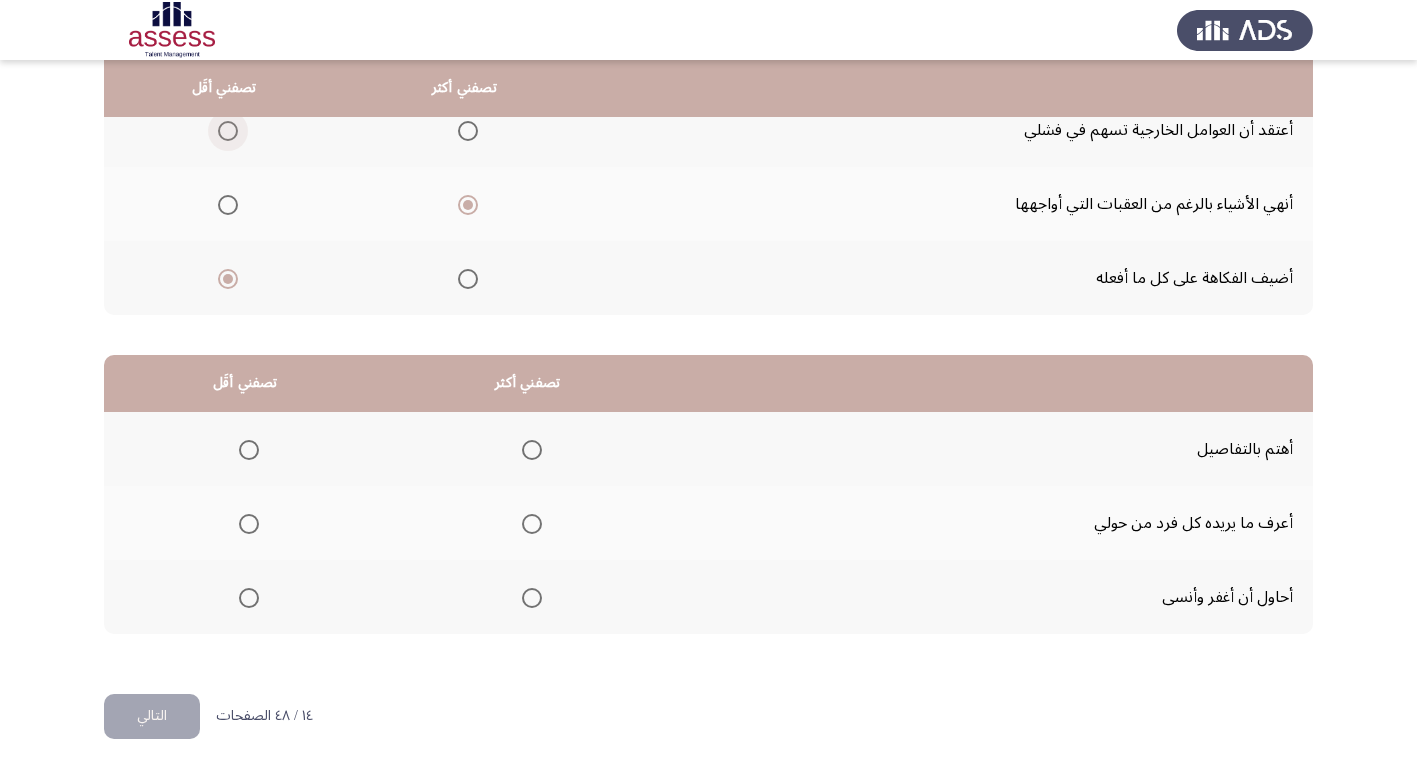click at bounding box center [228, 131] 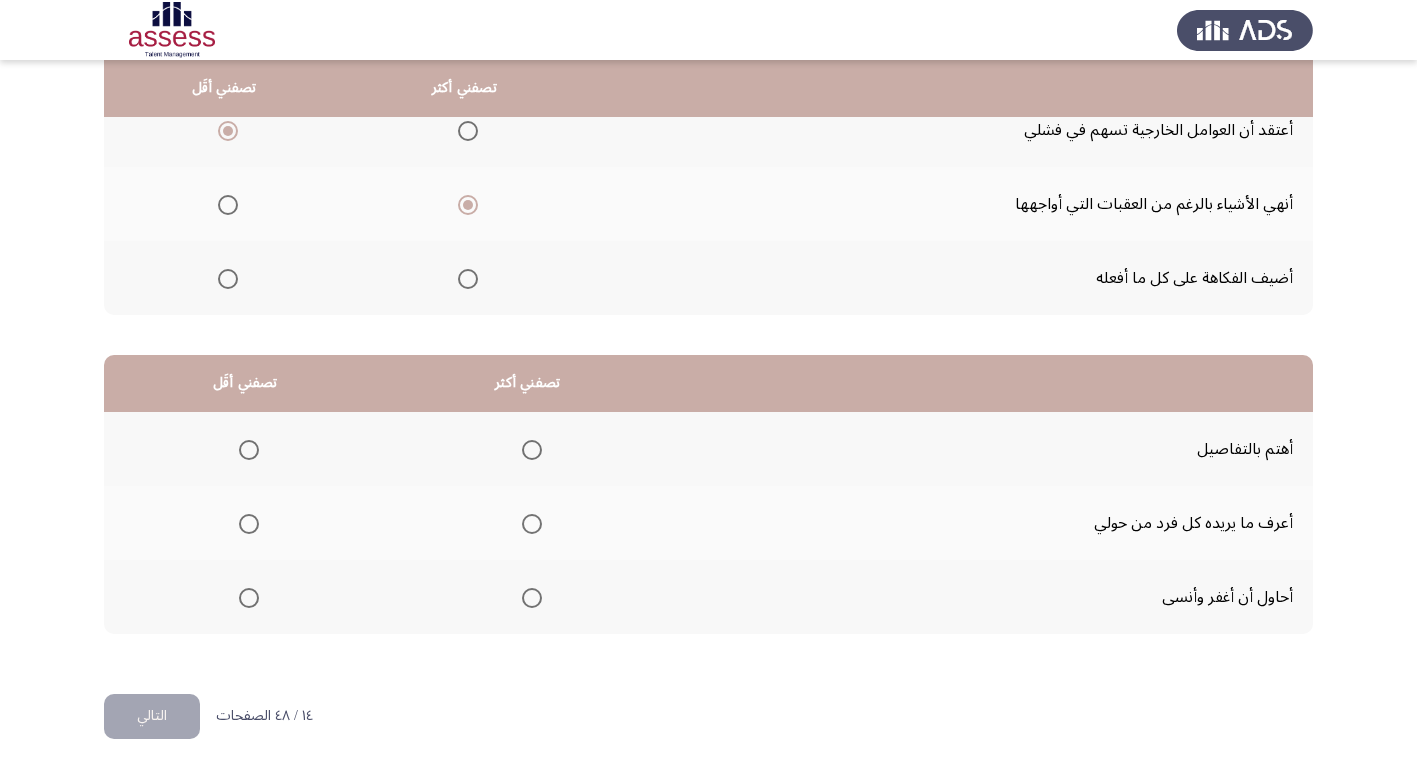 click at bounding box center (249, 524) 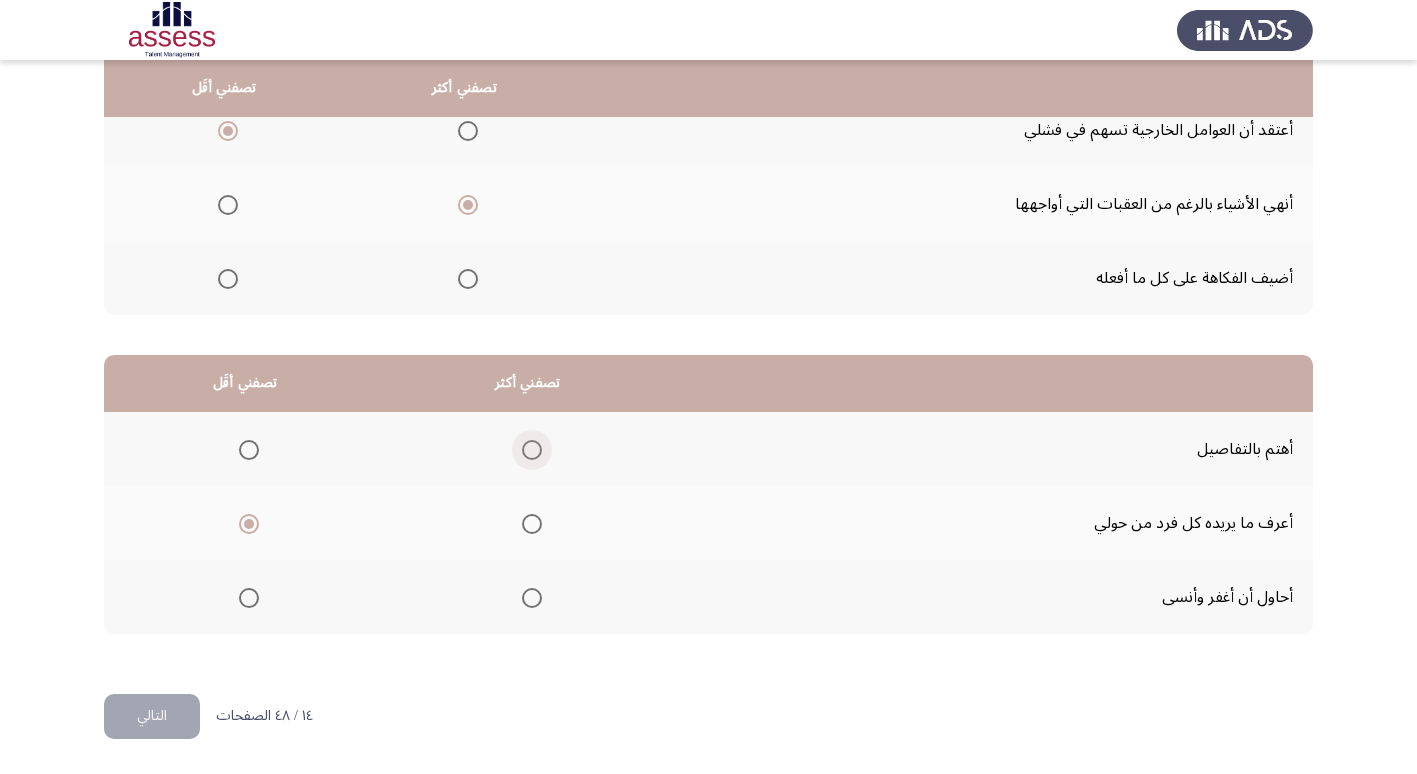 click at bounding box center (532, 450) 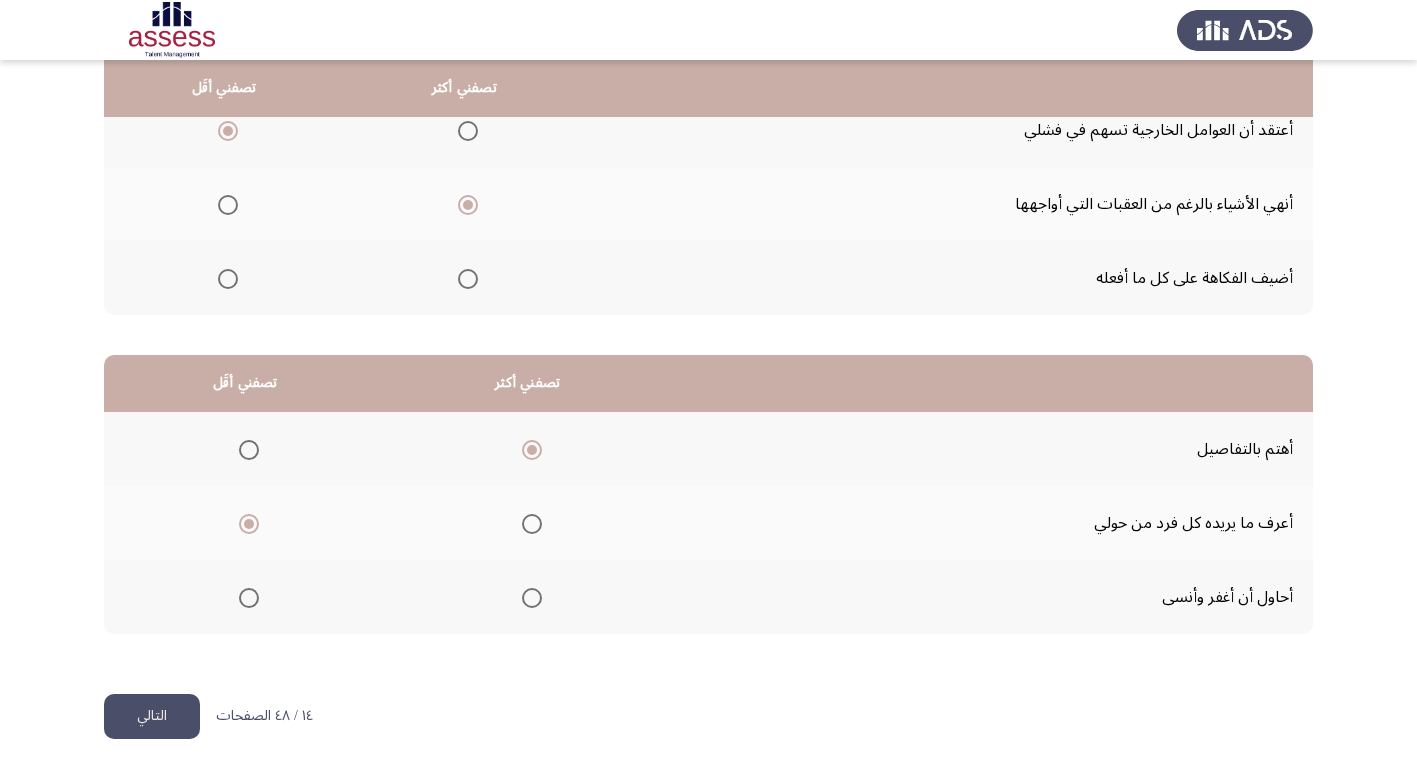 click on "التالي" 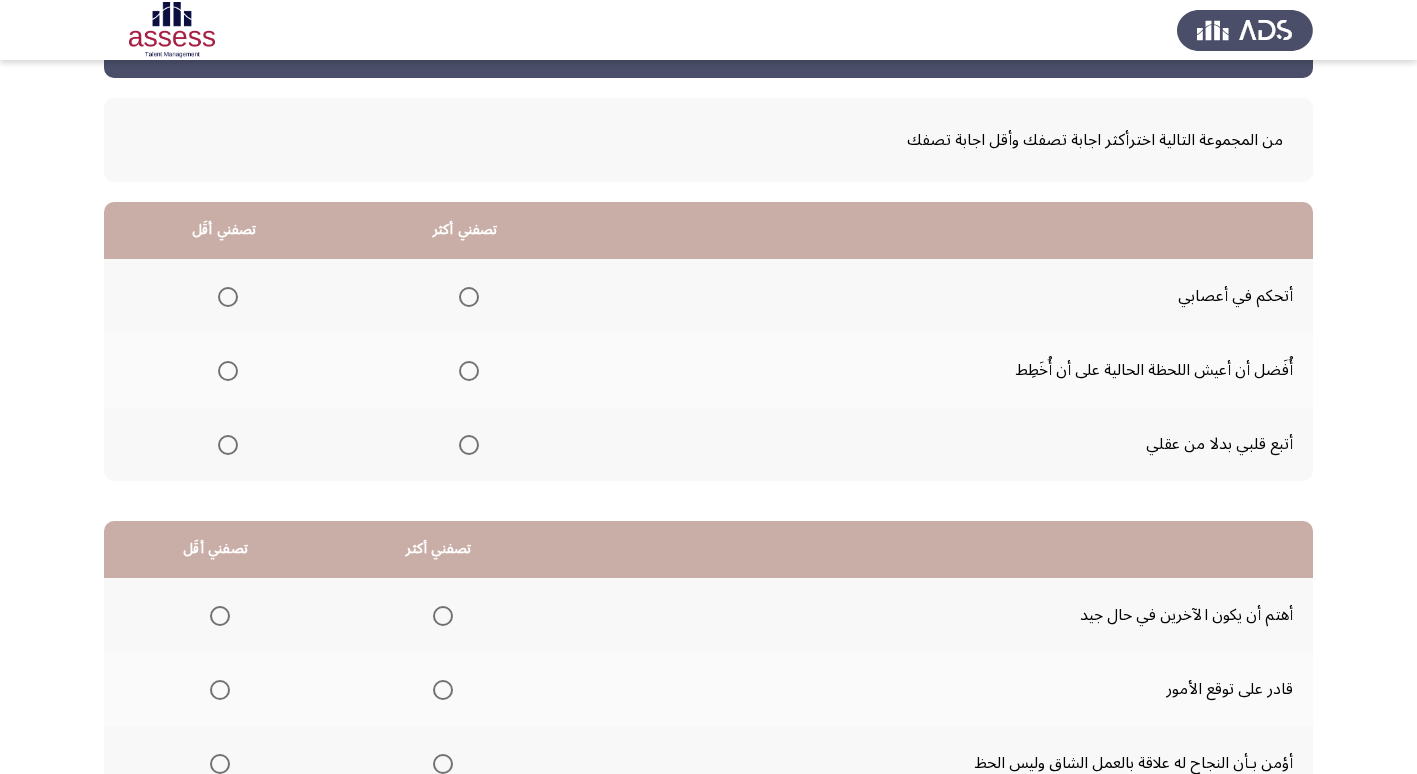 scroll, scrollTop: 100, scrollLeft: 0, axis: vertical 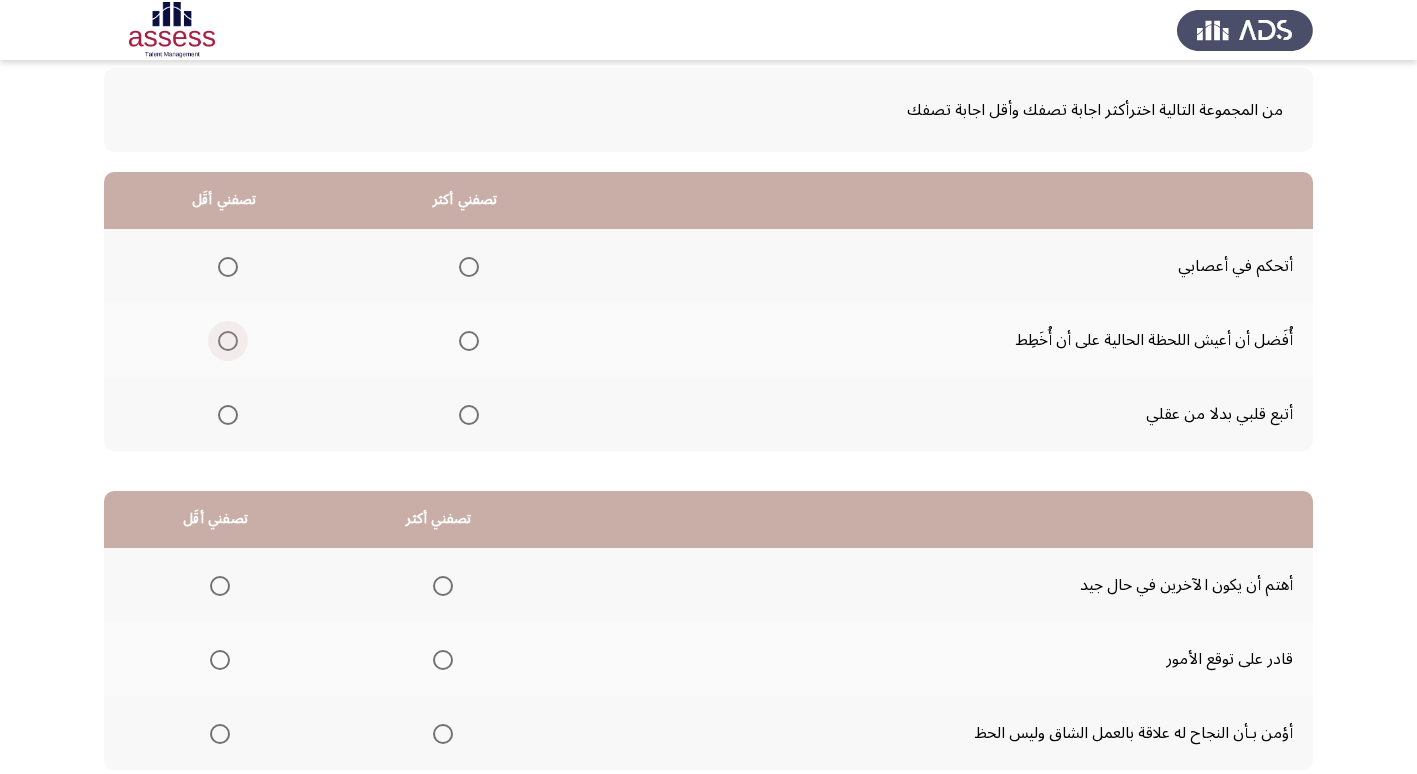 click at bounding box center [228, 341] 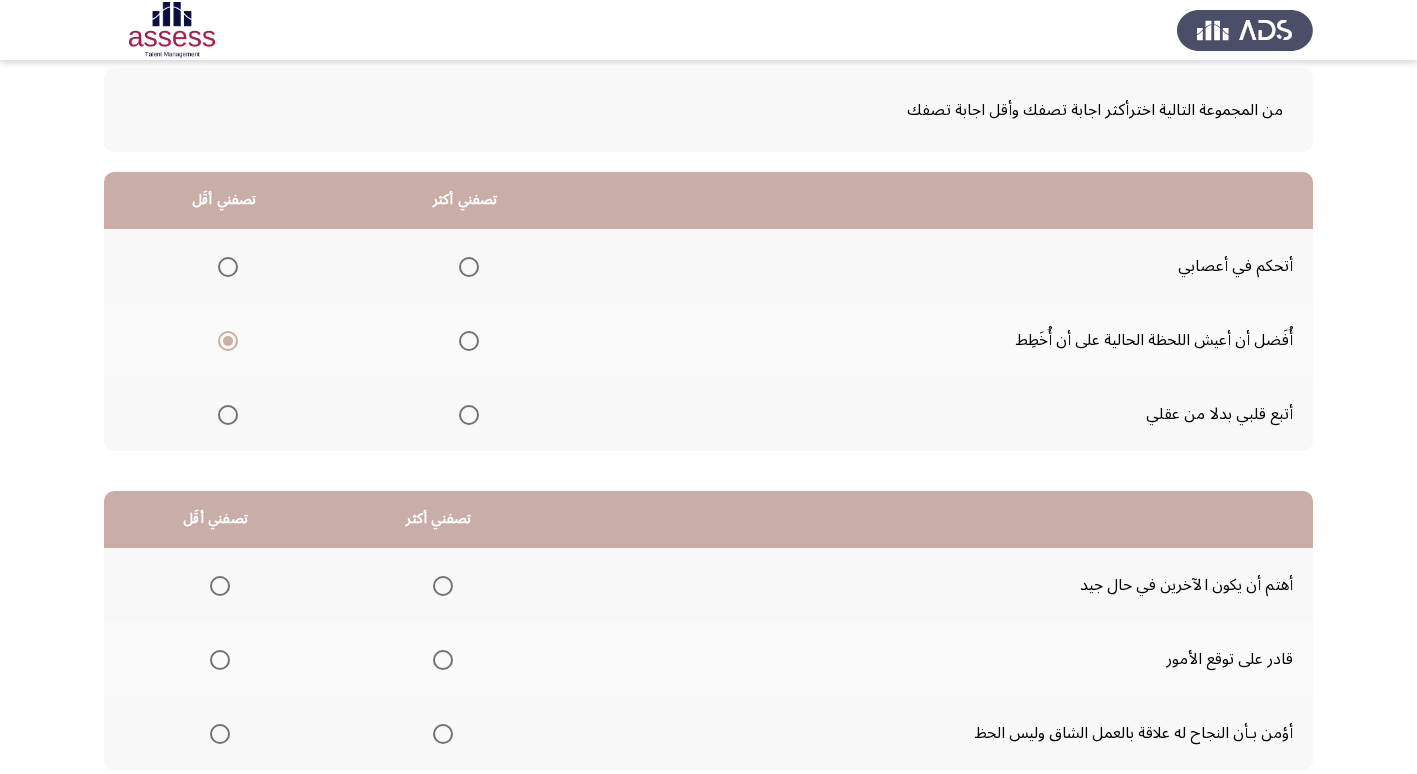click at bounding box center [469, 267] 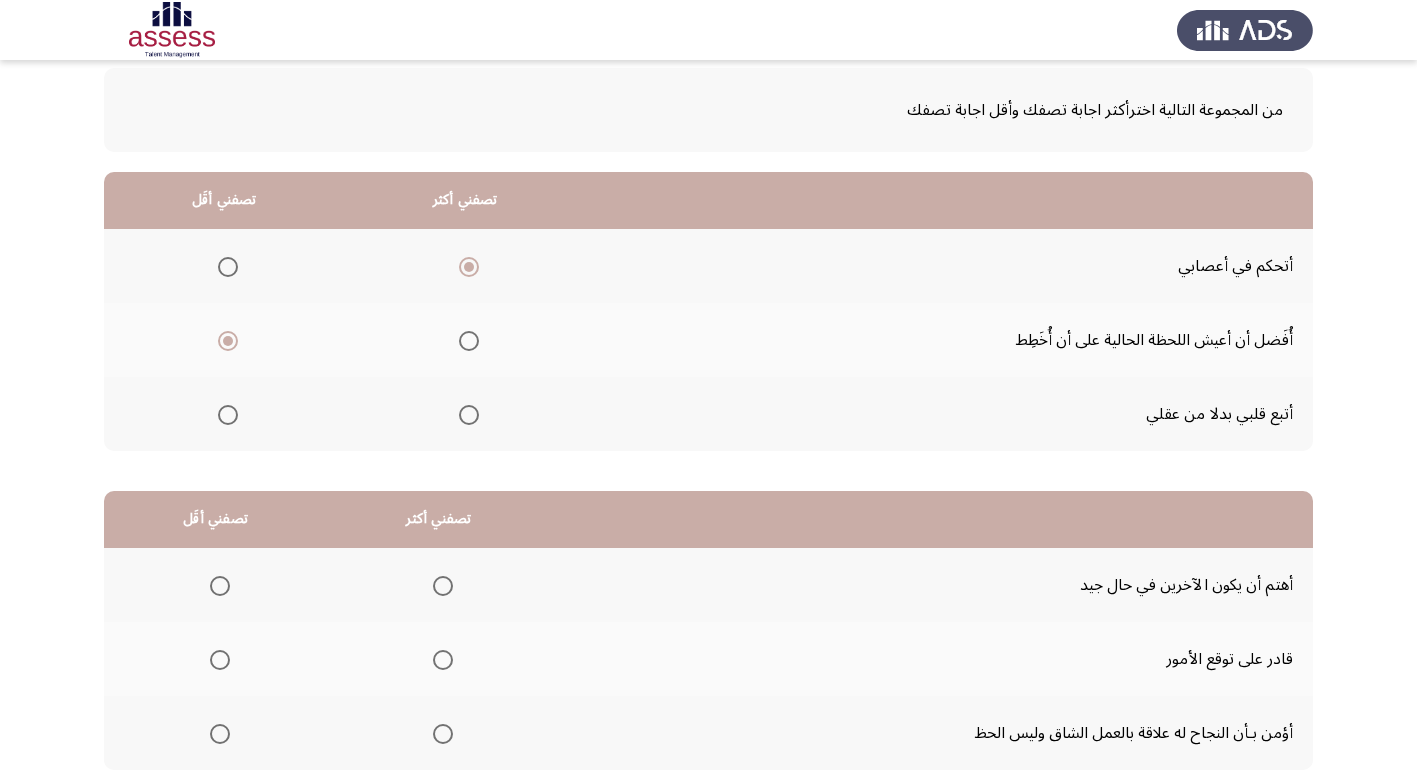 click at bounding box center (228, 415) 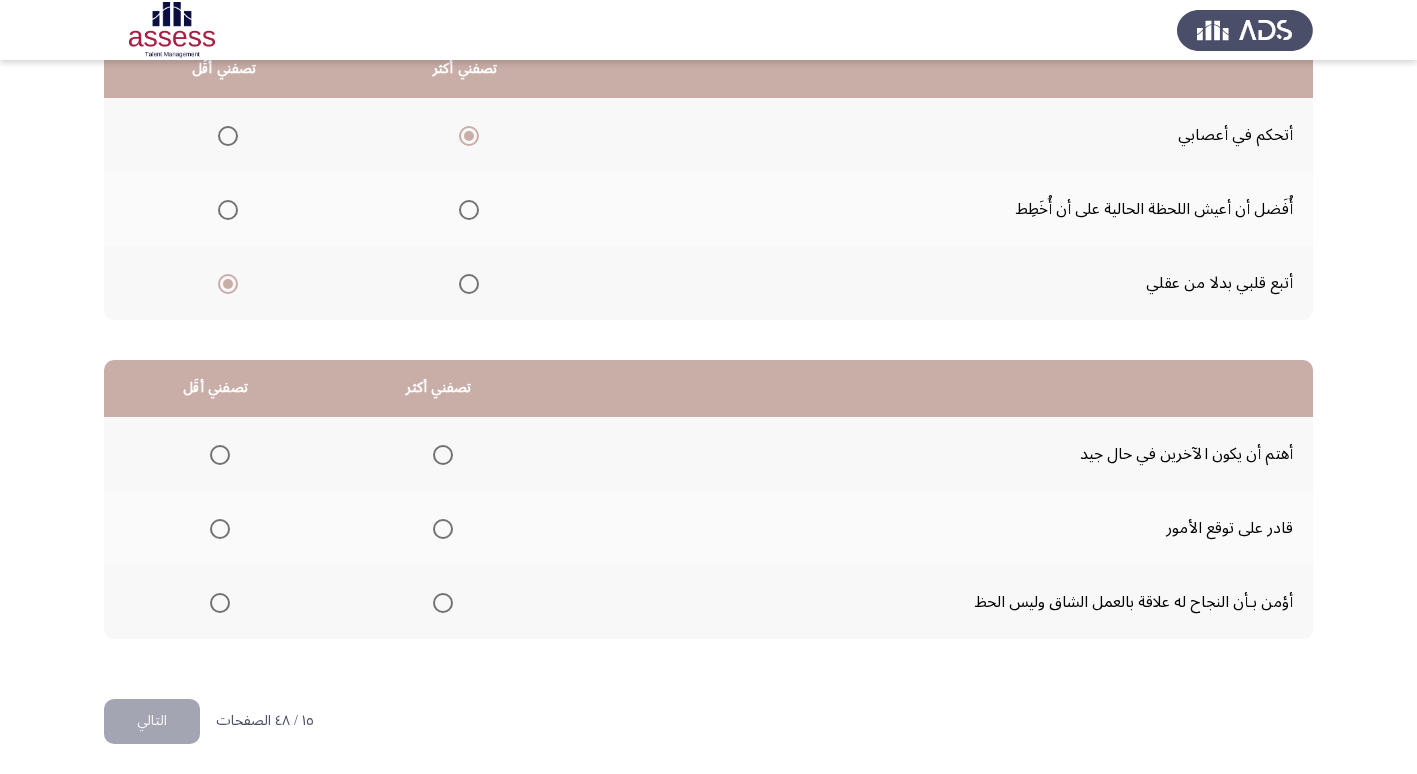 scroll, scrollTop: 236, scrollLeft: 0, axis: vertical 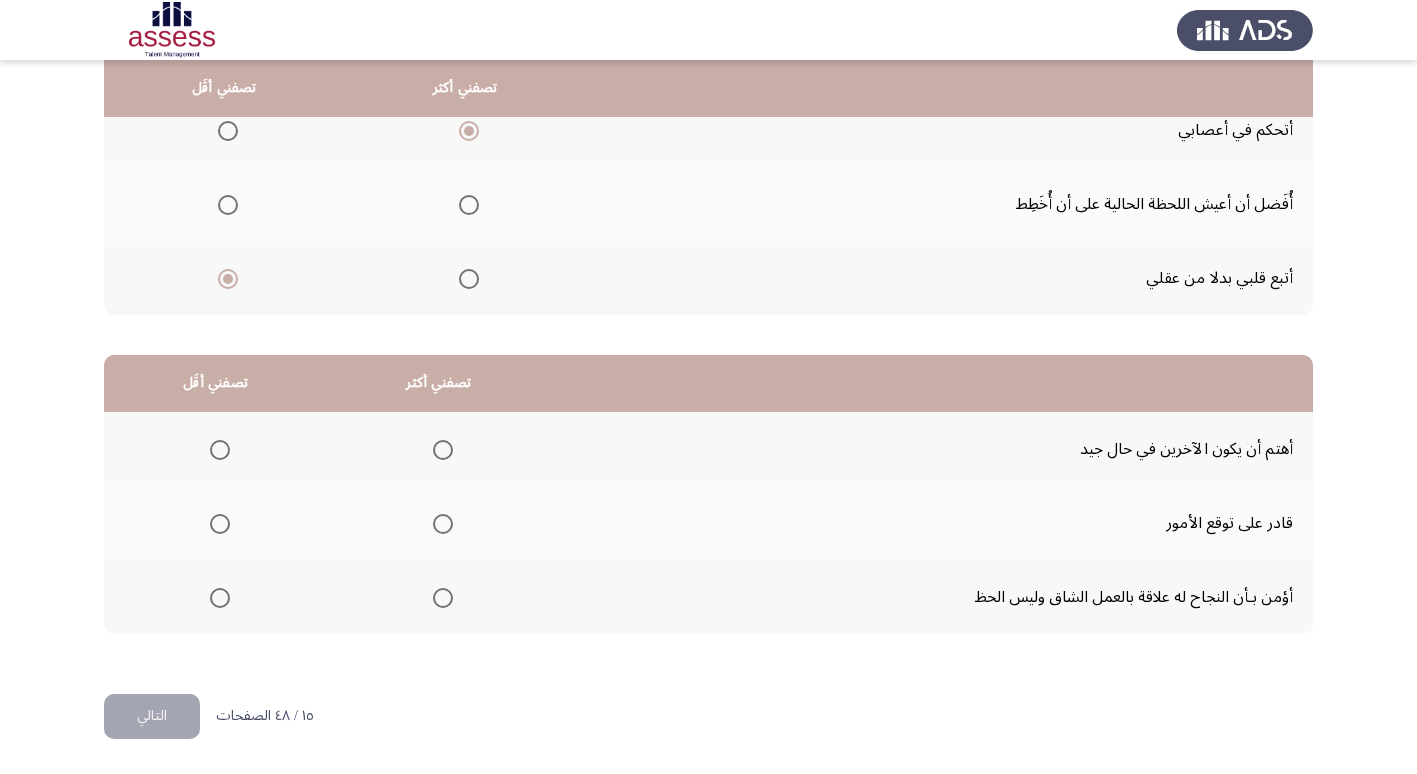 click at bounding box center [443, 524] 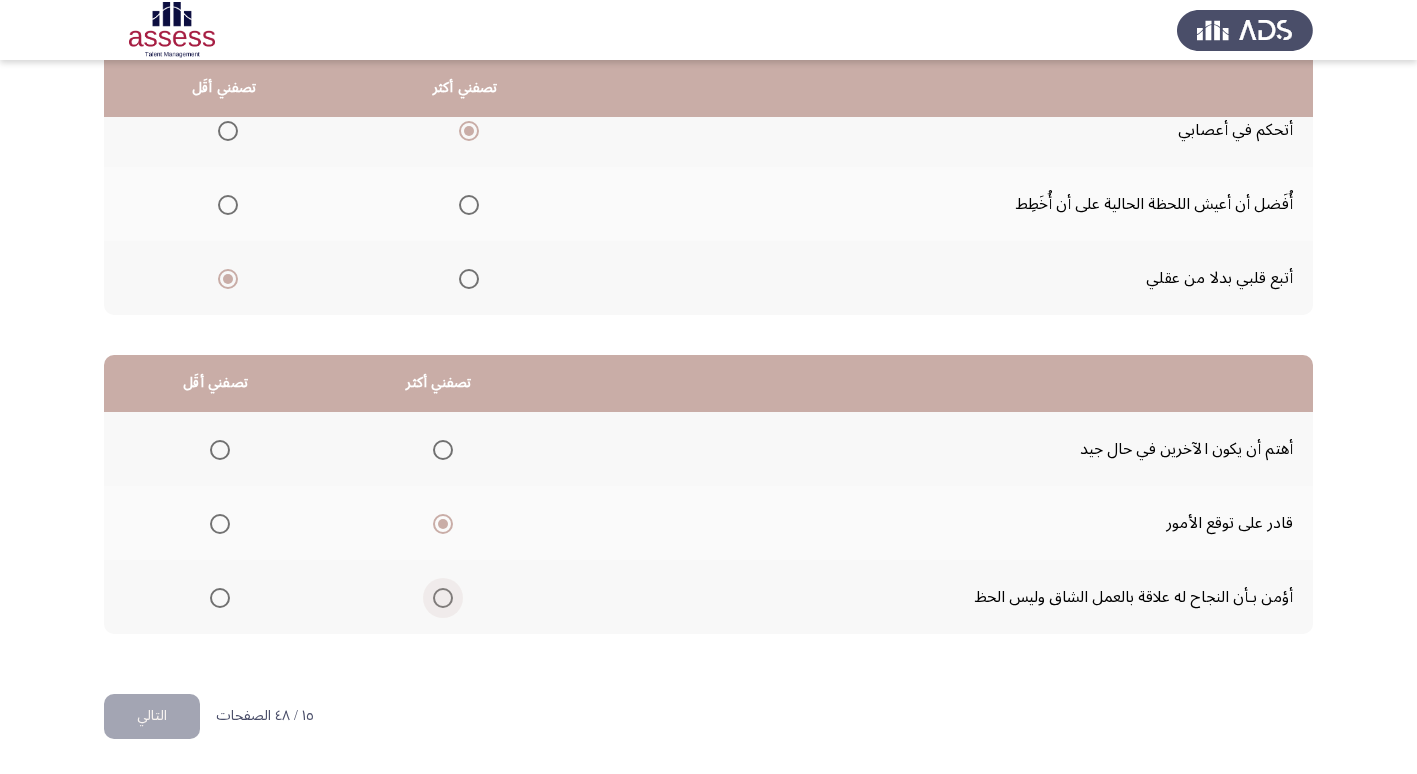 click at bounding box center (443, 598) 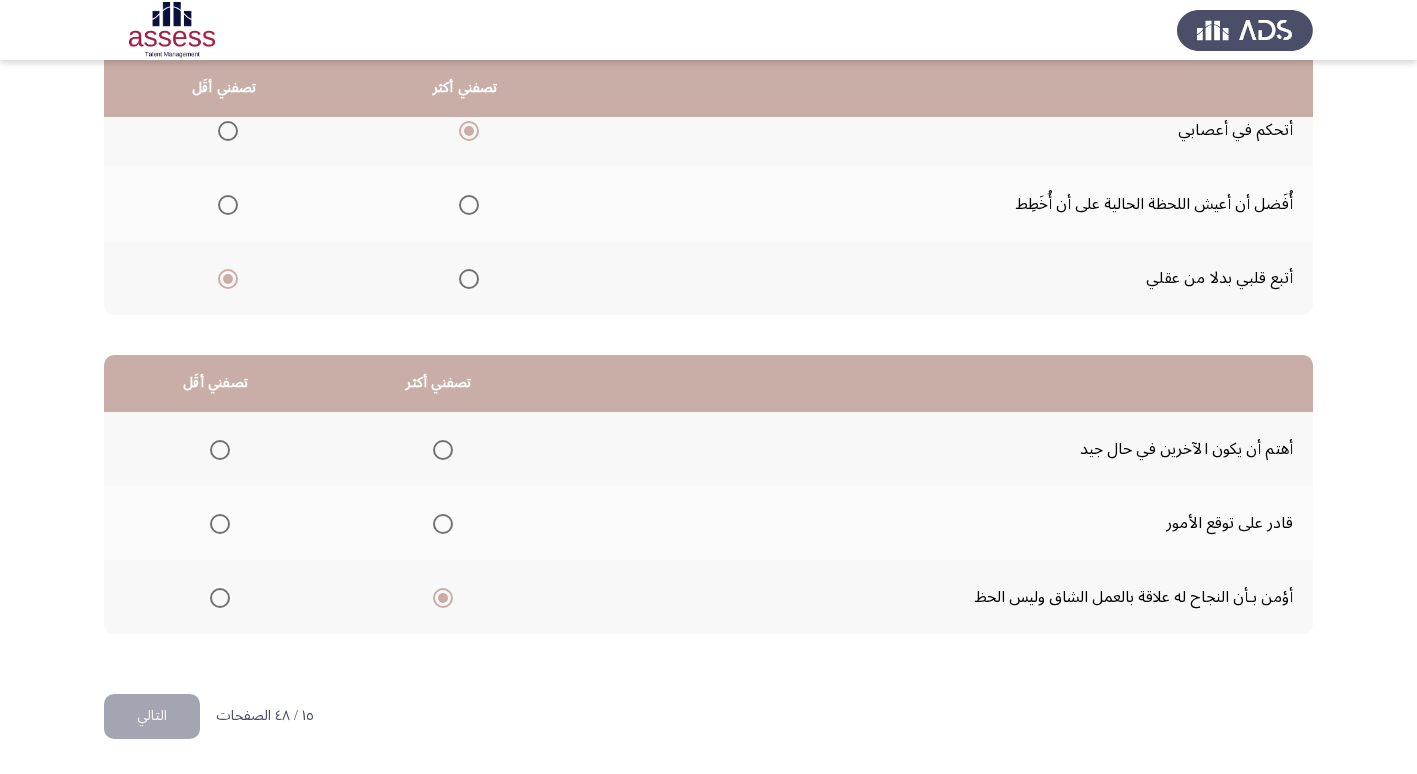 click at bounding box center (220, 450) 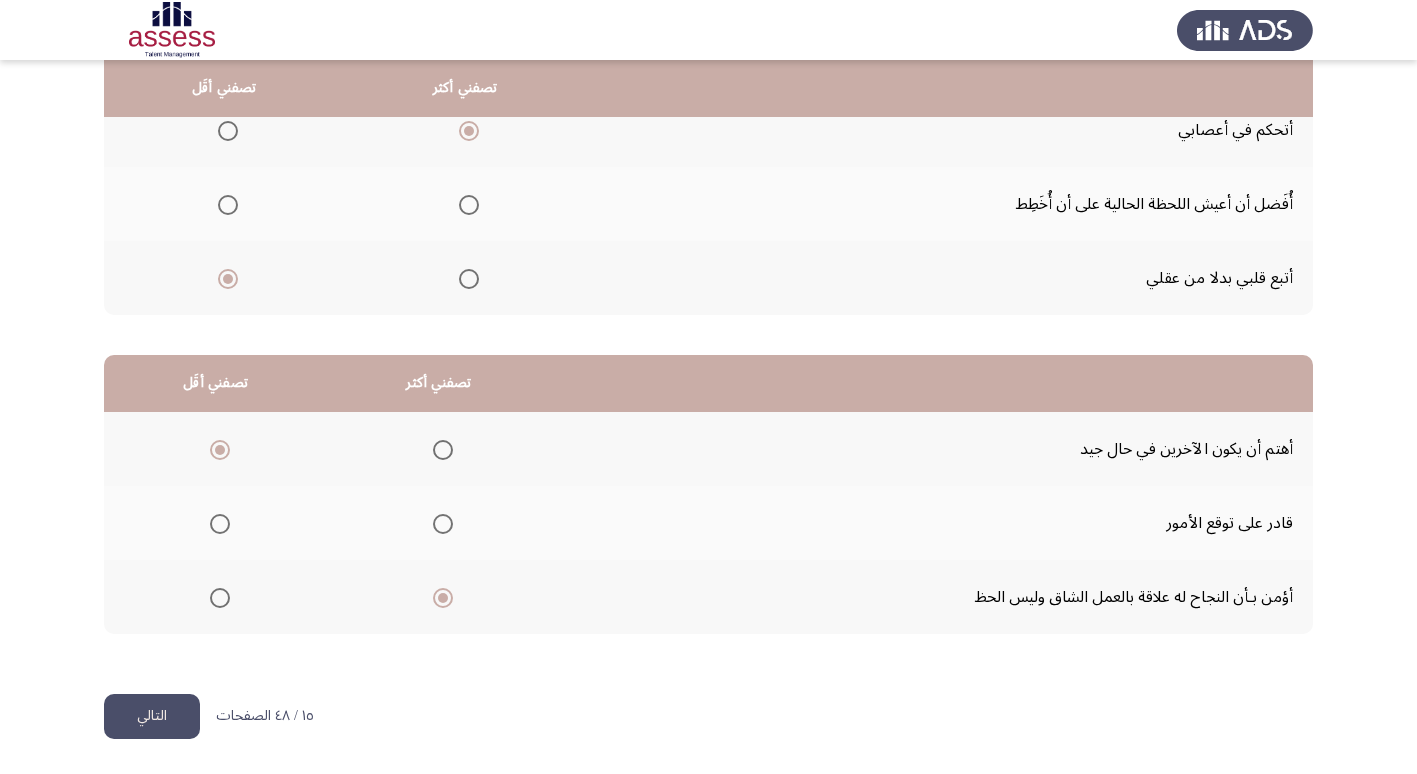 click on "التالي" 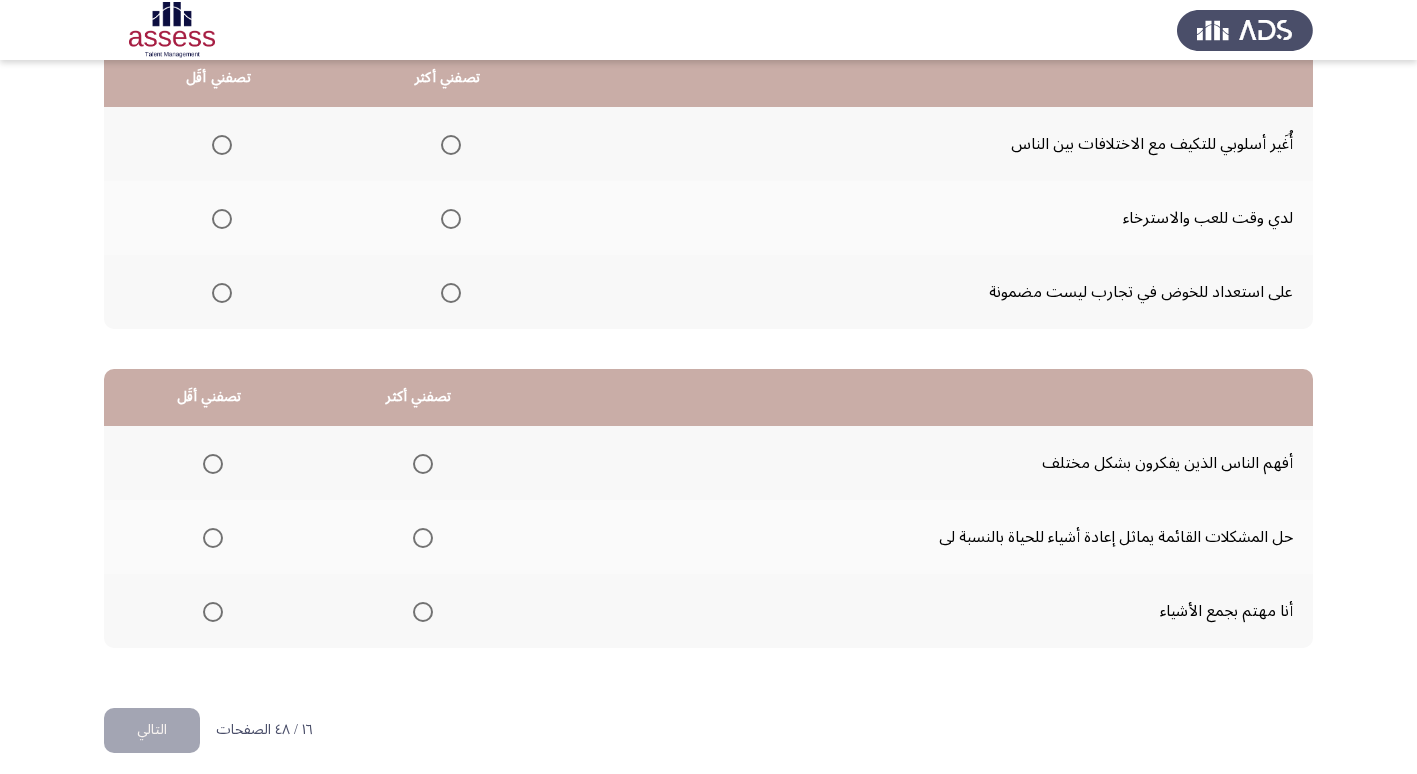 scroll, scrollTop: 236, scrollLeft: 0, axis: vertical 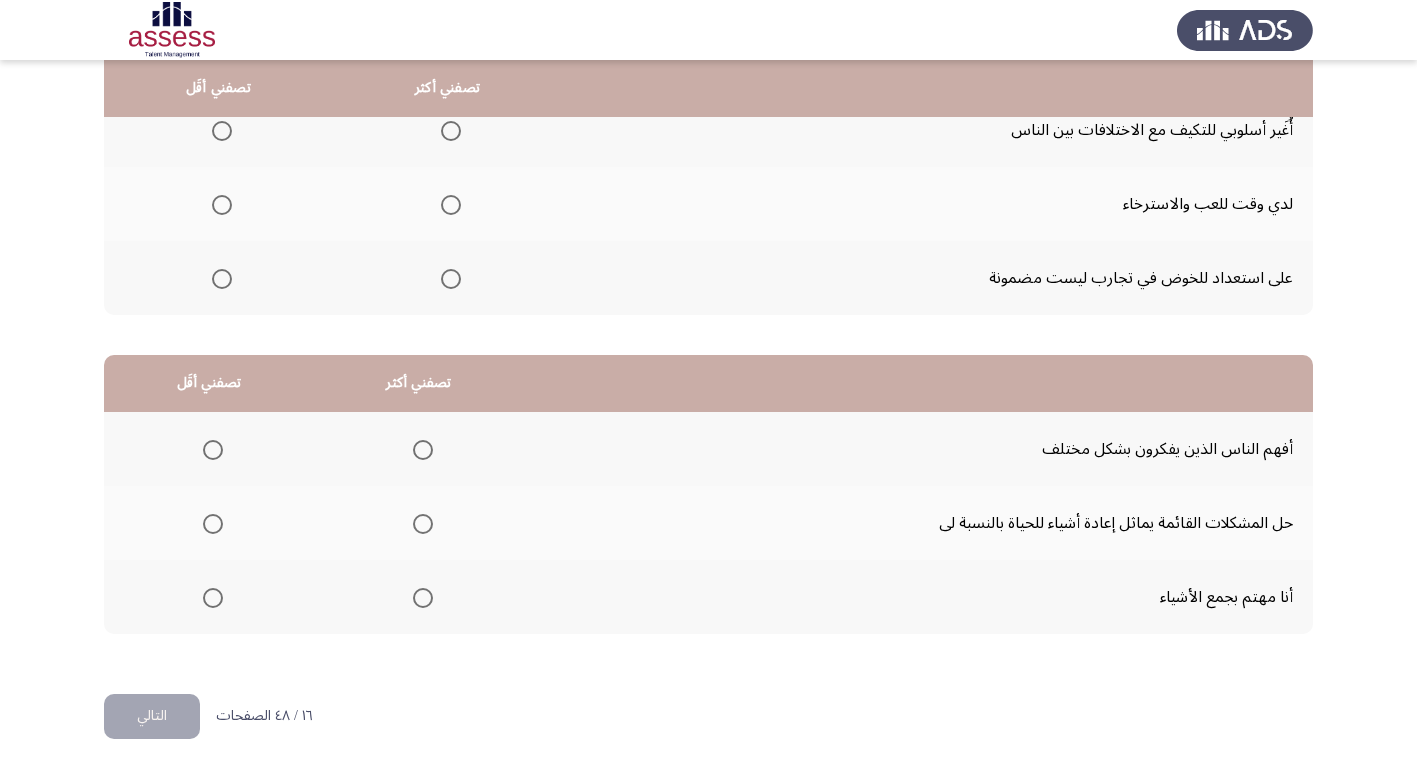 click at bounding box center [451, 131] 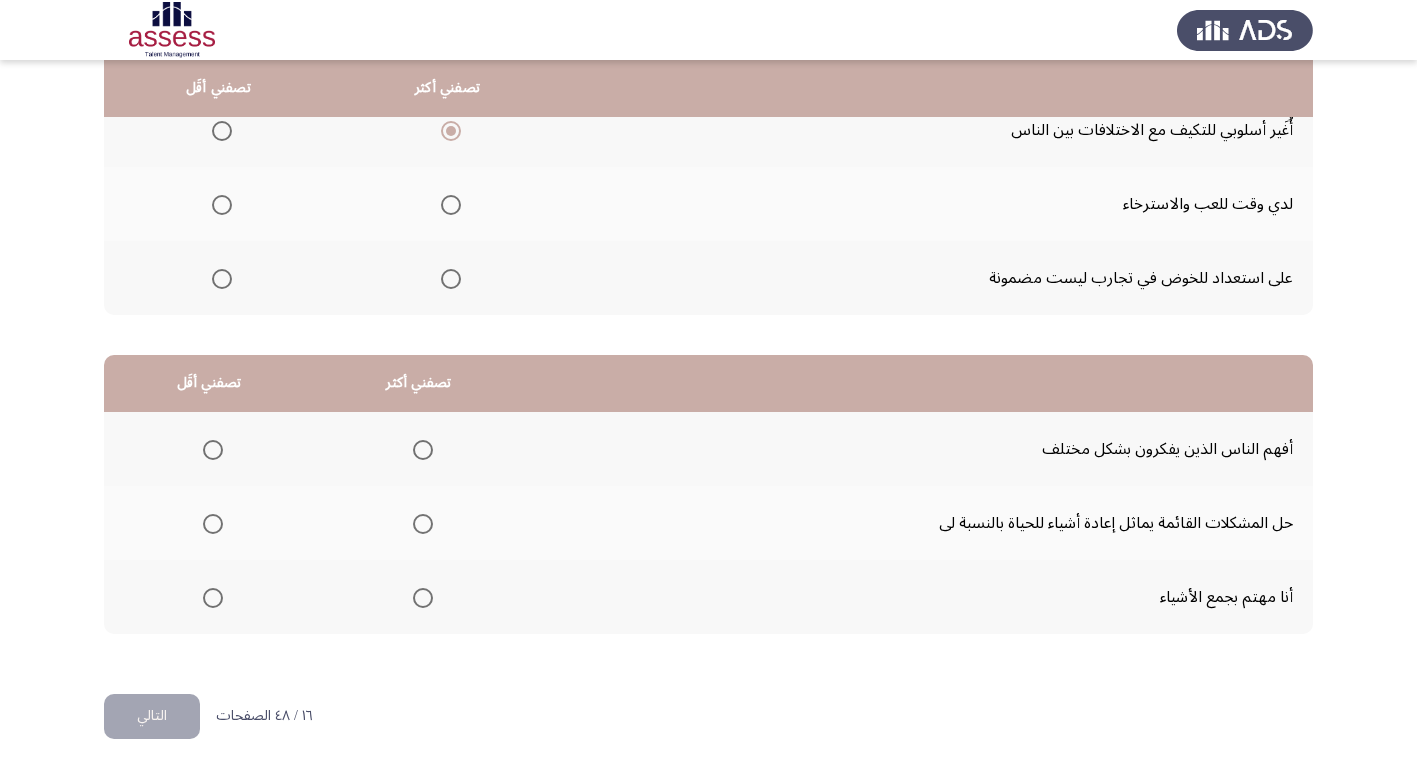 click at bounding box center [222, 205] 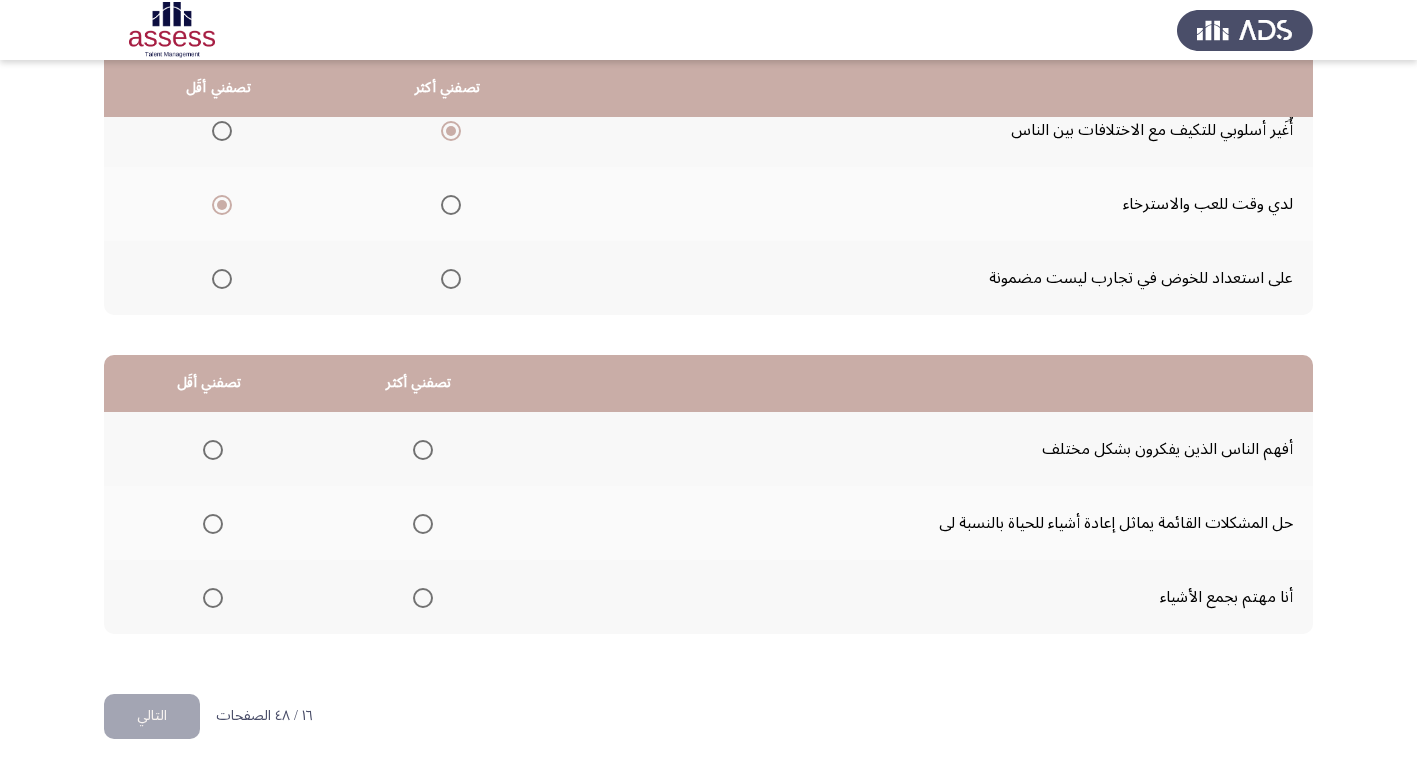 click at bounding box center [423, 524] 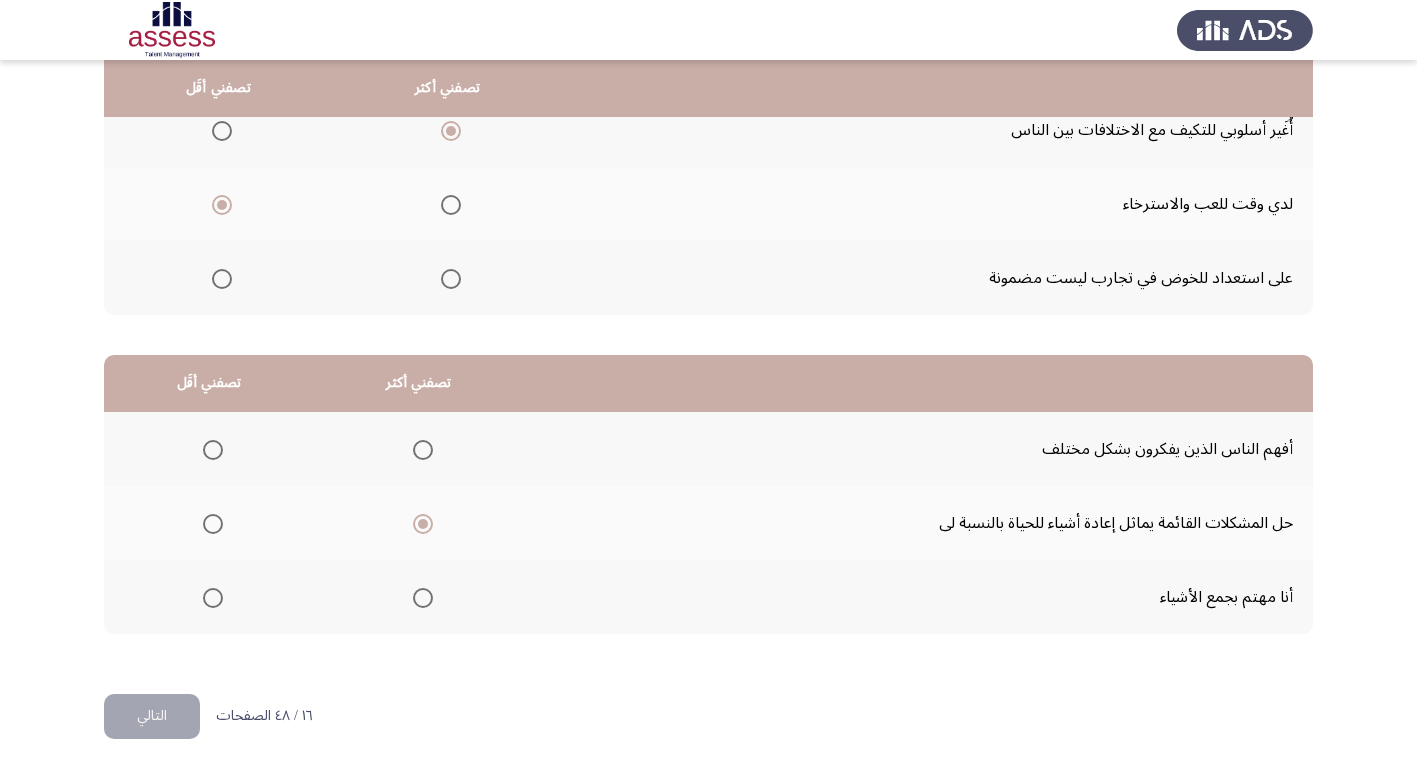 click at bounding box center [213, 598] 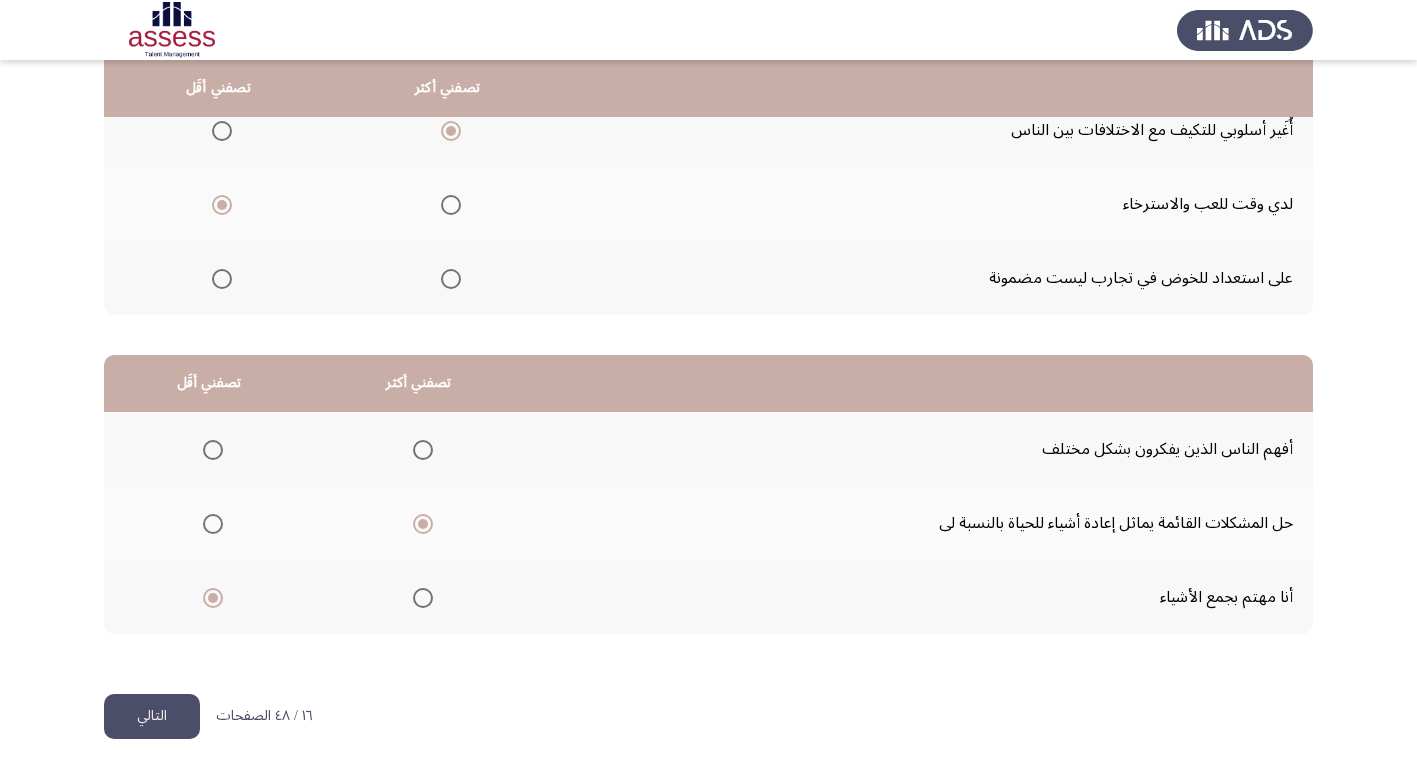 click on "التالي" 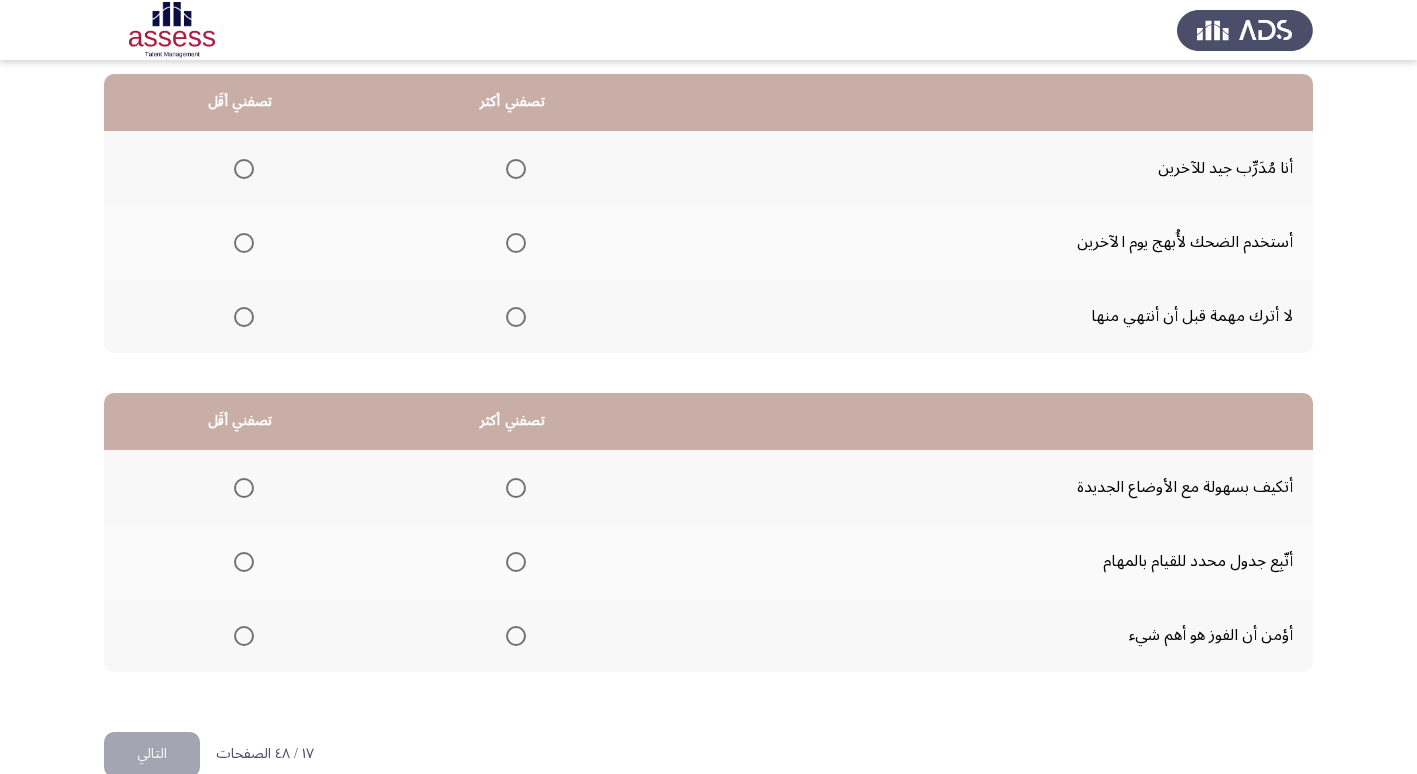 scroll, scrollTop: 200, scrollLeft: 0, axis: vertical 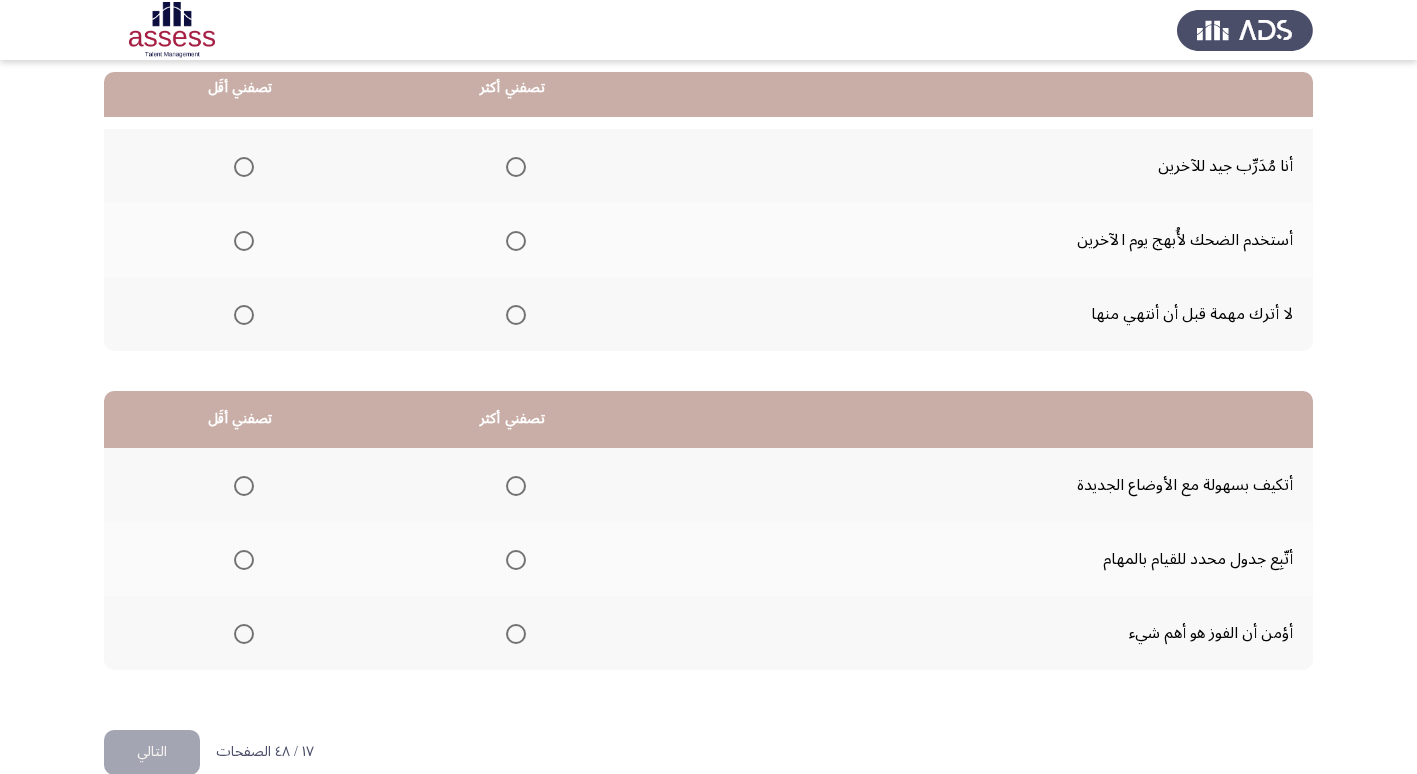 click at bounding box center (244, 241) 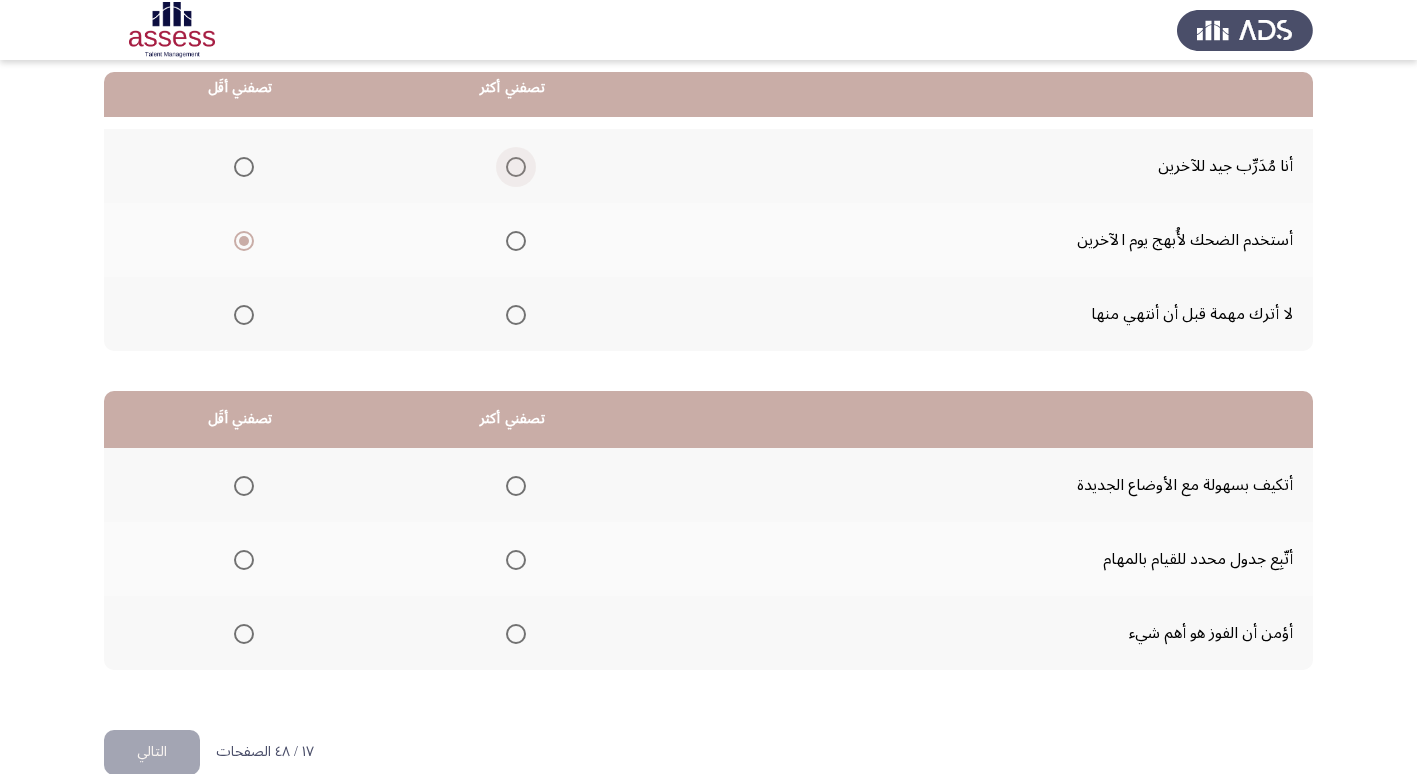 click at bounding box center (516, 167) 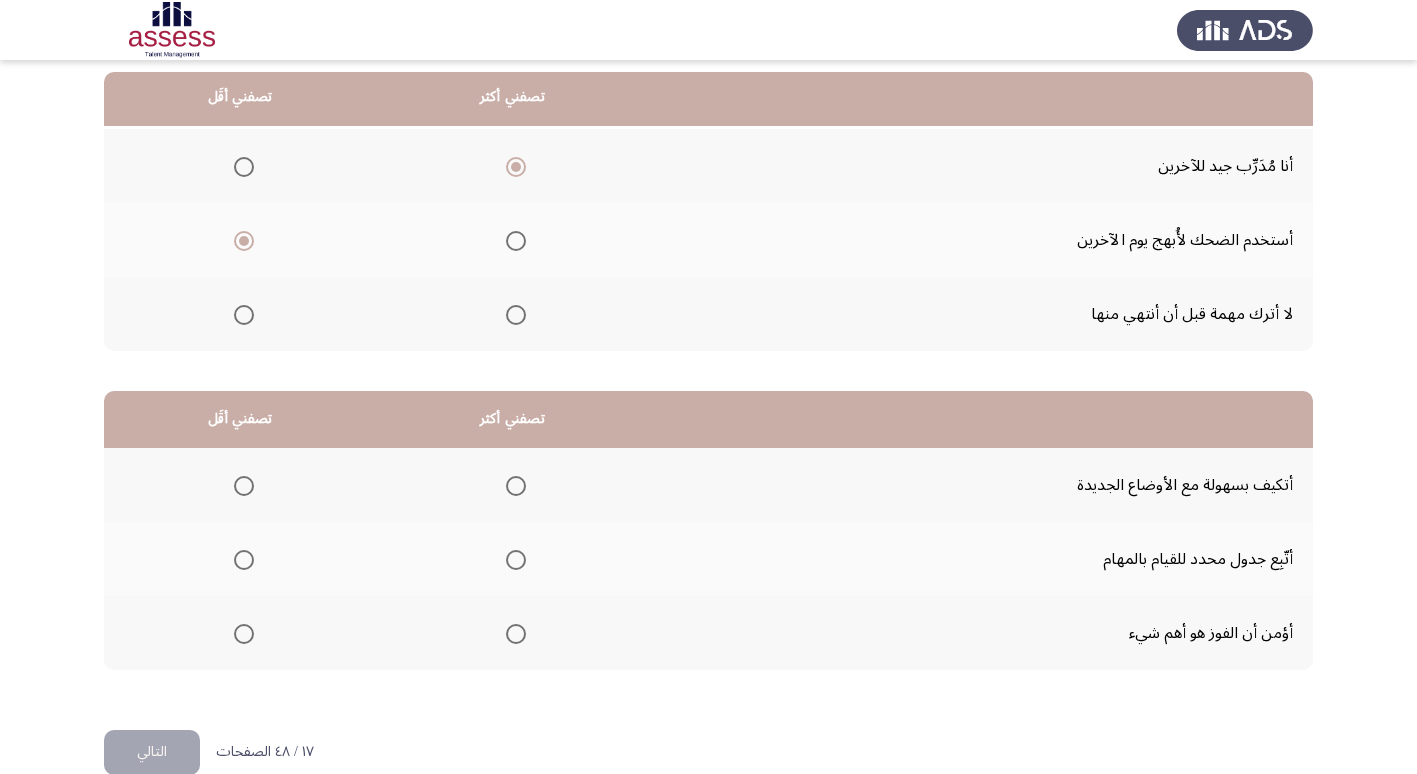 scroll, scrollTop: 236, scrollLeft: 0, axis: vertical 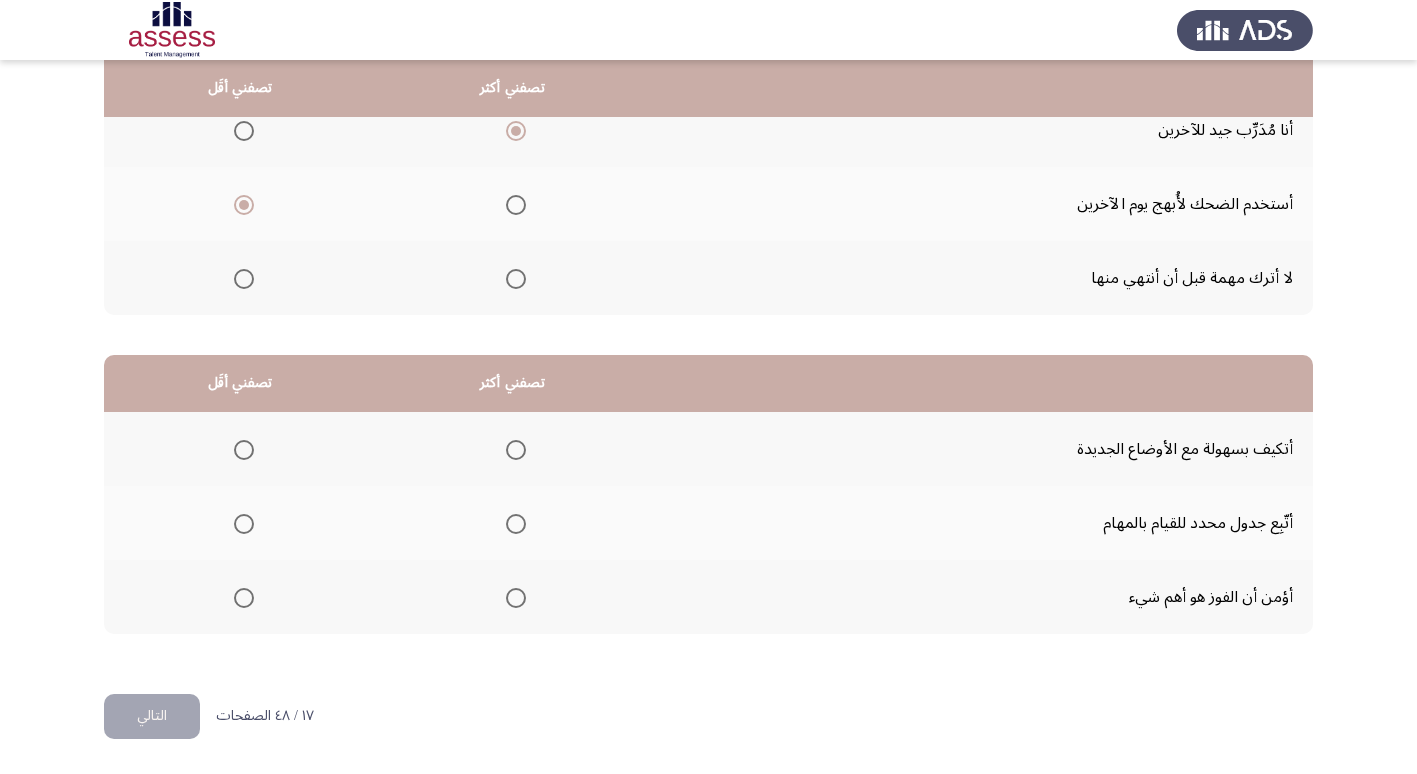 click at bounding box center (516, 450) 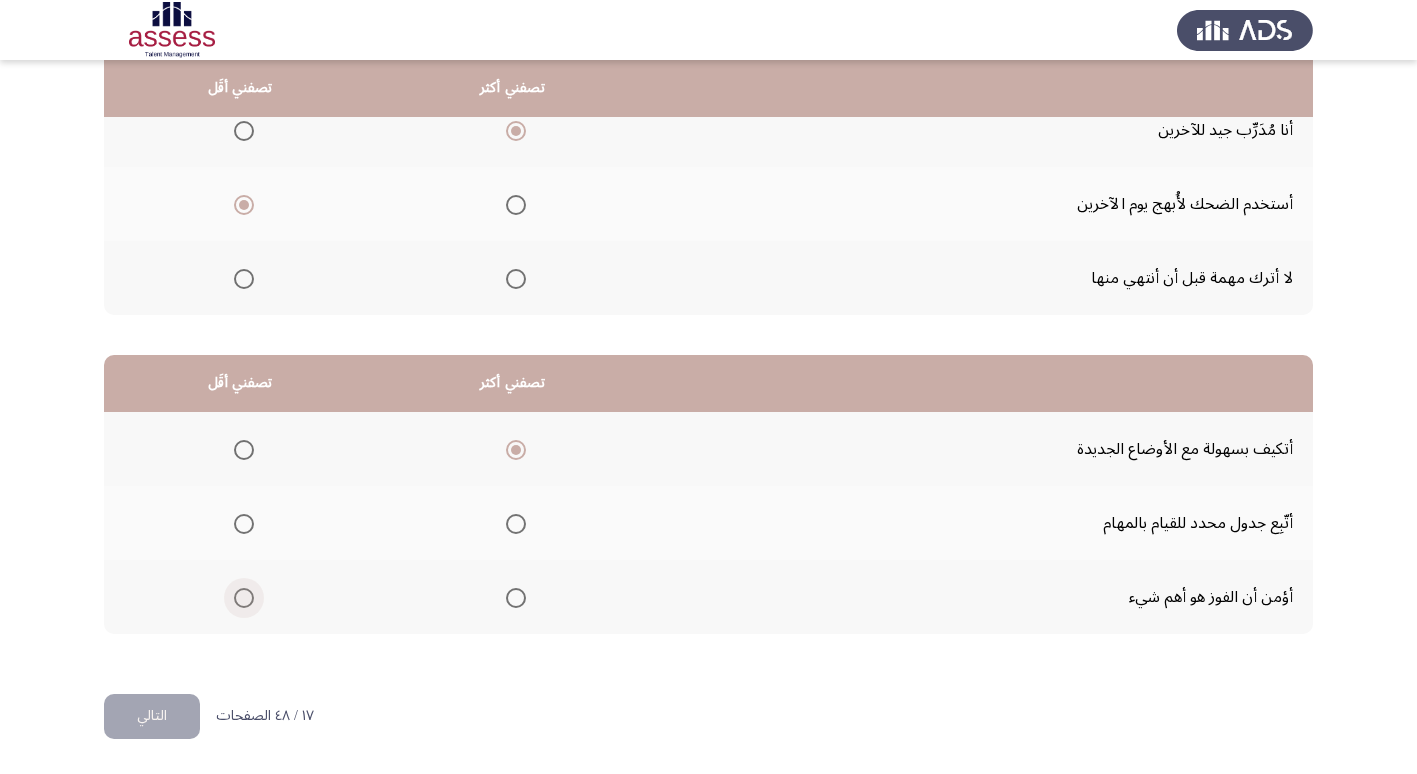 click at bounding box center (244, 598) 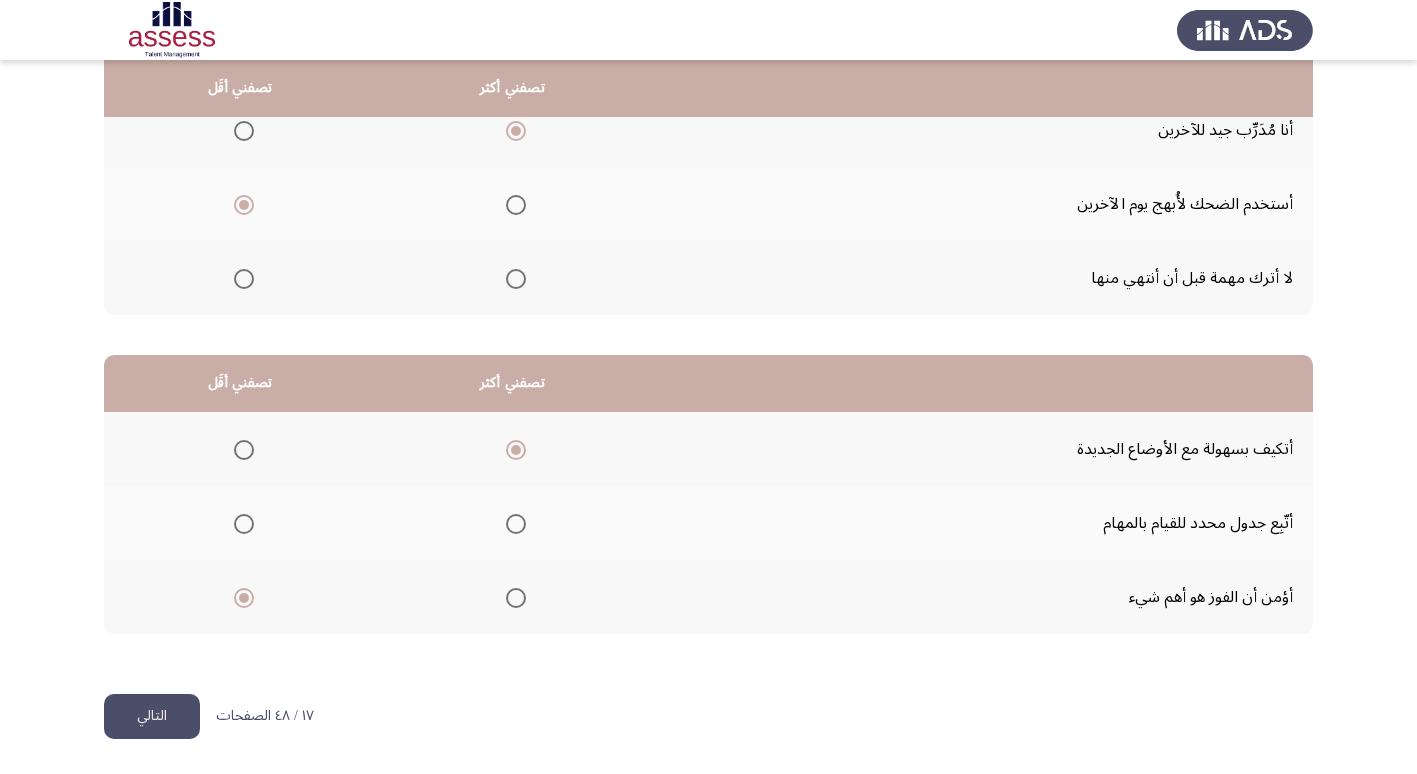 click on "التالي" 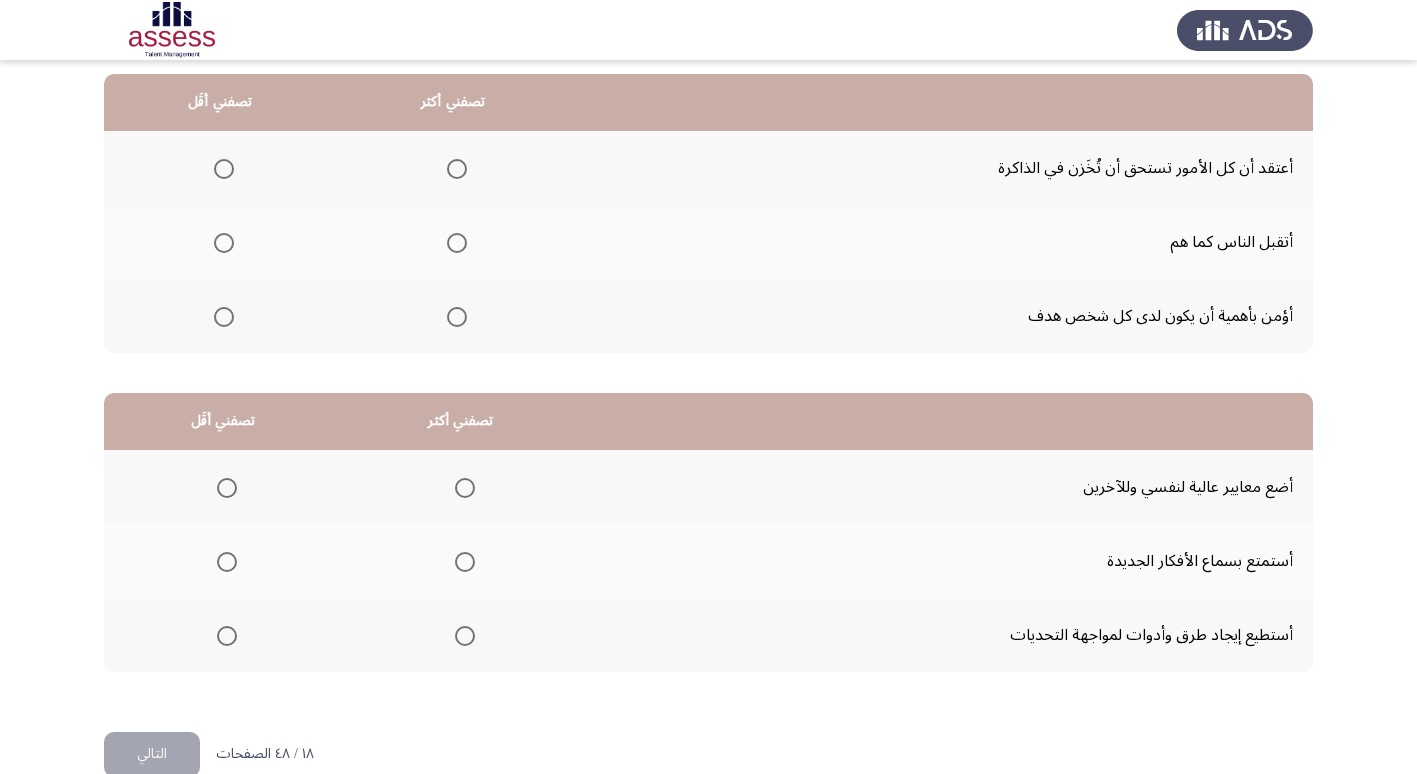 scroll, scrollTop: 200, scrollLeft: 0, axis: vertical 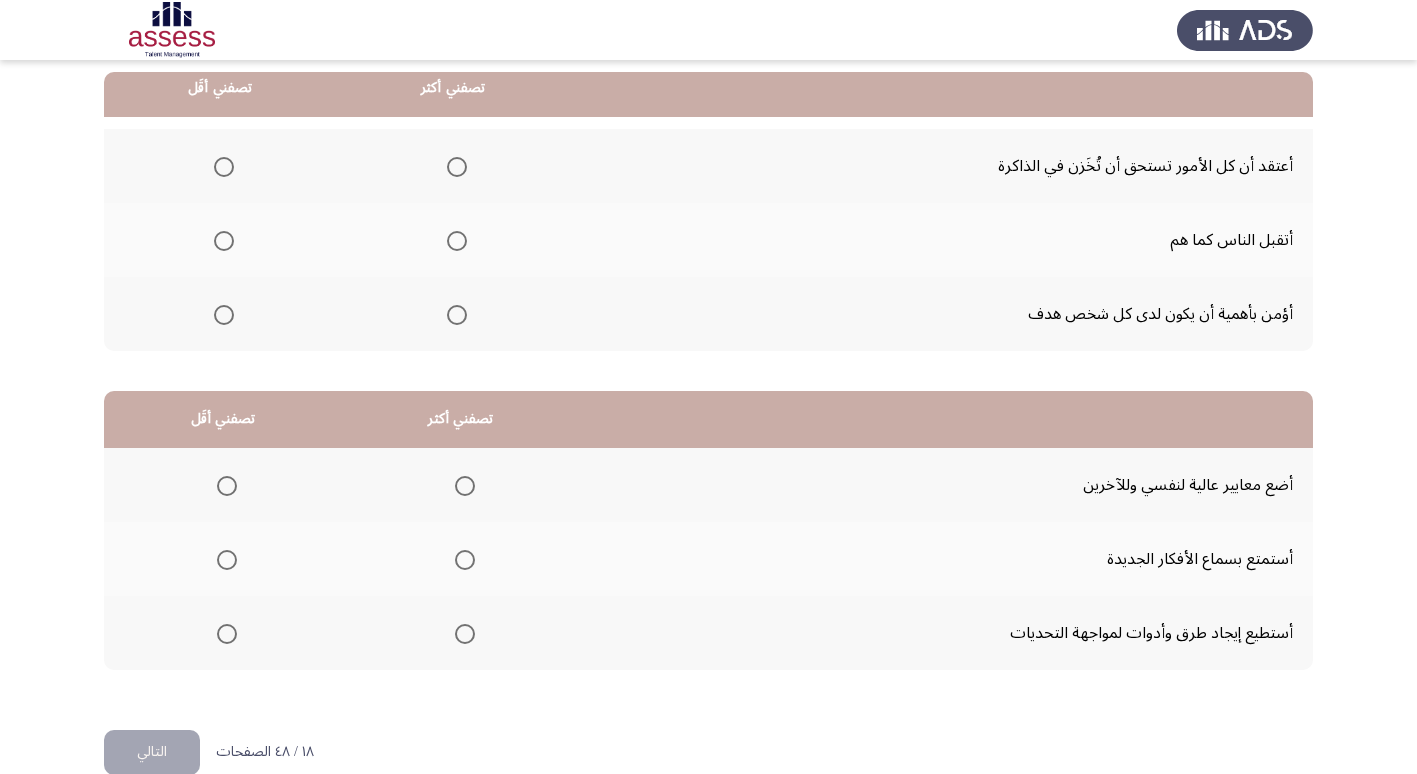 click at bounding box center [457, 315] 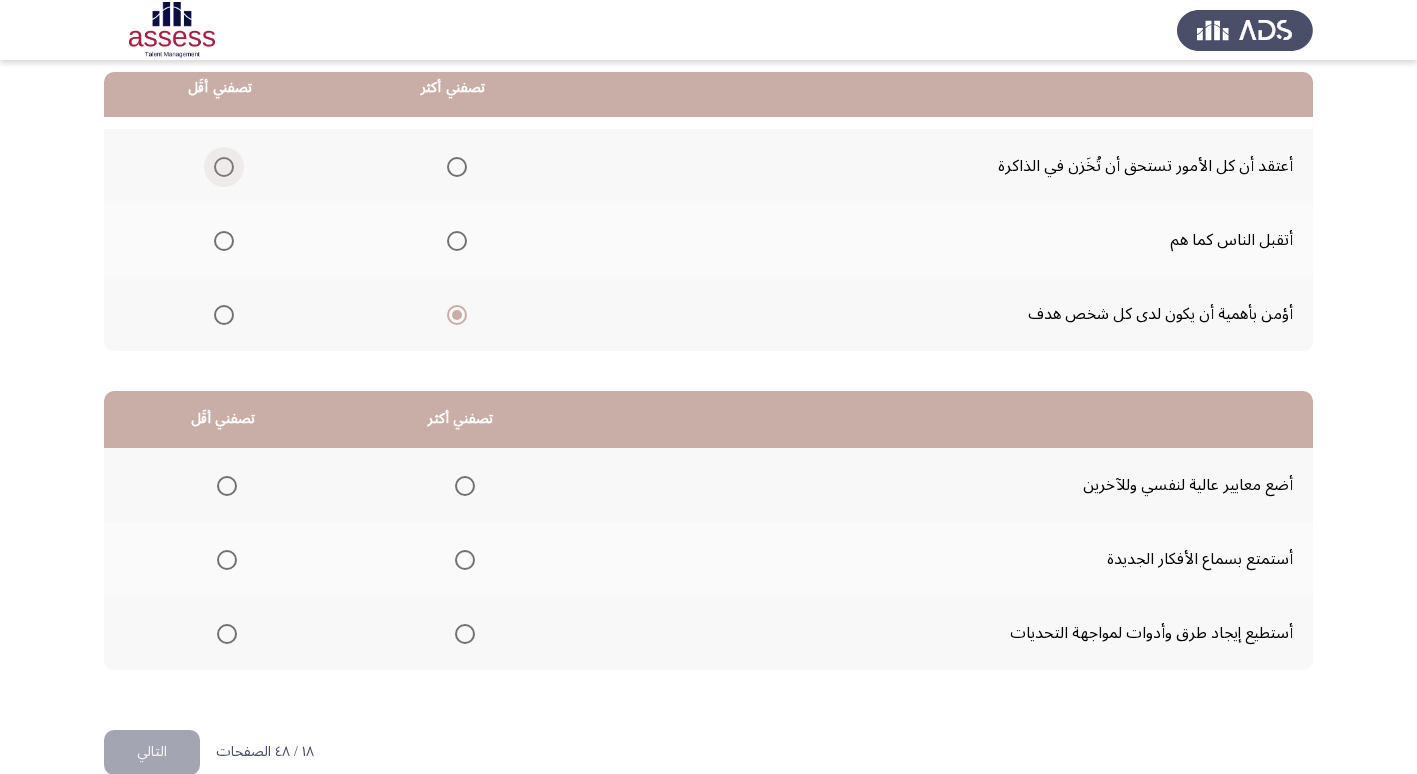 click at bounding box center [224, 167] 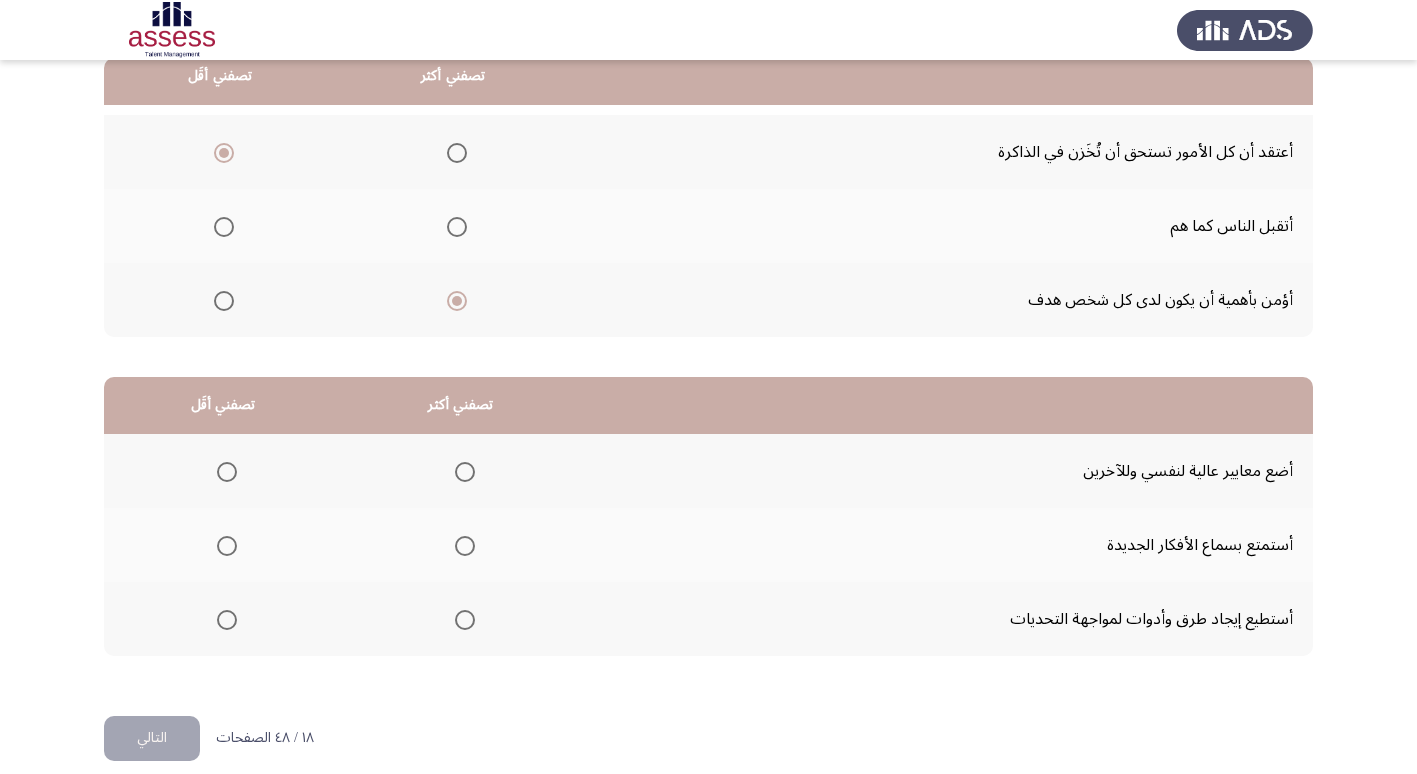 scroll, scrollTop: 236, scrollLeft: 0, axis: vertical 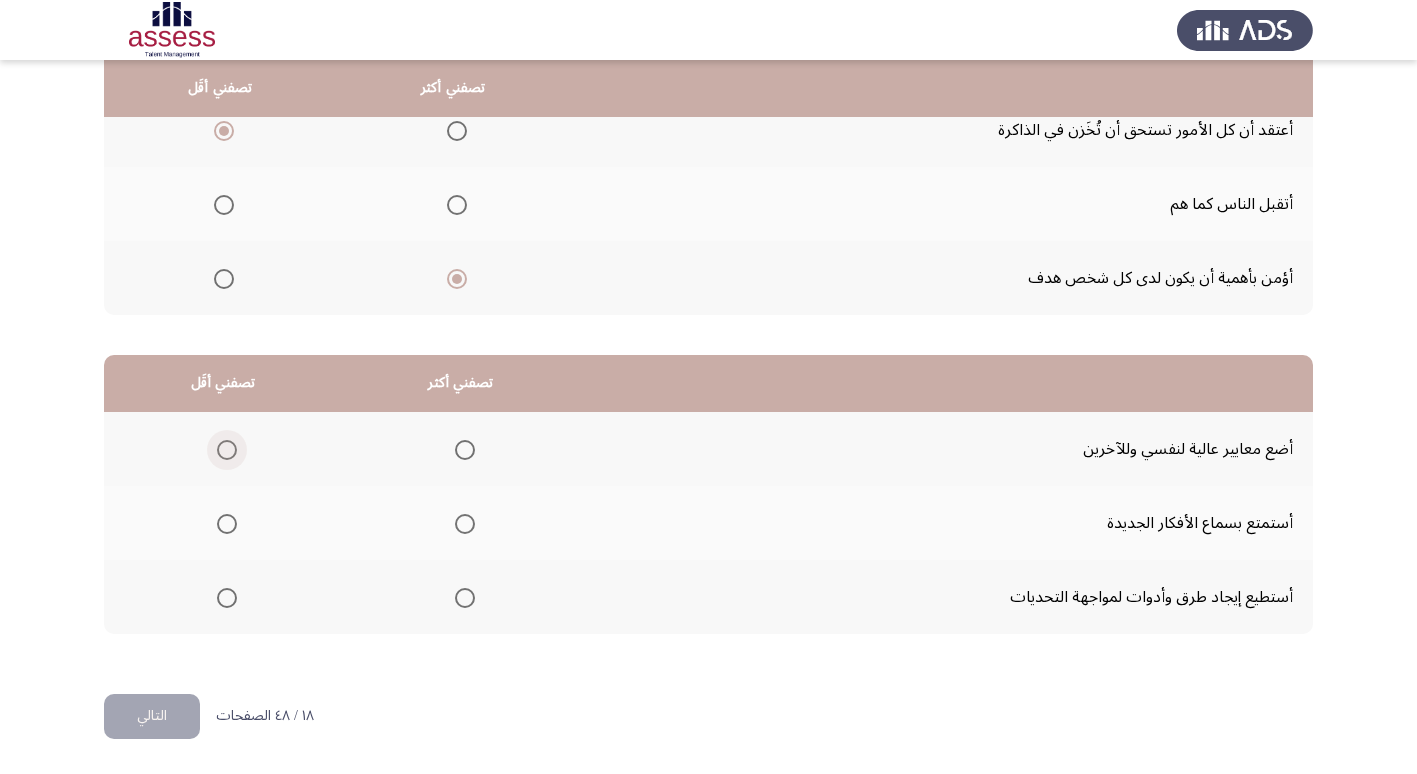 click at bounding box center [227, 450] 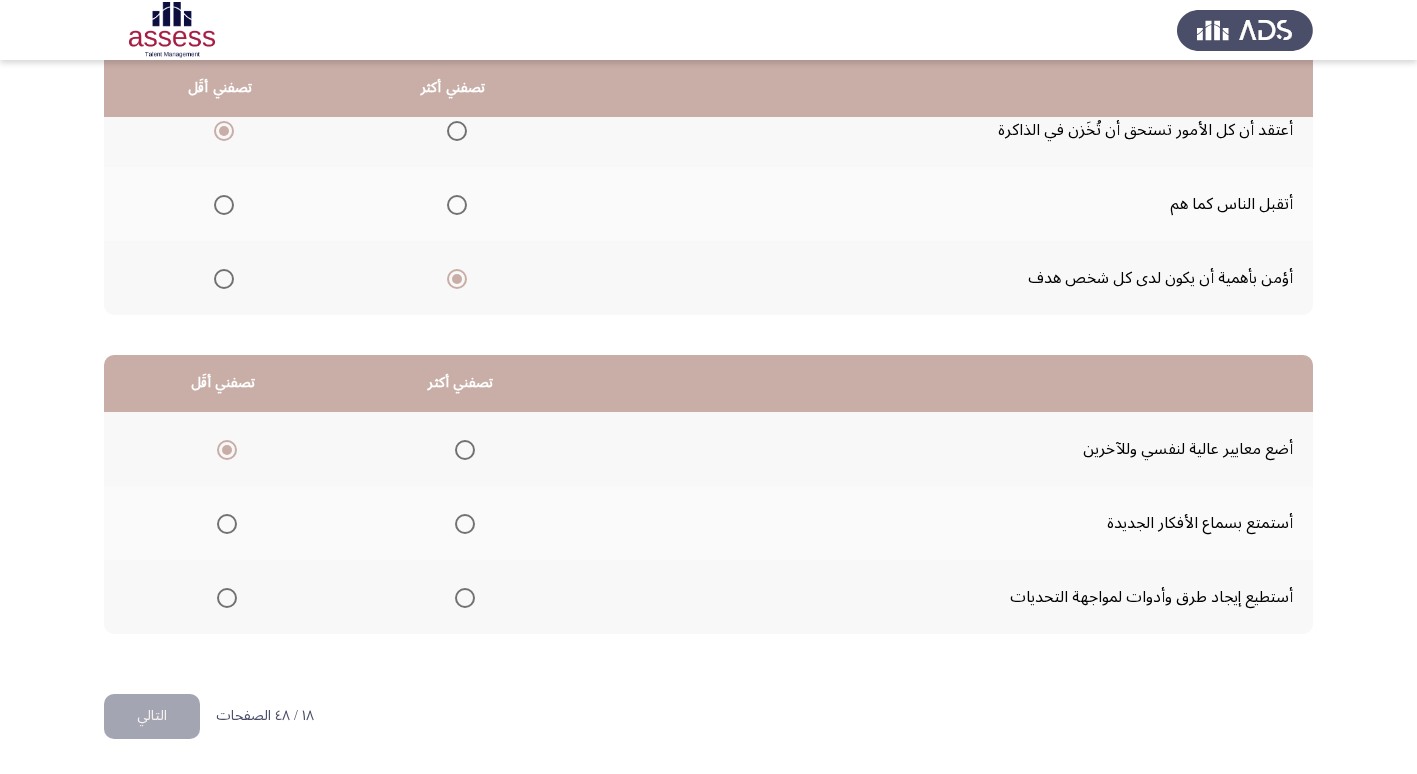 click at bounding box center (465, 598) 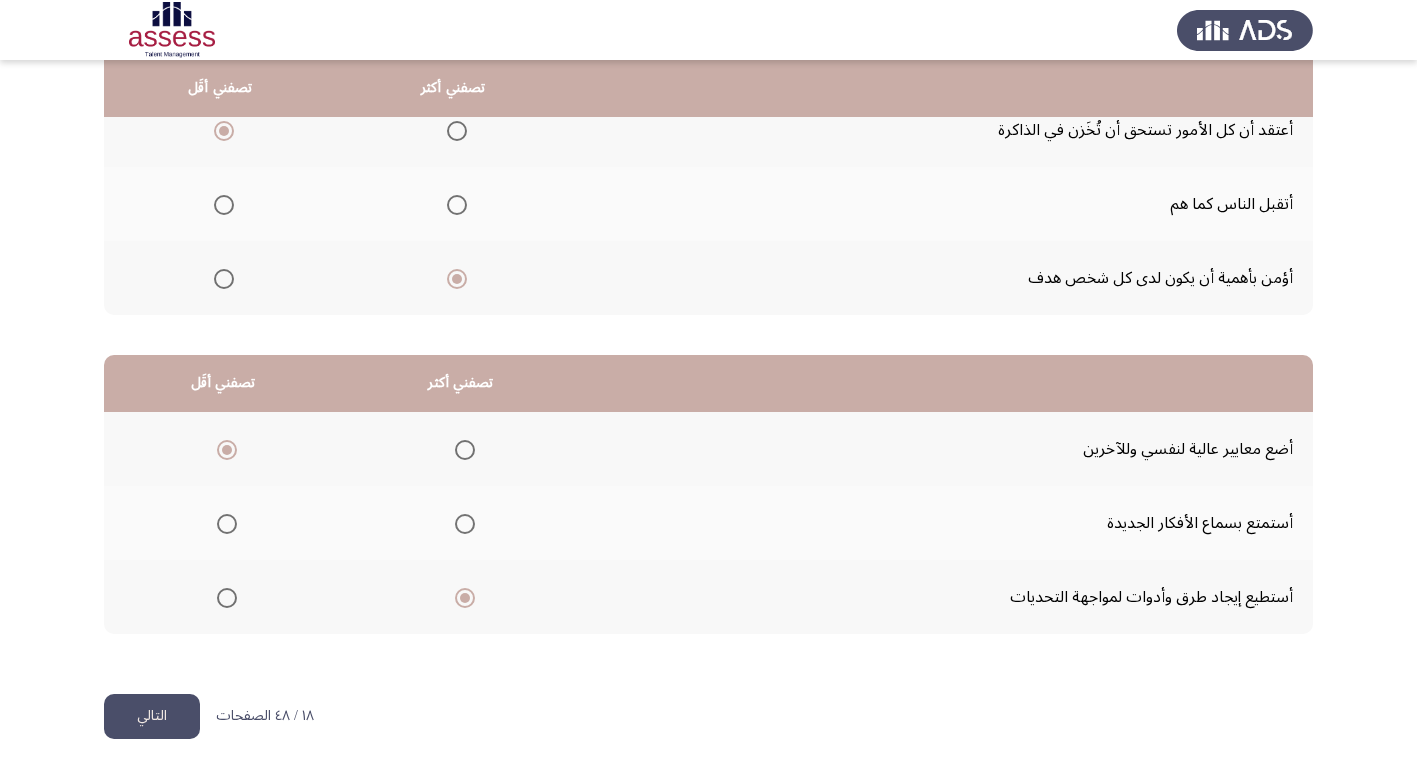 click on "التالي" 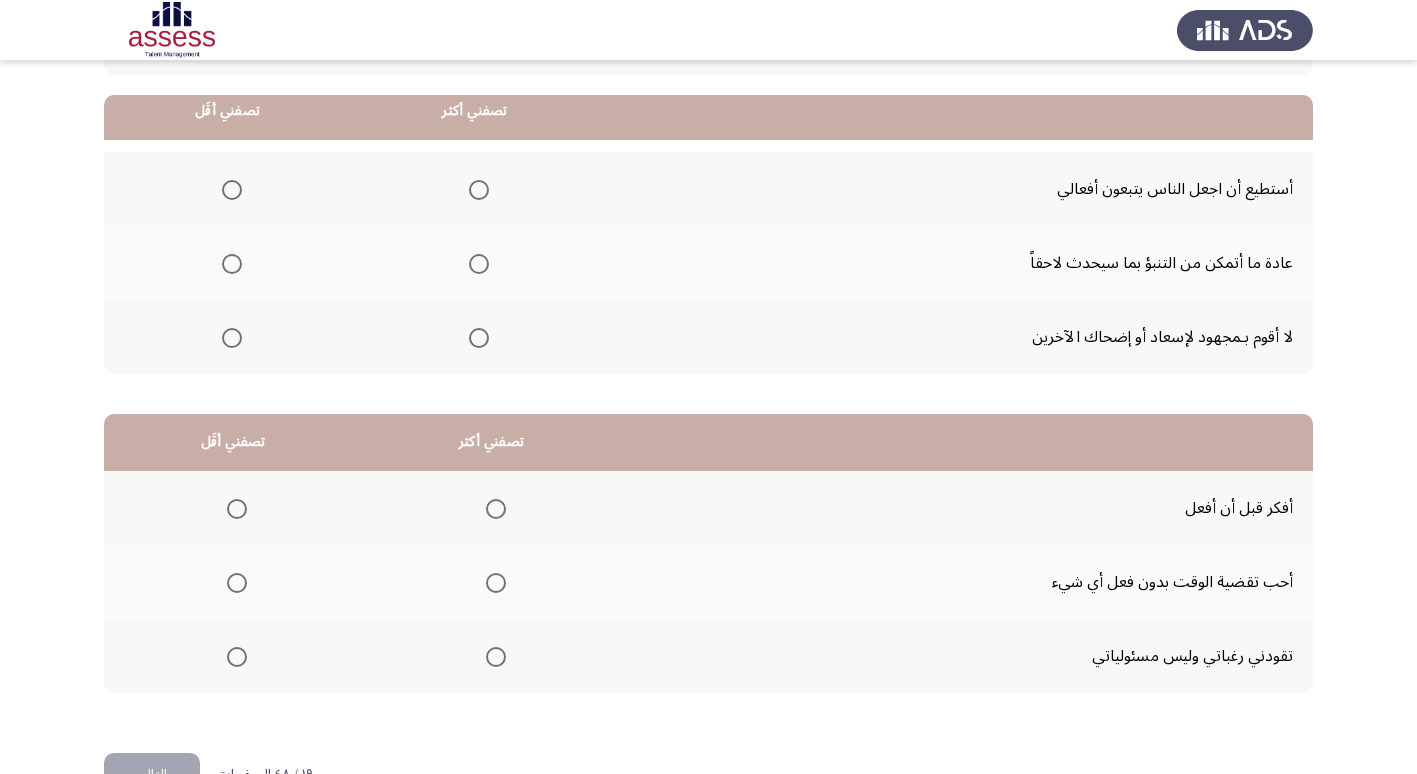 scroll, scrollTop: 200, scrollLeft: 0, axis: vertical 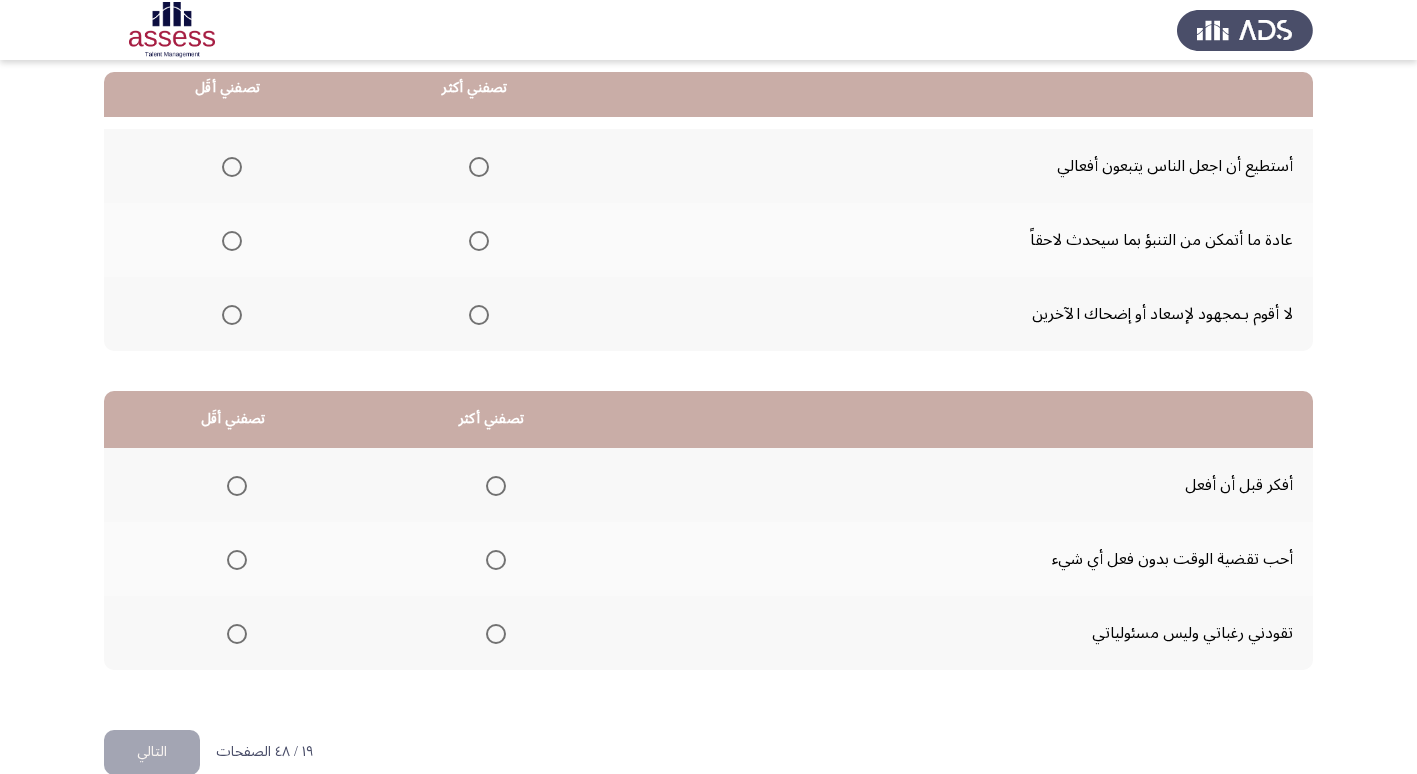 click at bounding box center [479, 241] 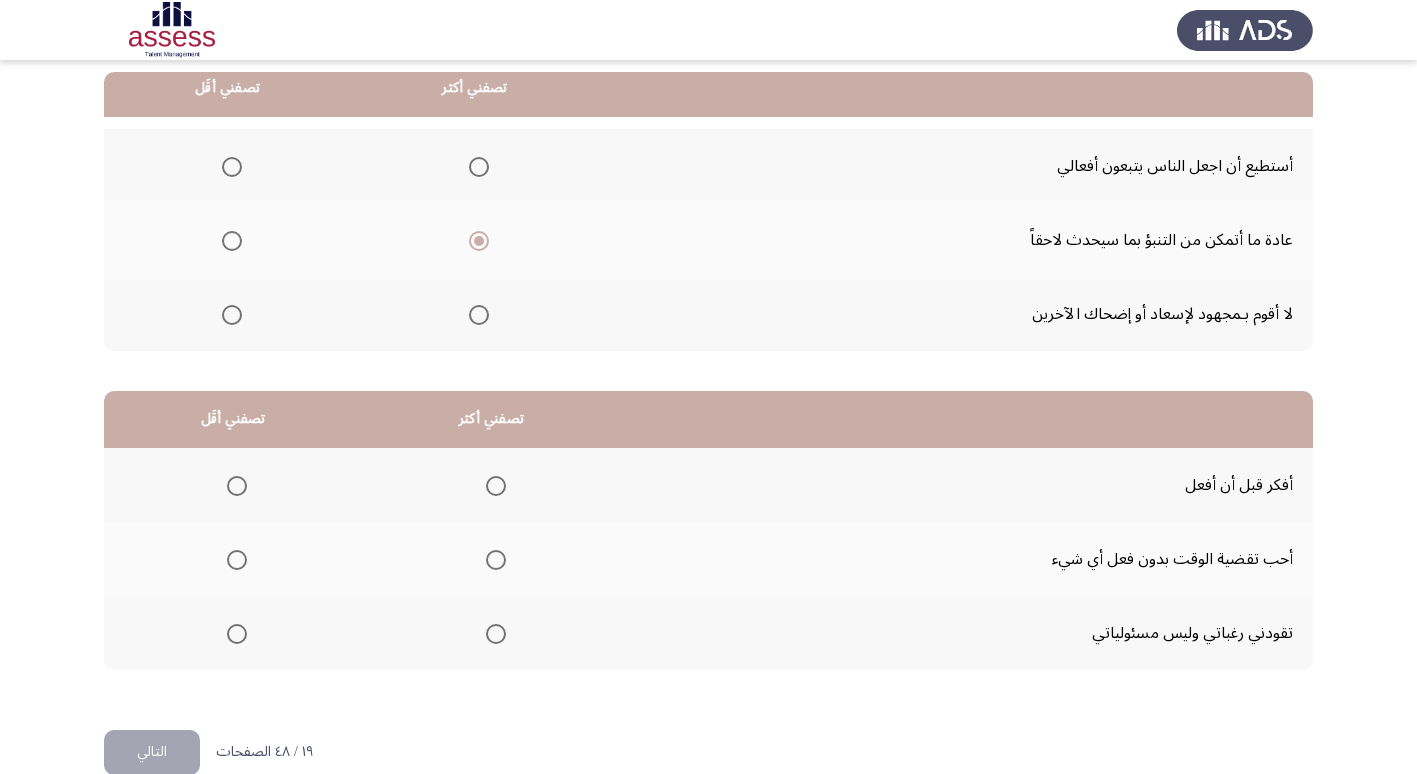 click at bounding box center [232, 315] 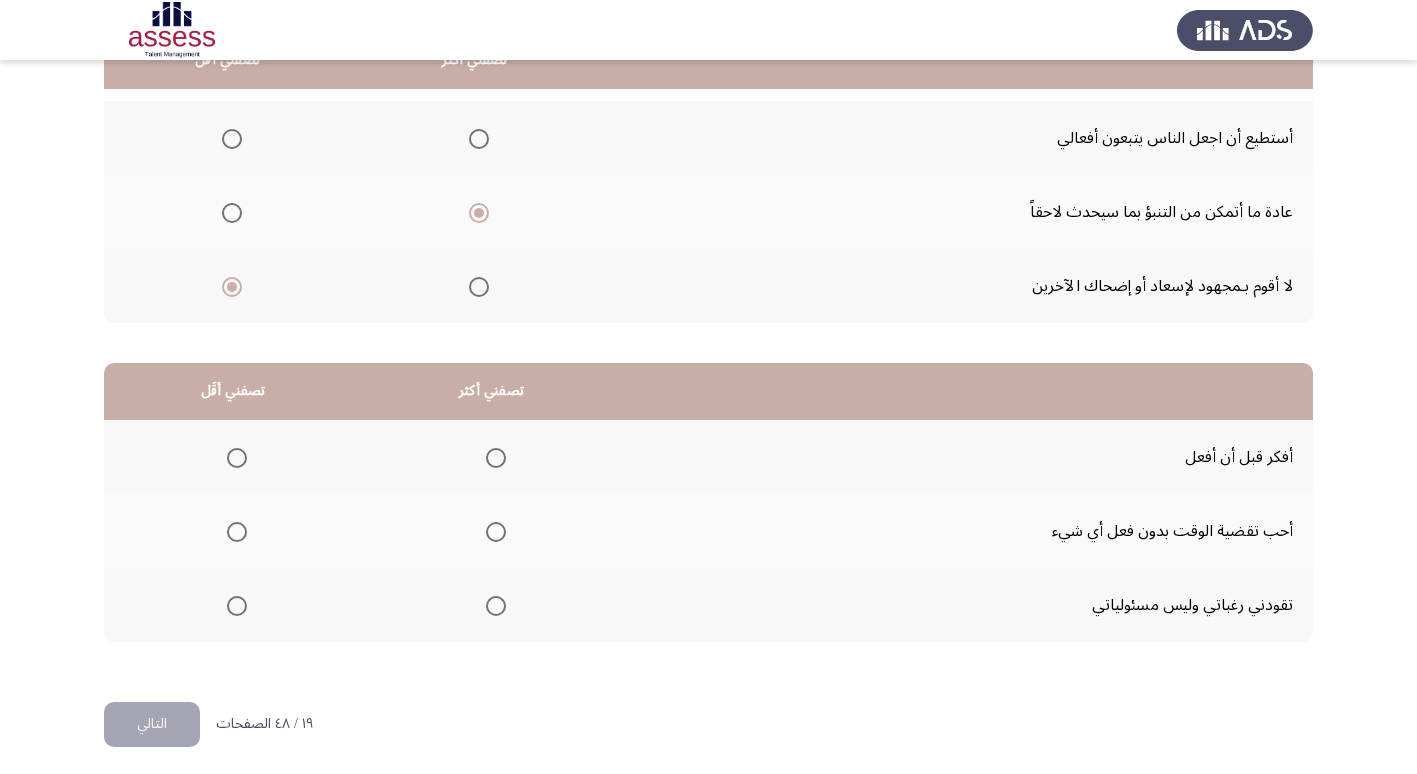 scroll, scrollTop: 236, scrollLeft: 0, axis: vertical 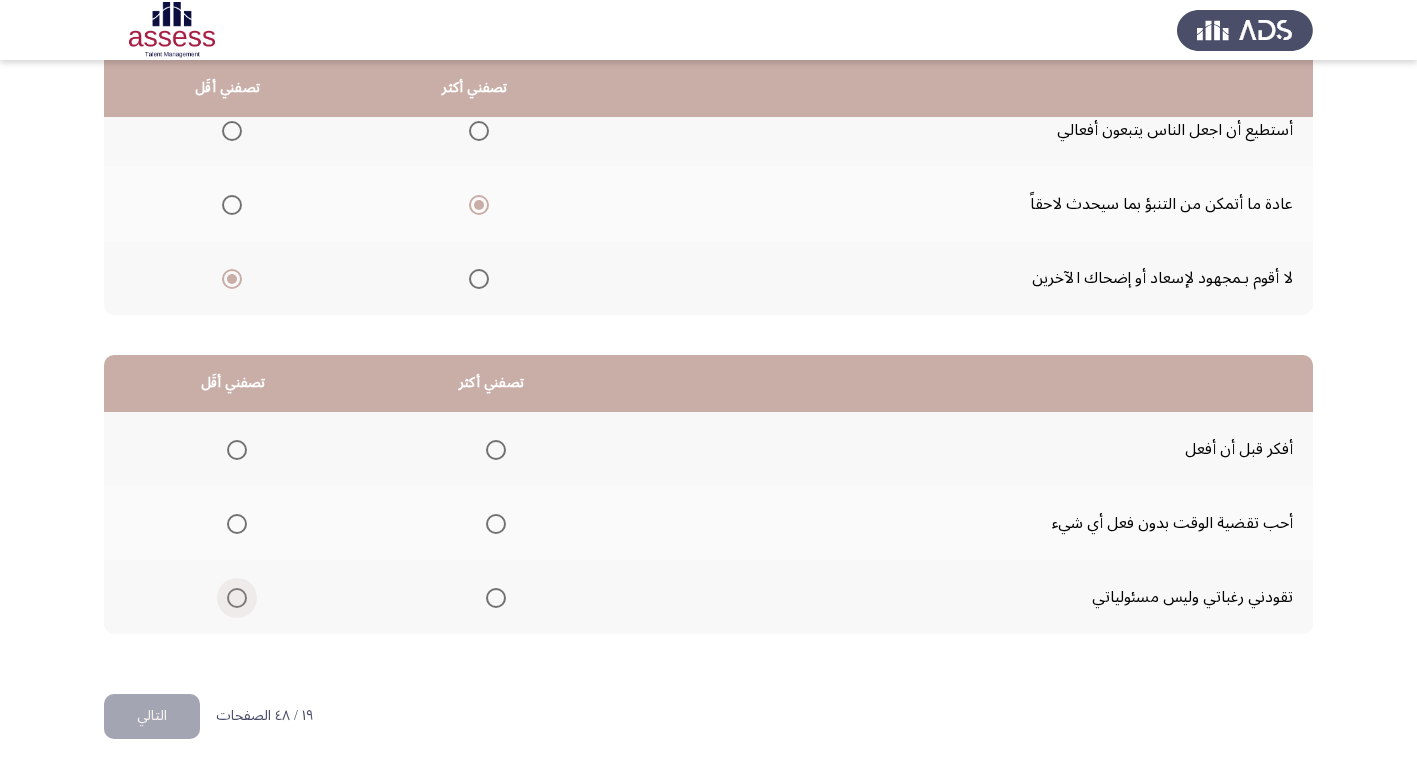 click at bounding box center (237, 598) 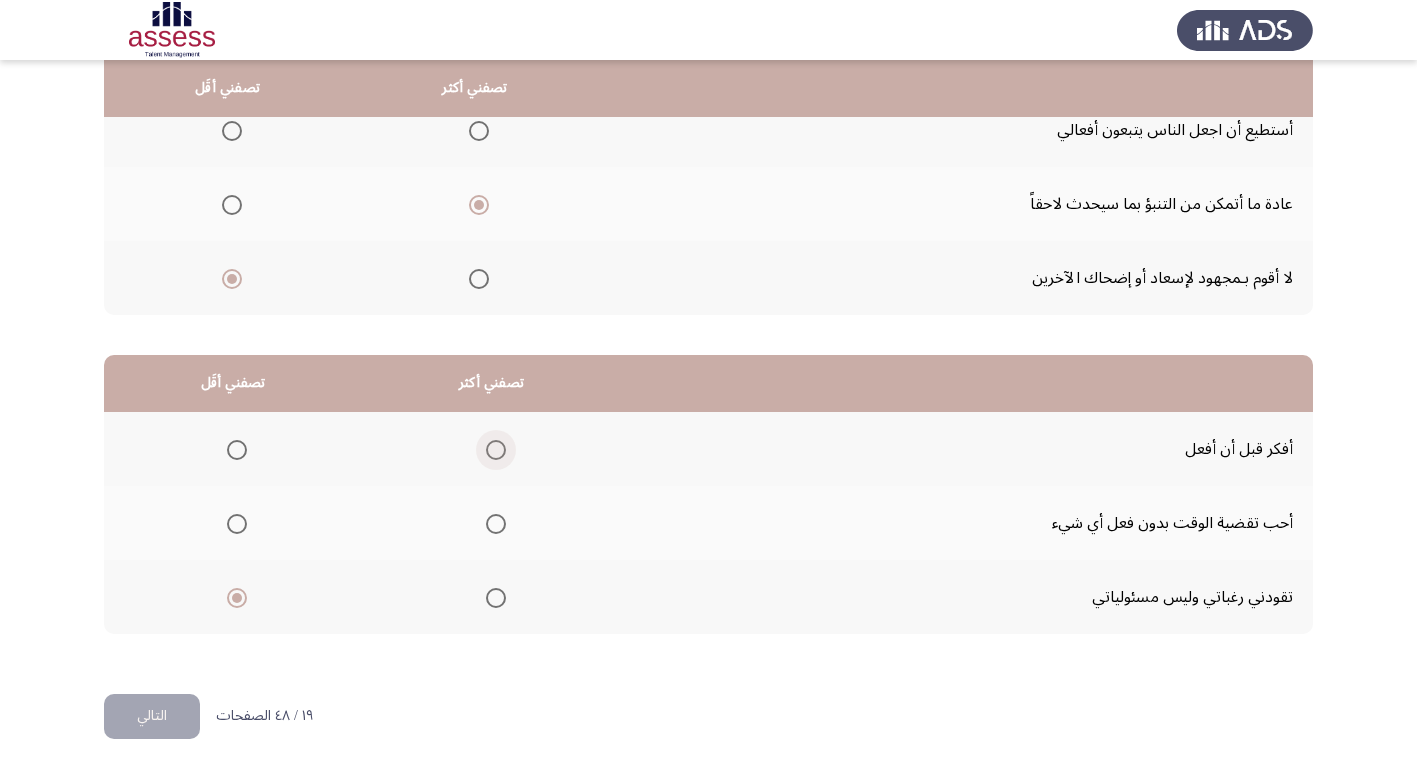 click at bounding box center (496, 450) 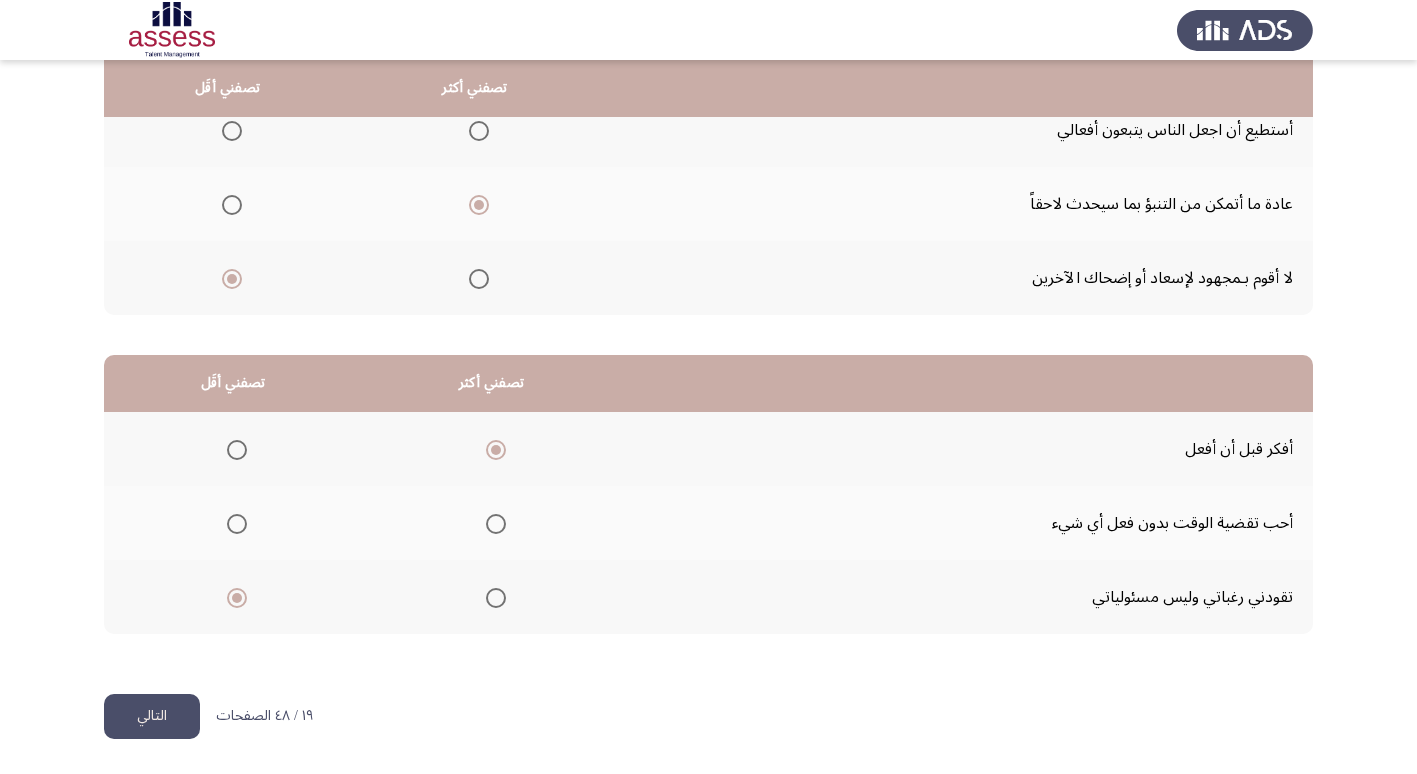 click on "التالي" 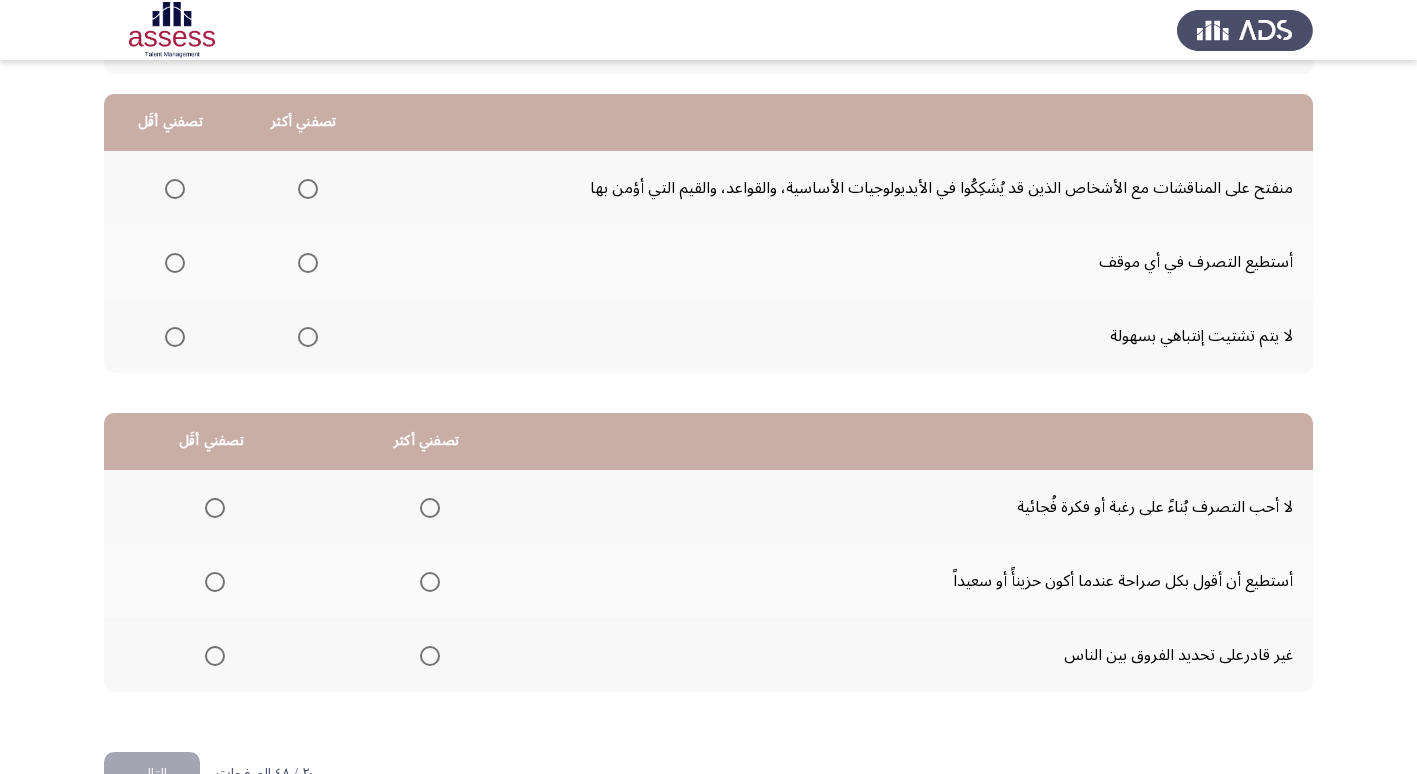 scroll, scrollTop: 200, scrollLeft: 0, axis: vertical 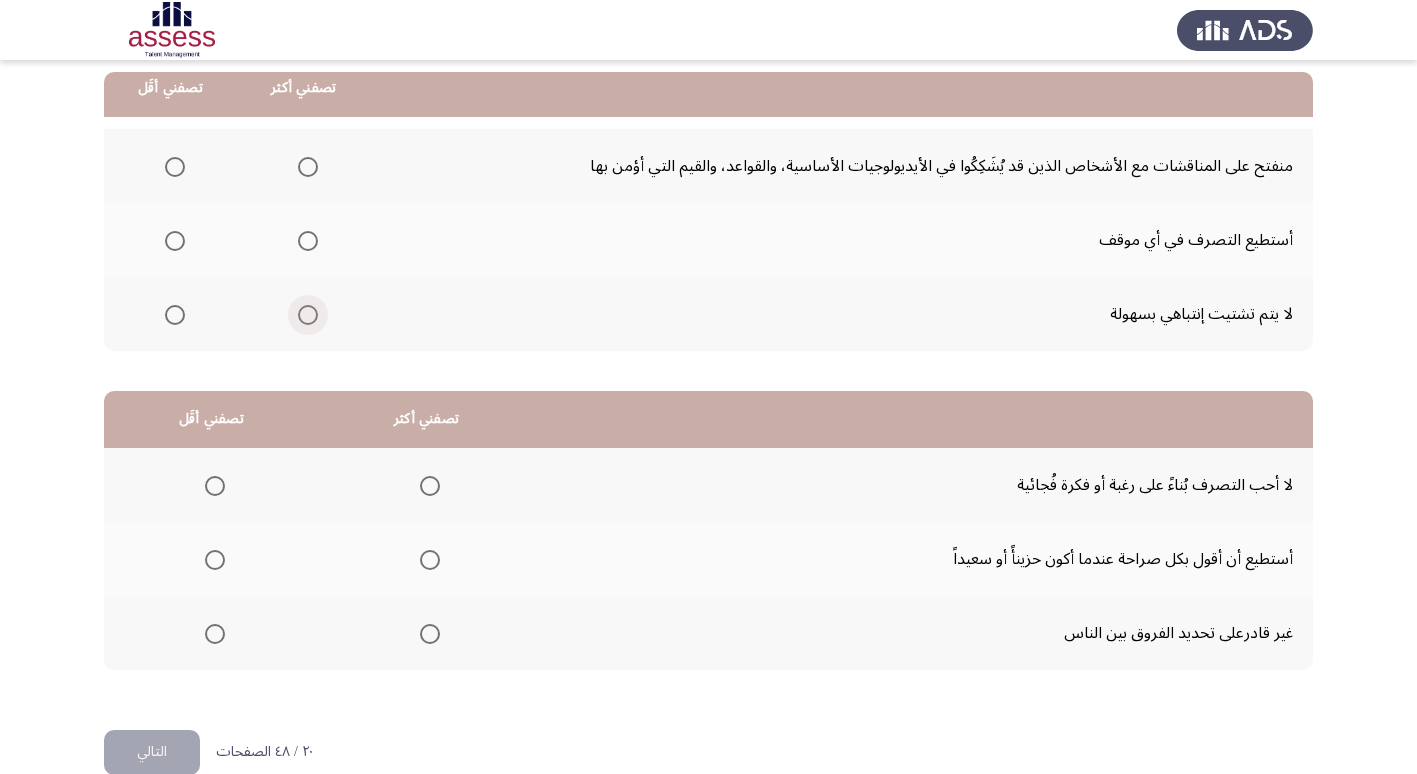 click at bounding box center (308, 315) 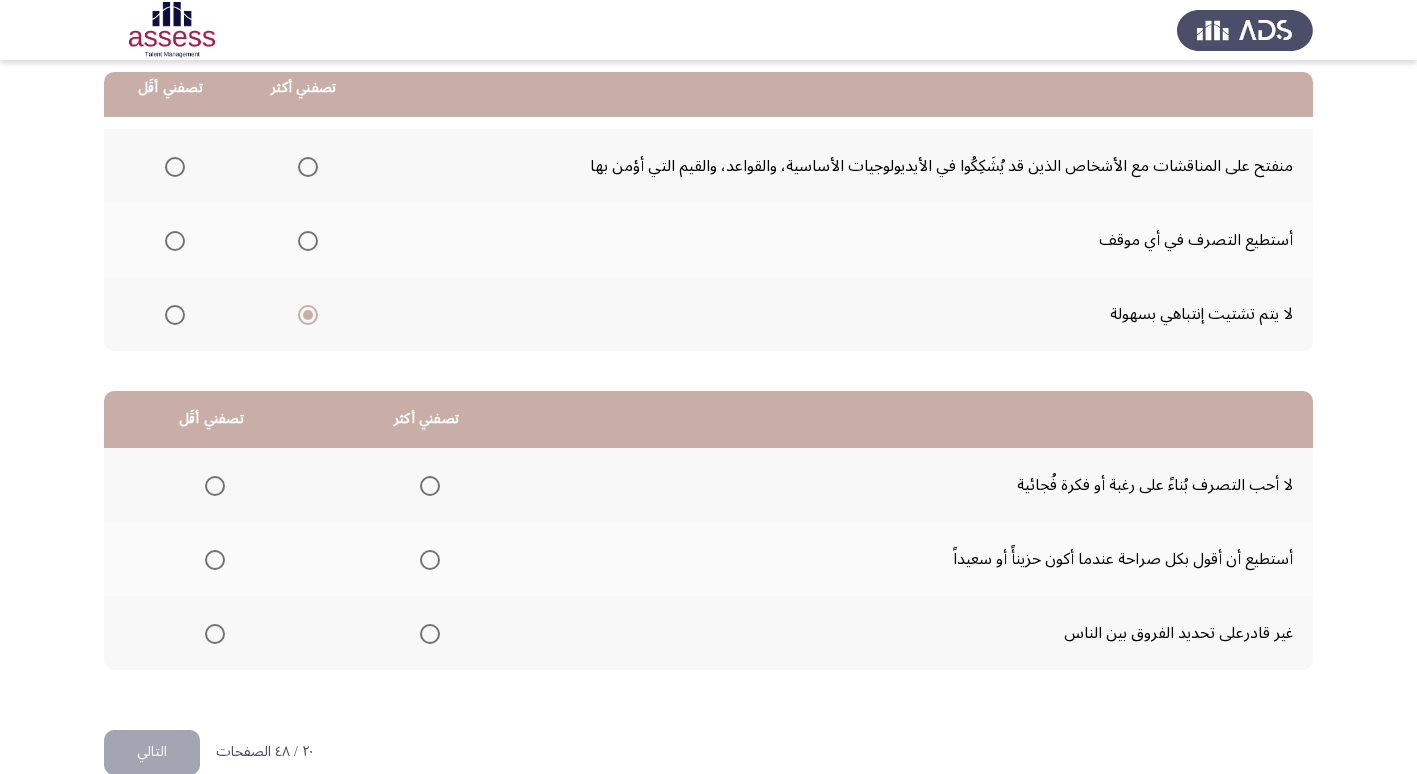 click at bounding box center [175, 167] 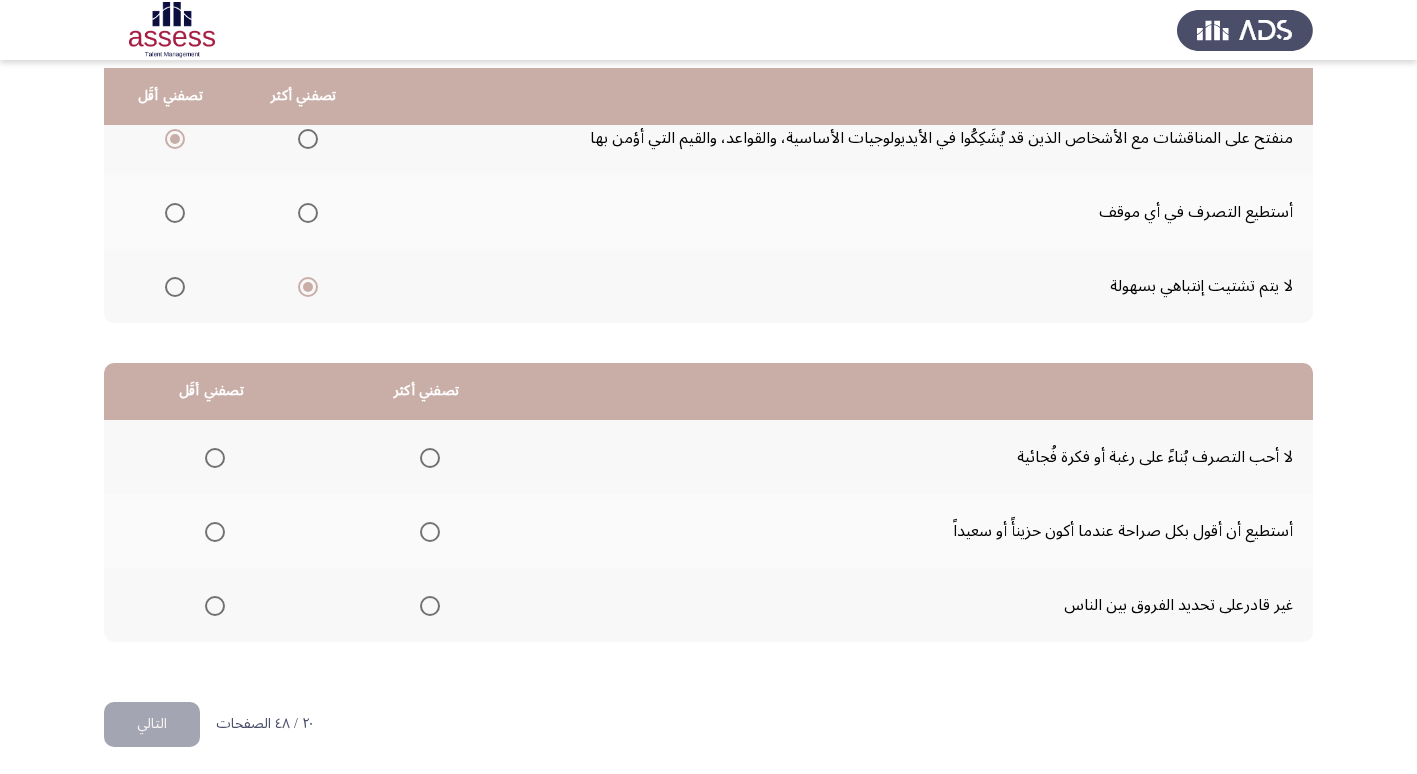 scroll, scrollTop: 236, scrollLeft: 0, axis: vertical 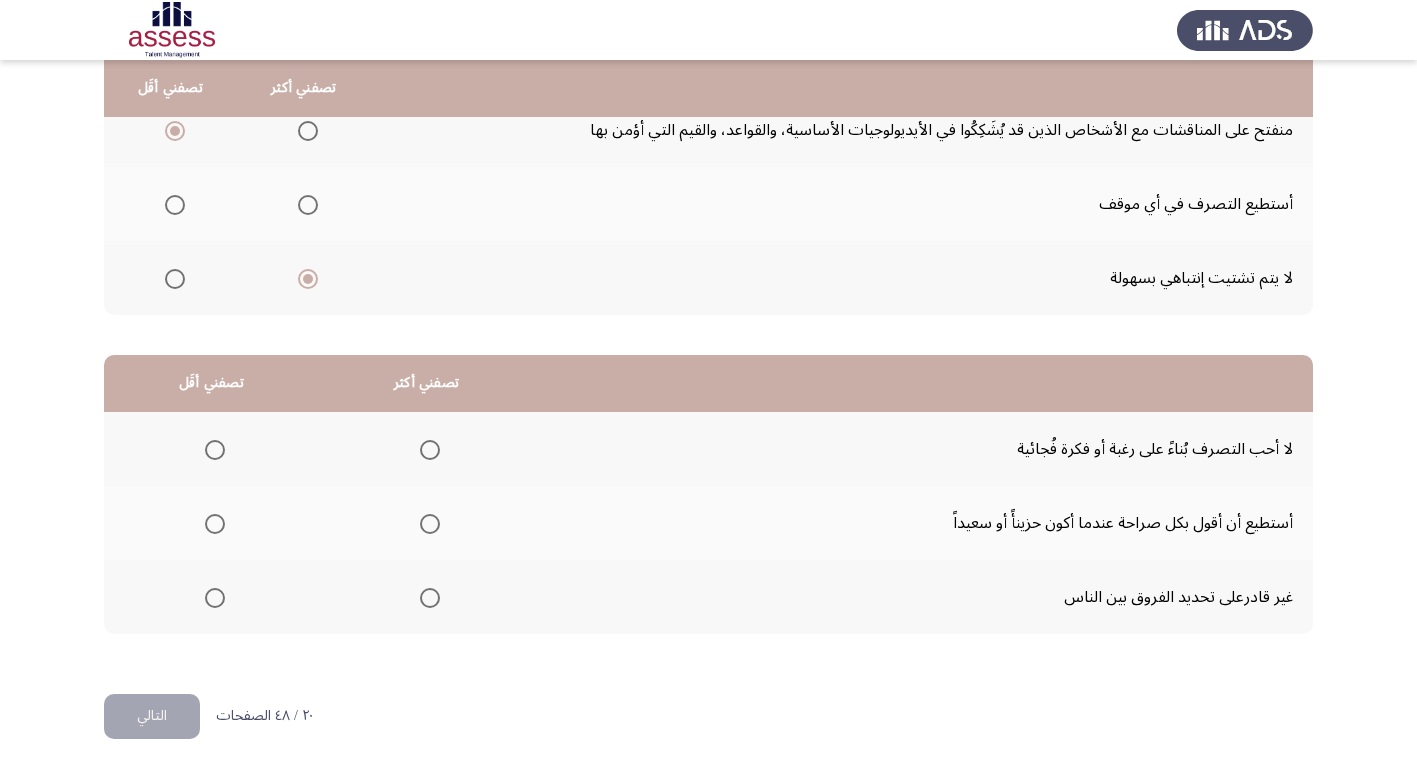 click at bounding box center [430, 450] 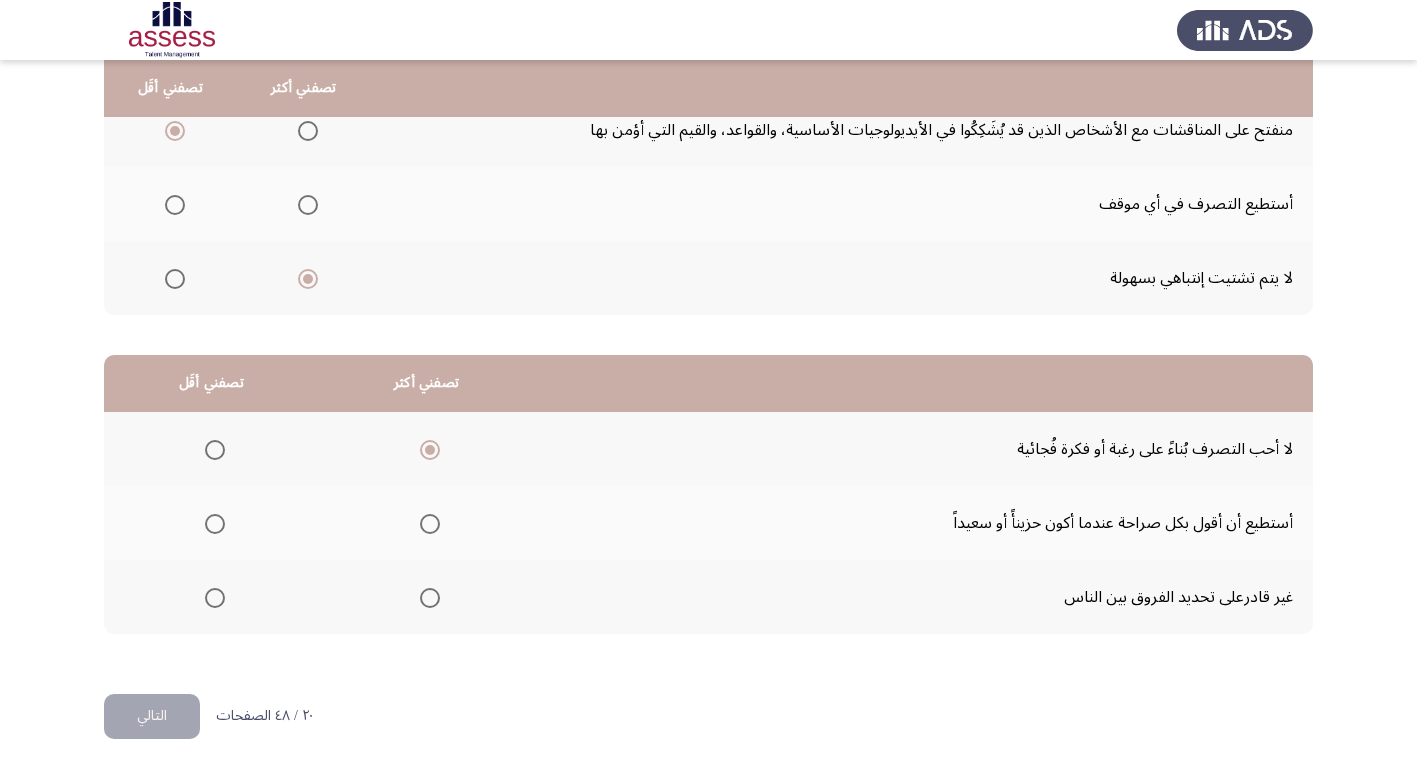 click at bounding box center (215, 598) 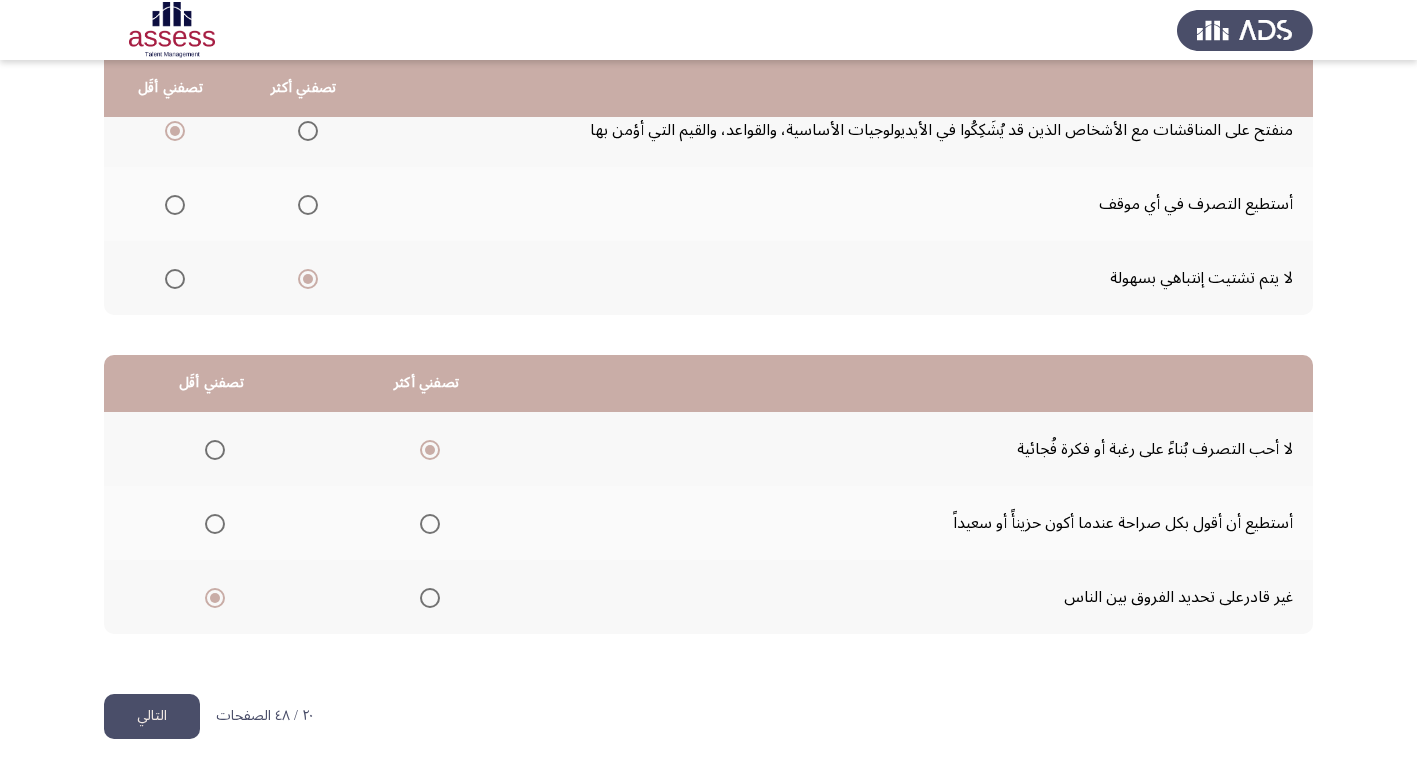 click on "Occupational Competency Measurement (OCM)   التالي  من المجموعة التالية اخترأكثر اجابة تصفك وأقل اجابة تصفك  تصفني أكثر   تصفني أقَل  منفتح على المناقشات مع الأشخاص الذين قد يُشَكِكُوا في الأيديولوجيات الأساسية، والقواعد، والقيم التي أؤمن بها     أستطيع التصرف في أي موقف     لا يتم تشتيت إنتباهي بسهولة      تصفني أكثر   تصفني أقَل  لا أحب التصرف بُناءً على رغبة أو فكرة فُجائية     أستطيع أن أقول بكل صراحة عندما أكون حزينأً أو سعيداً     غير قادرعلى تحديد الفروق بين الناس      ٢٠ / ٤٨ الصفحات   التالي
WAITING" at bounding box center (708, 269) 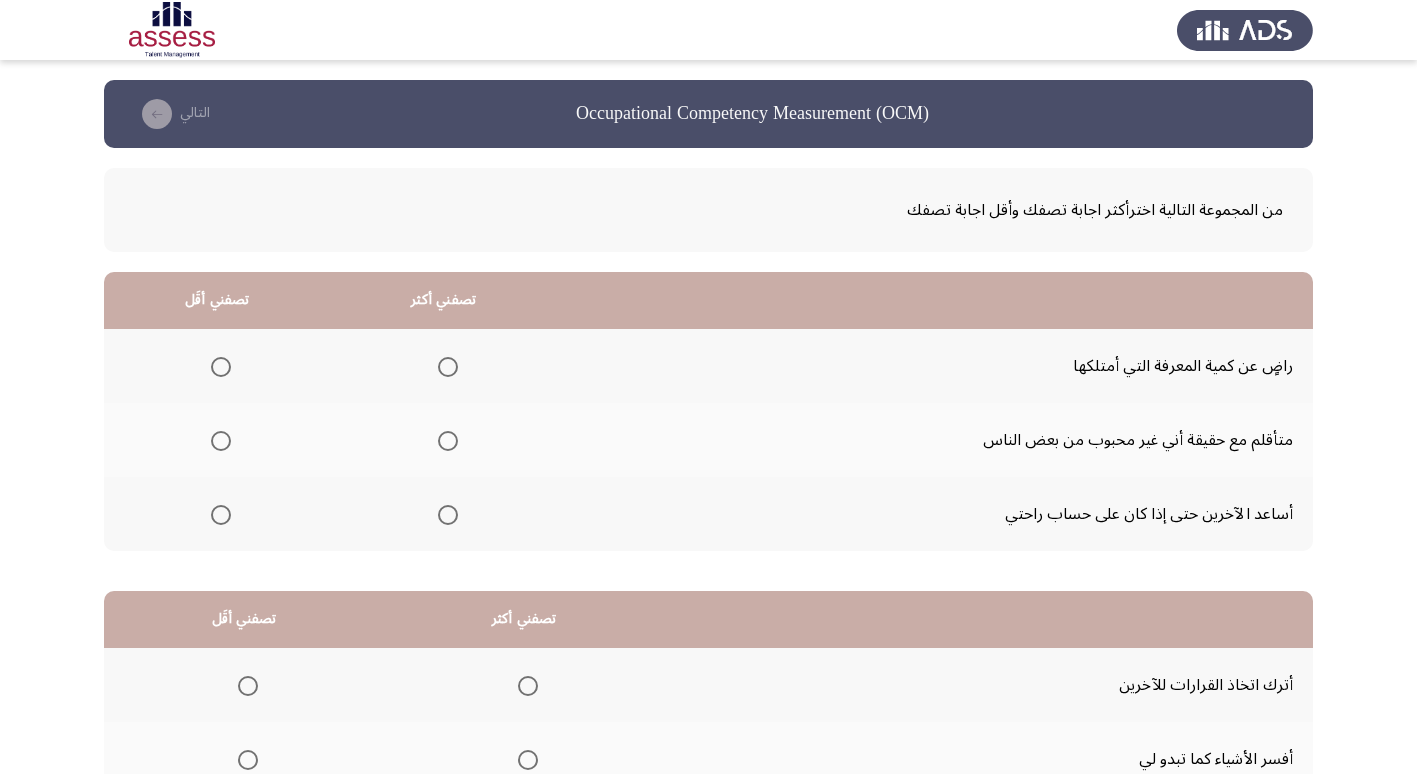 click at bounding box center (221, 515) 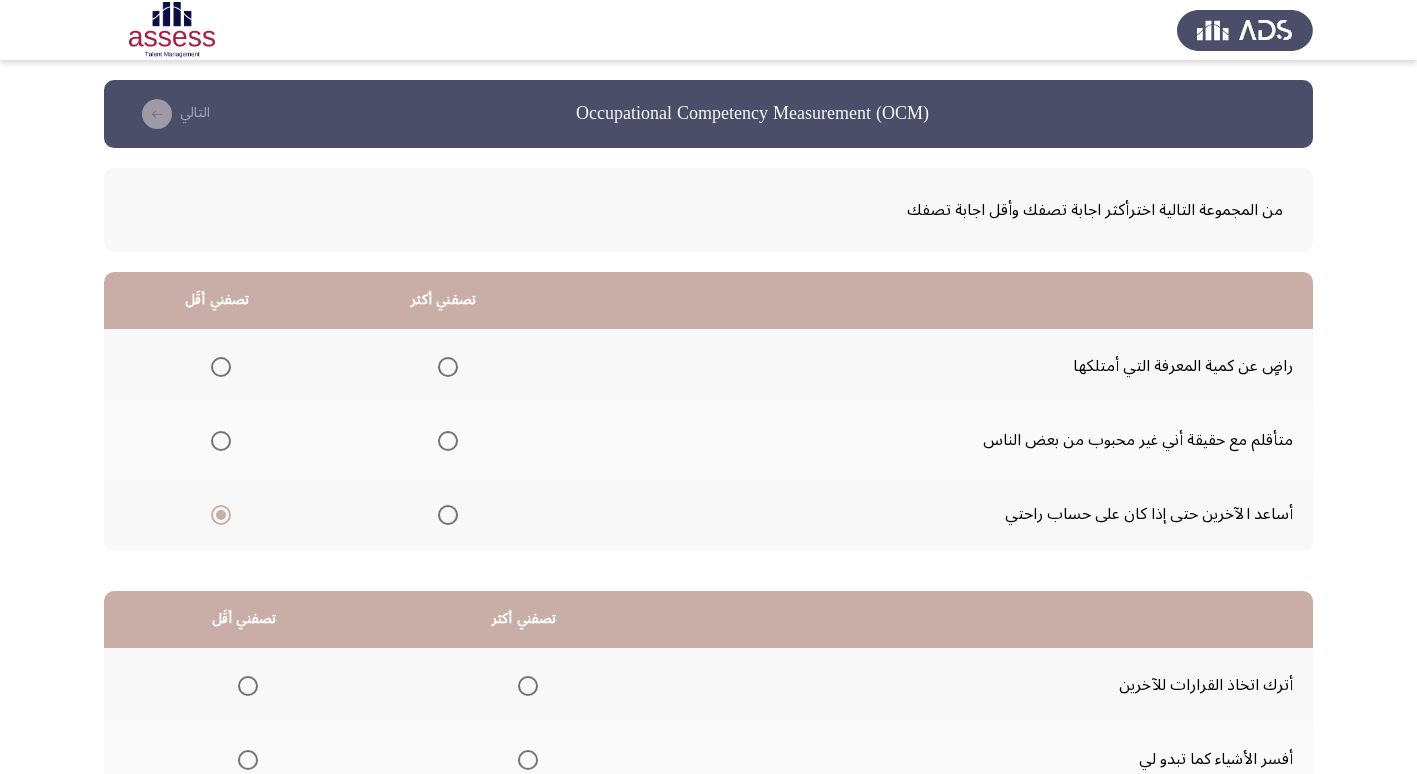 click at bounding box center (448, 367) 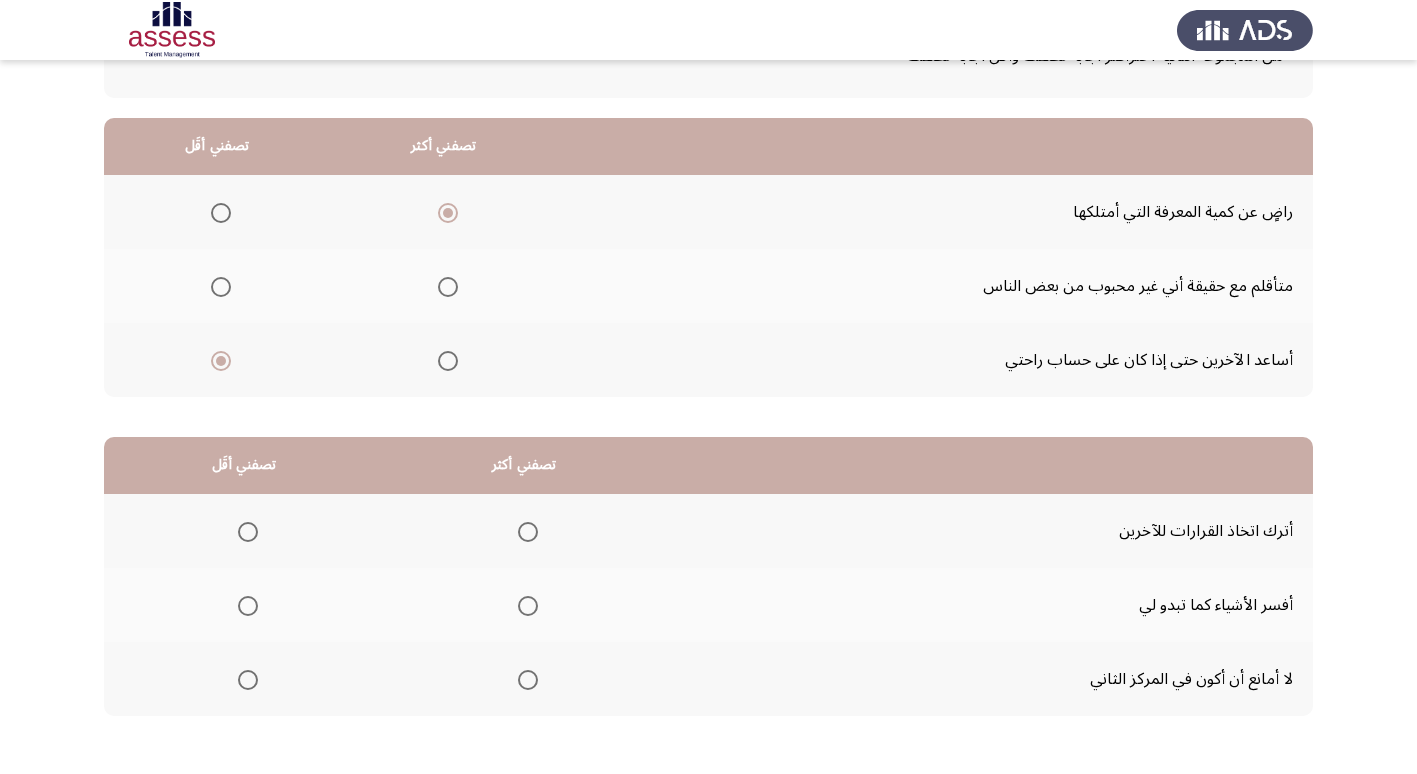 scroll, scrollTop: 200, scrollLeft: 0, axis: vertical 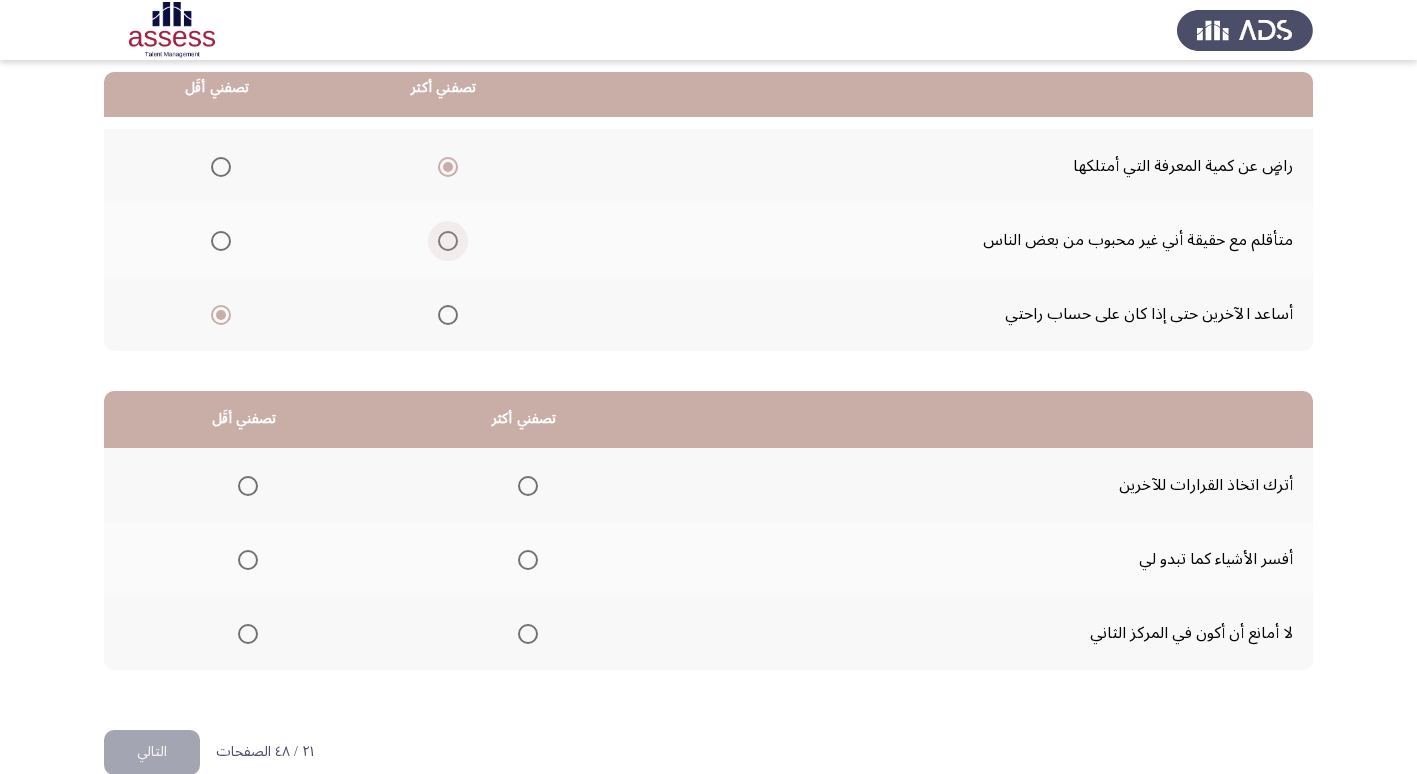 click at bounding box center (448, 241) 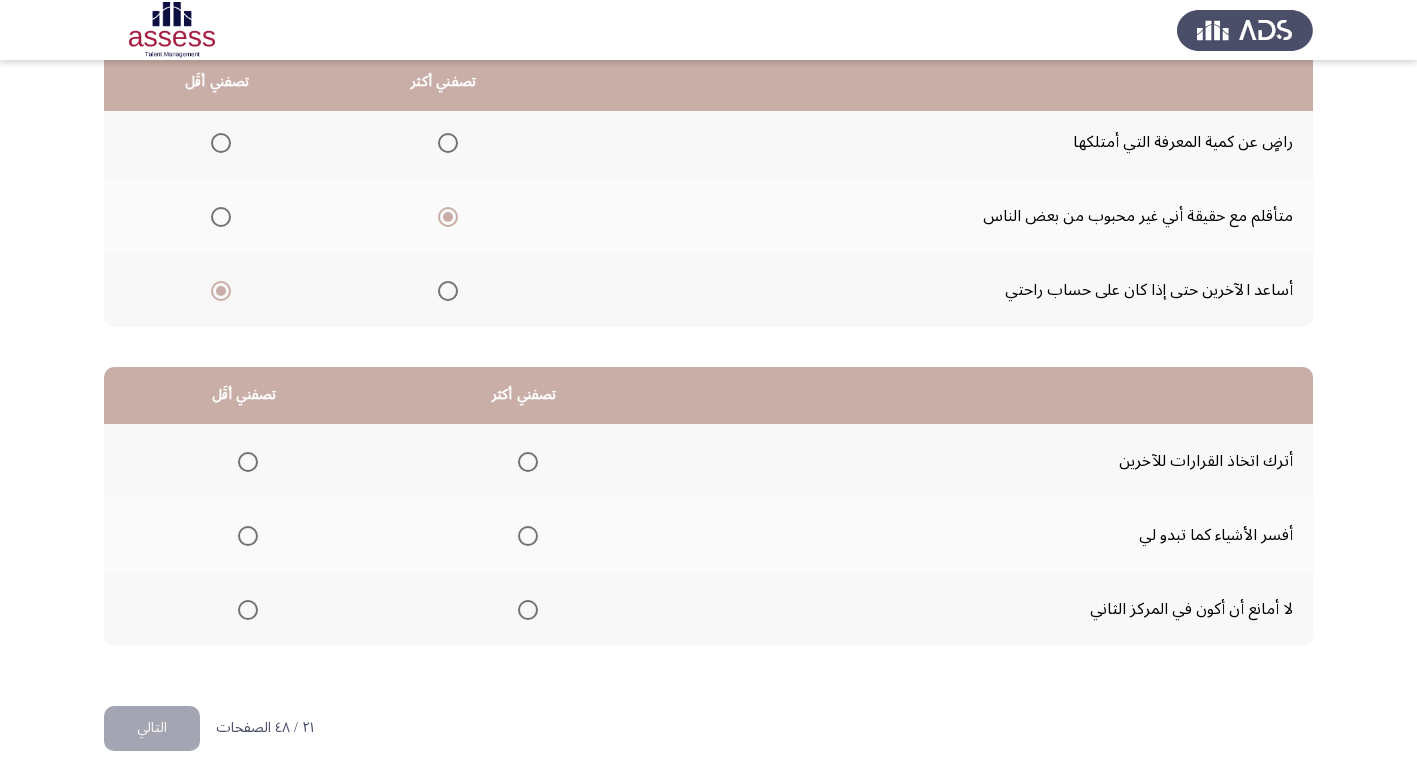 scroll, scrollTop: 236, scrollLeft: 0, axis: vertical 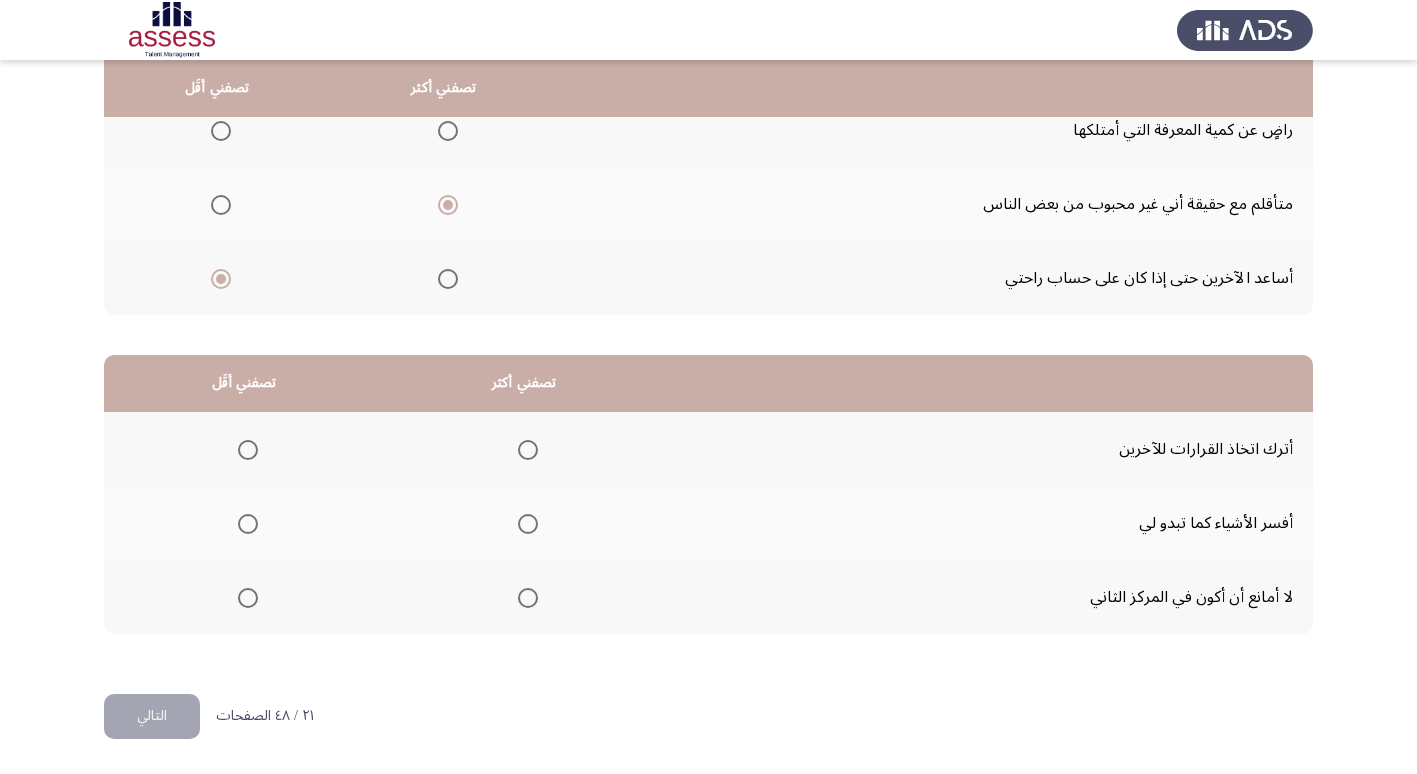 click at bounding box center (248, 450) 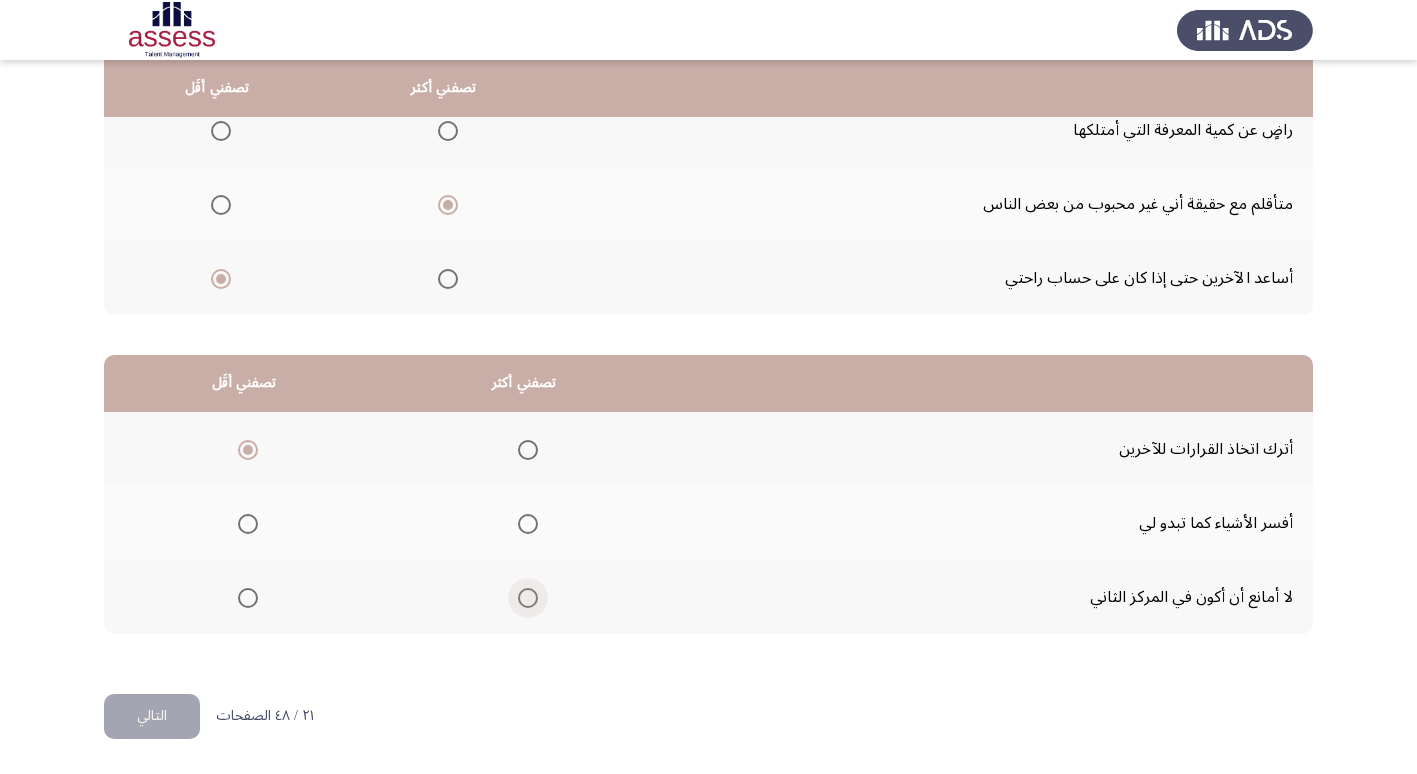 click at bounding box center (528, 598) 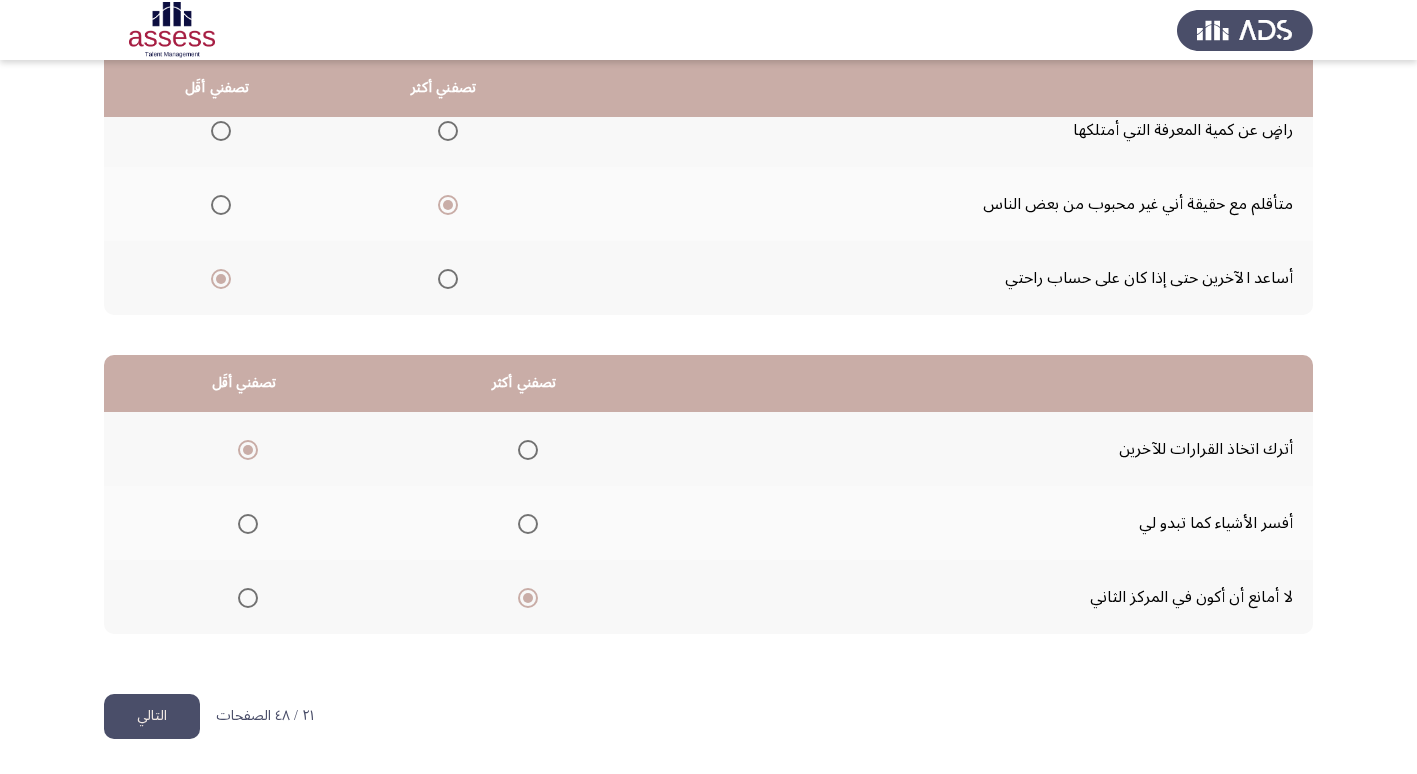 click on "التالي" 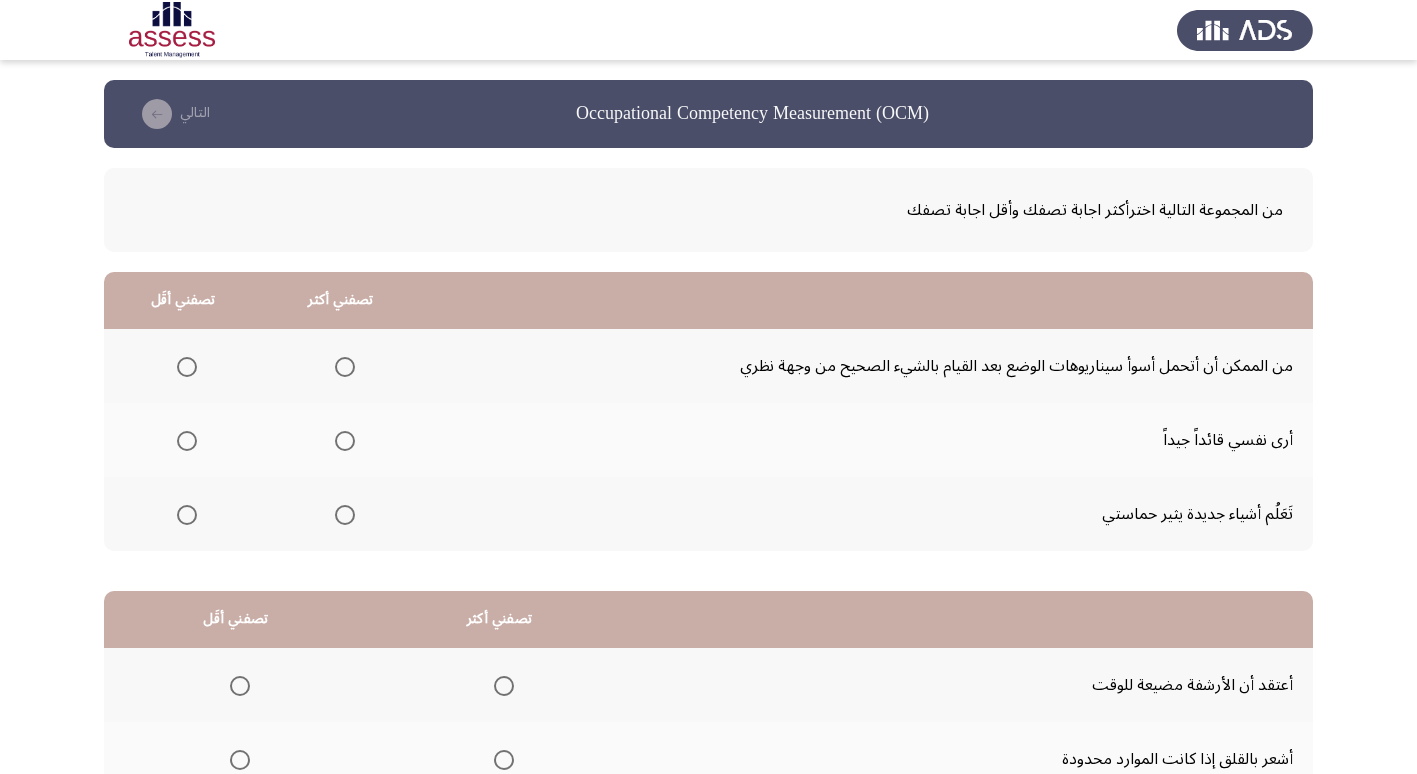 scroll, scrollTop: 100, scrollLeft: 0, axis: vertical 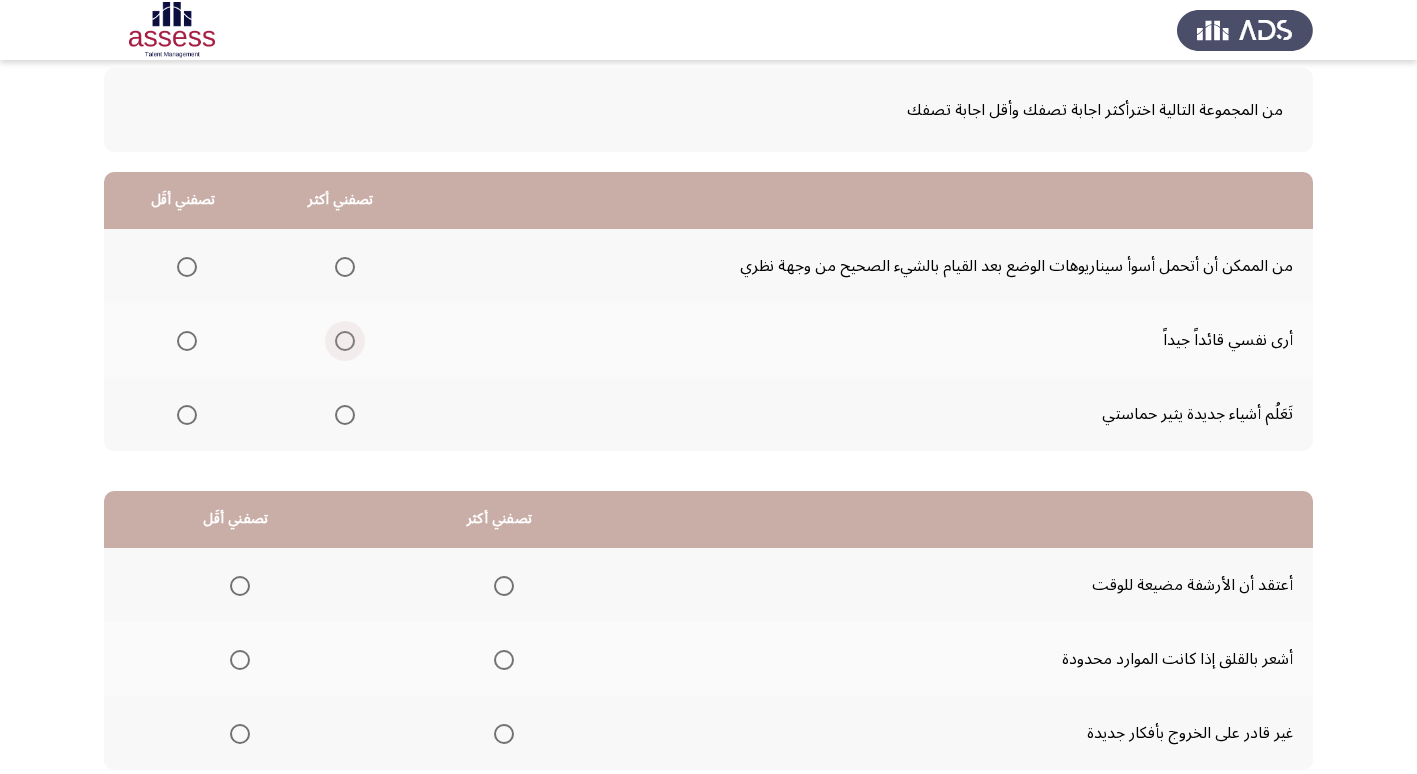 click at bounding box center (345, 341) 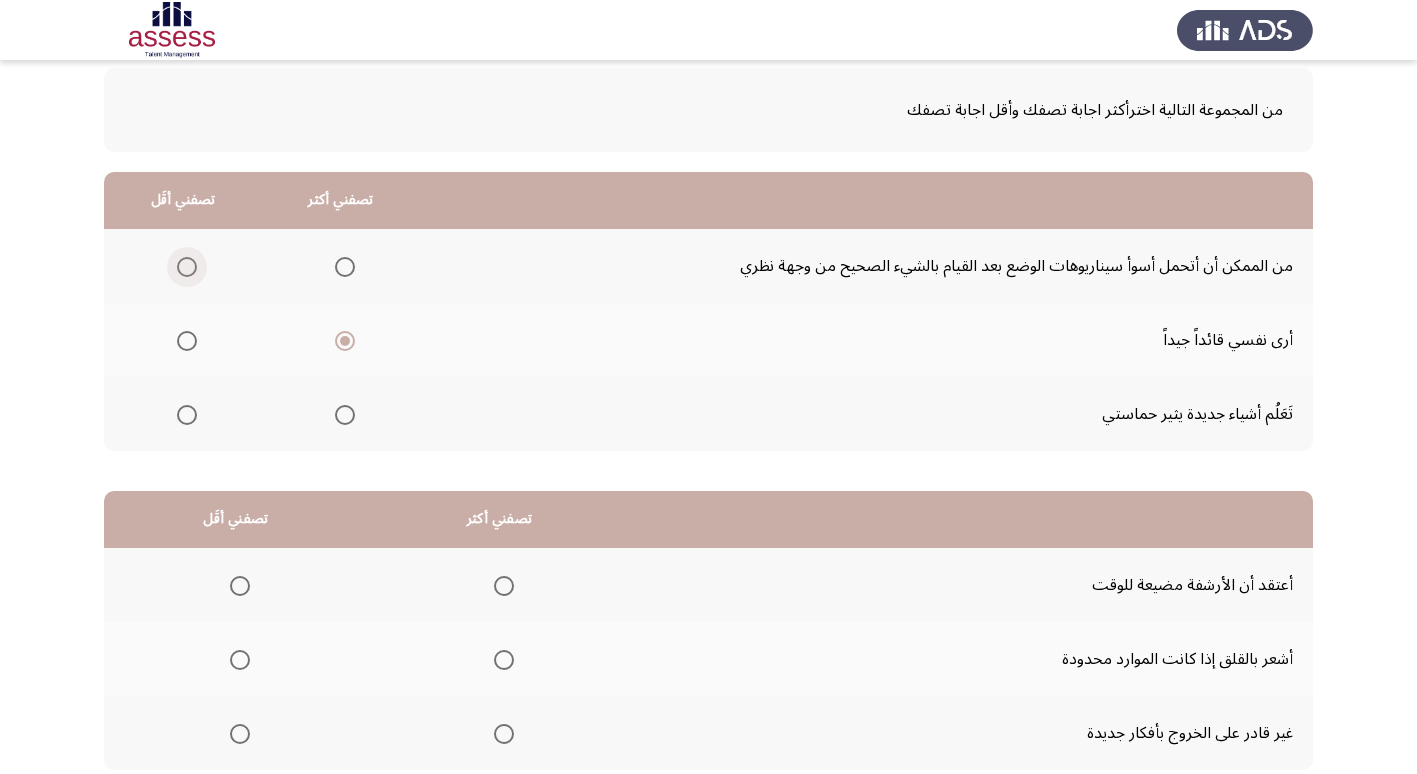 click at bounding box center [187, 267] 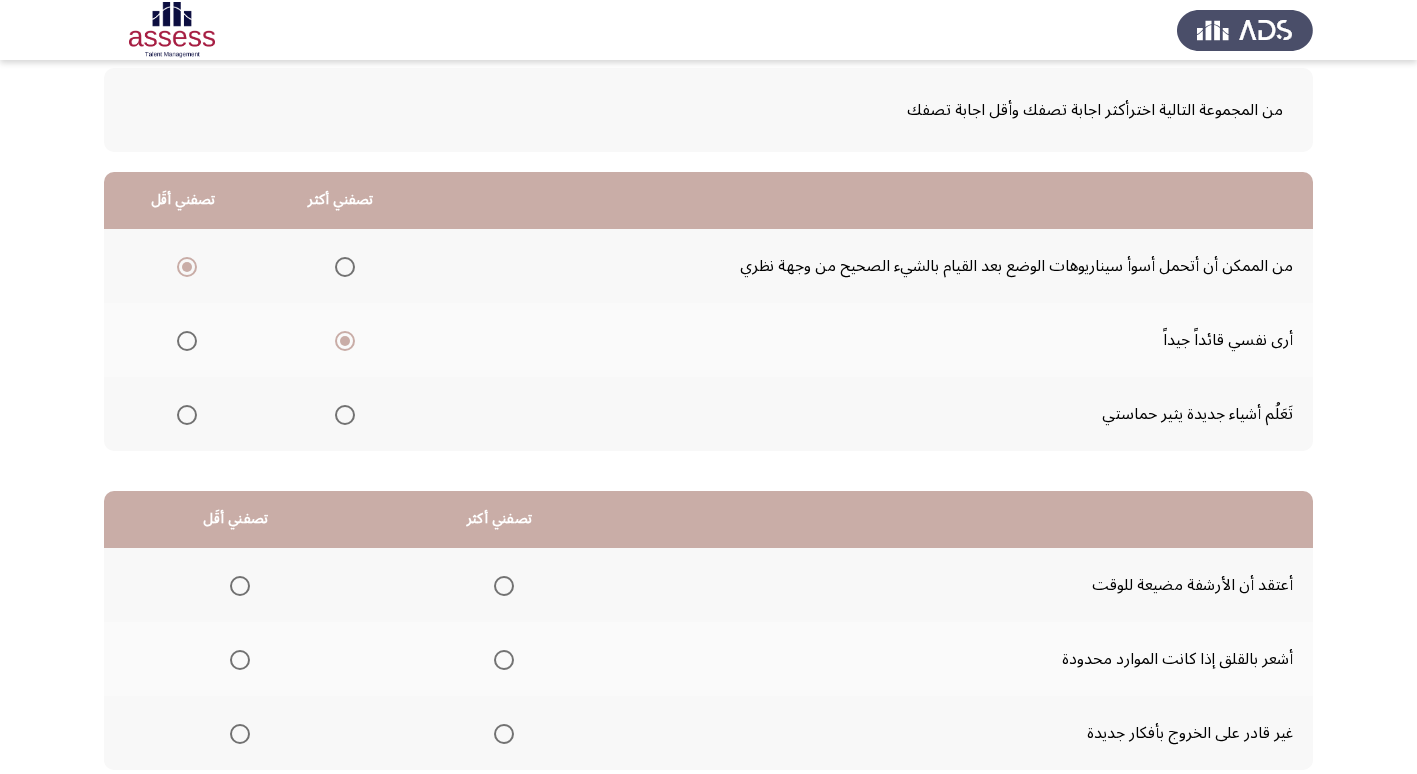 scroll, scrollTop: 236, scrollLeft: 0, axis: vertical 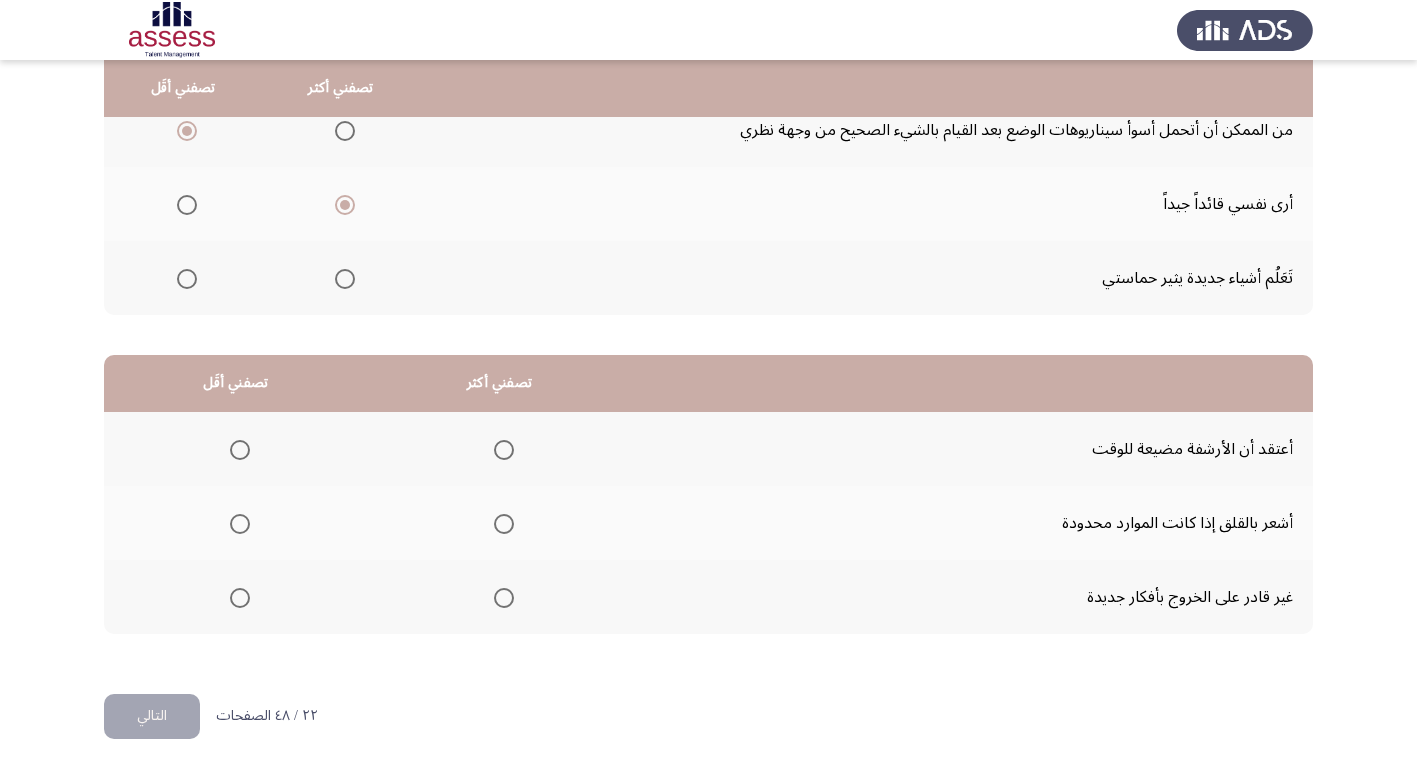 click at bounding box center (240, 450) 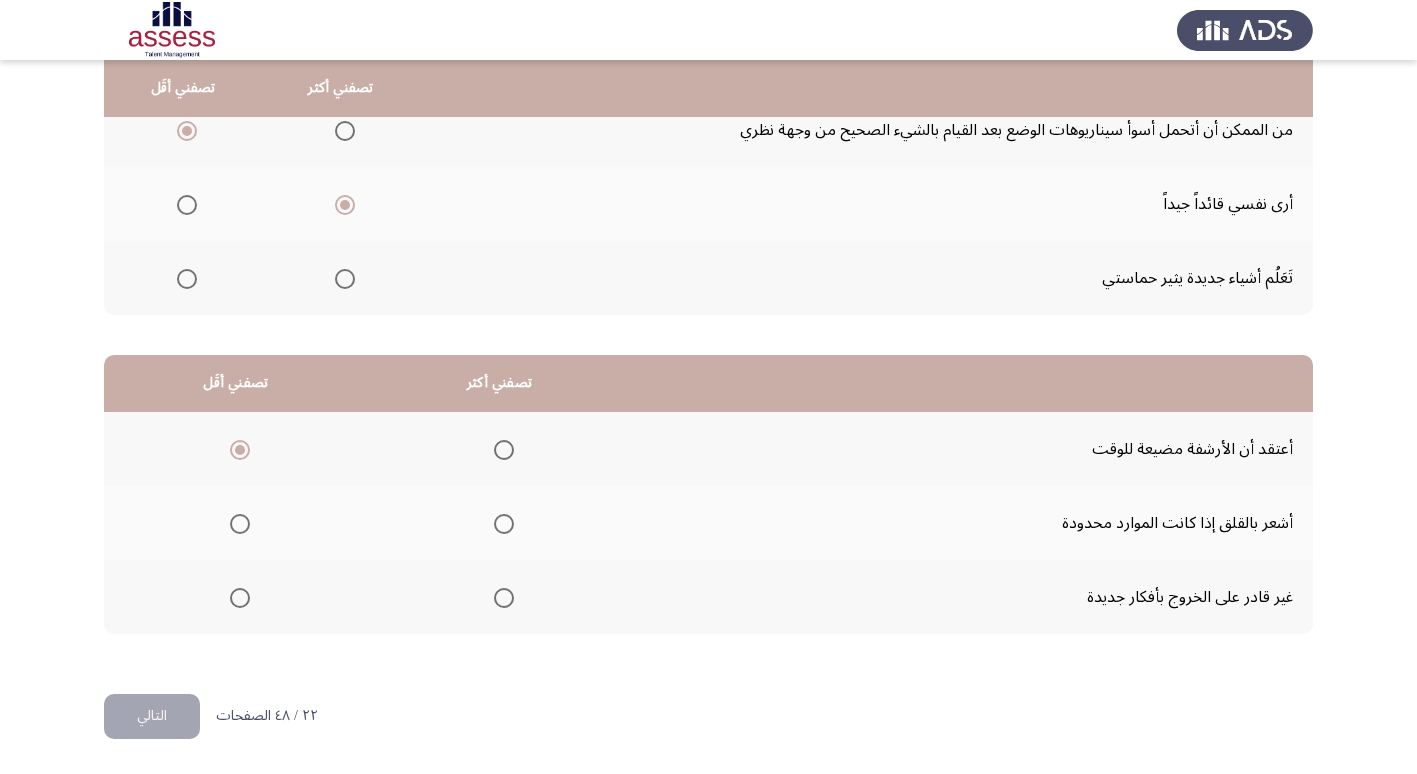 click at bounding box center [504, 524] 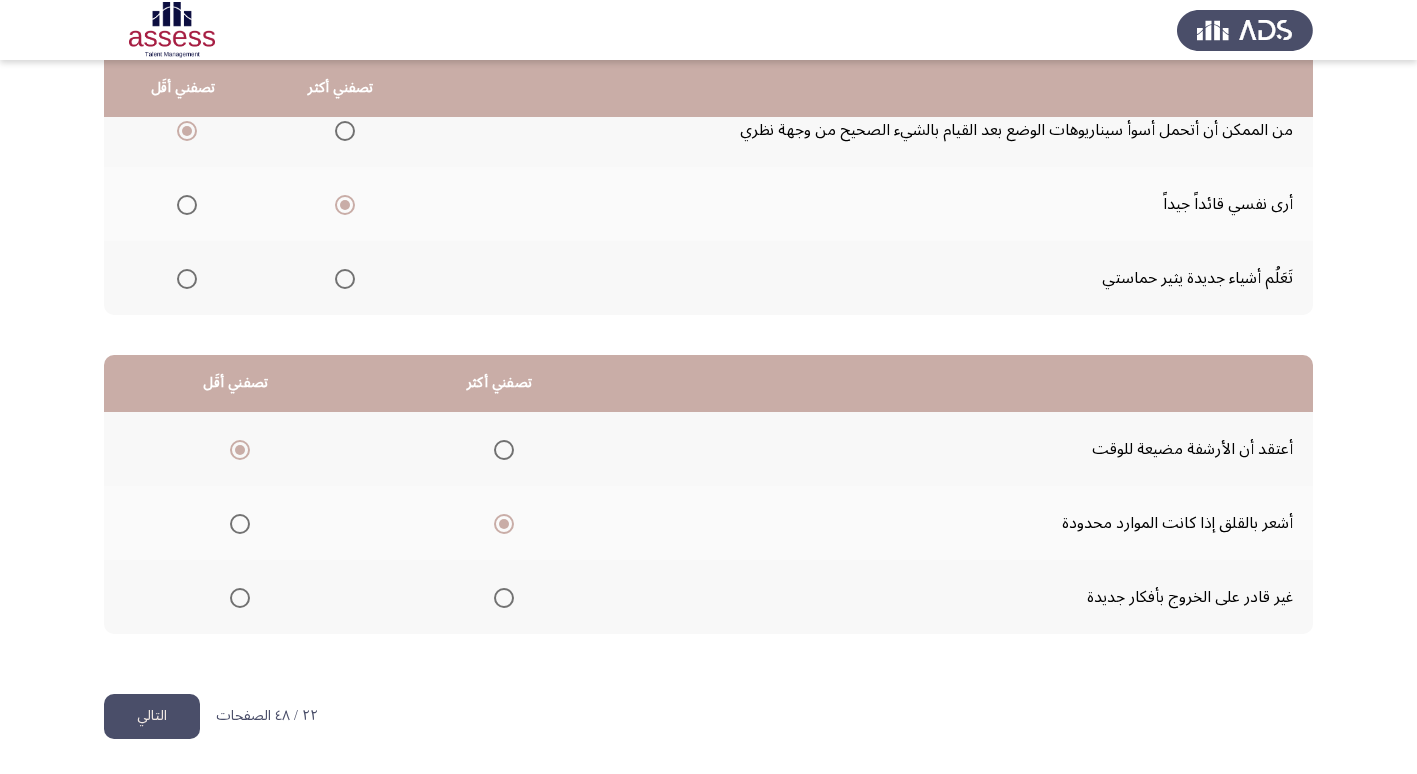 click at bounding box center [240, 598] 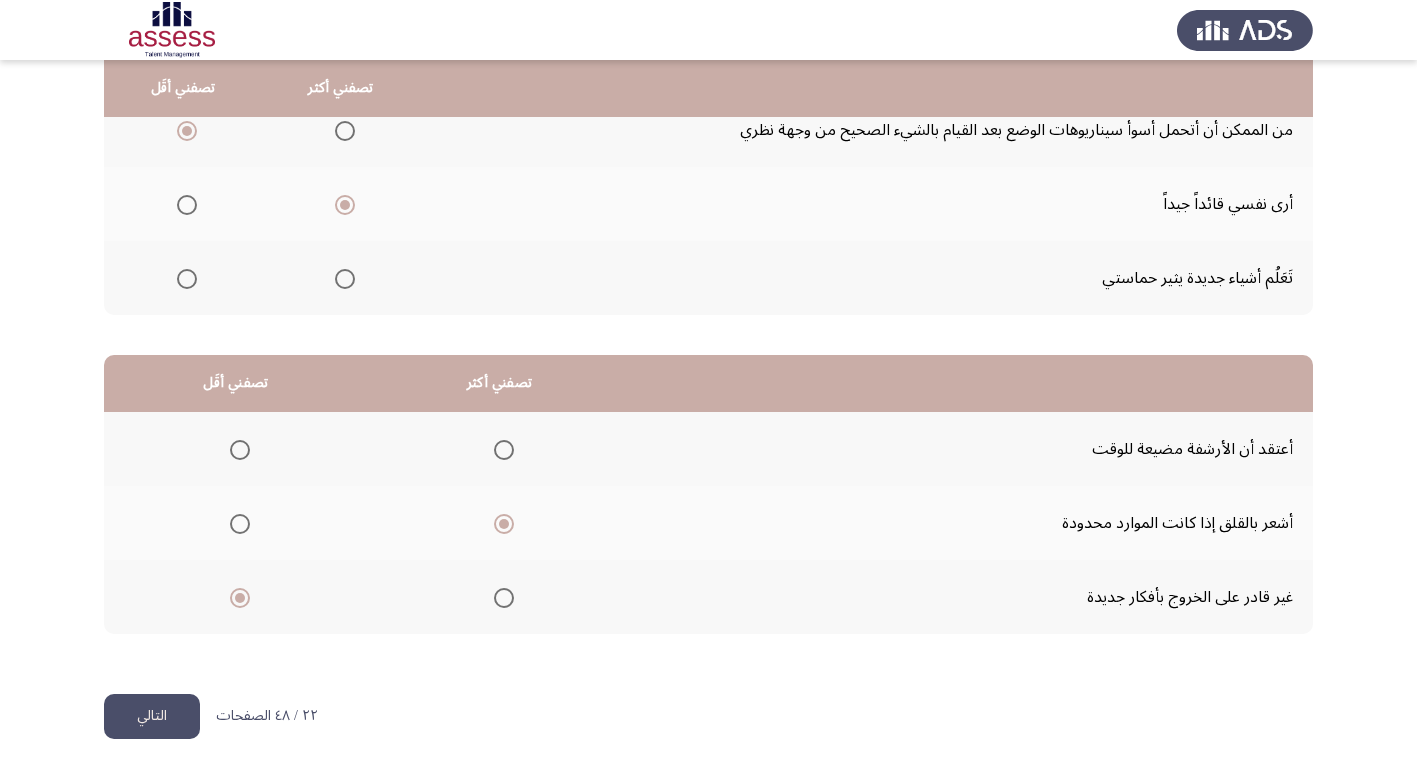 click on "التالي" 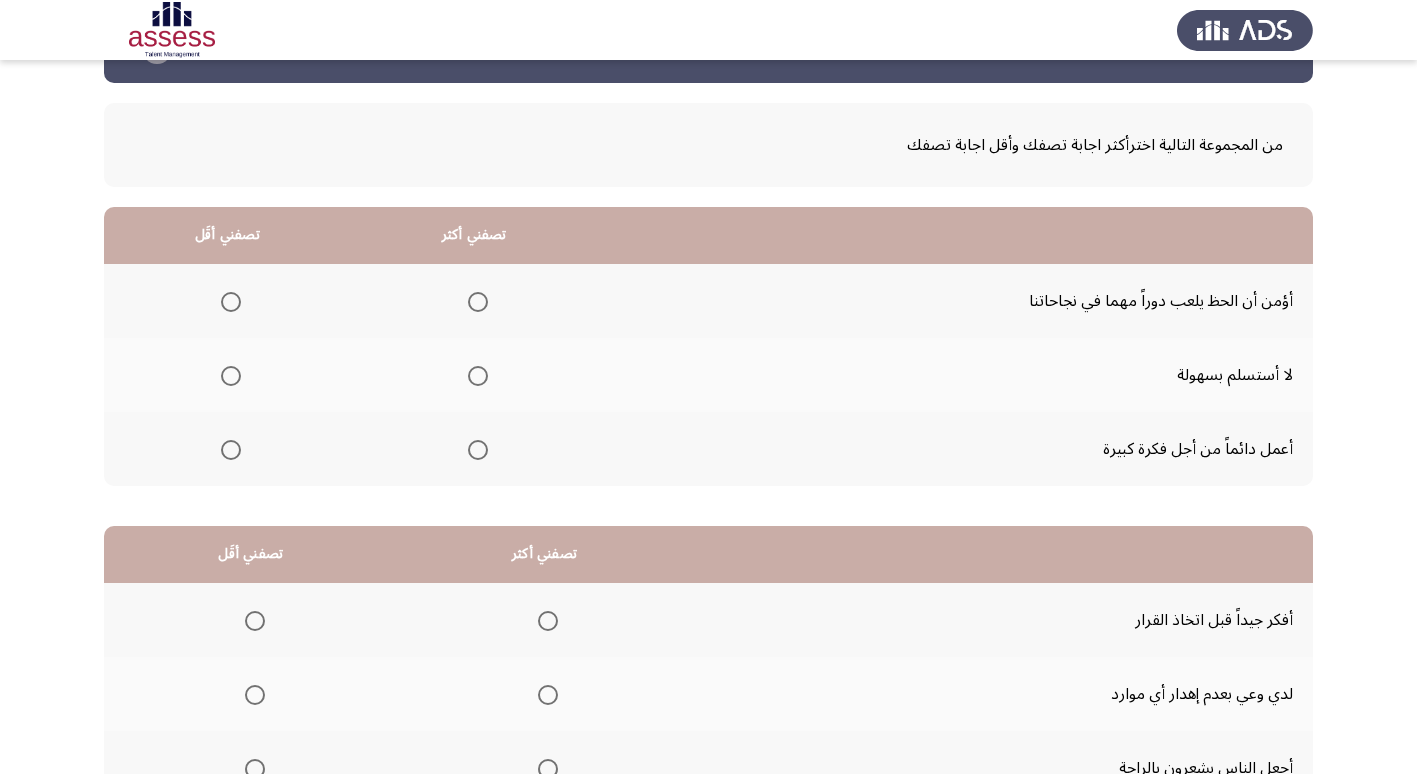 scroll, scrollTop: 100, scrollLeft: 0, axis: vertical 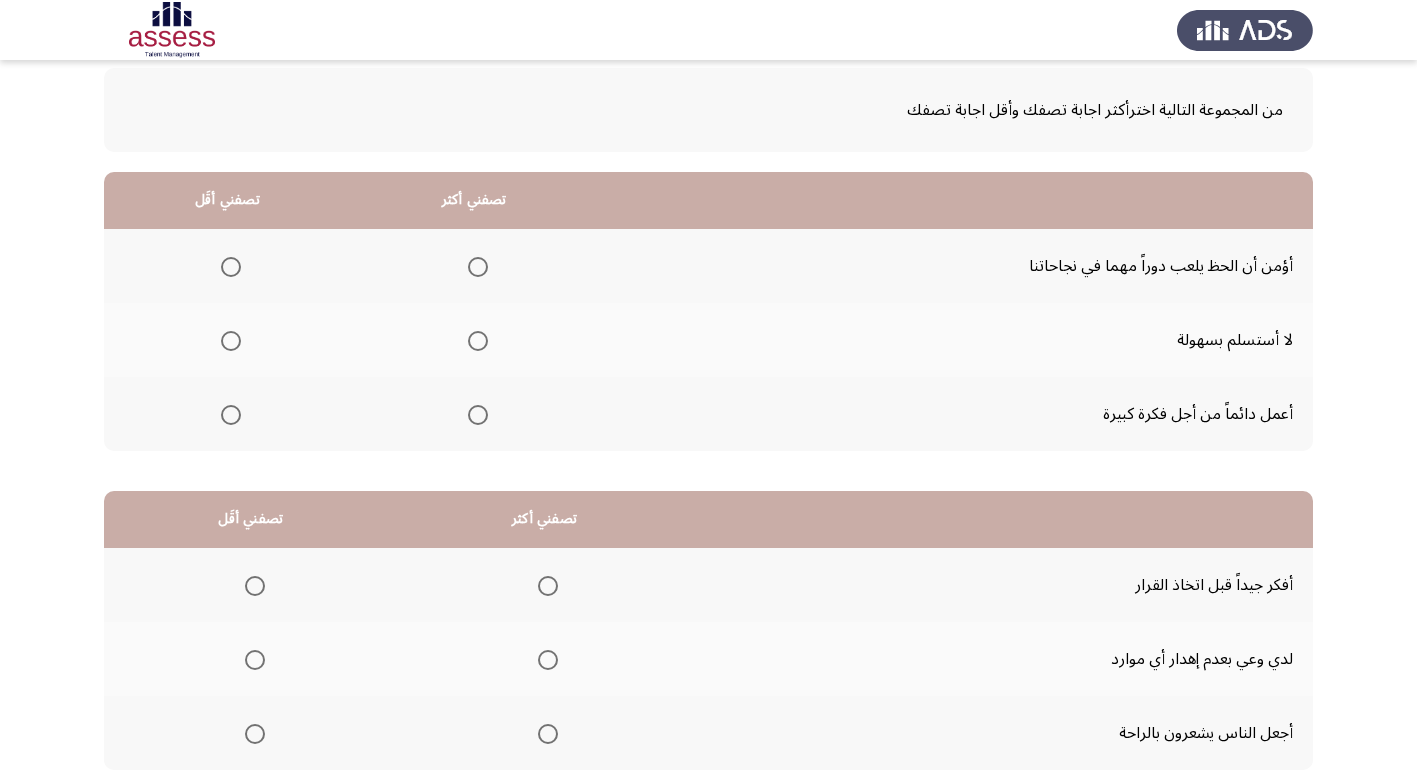 click at bounding box center (478, 341) 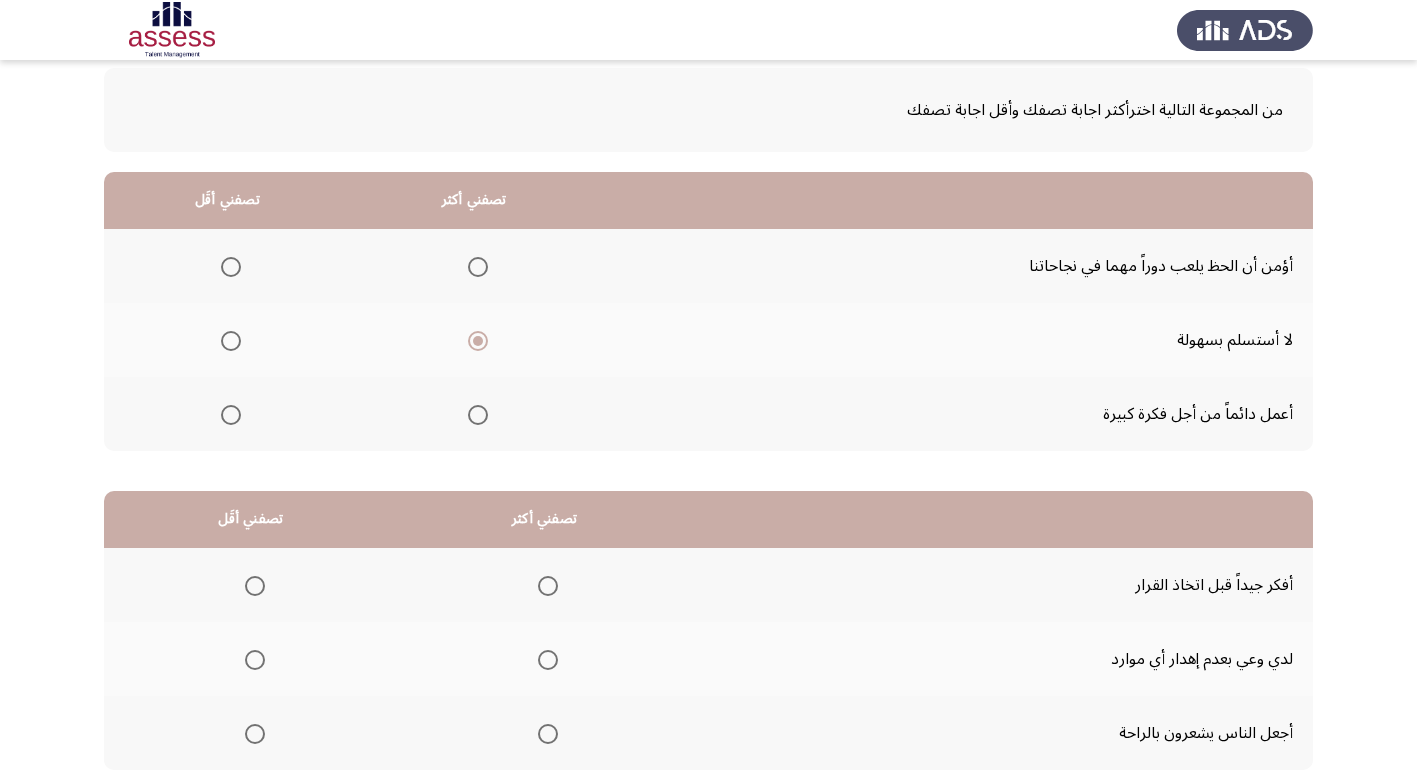 click at bounding box center [231, 267] 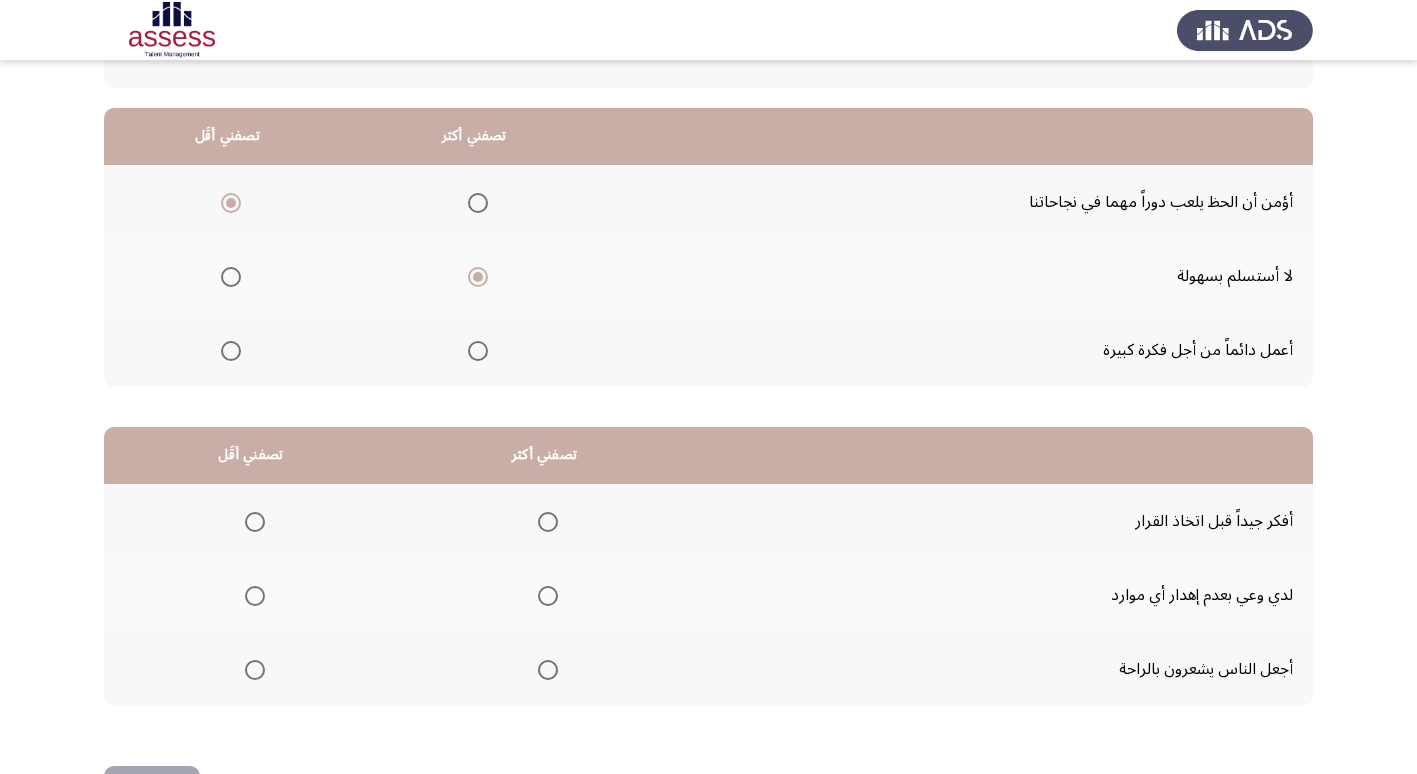 scroll, scrollTop: 236, scrollLeft: 0, axis: vertical 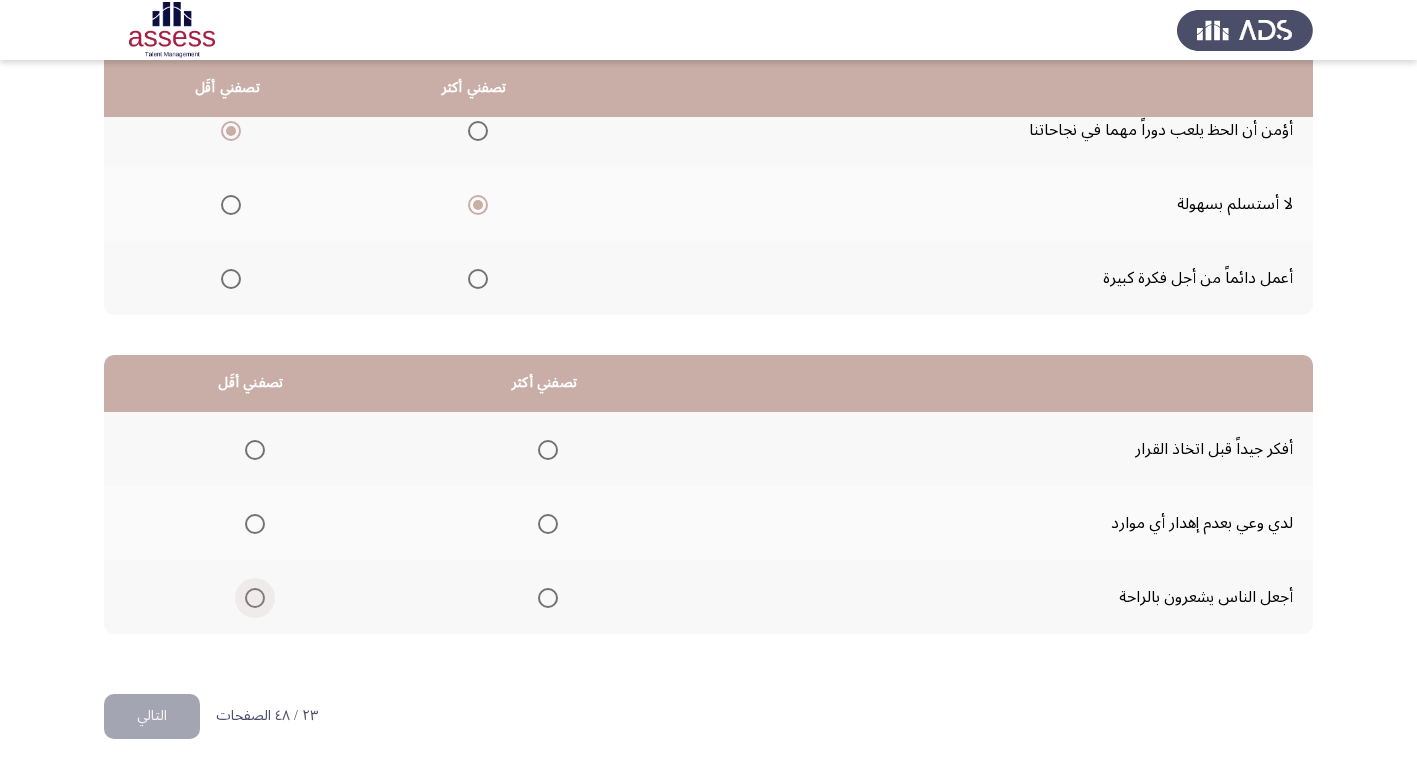 click at bounding box center (255, 598) 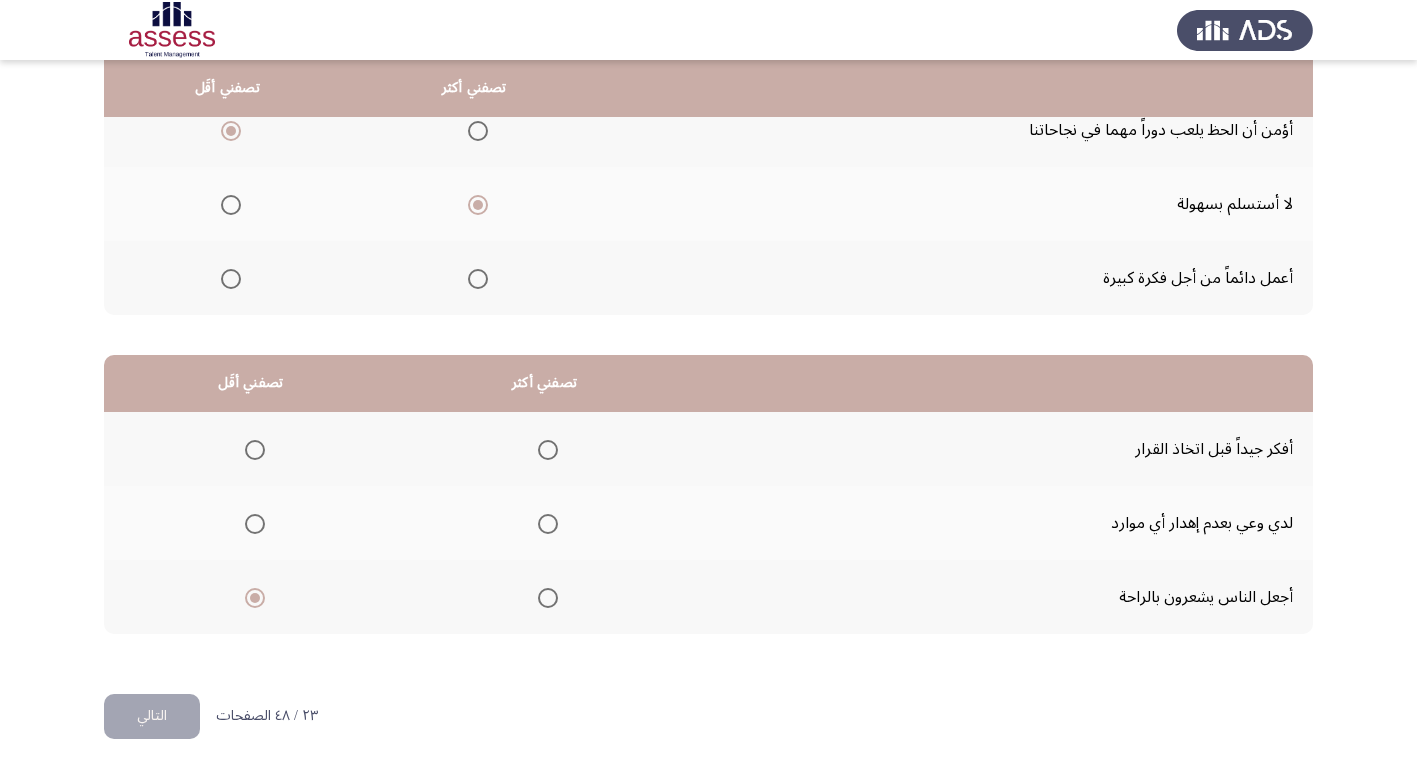 click at bounding box center [548, 450] 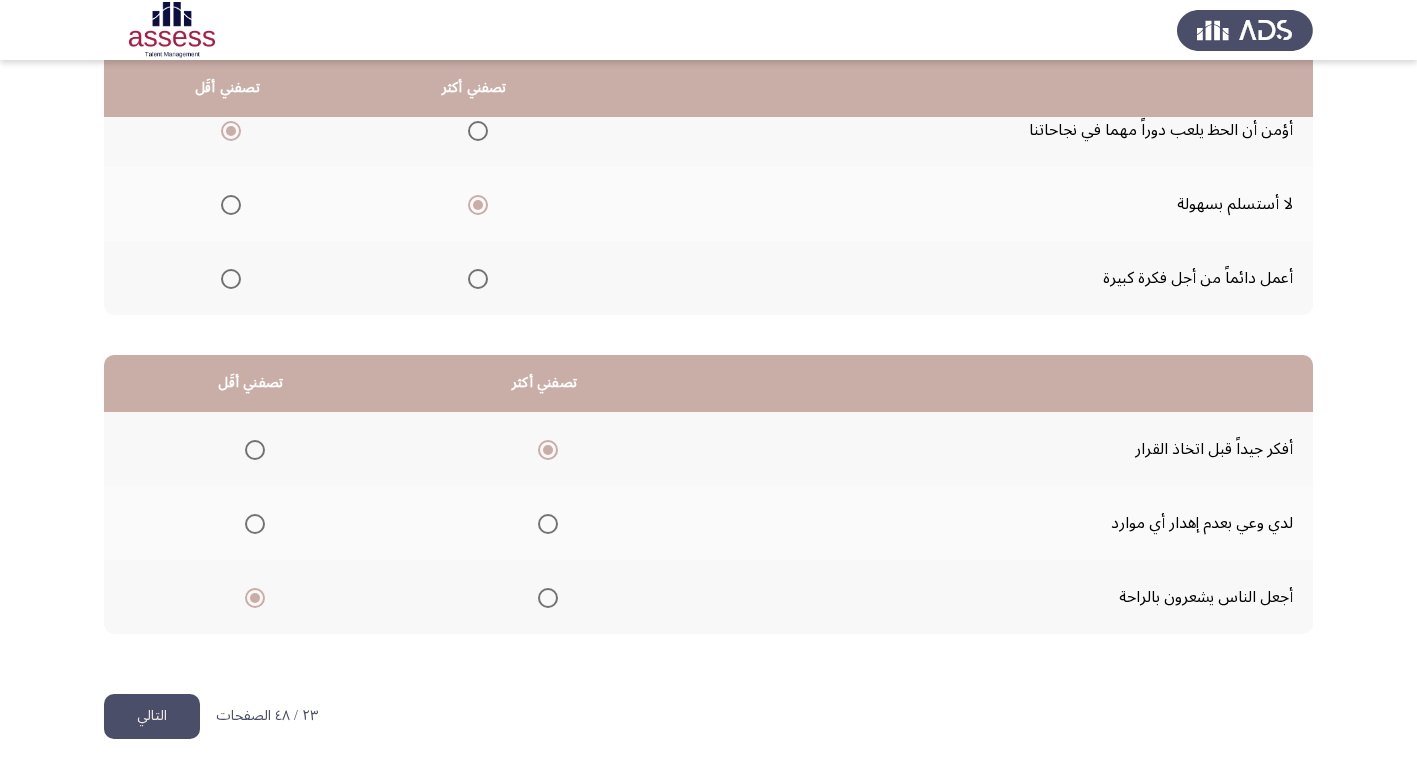 click on "التالي" 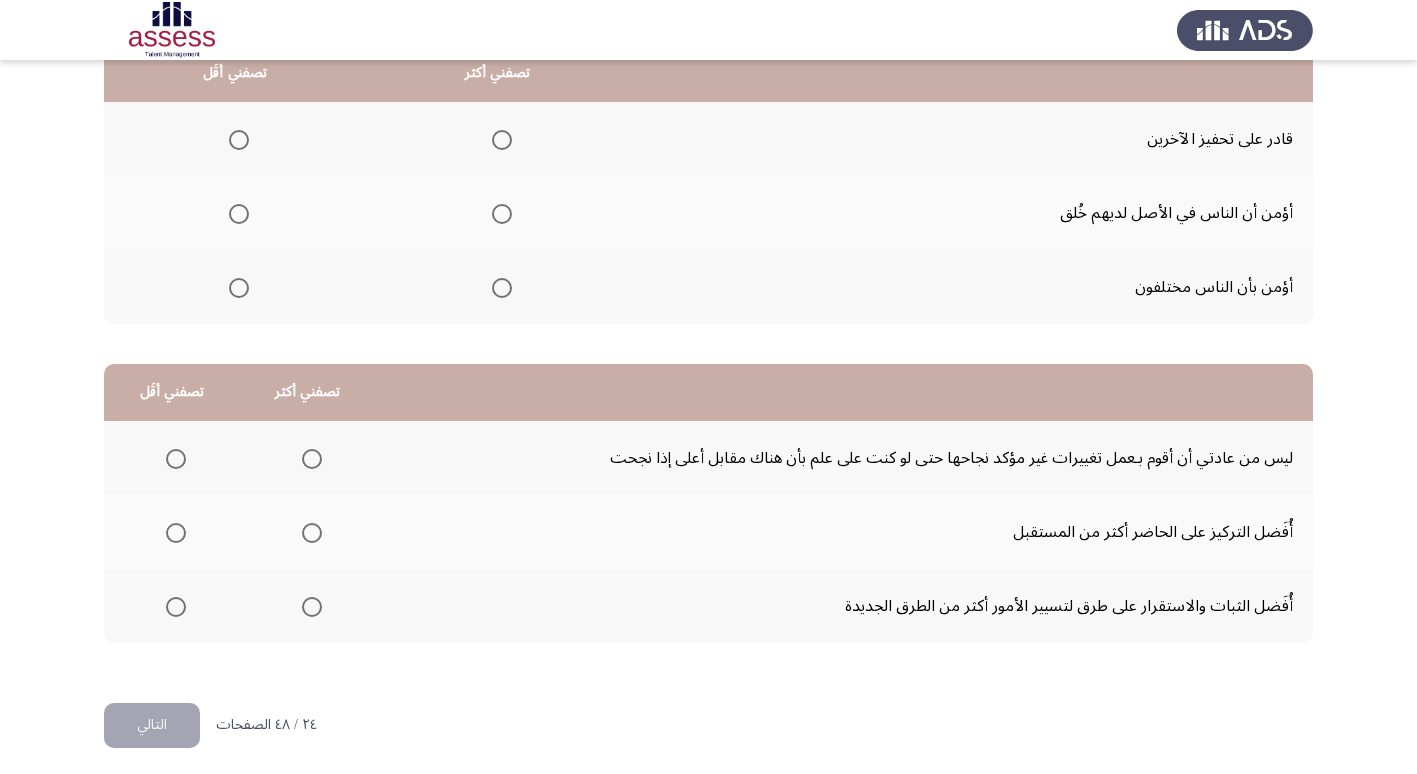 scroll, scrollTop: 236, scrollLeft: 0, axis: vertical 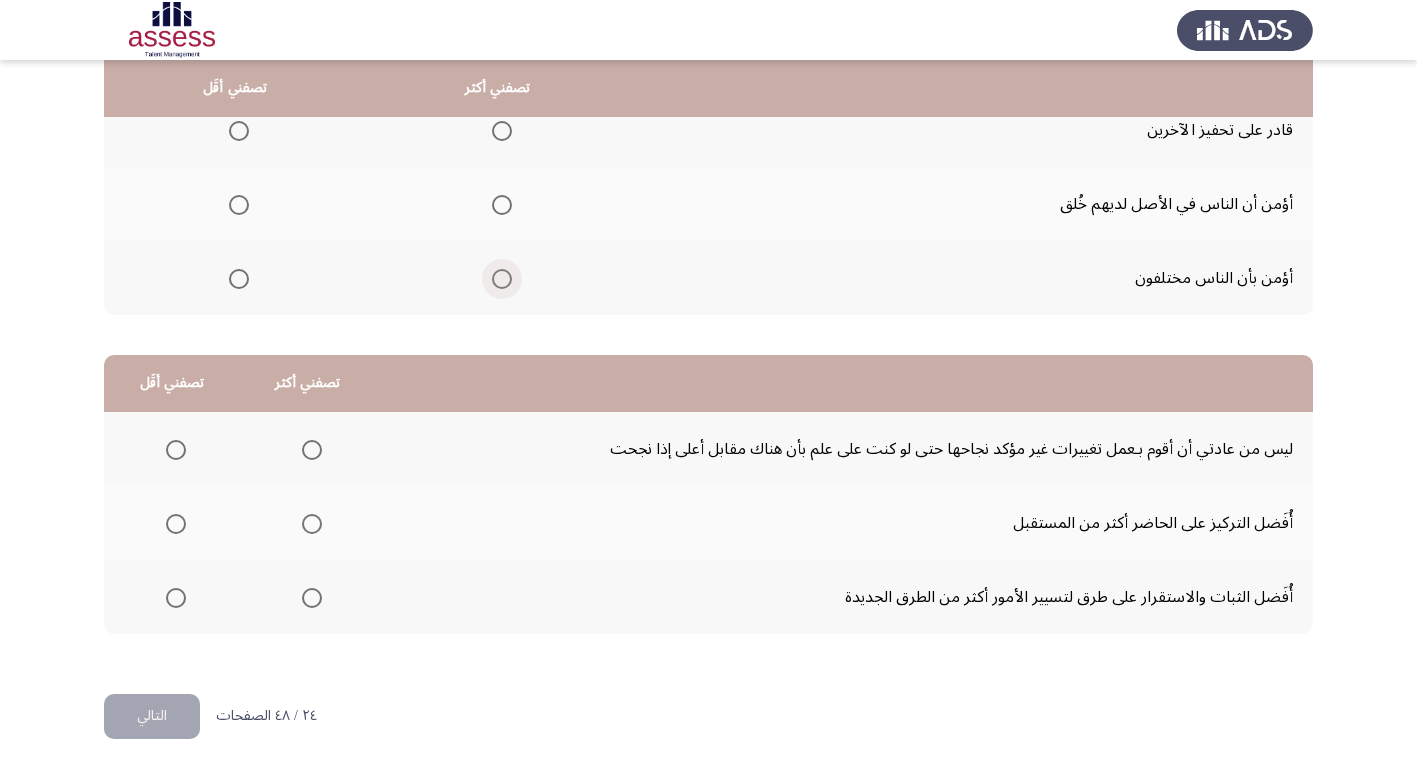 click at bounding box center (502, 279) 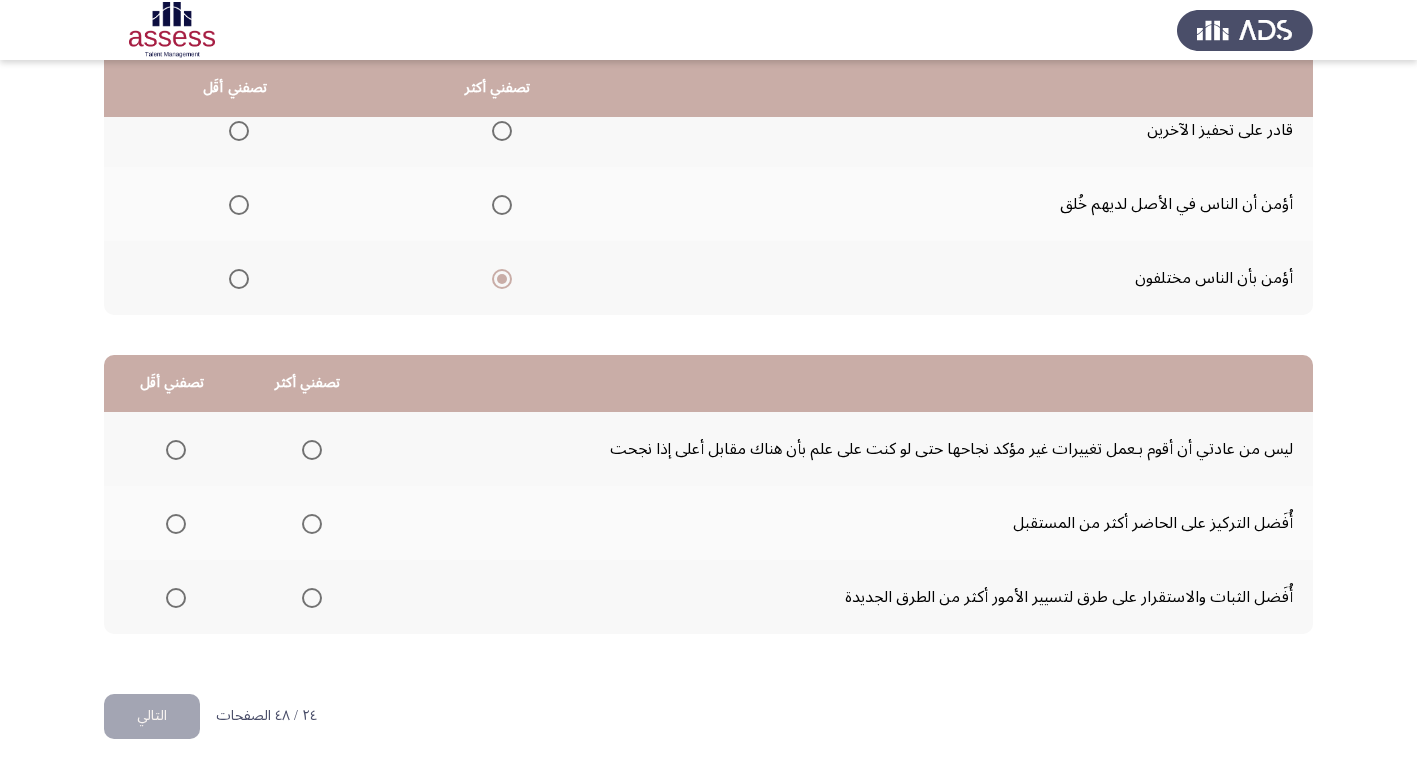 click at bounding box center (239, 205) 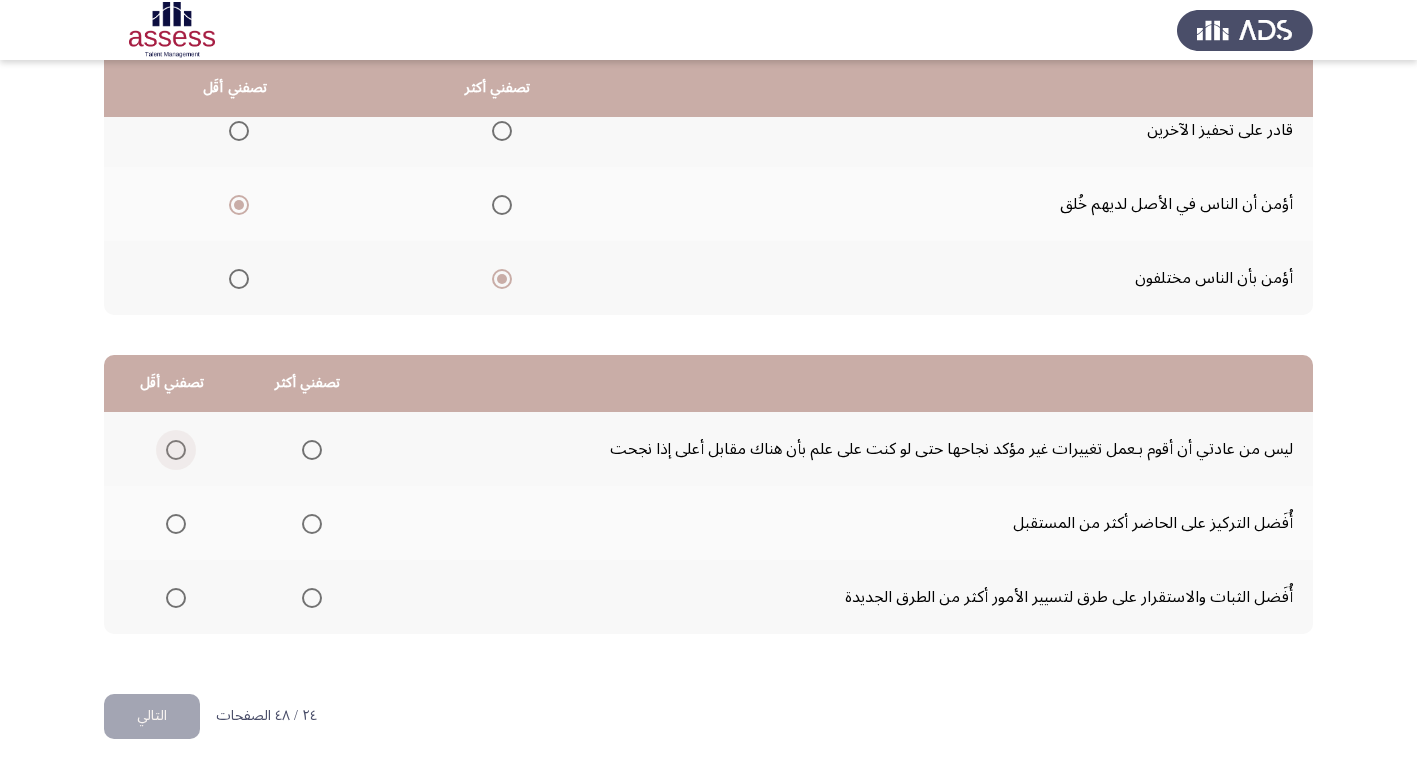 click at bounding box center (176, 450) 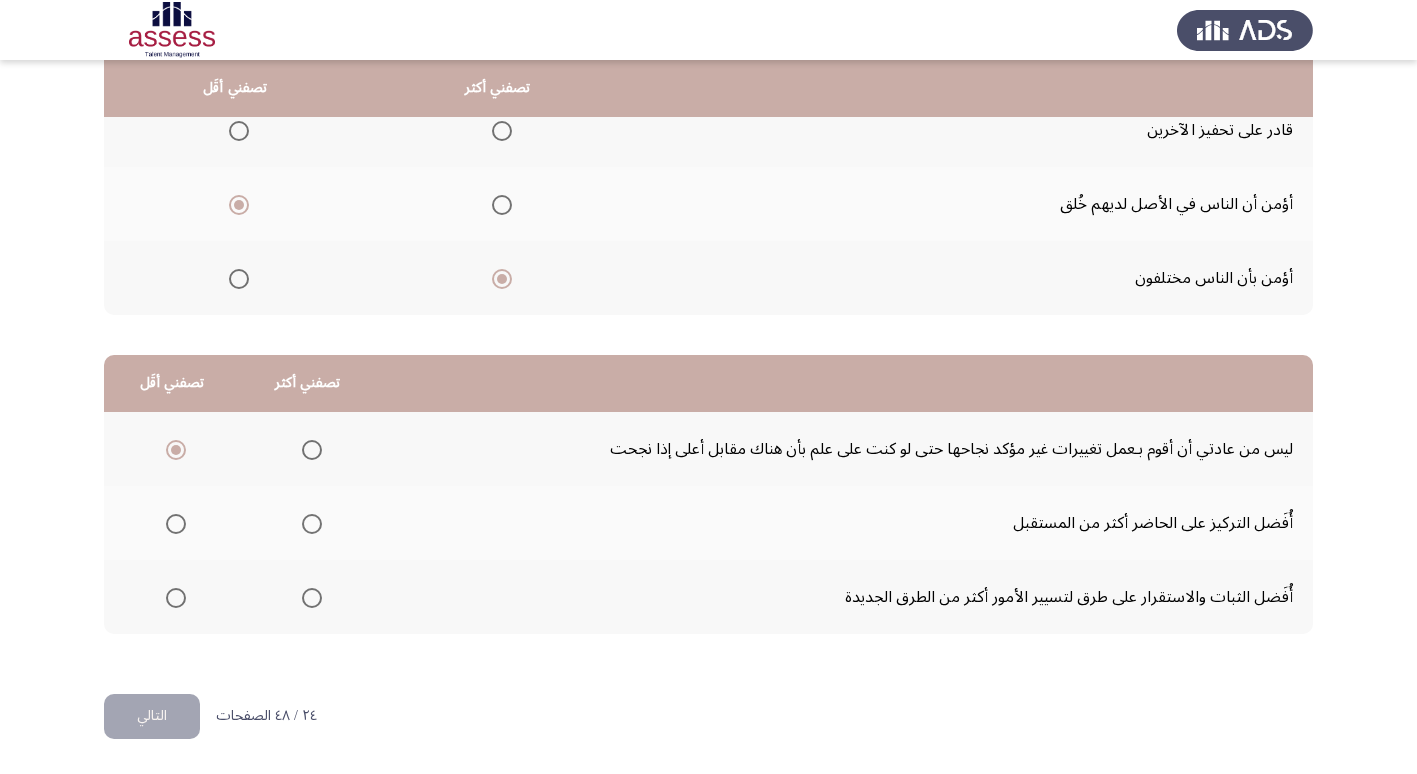 click at bounding box center [312, 524] 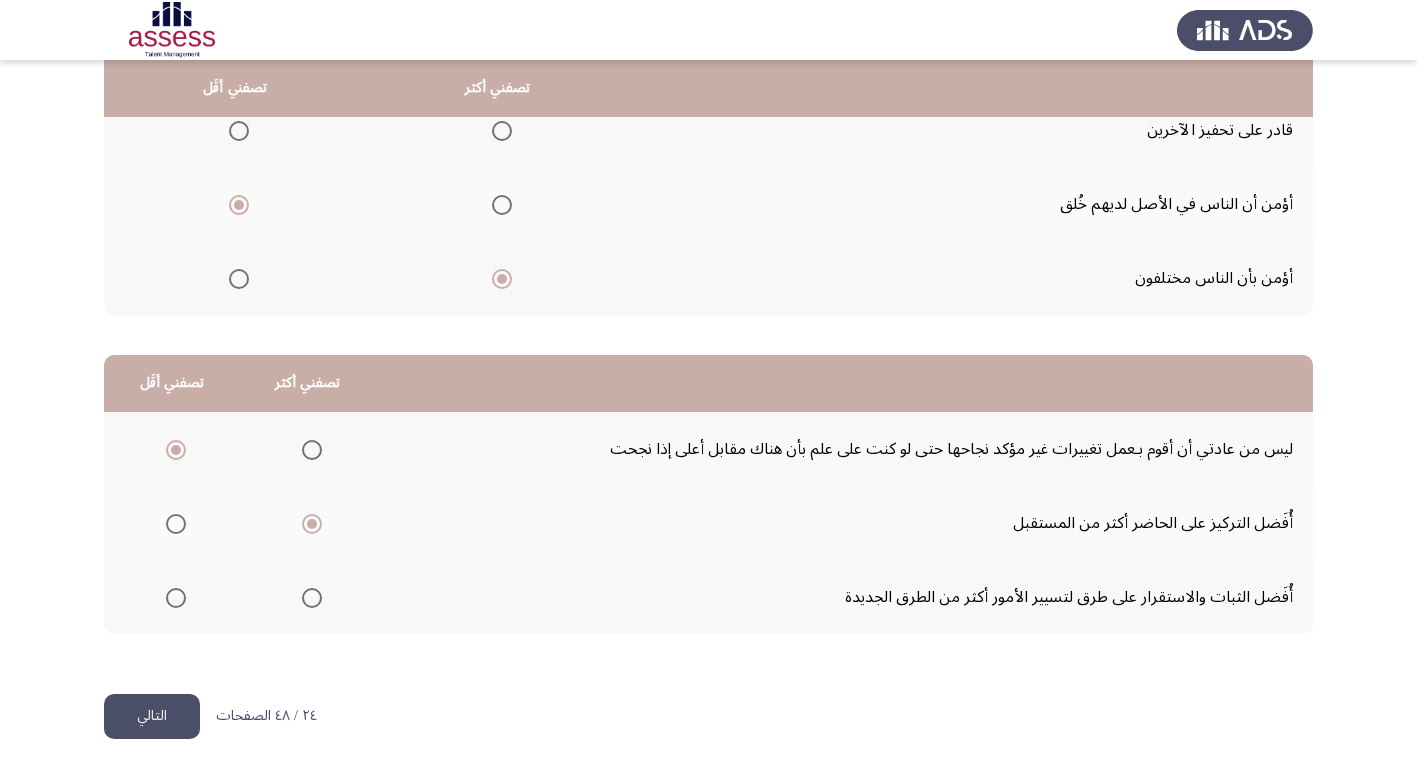click on "التالي" 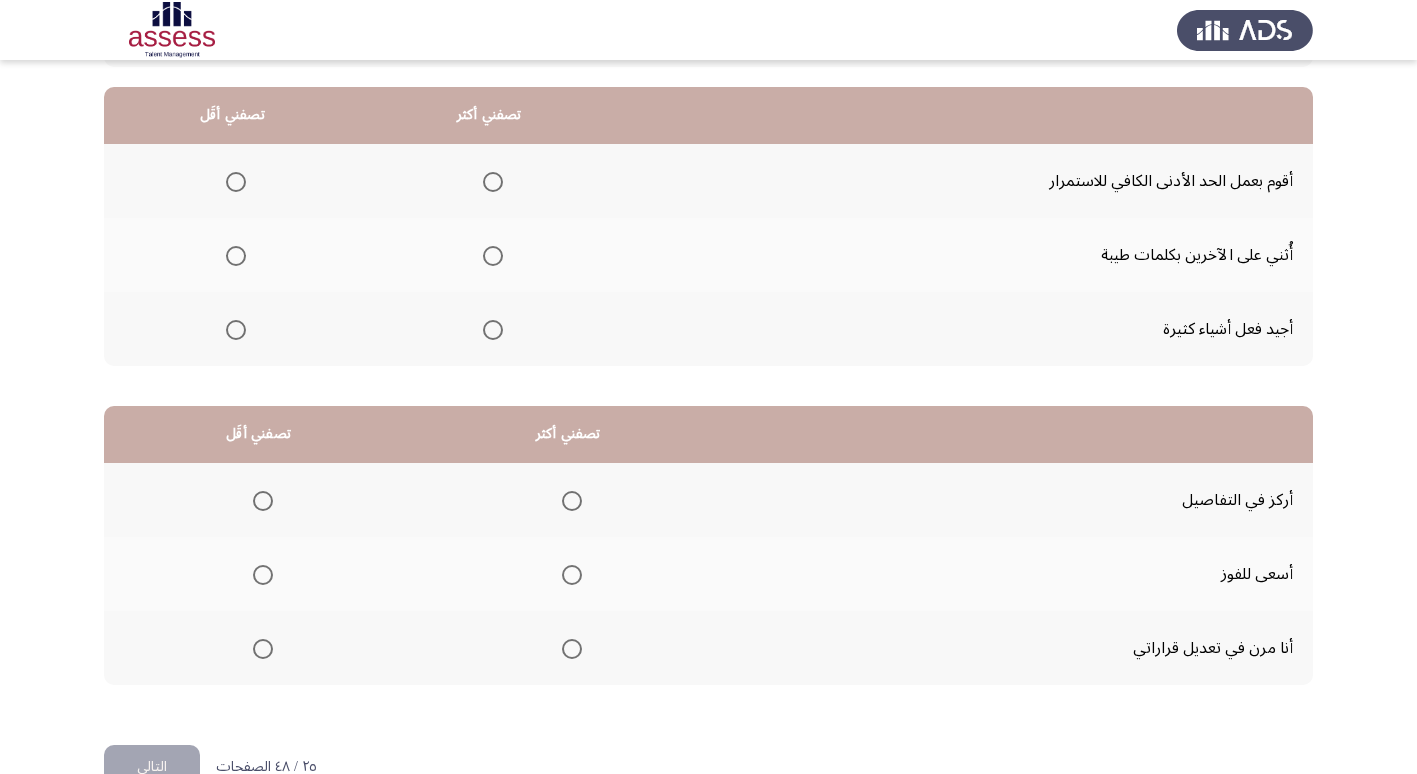 scroll, scrollTop: 200, scrollLeft: 0, axis: vertical 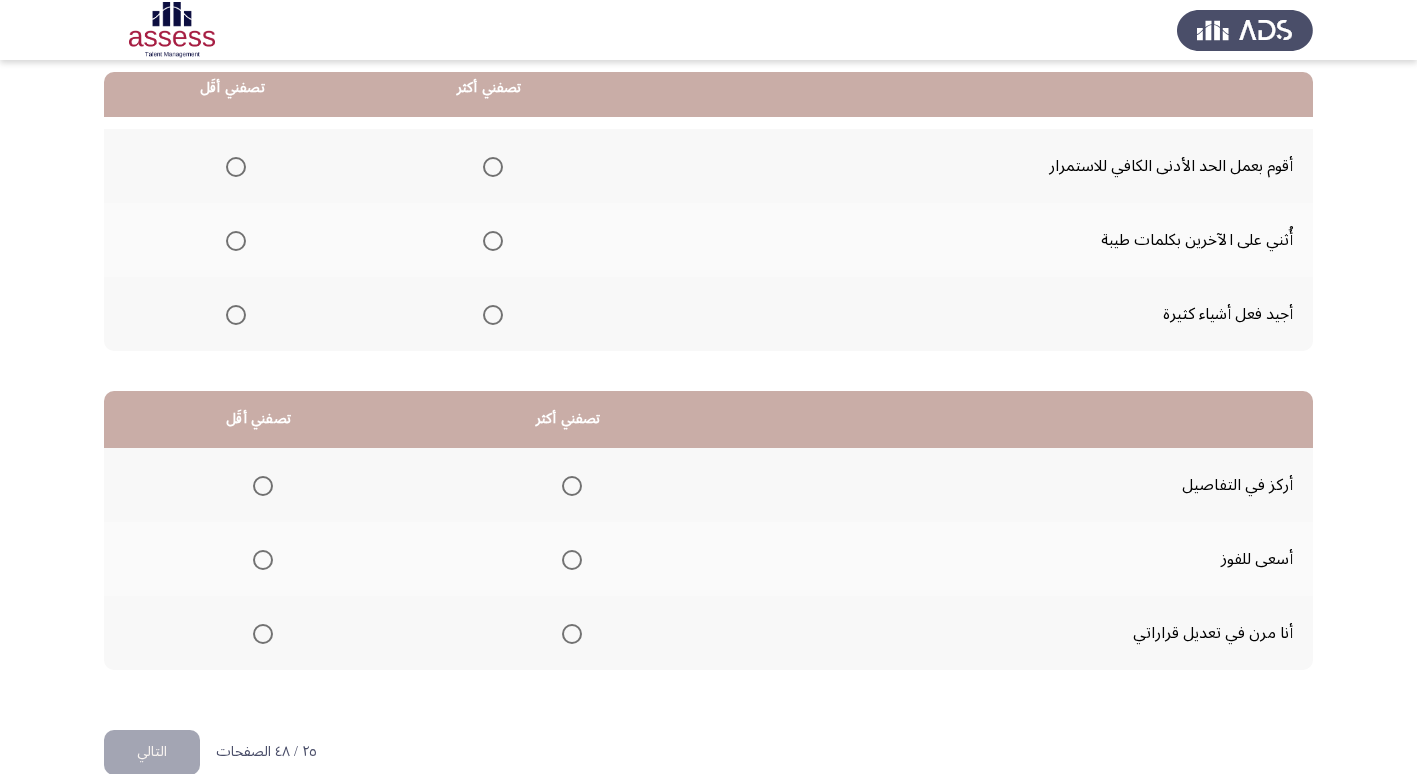 click at bounding box center (236, 167) 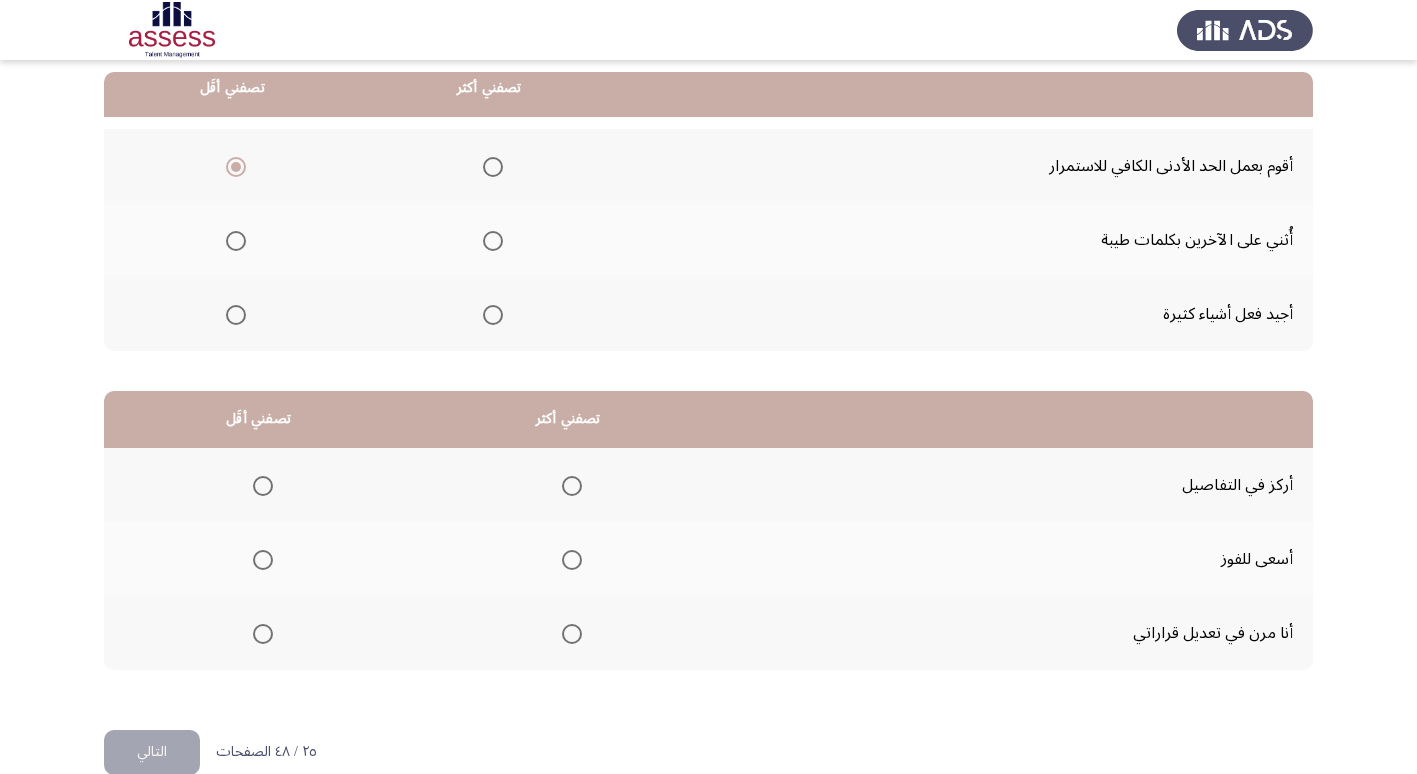 click at bounding box center (493, 241) 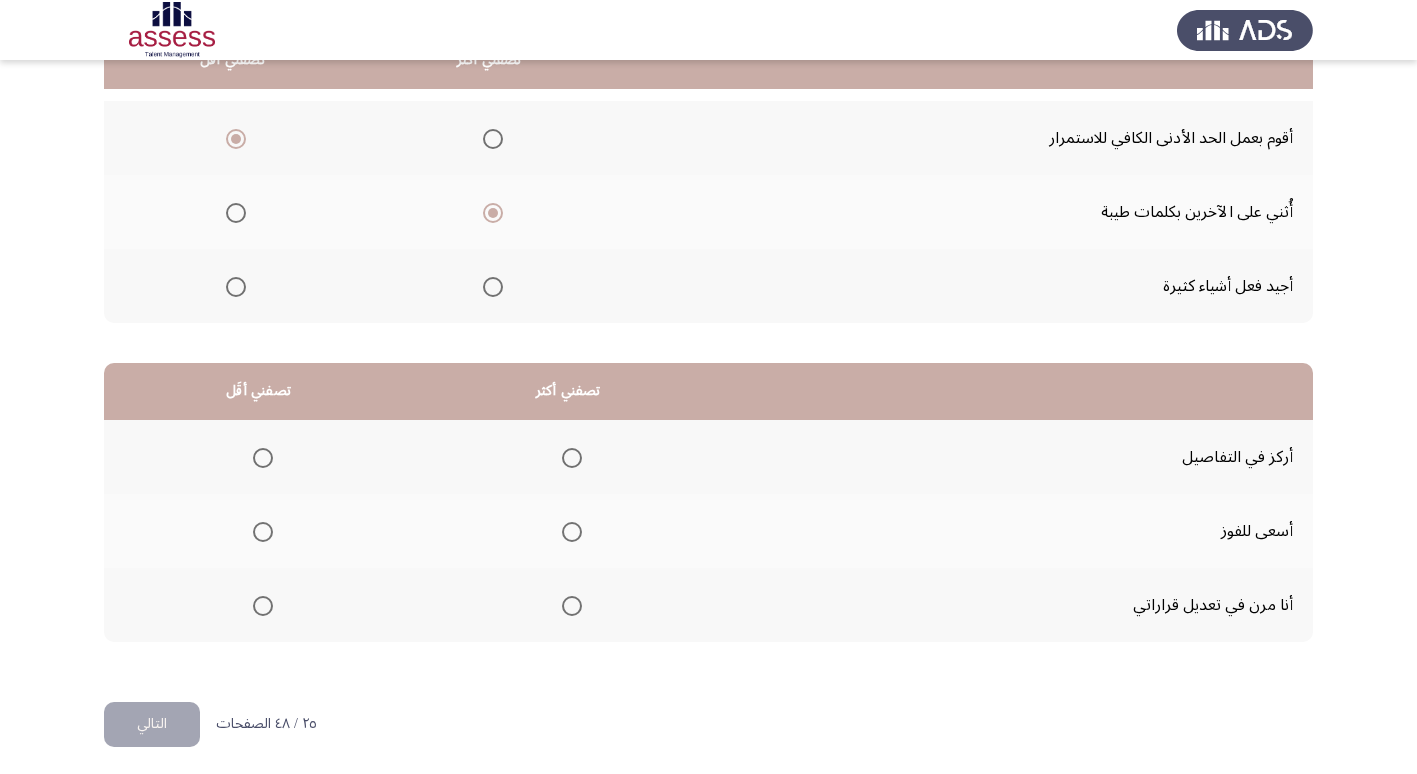 scroll, scrollTop: 236, scrollLeft: 0, axis: vertical 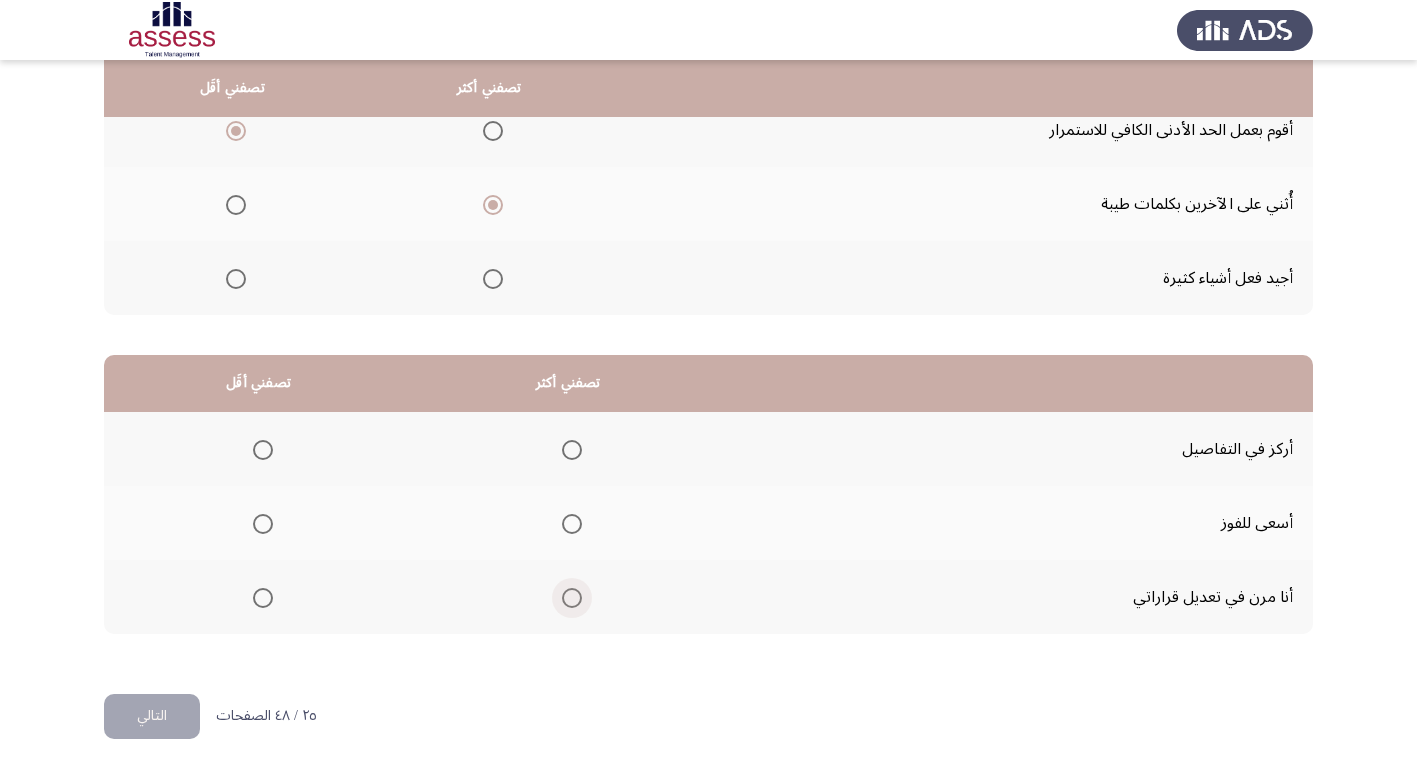 click at bounding box center (572, 598) 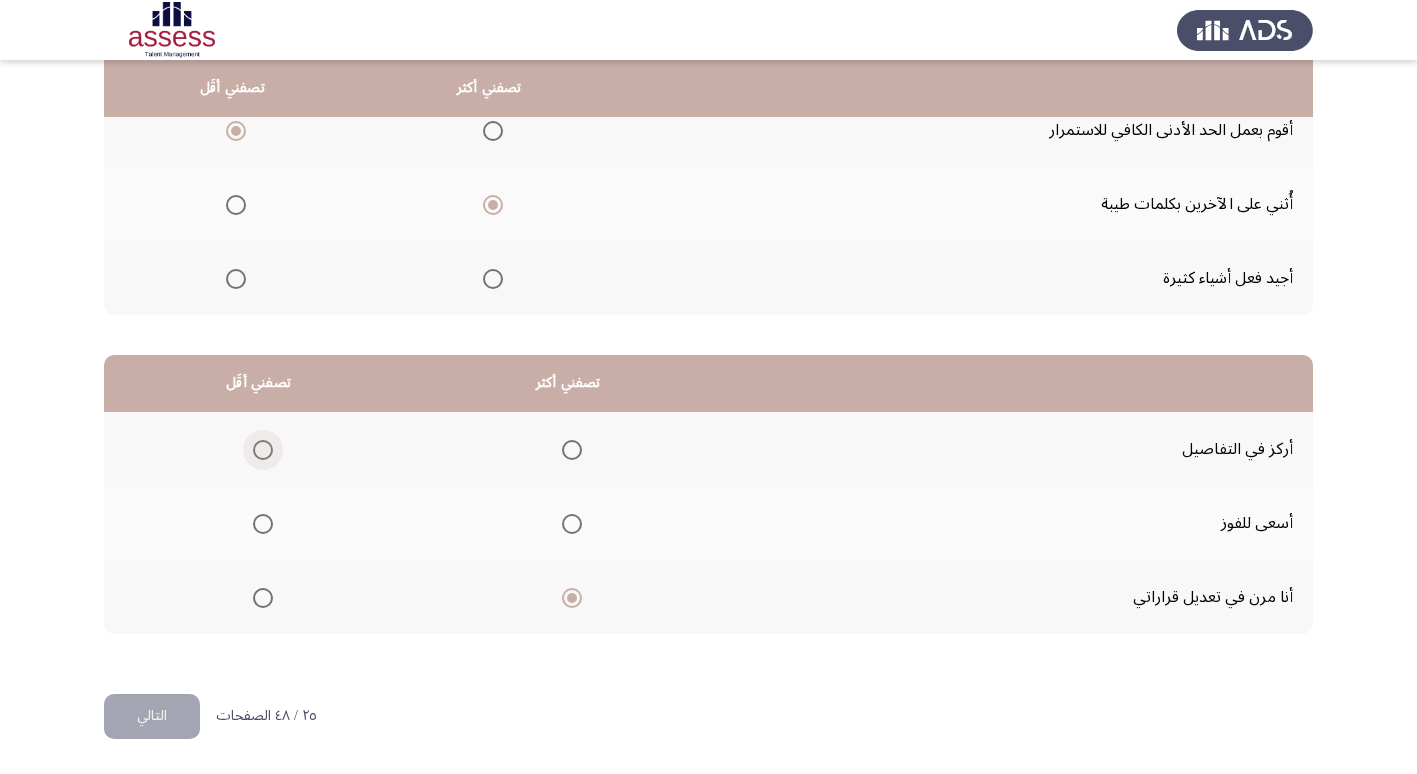 click at bounding box center [263, 450] 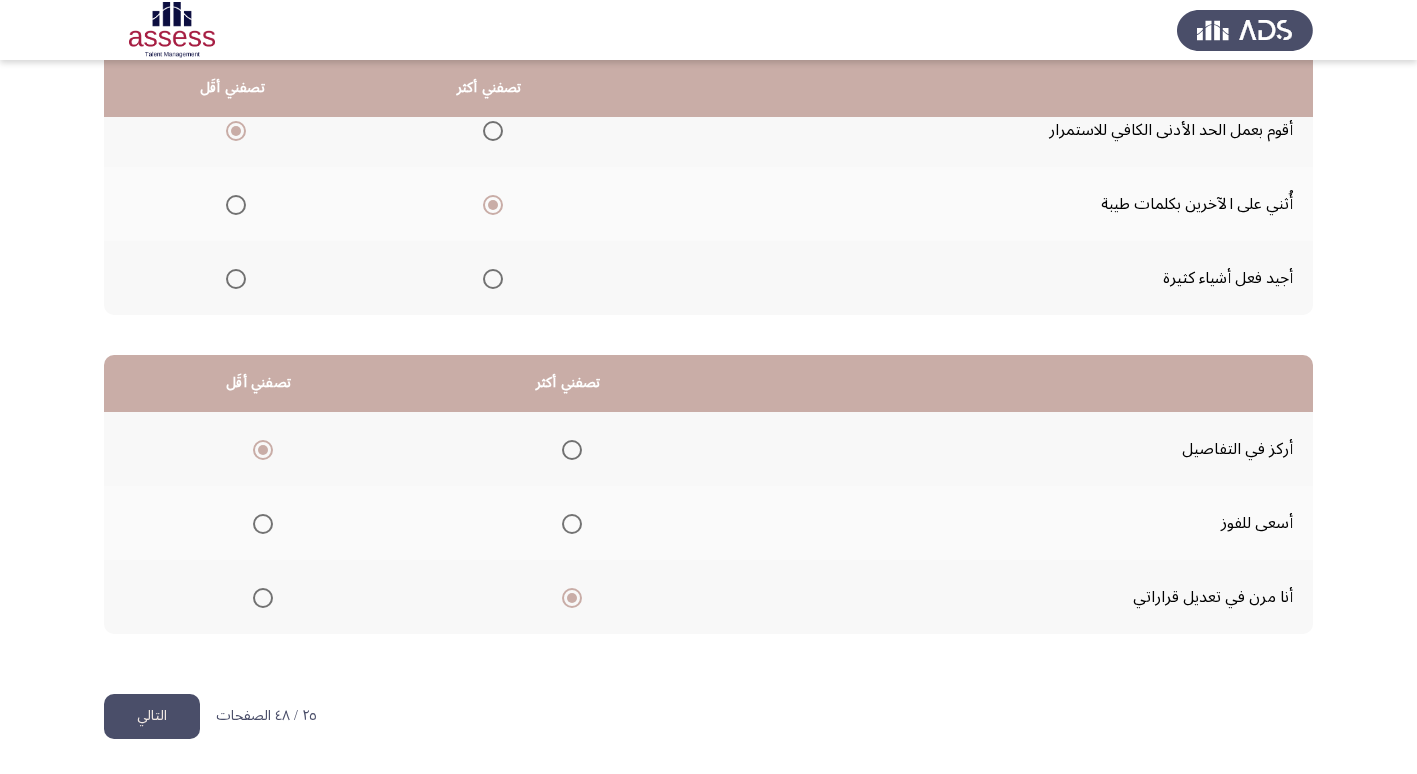 click on "التالي" 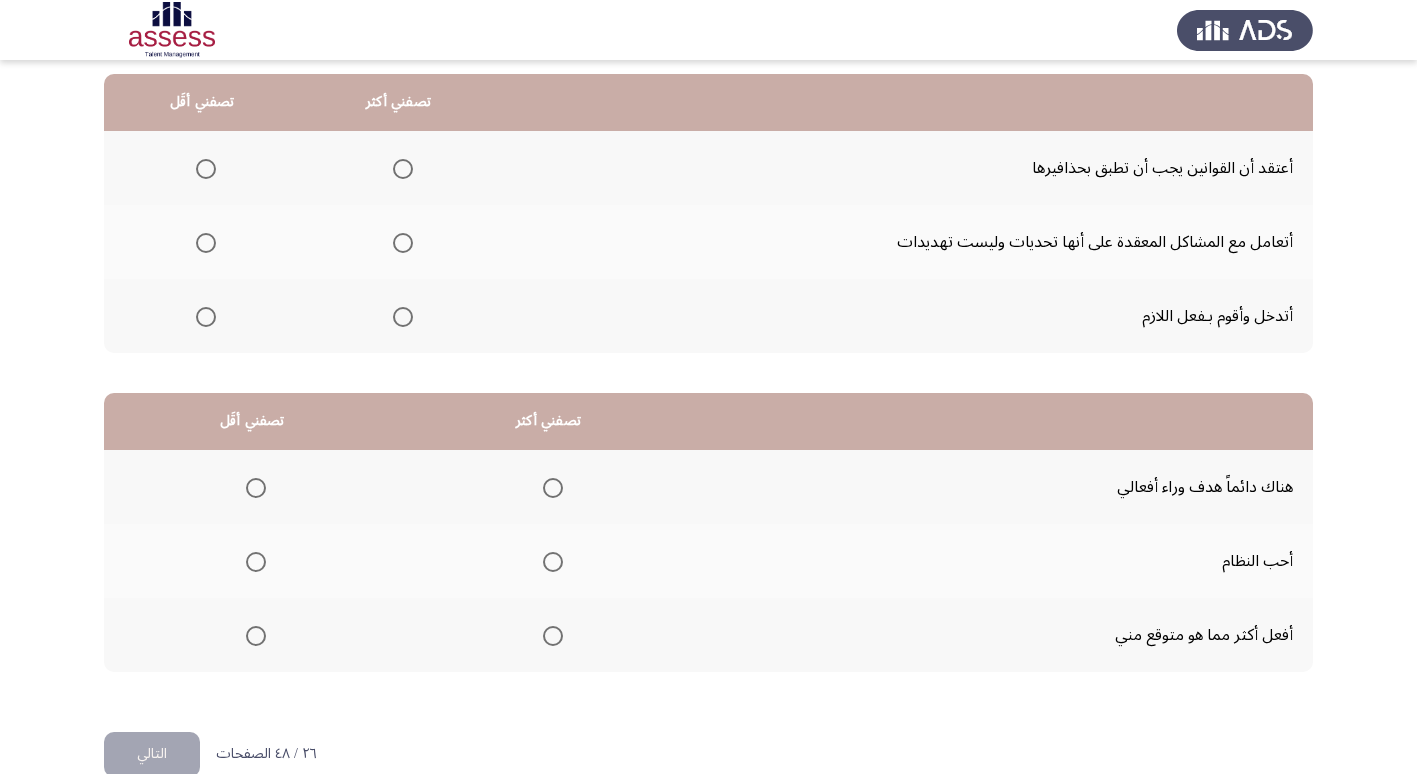 scroll, scrollTop: 200, scrollLeft: 0, axis: vertical 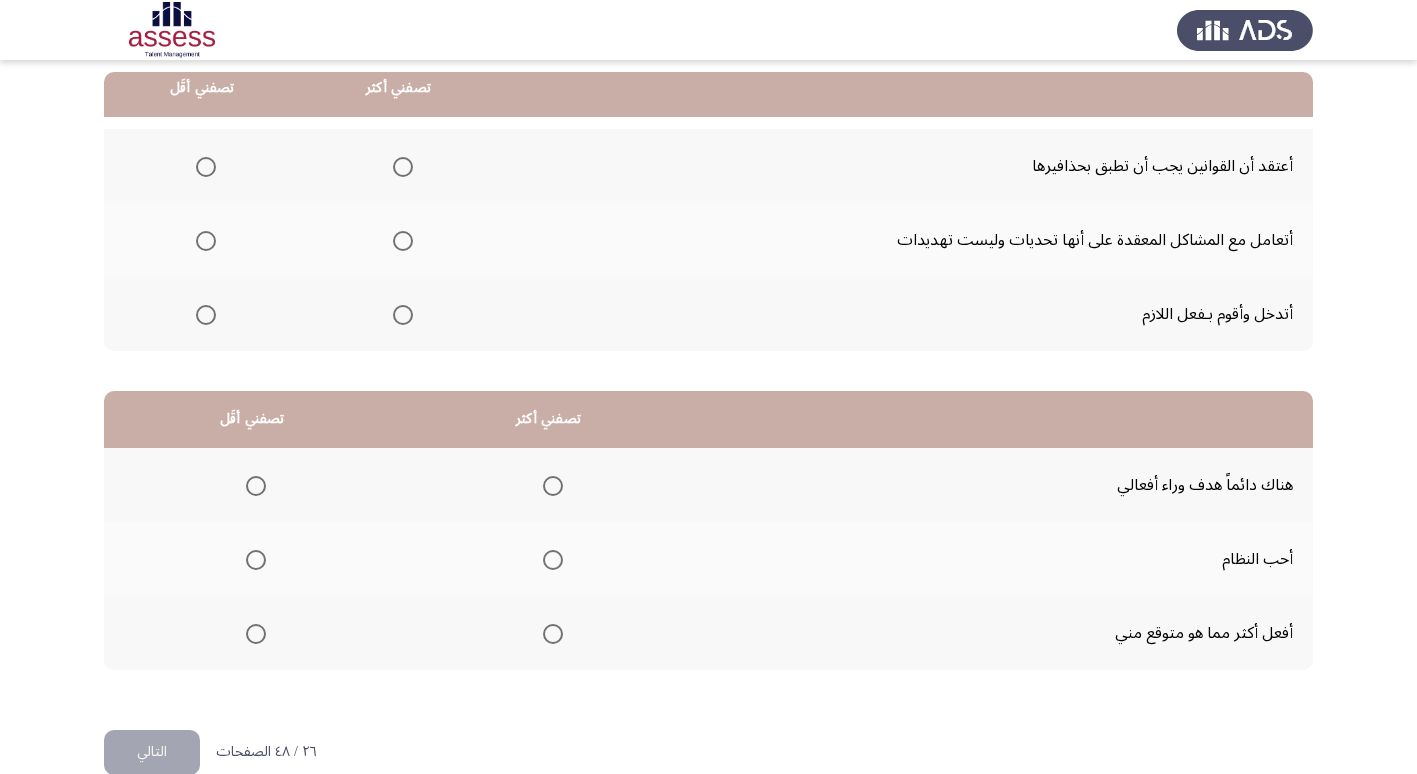 click at bounding box center [206, 167] 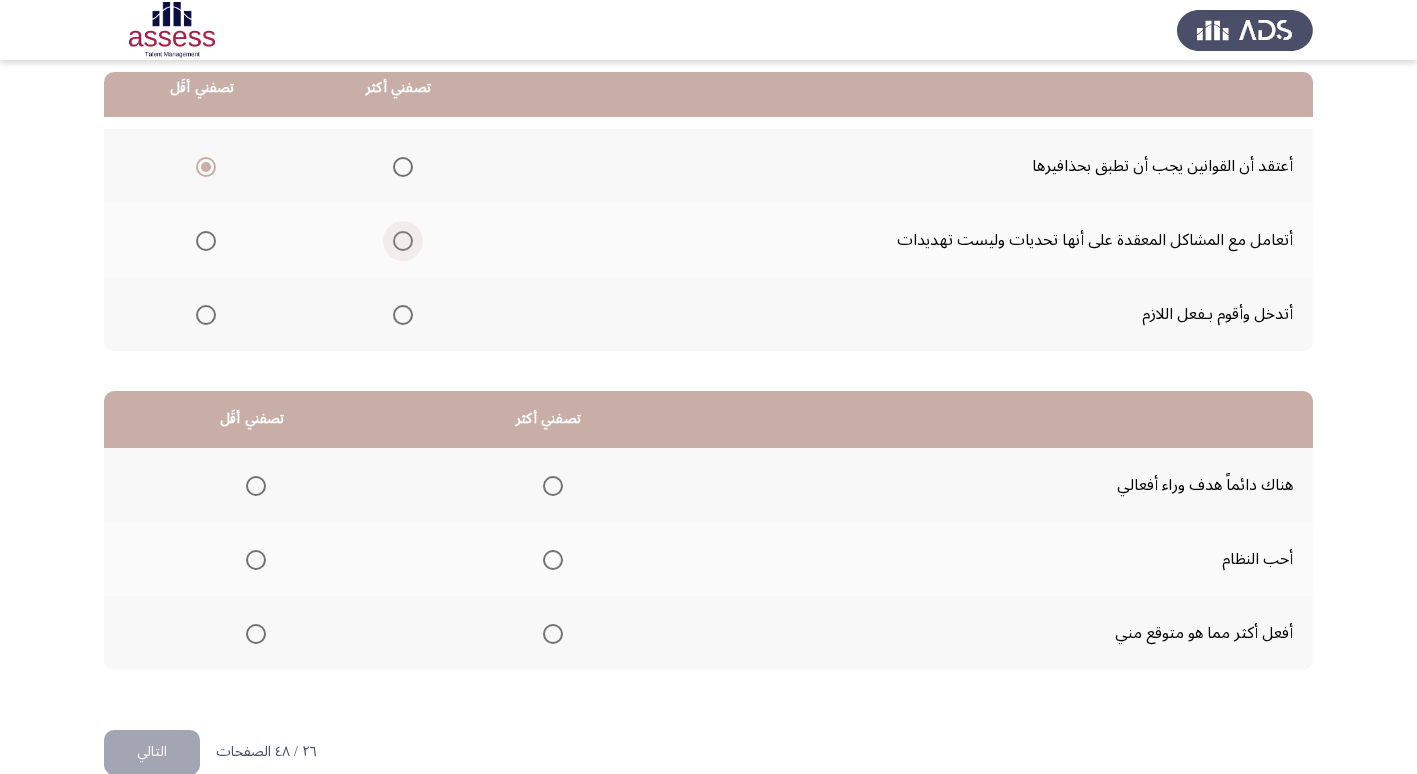click at bounding box center [403, 241] 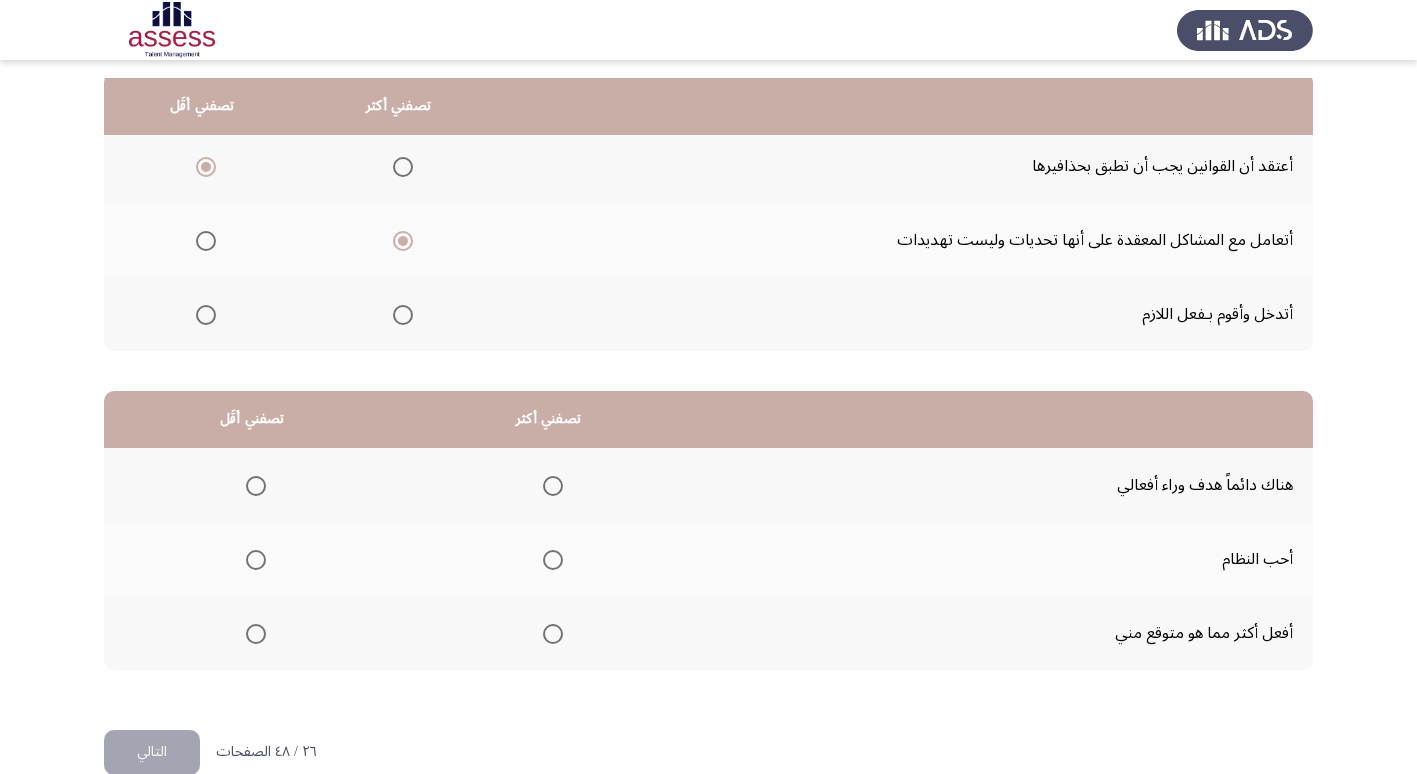 scroll, scrollTop: 236, scrollLeft: 0, axis: vertical 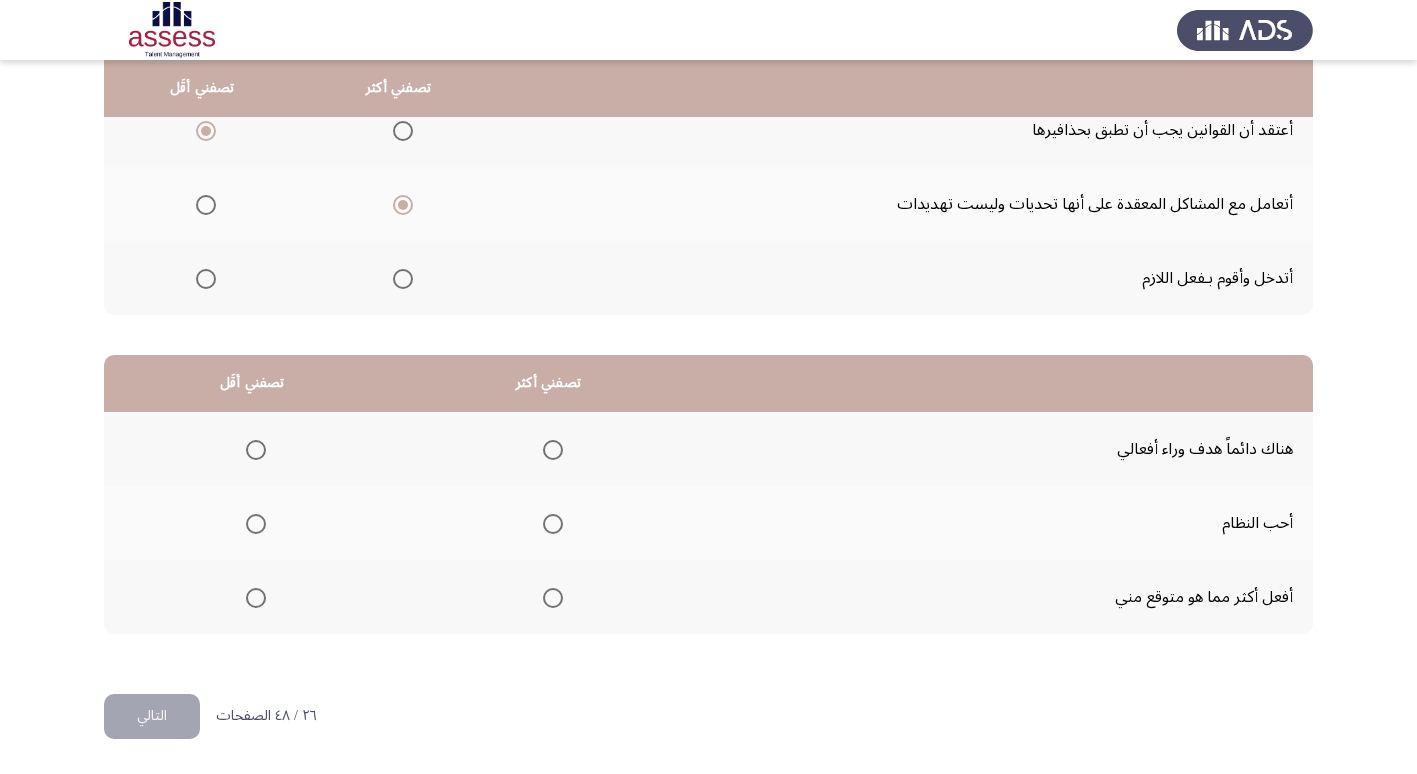 click at bounding box center (553, 450) 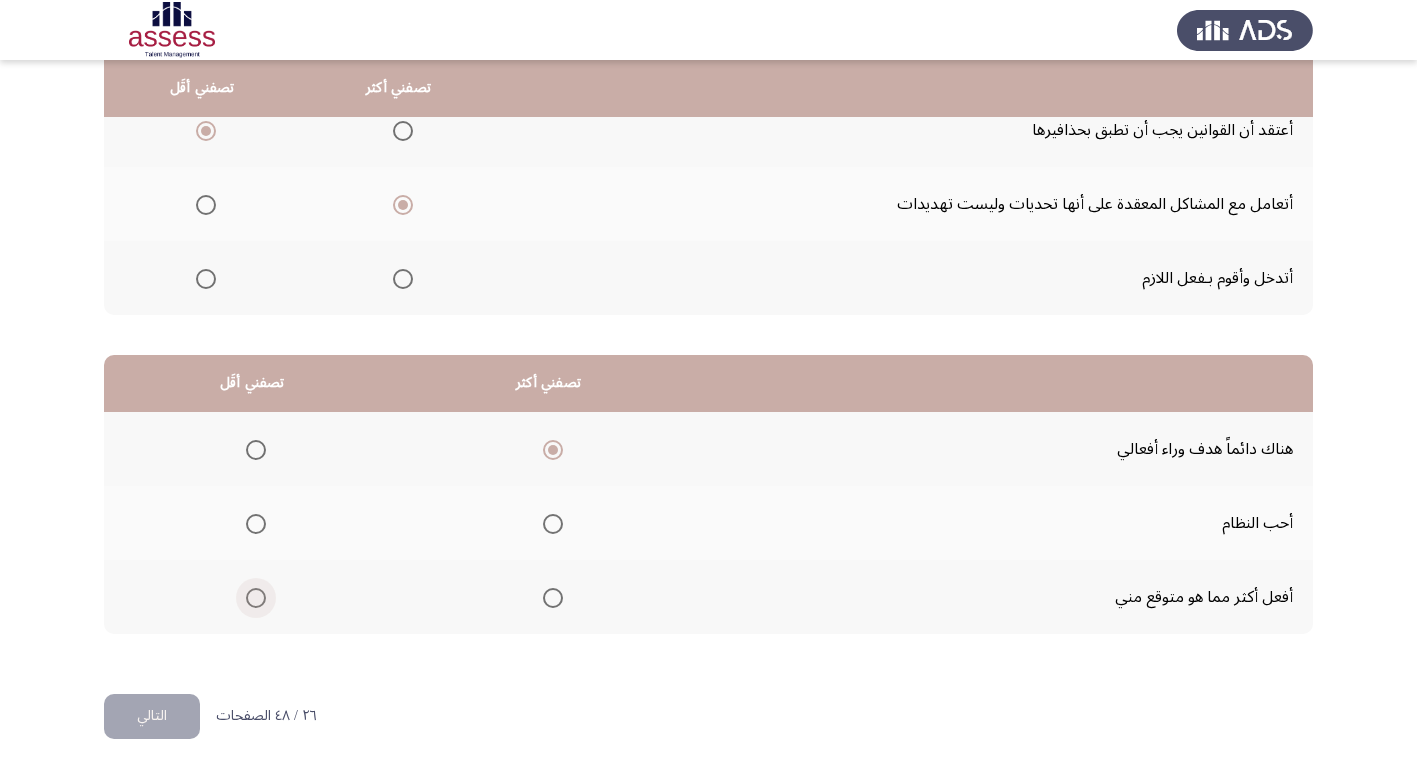 click at bounding box center (256, 598) 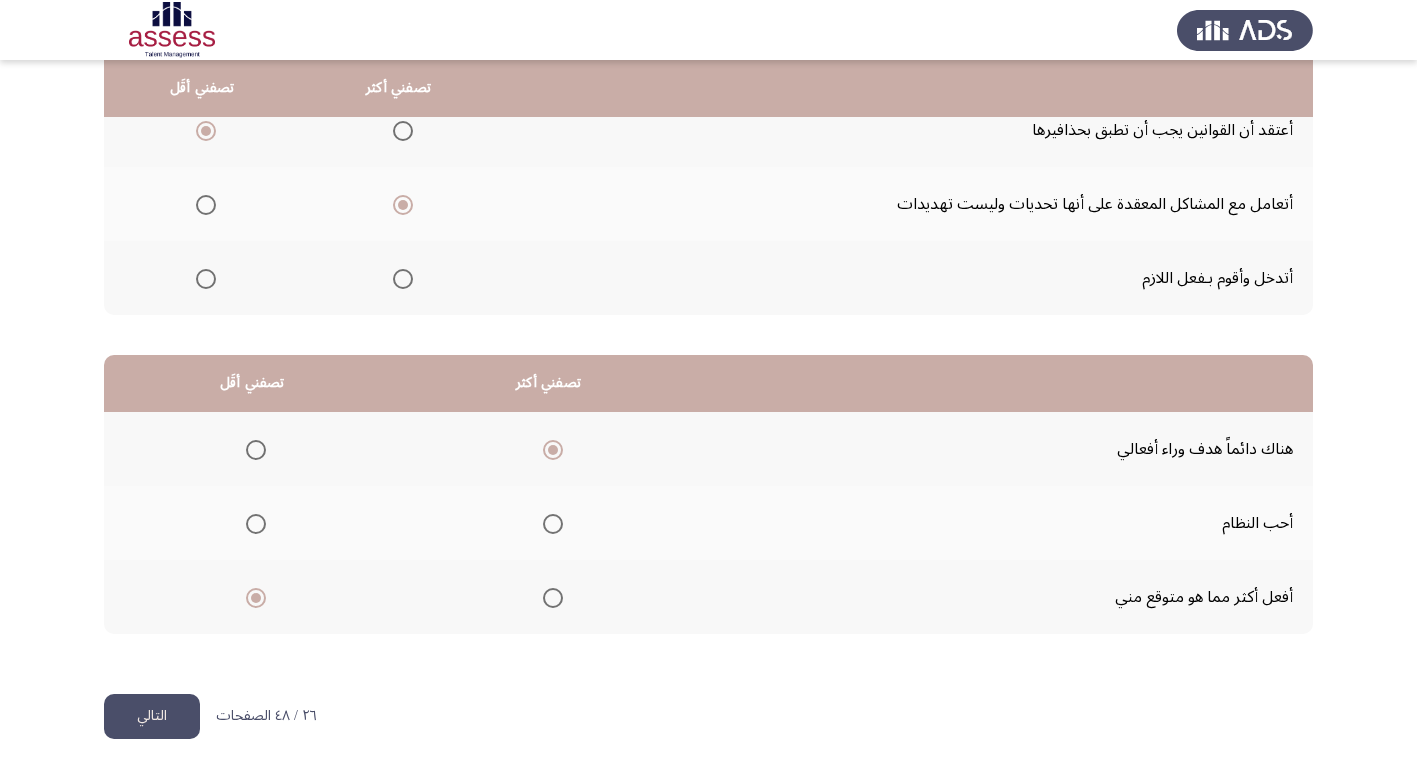 click on "التالي" 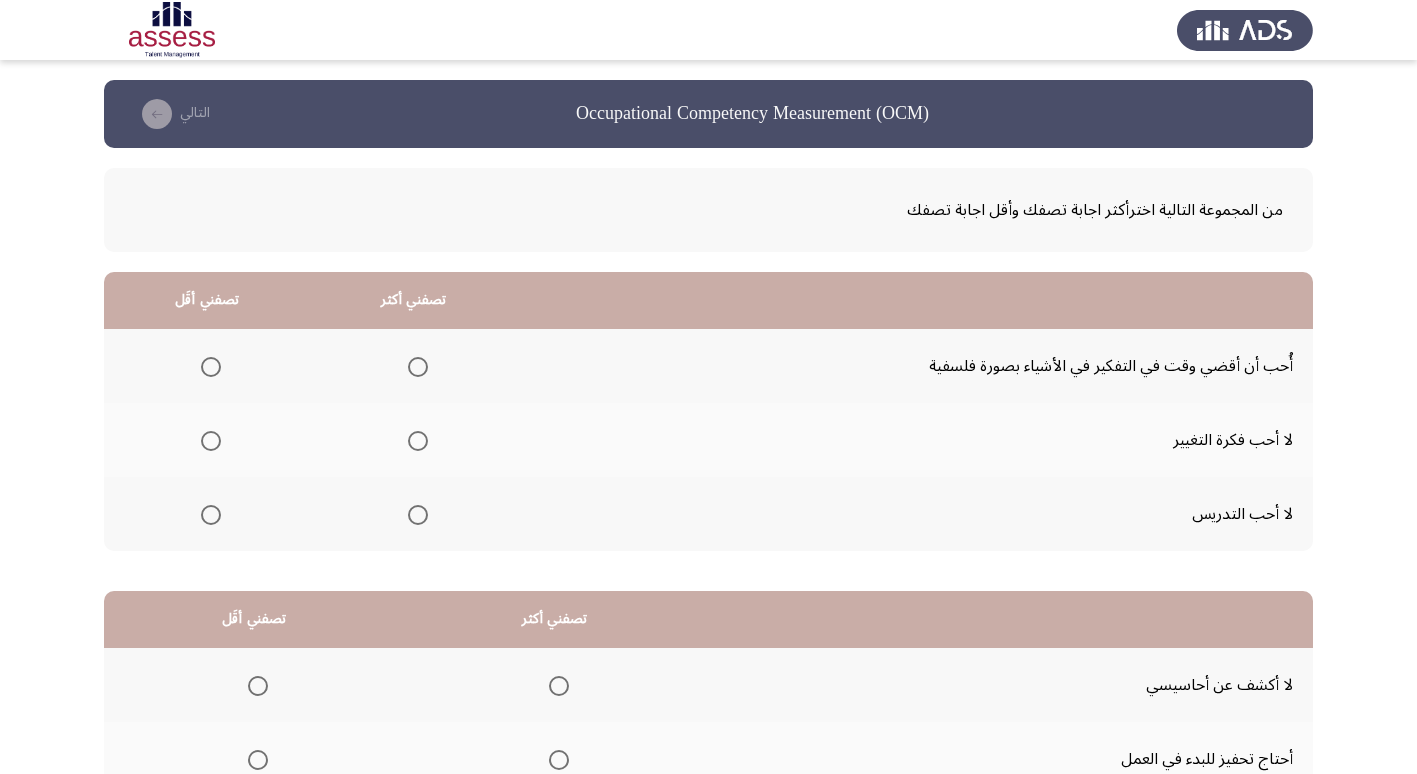 click at bounding box center (211, 441) 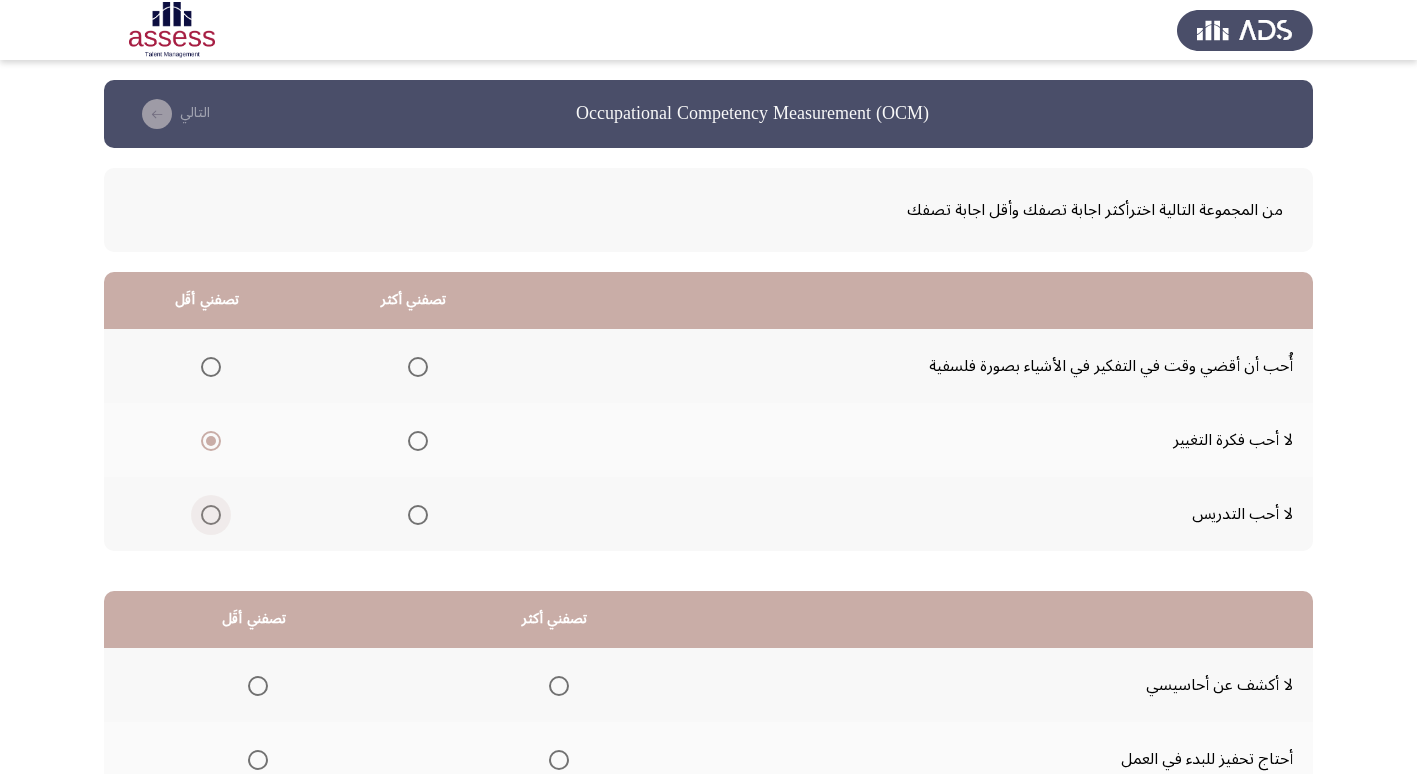 click at bounding box center (207, 515) 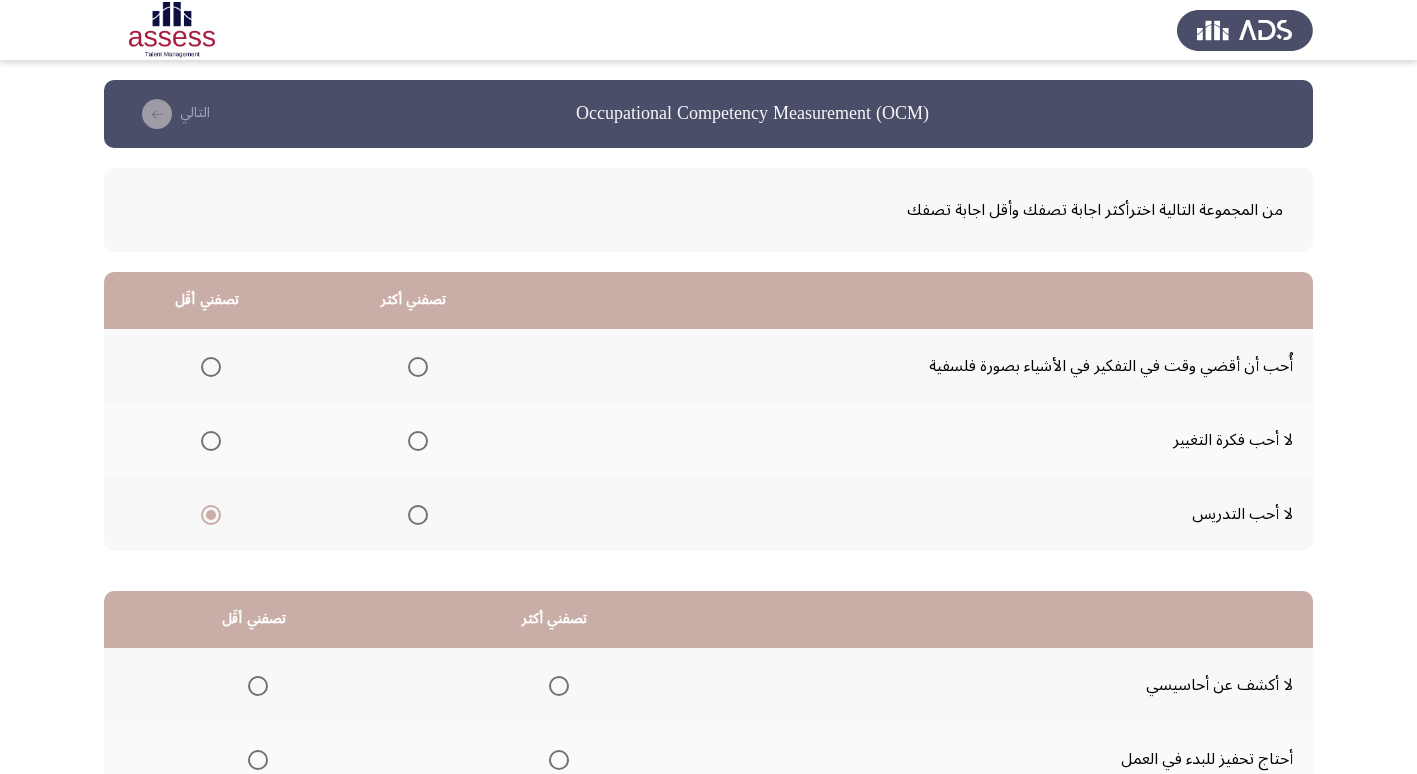 click at bounding box center [418, 367] 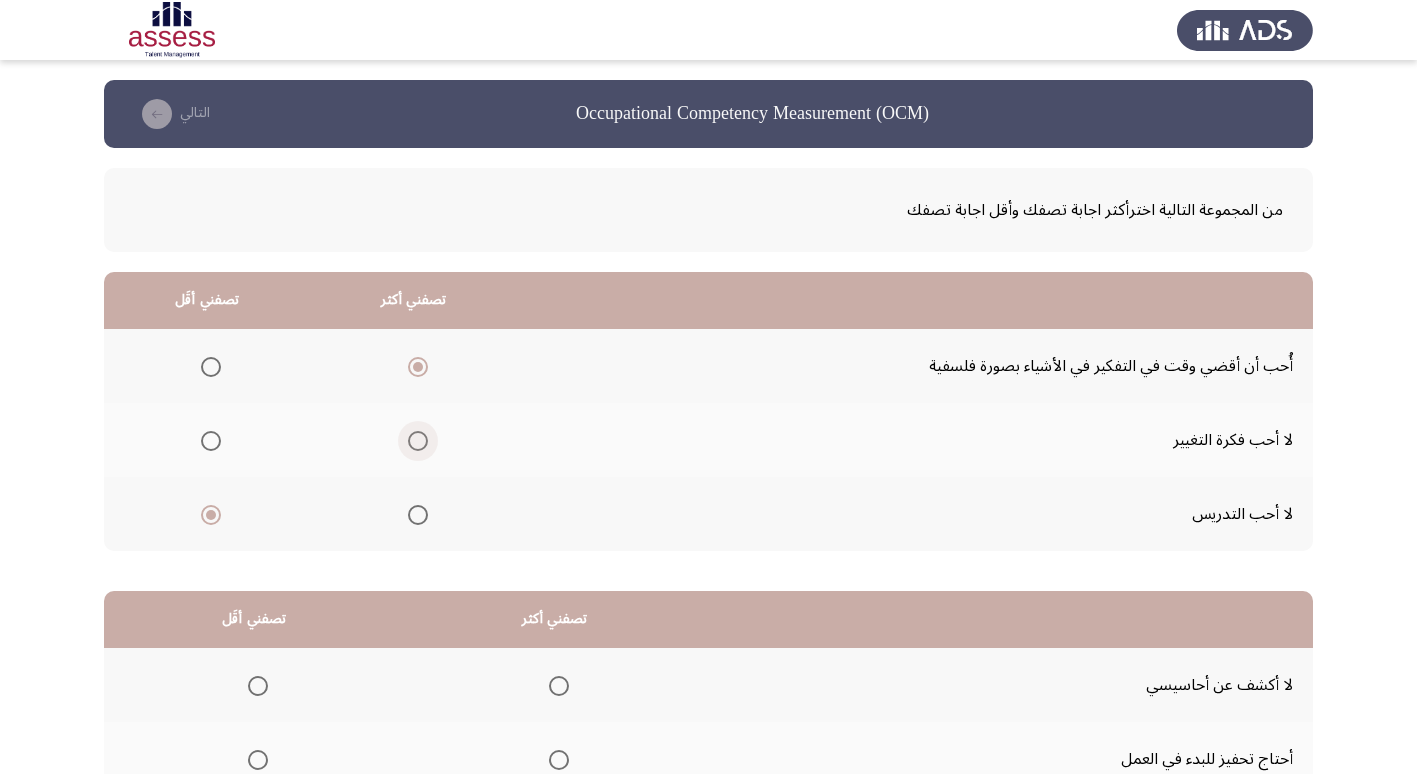 click at bounding box center [418, 441] 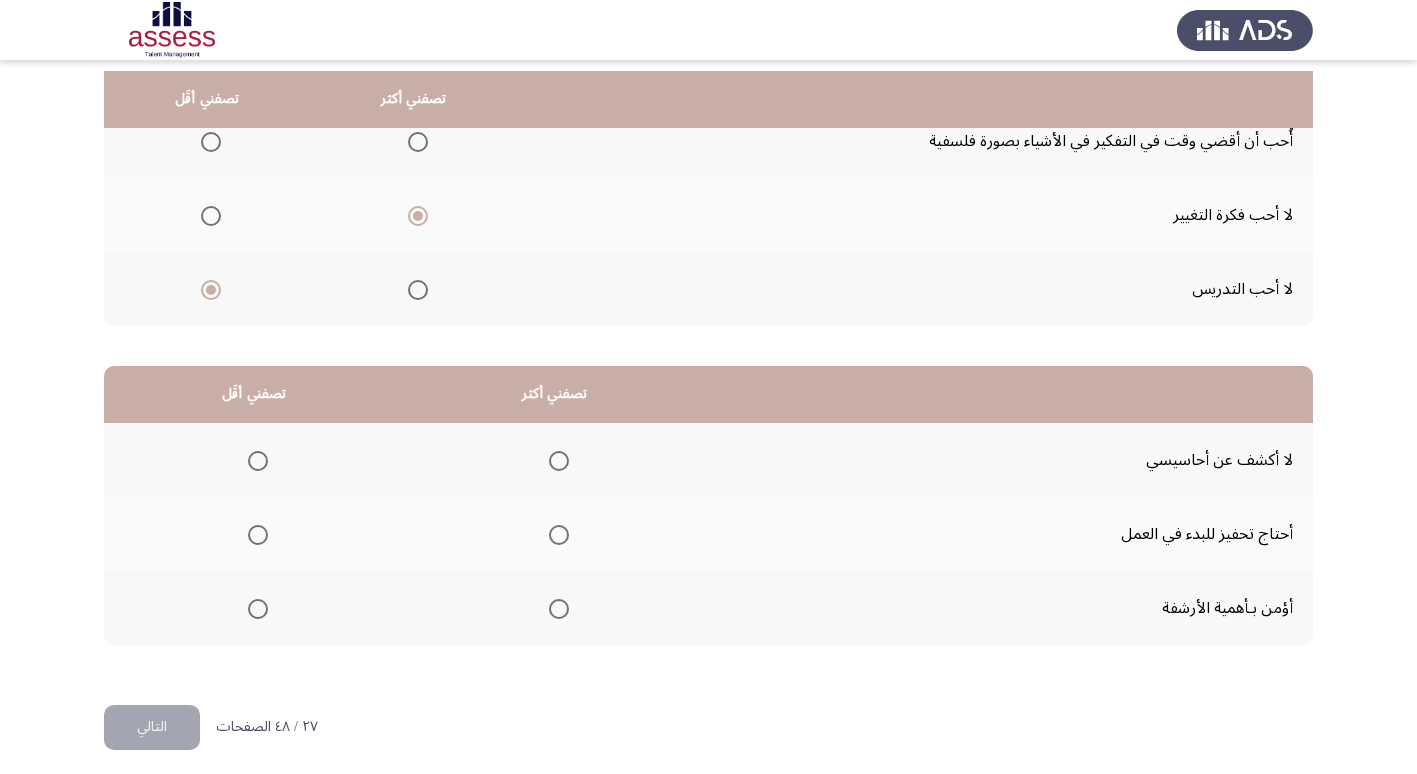scroll, scrollTop: 236, scrollLeft: 0, axis: vertical 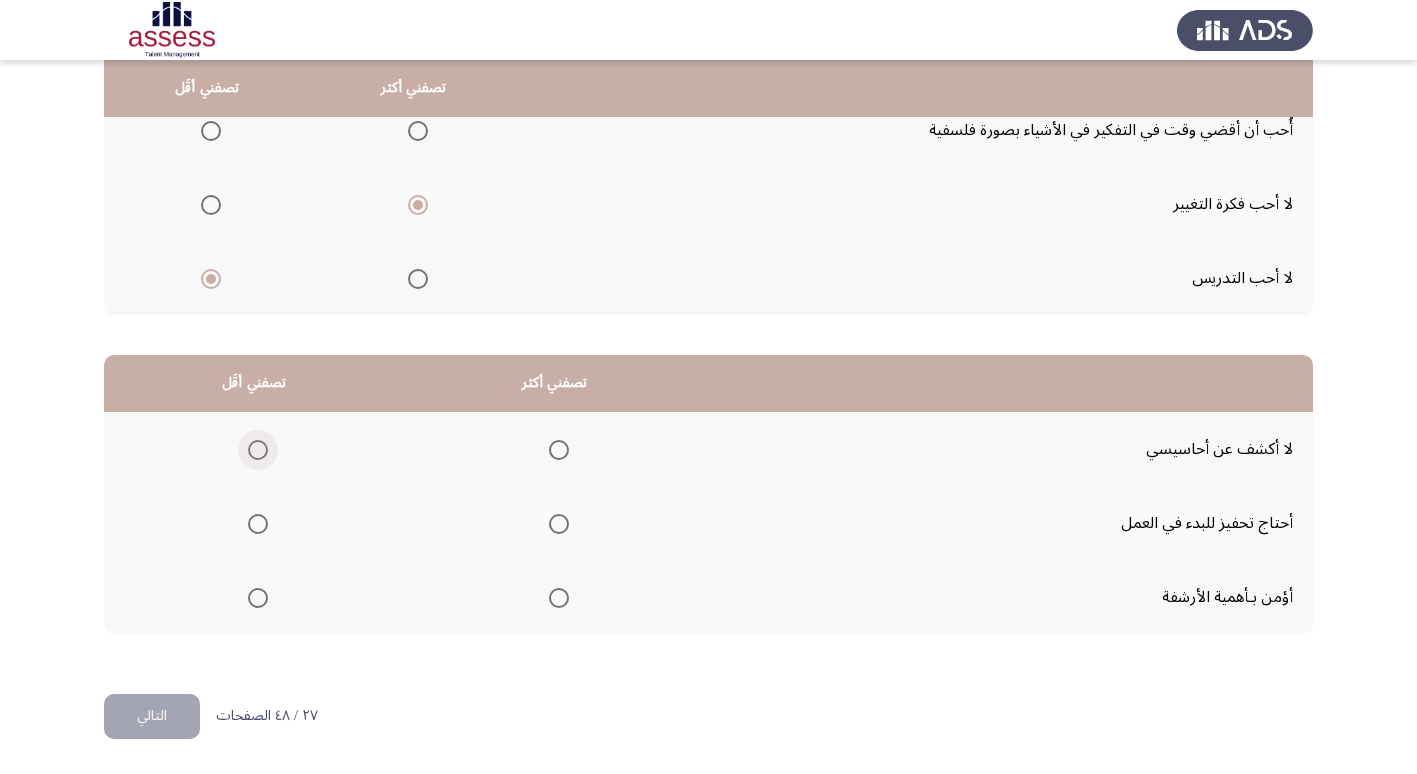 click at bounding box center (258, 450) 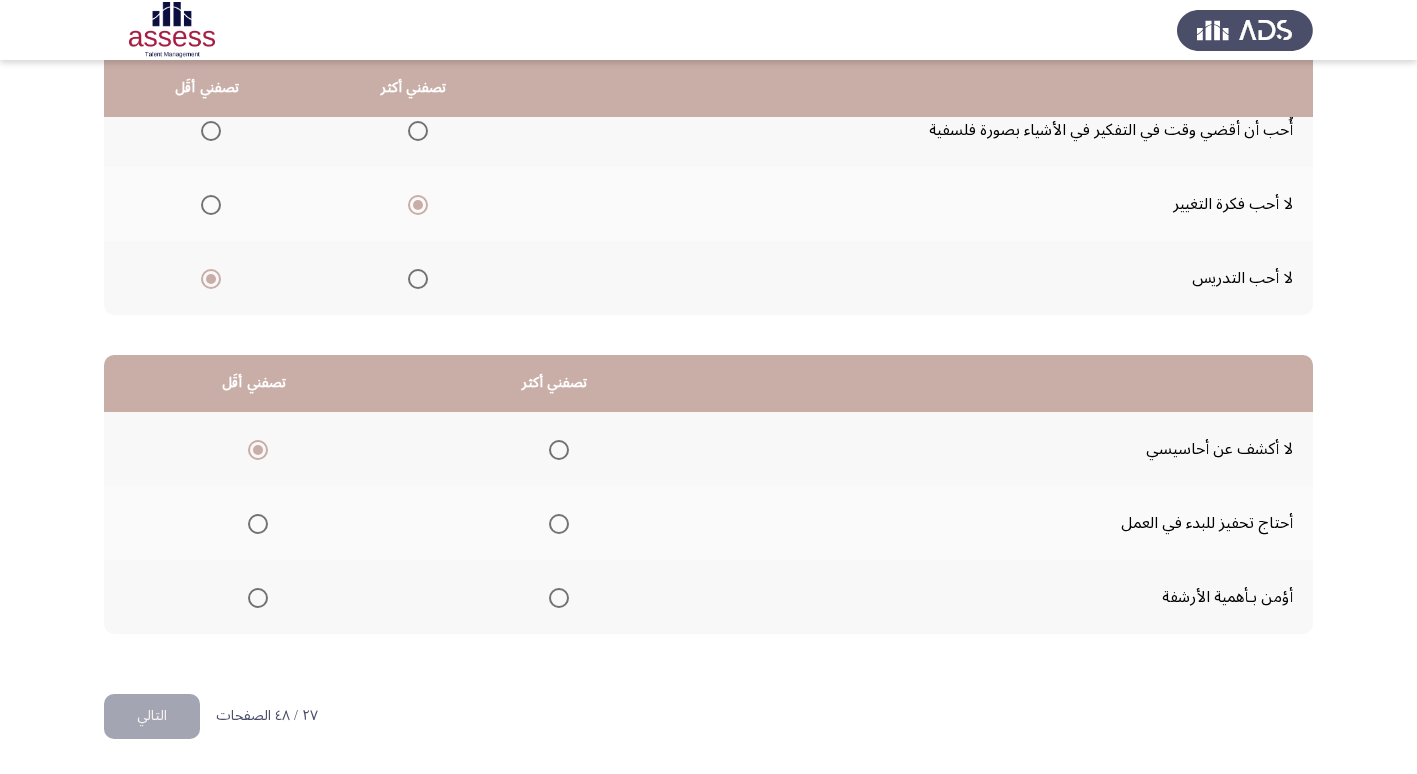 click at bounding box center [559, 598] 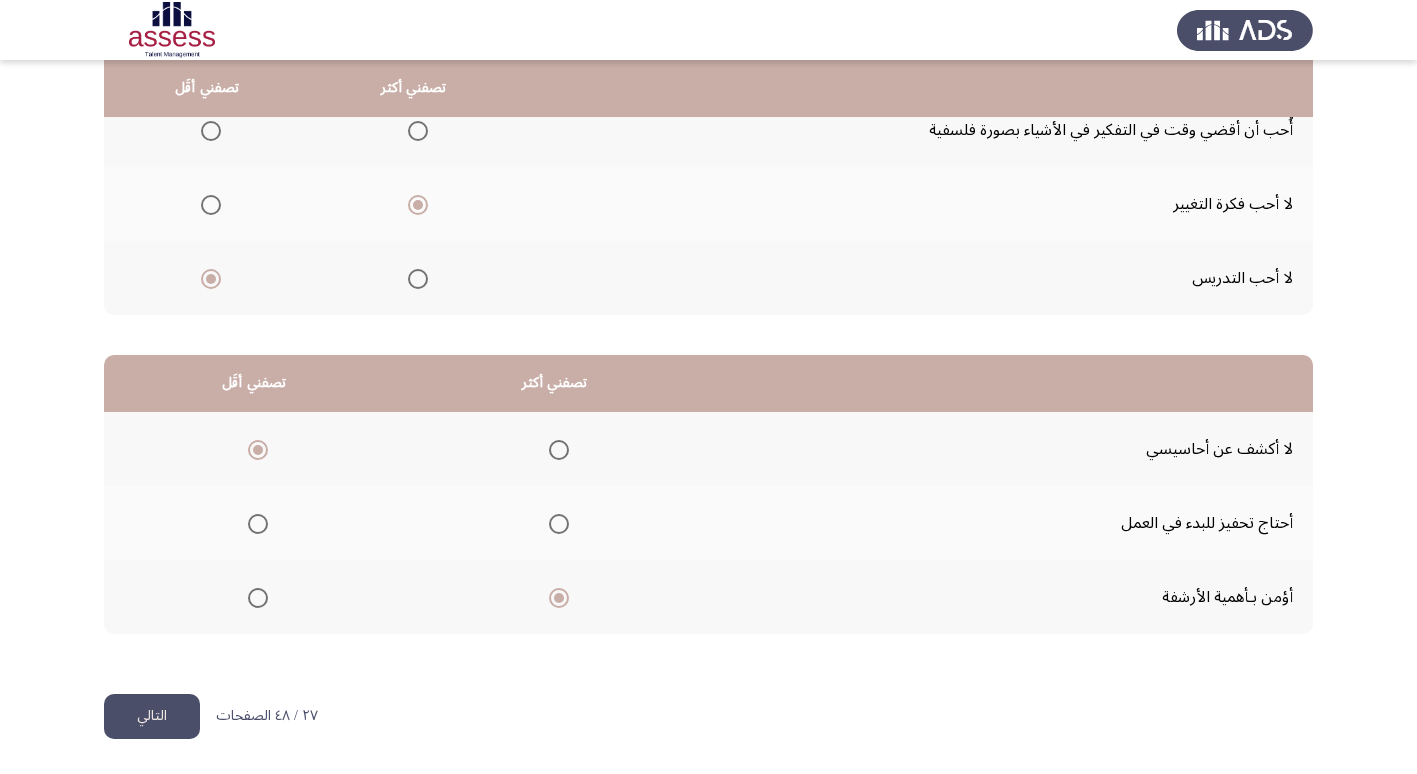 click on "التالي" 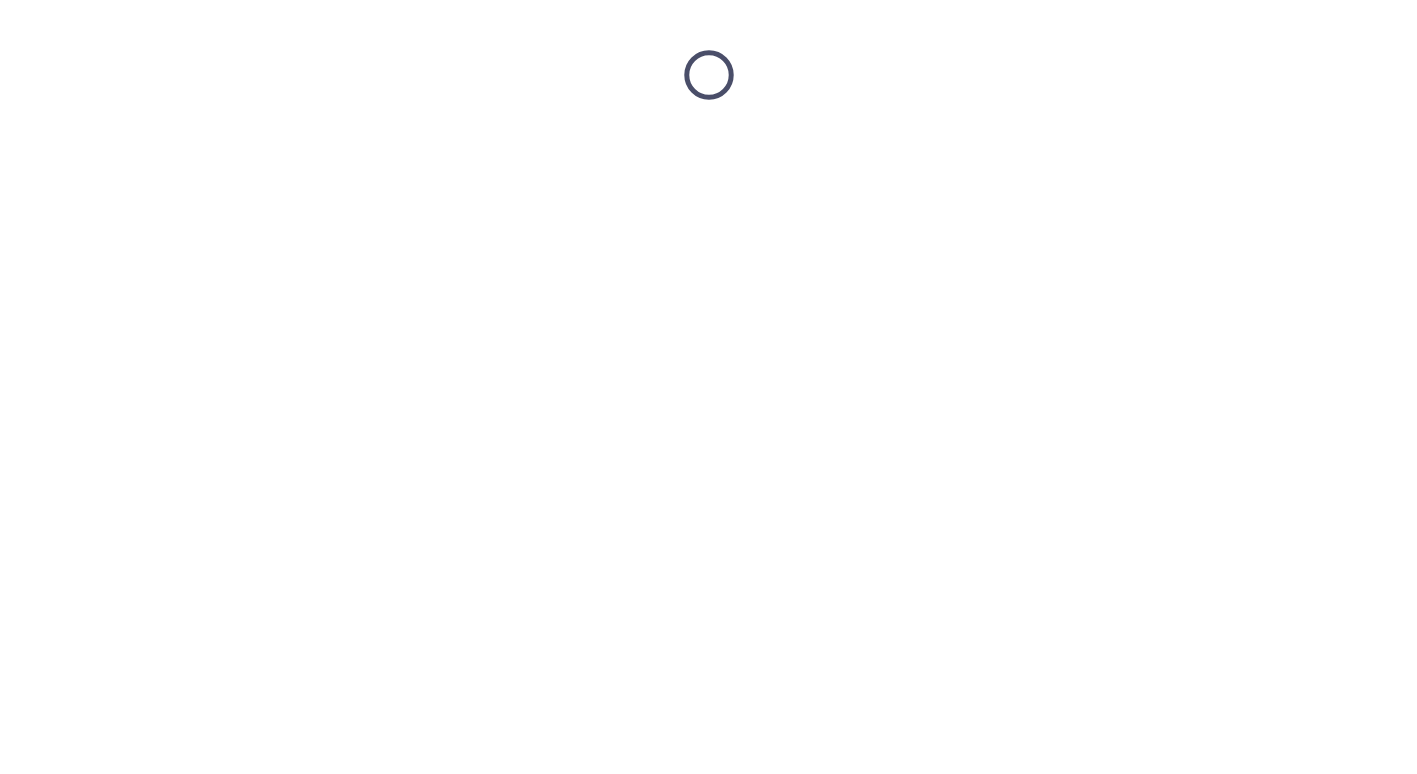 scroll, scrollTop: 0, scrollLeft: 0, axis: both 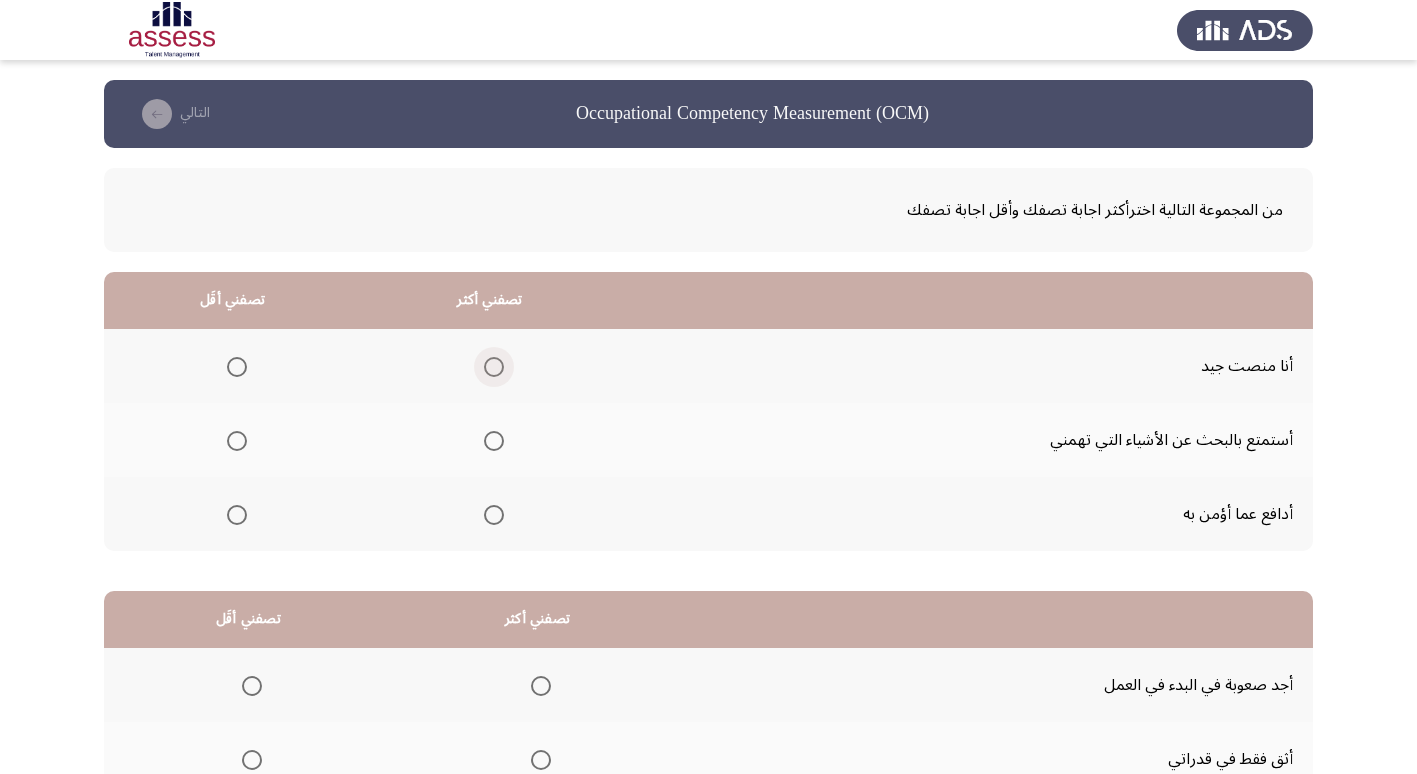 click at bounding box center (494, 367) 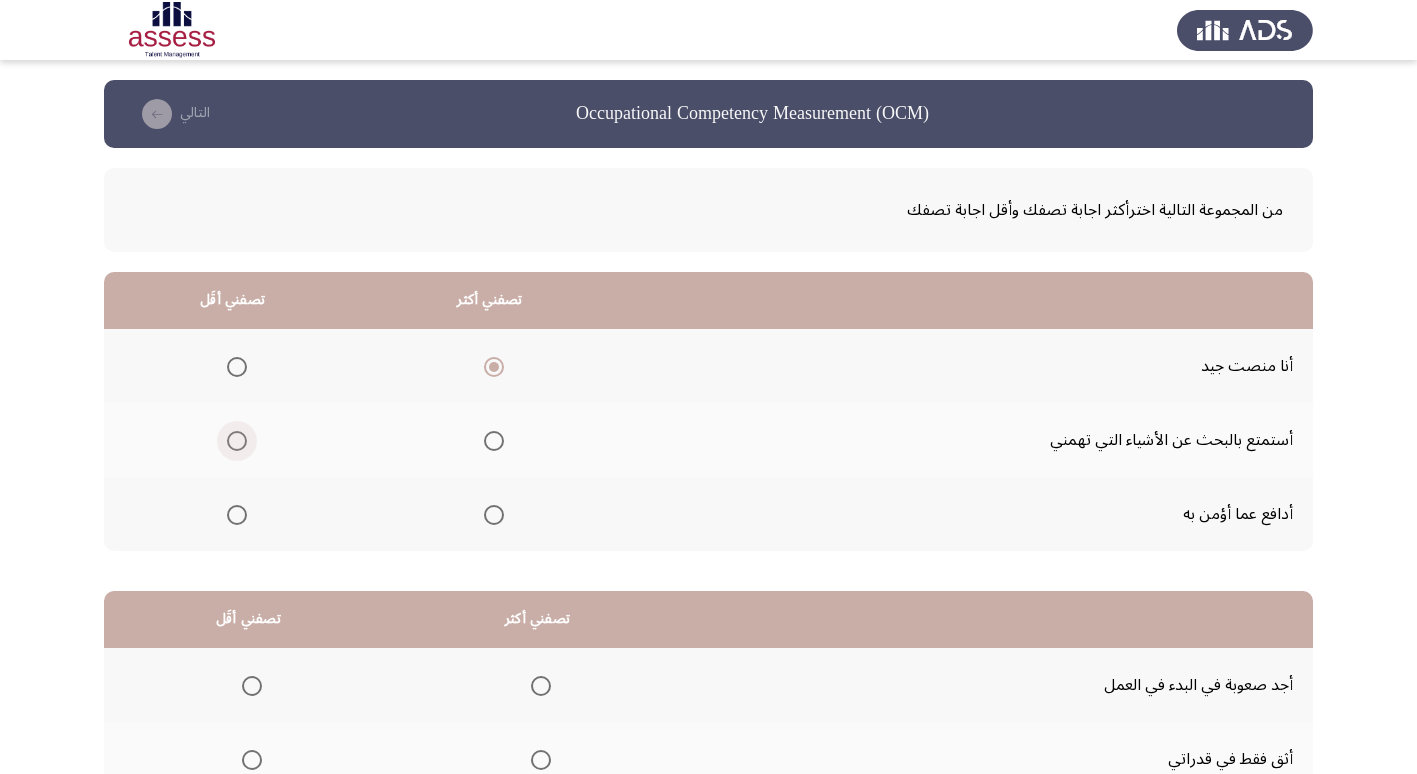 click at bounding box center (237, 441) 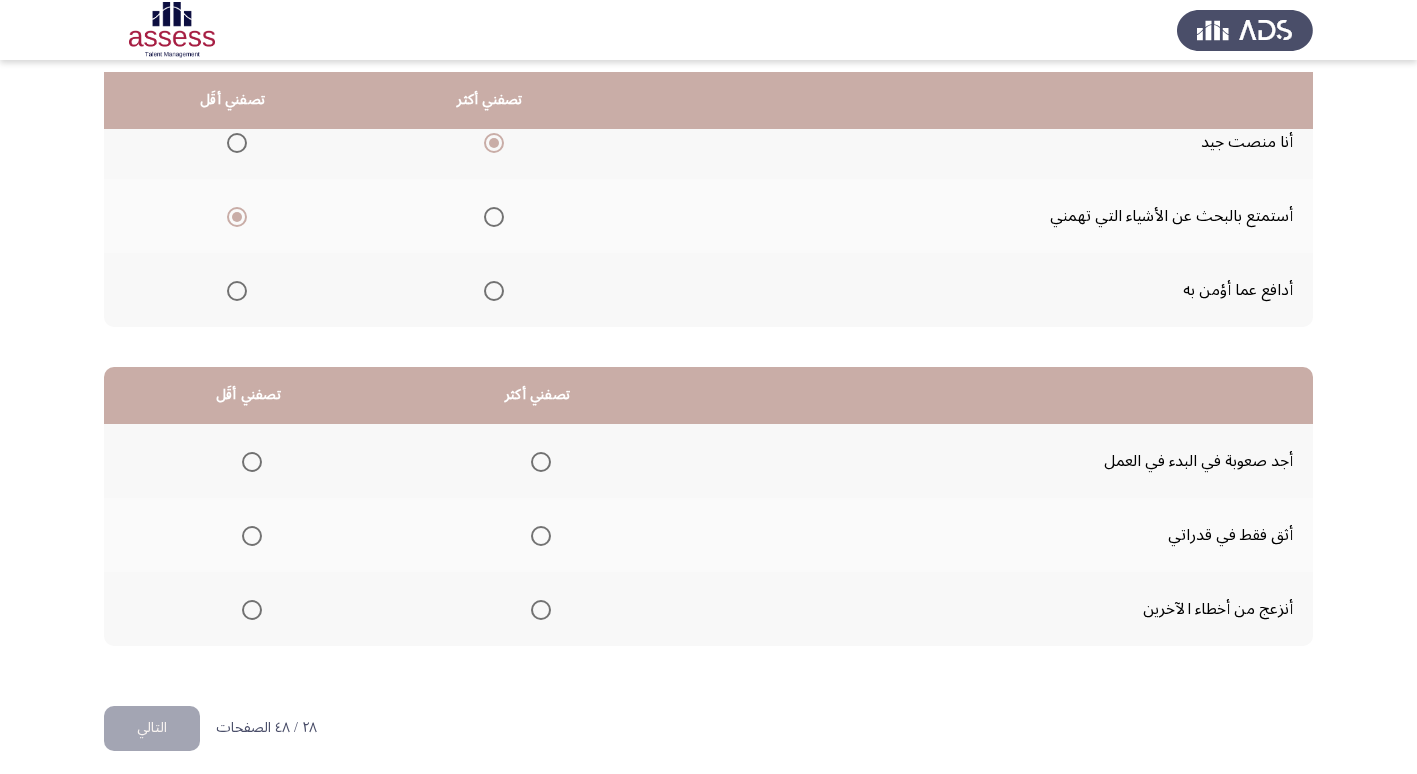 scroll, scrollTop: 236, scrollLeft: 0, axis: vertical 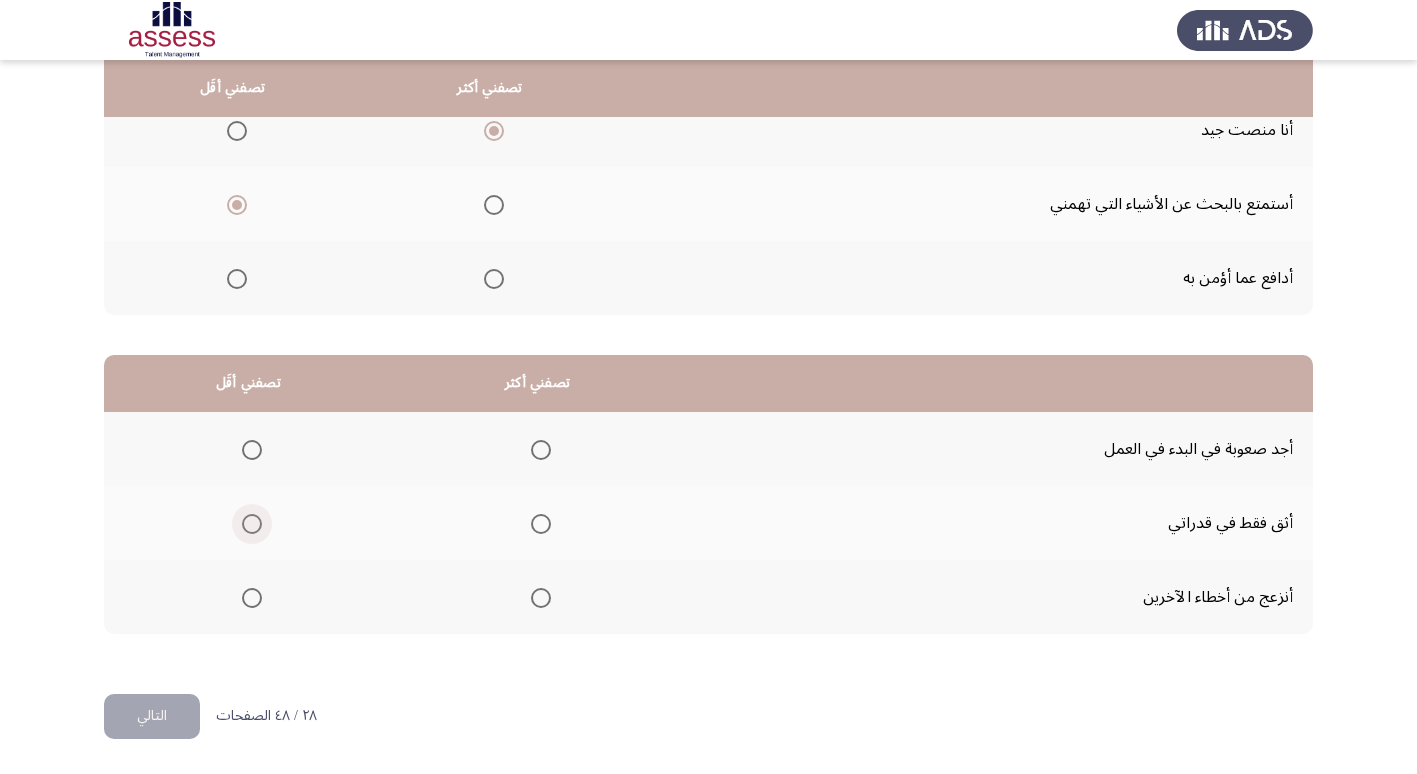 click at bounding box center (252, 524) 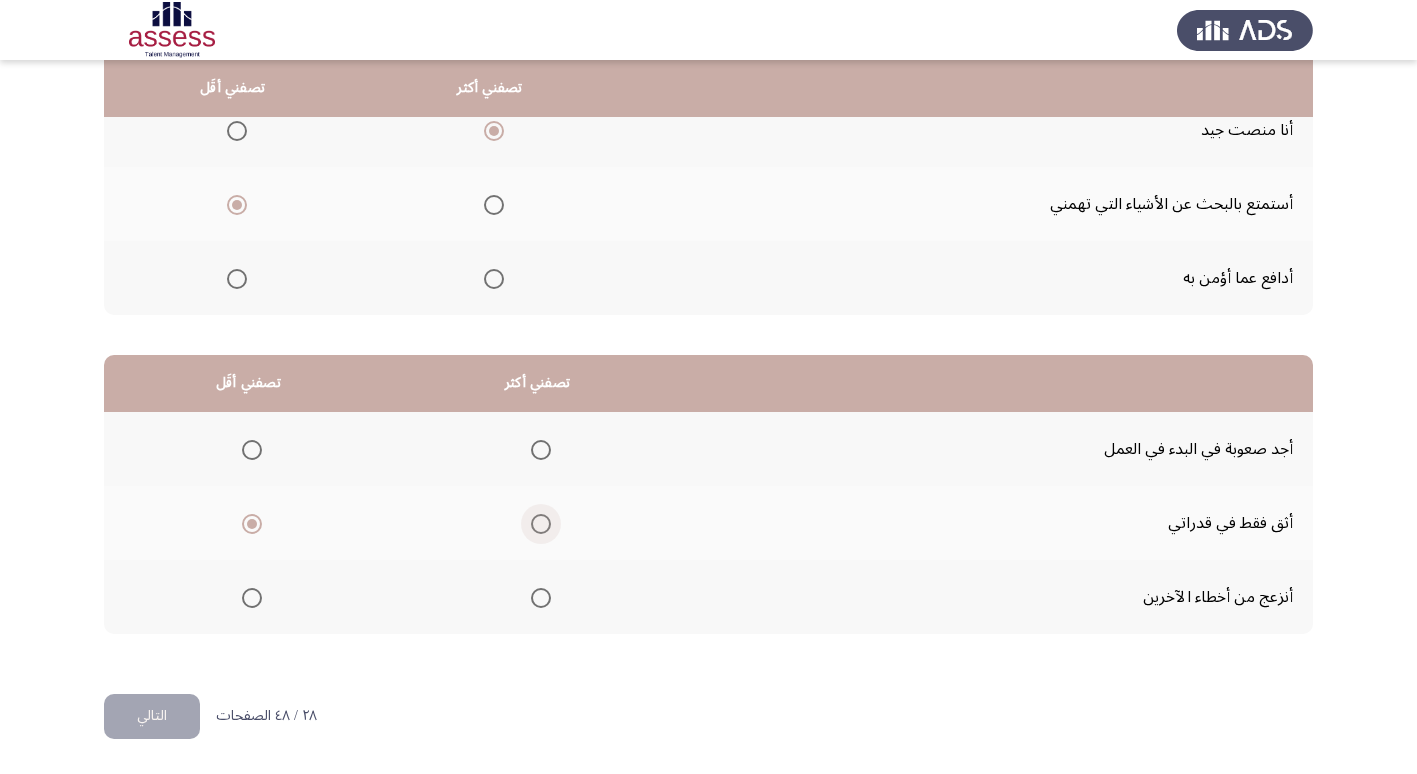 click at bounding box center (541, 524) 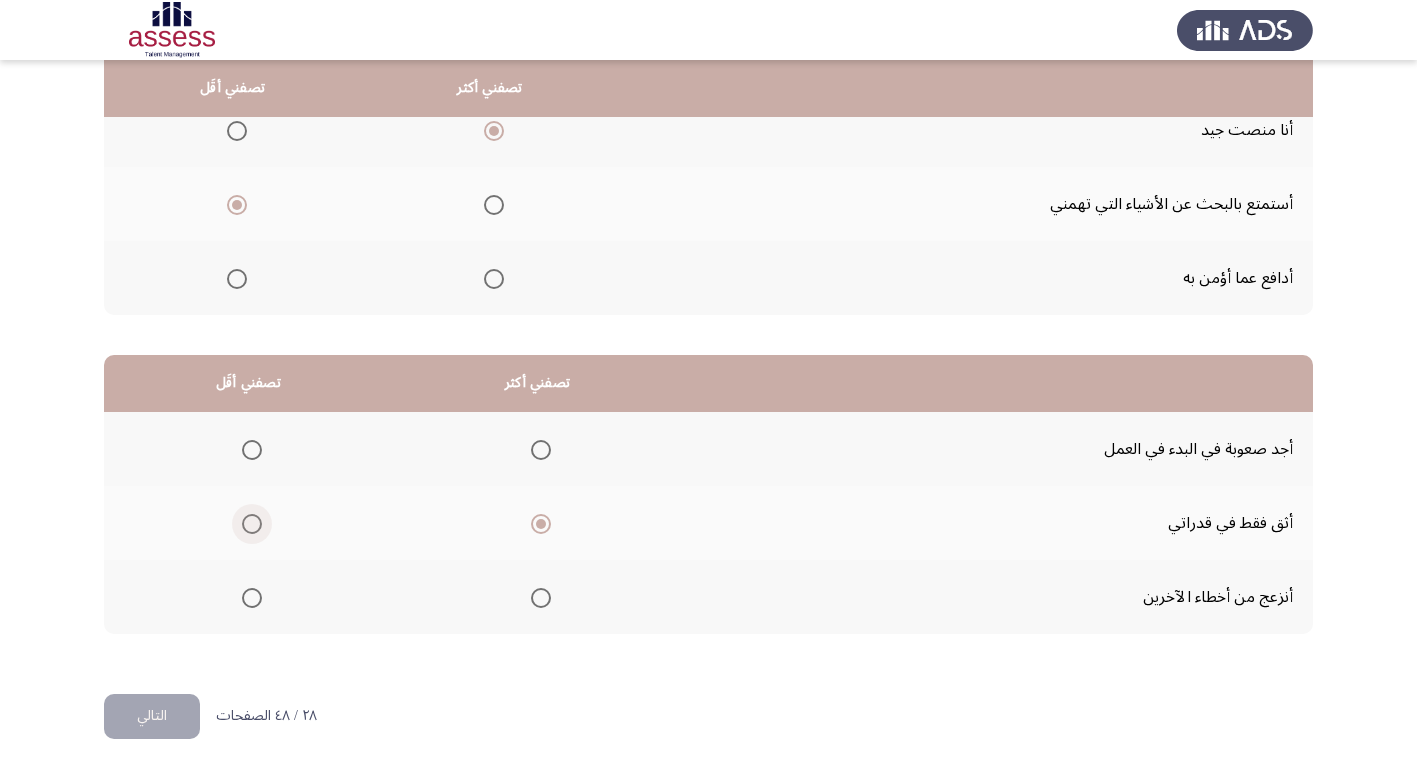 click at bounding box center [252, 524] 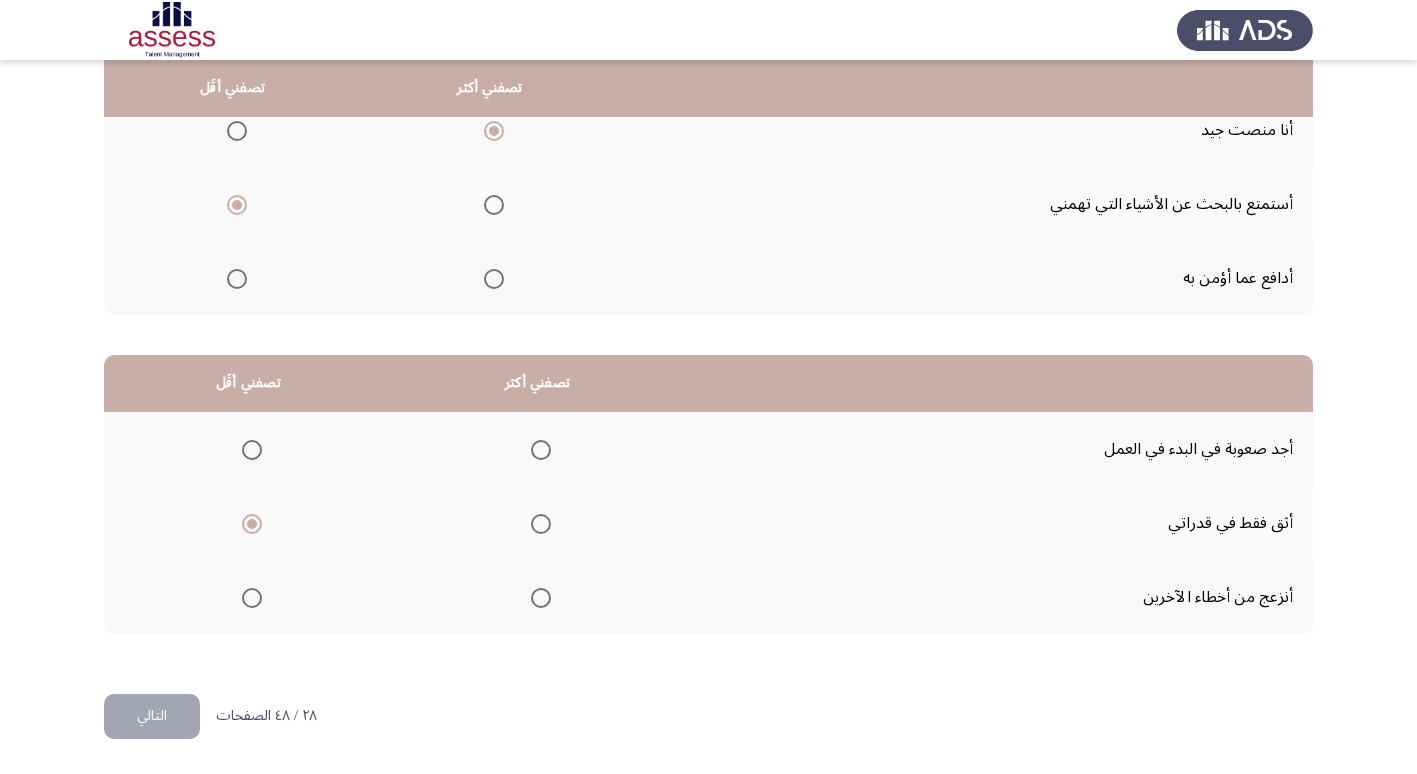 click at bounding box center [541, 598] 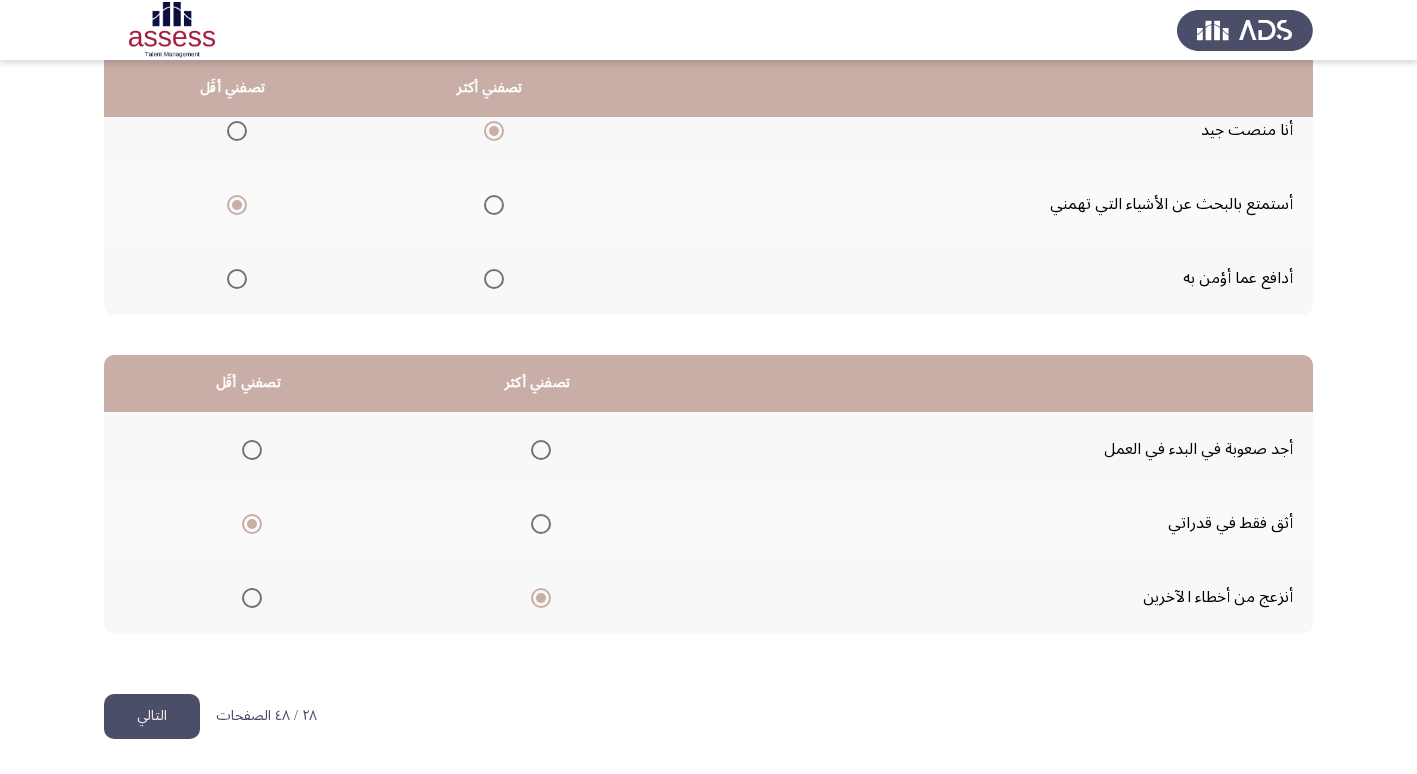 click on "التالي" 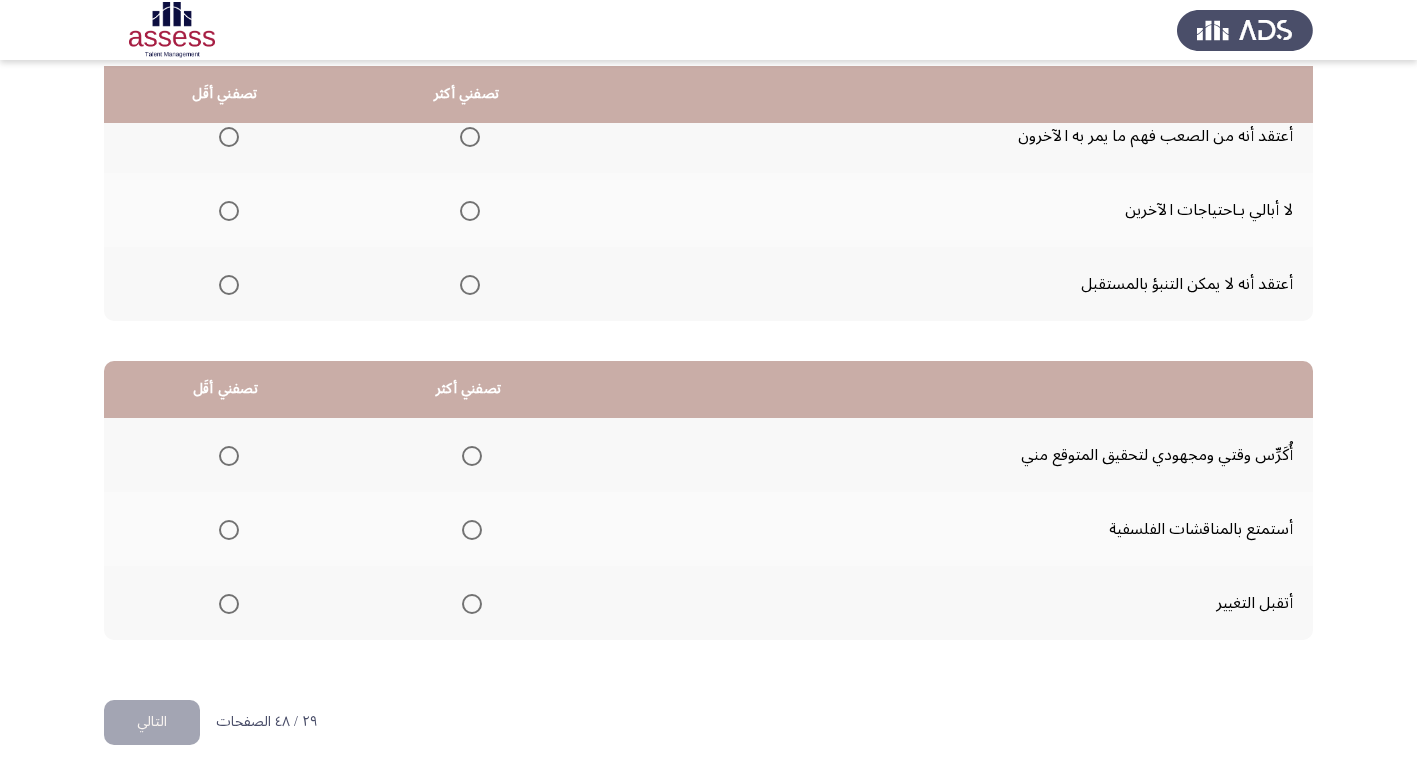 scroll, scrollTop: 236, scrollLeft: 0, axis: vertical 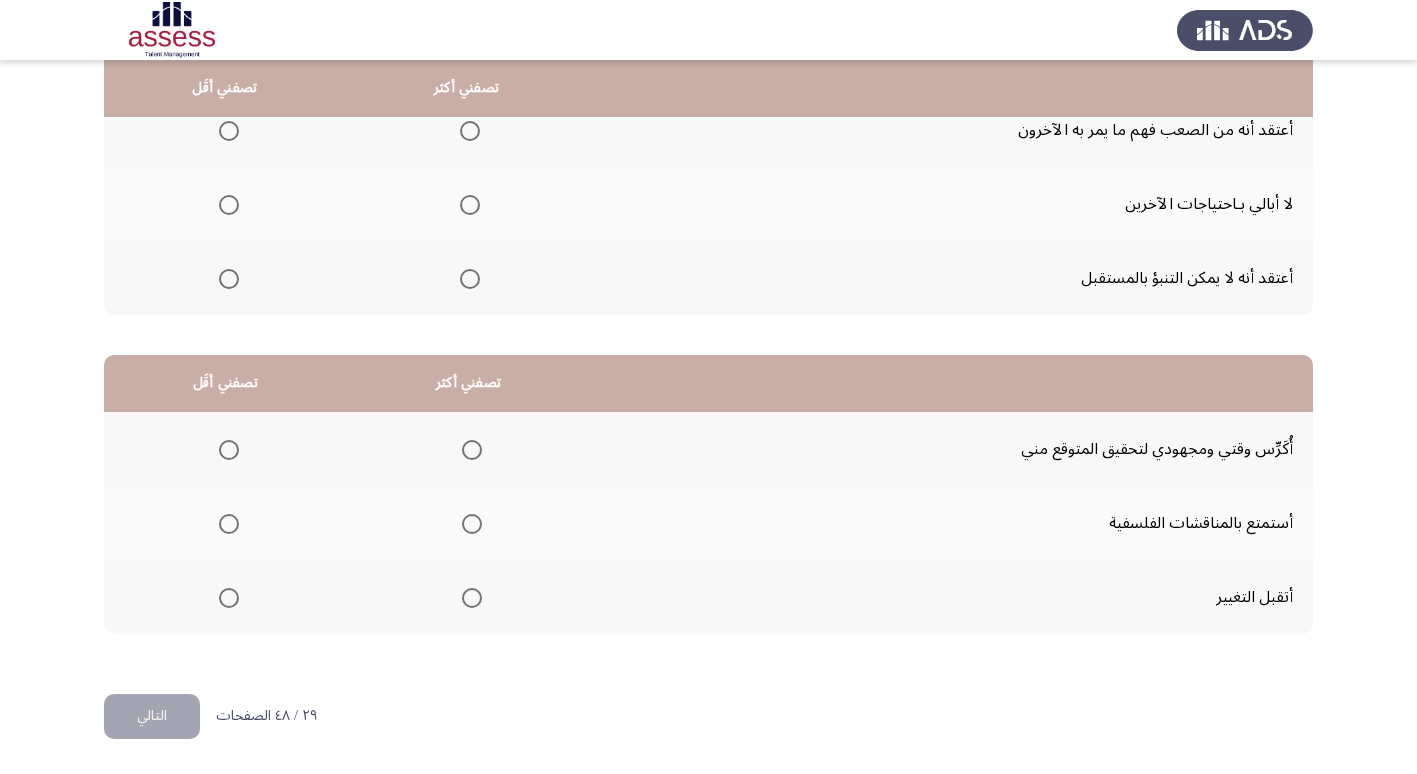 click at bounding box center [470, 205] 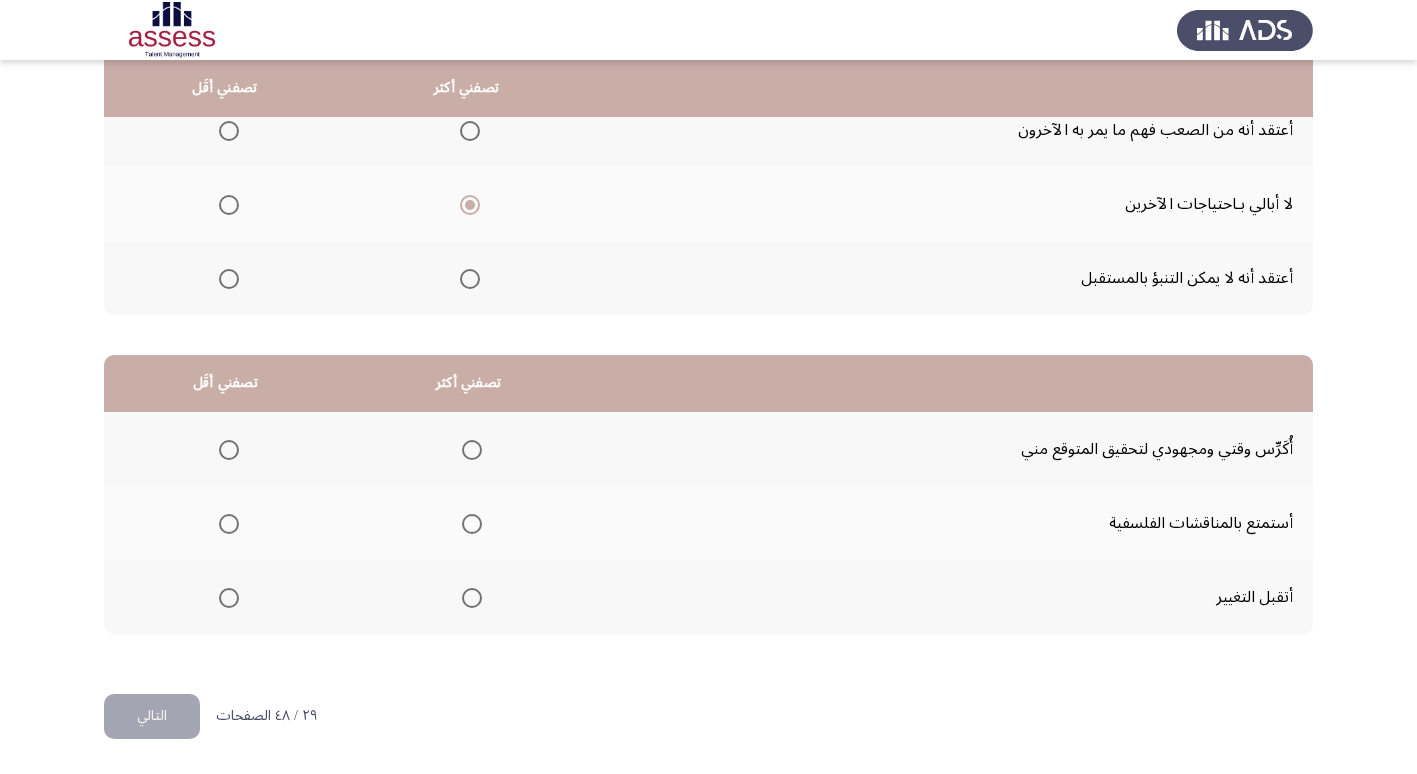 click at bounding box center (229, 131) 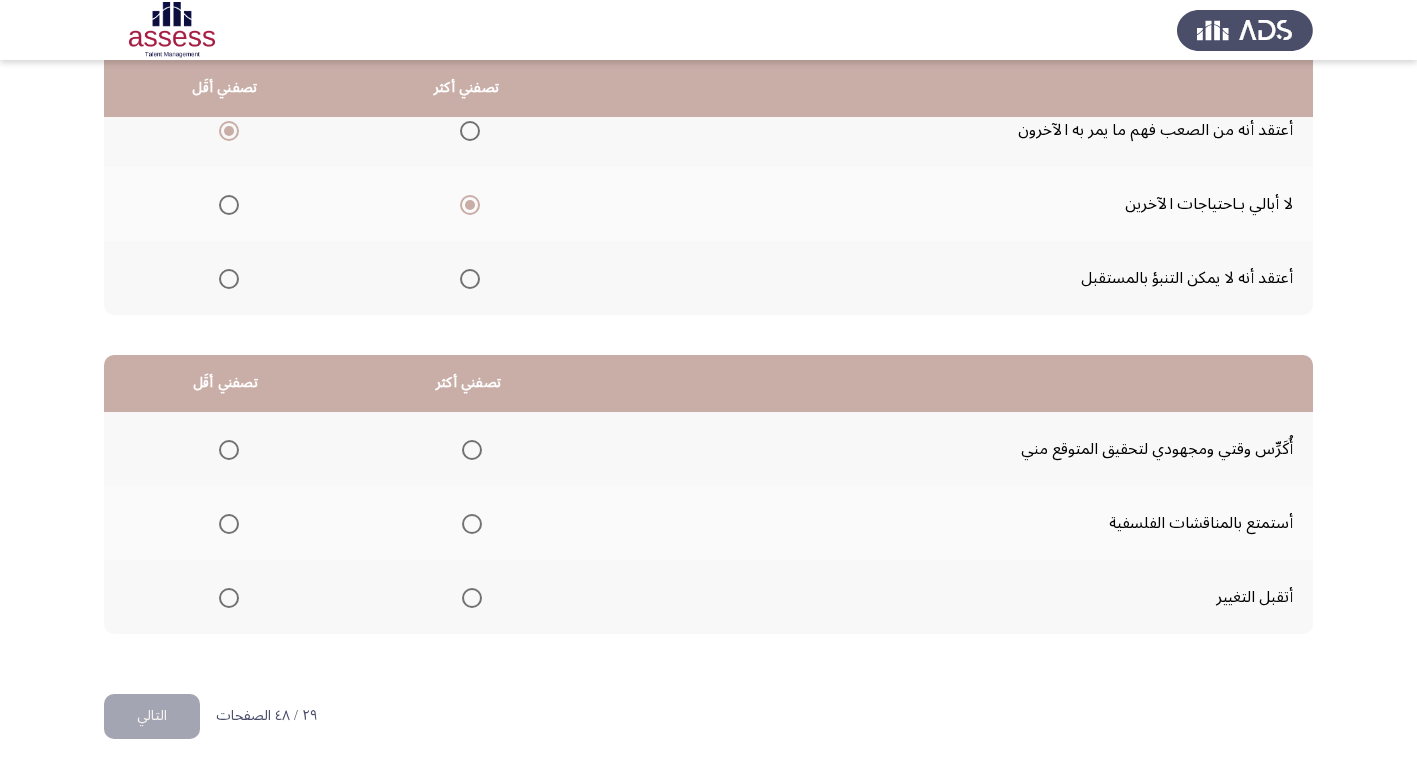 click at bounding box center (470, 279) 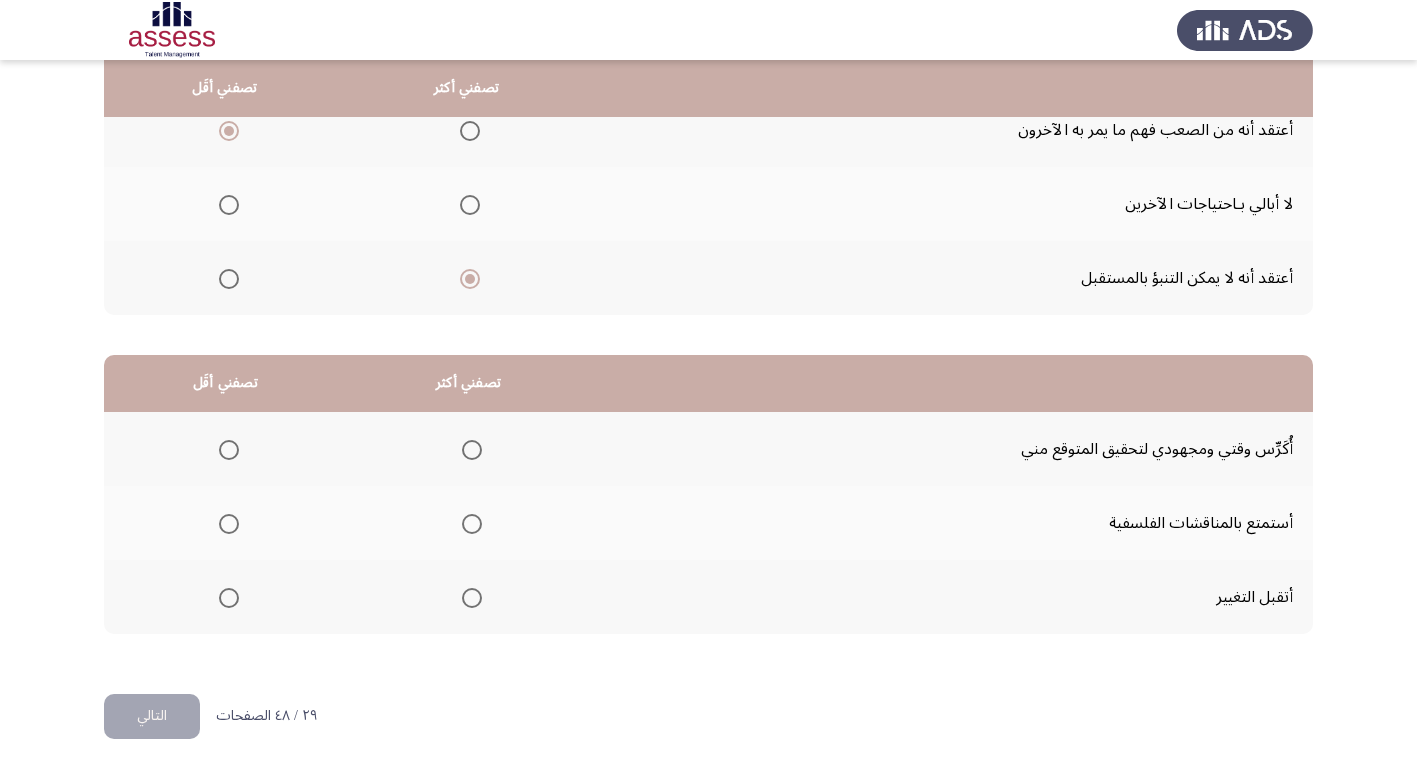 click at bounding box center (472, 598) 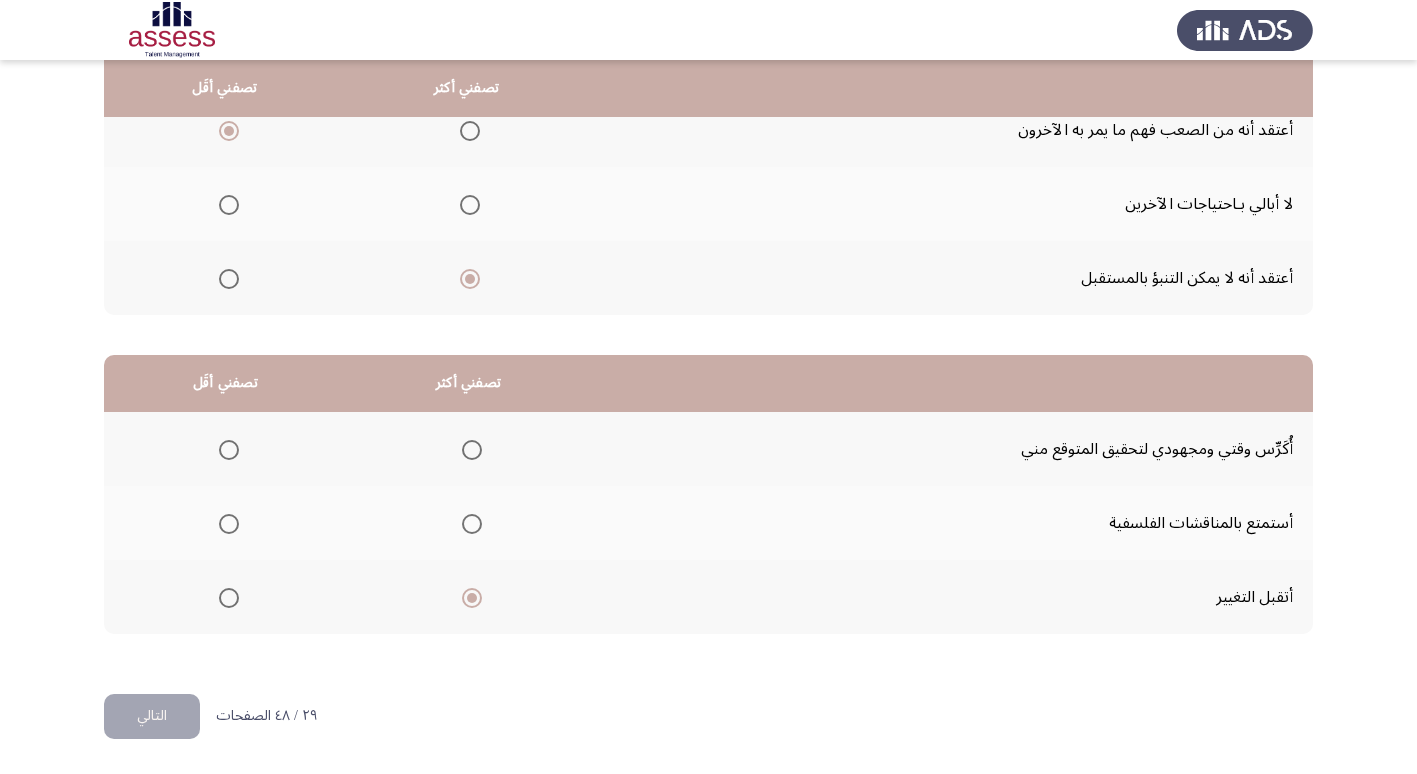 click at bounding box center [229, 524] 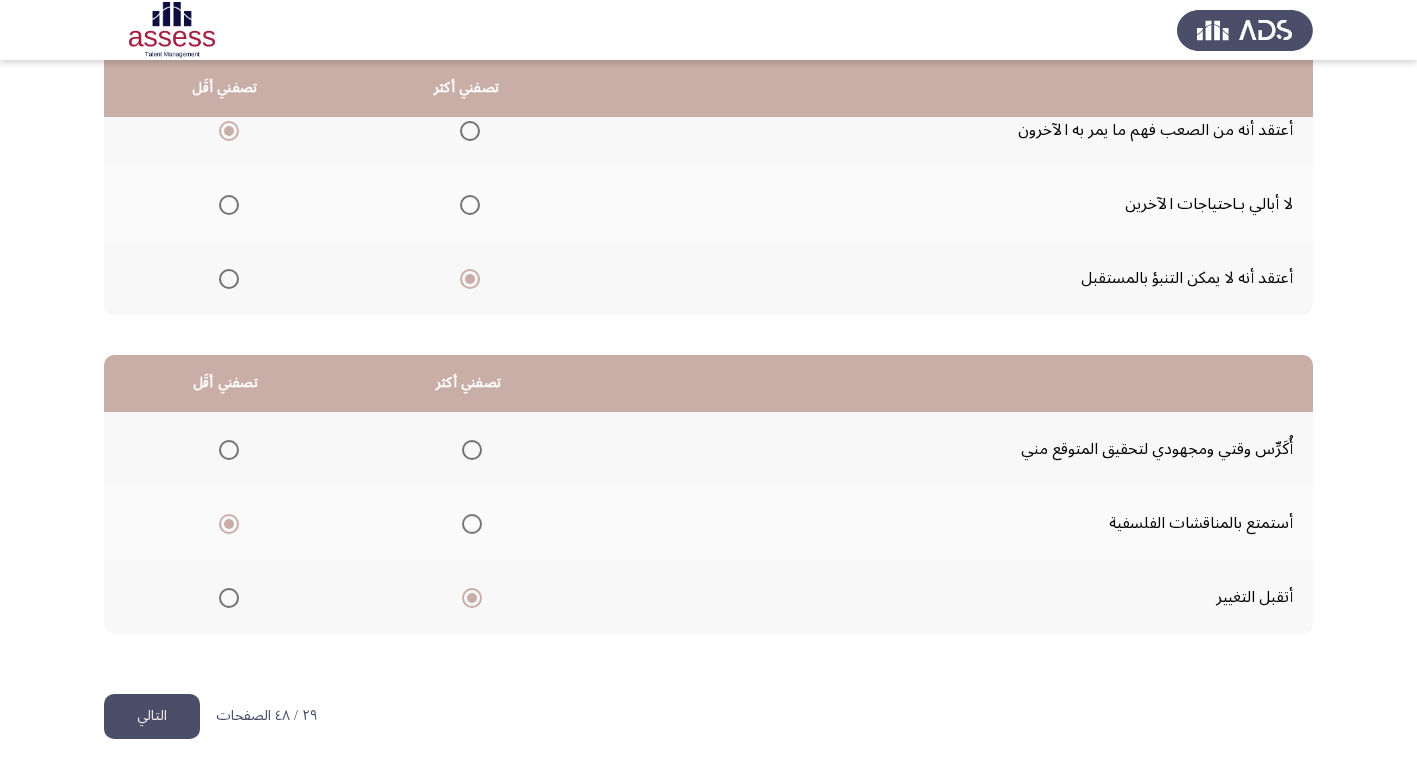 click on "التالي" 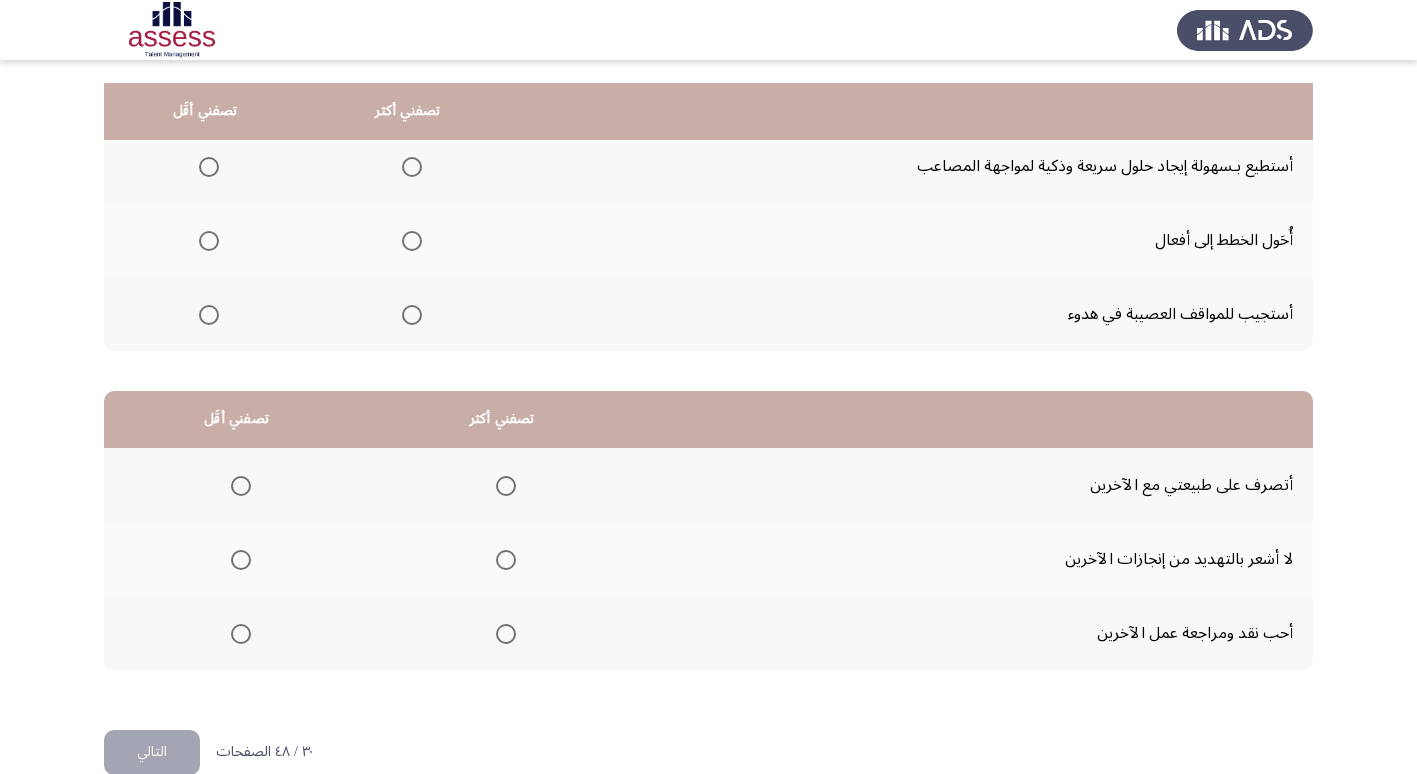 scroll, scrollTop: 236, scrollLeft: 0, axis: vertical 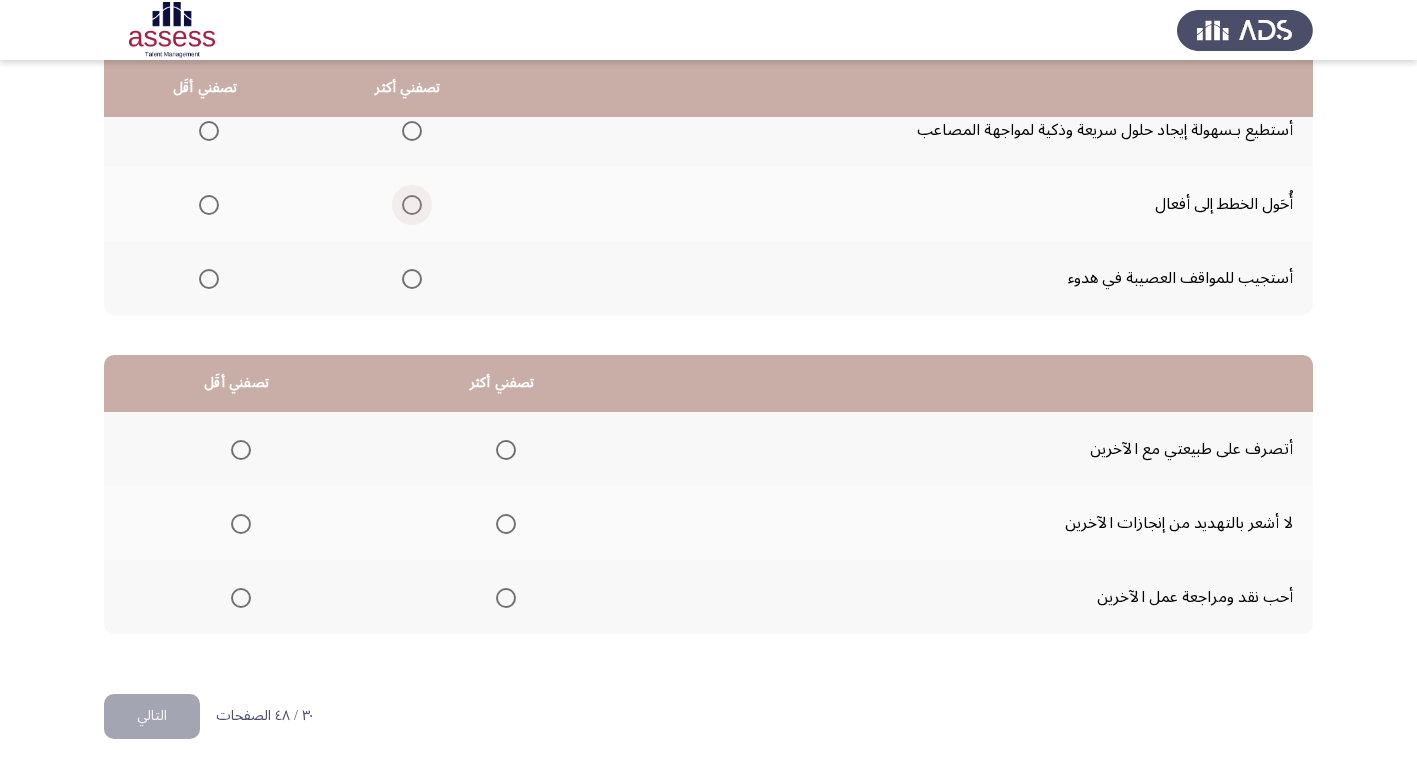 click at bounding box center [412, 205] 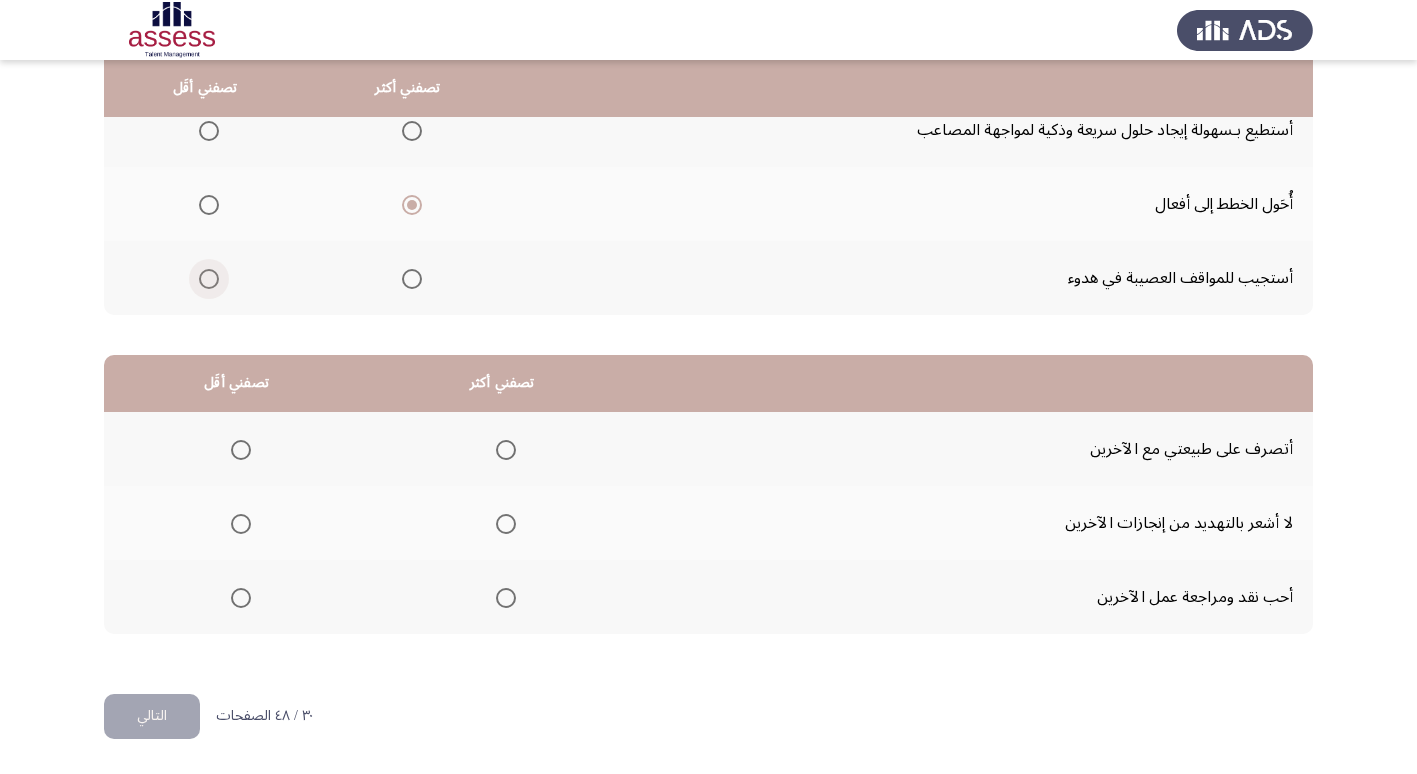click at bounding box center (209, 279) 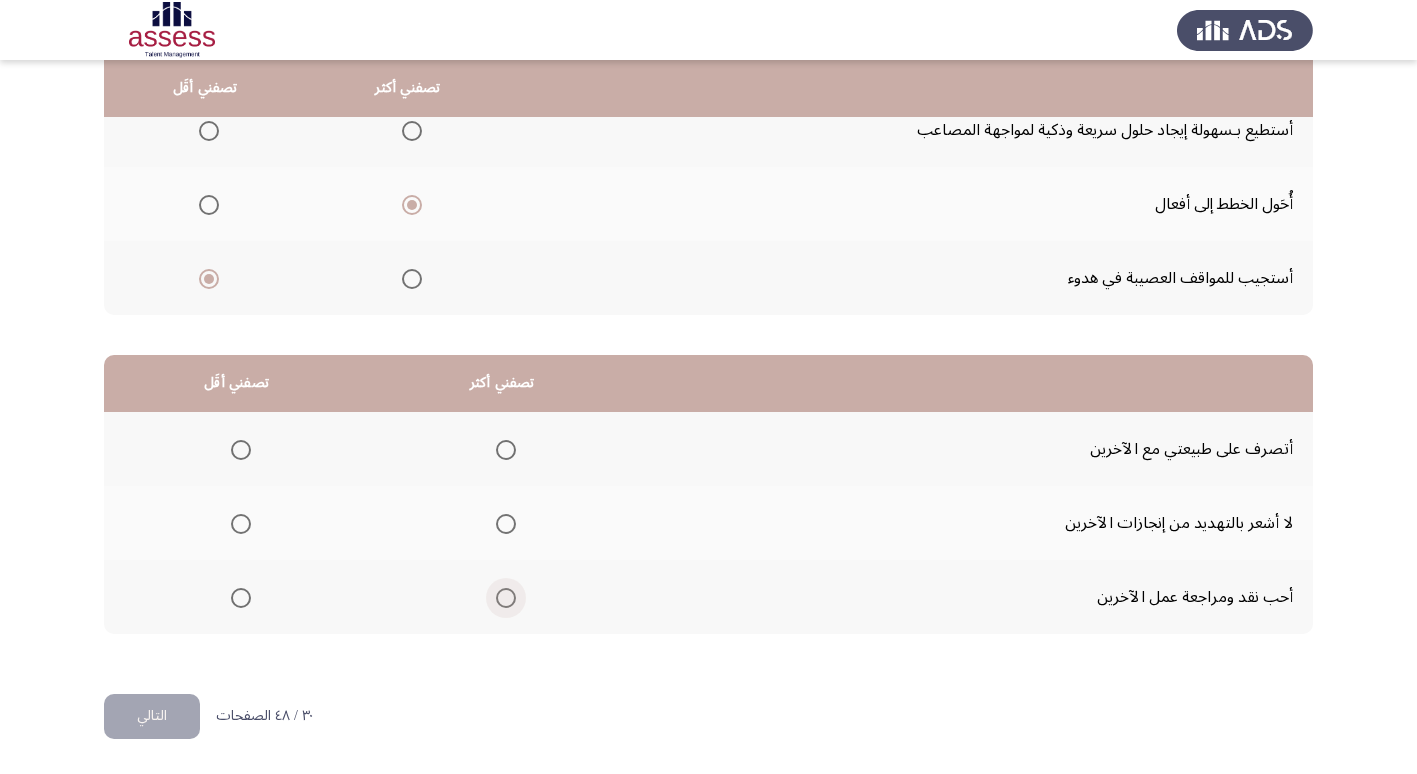 click at bounding box center (506, 598) 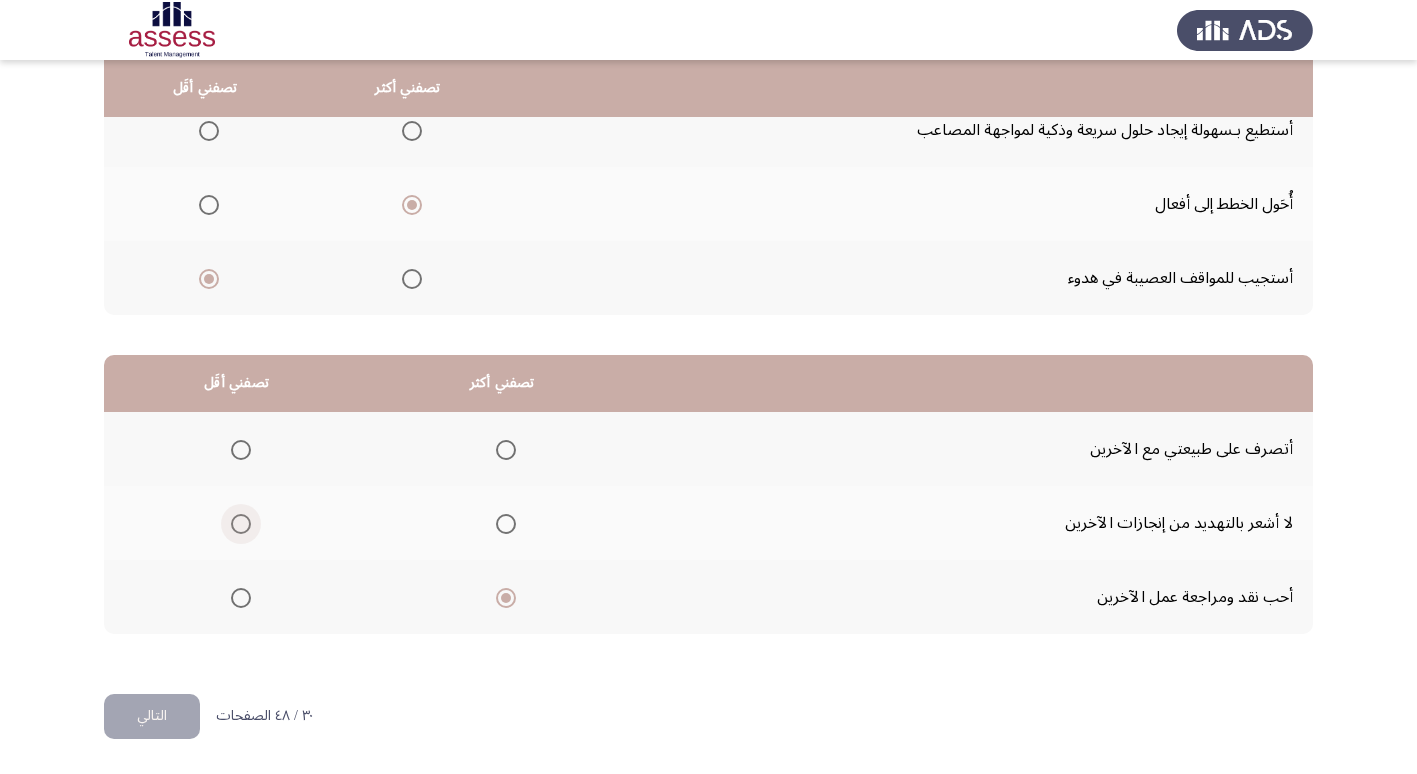 click at bounding box center (241, 524) 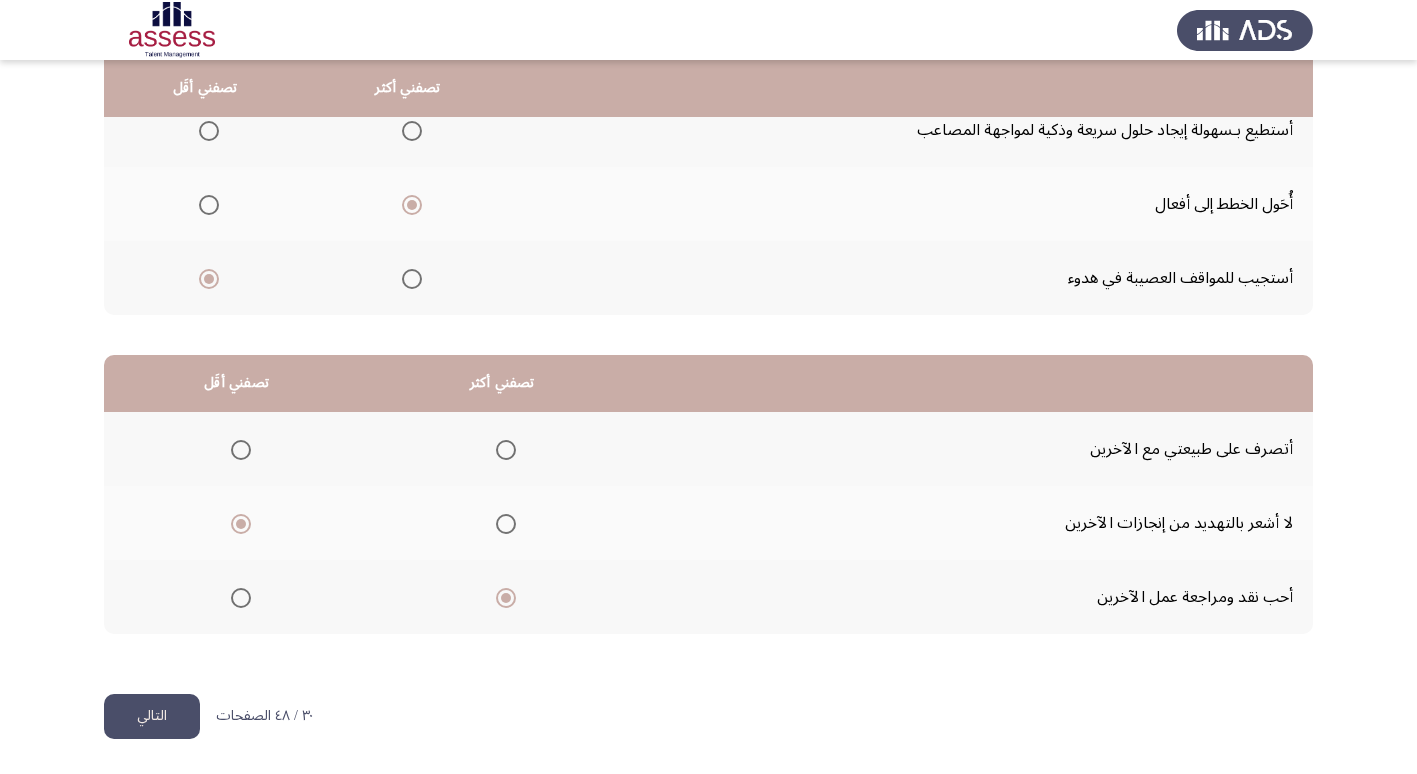 click on "التالي" 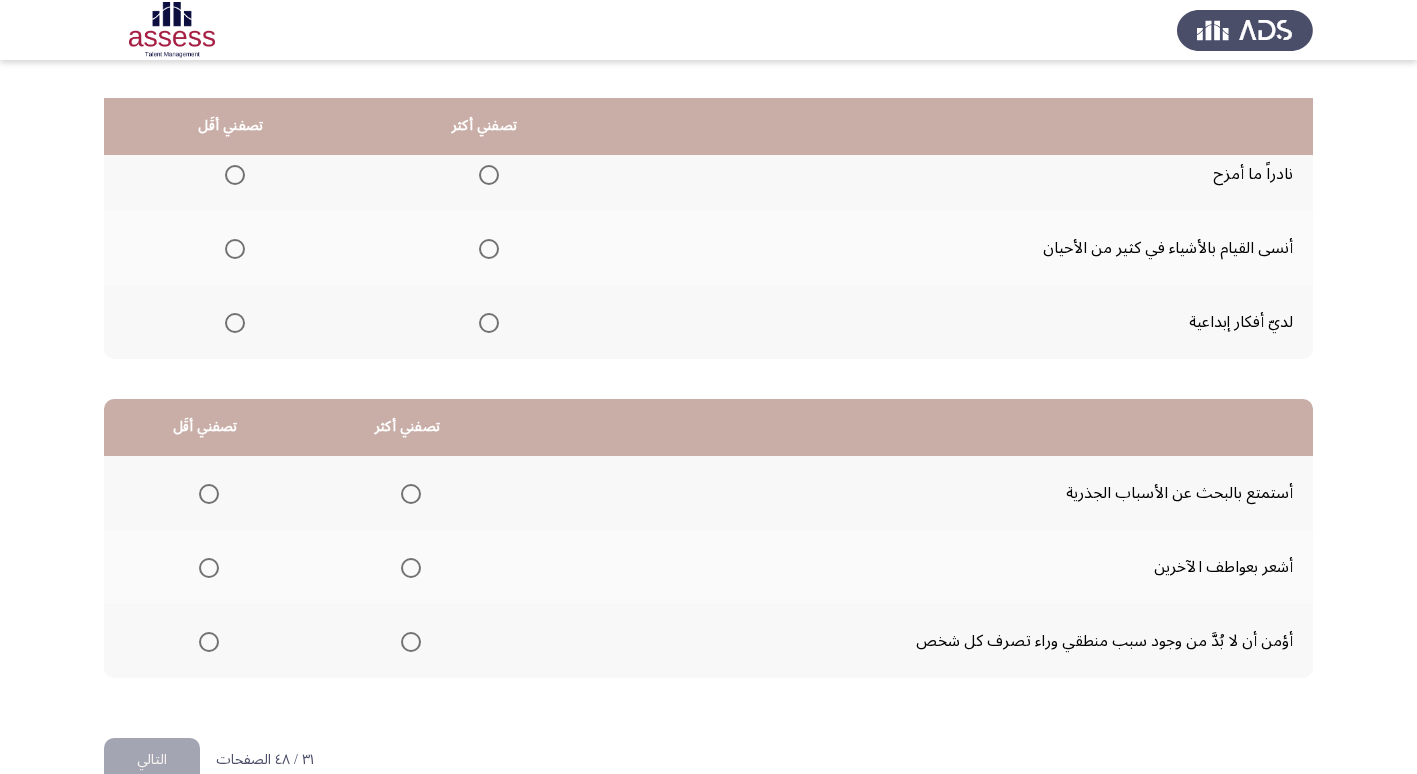 scroll, scrollTop: 236, scrollLeft: 0, axis: vertical 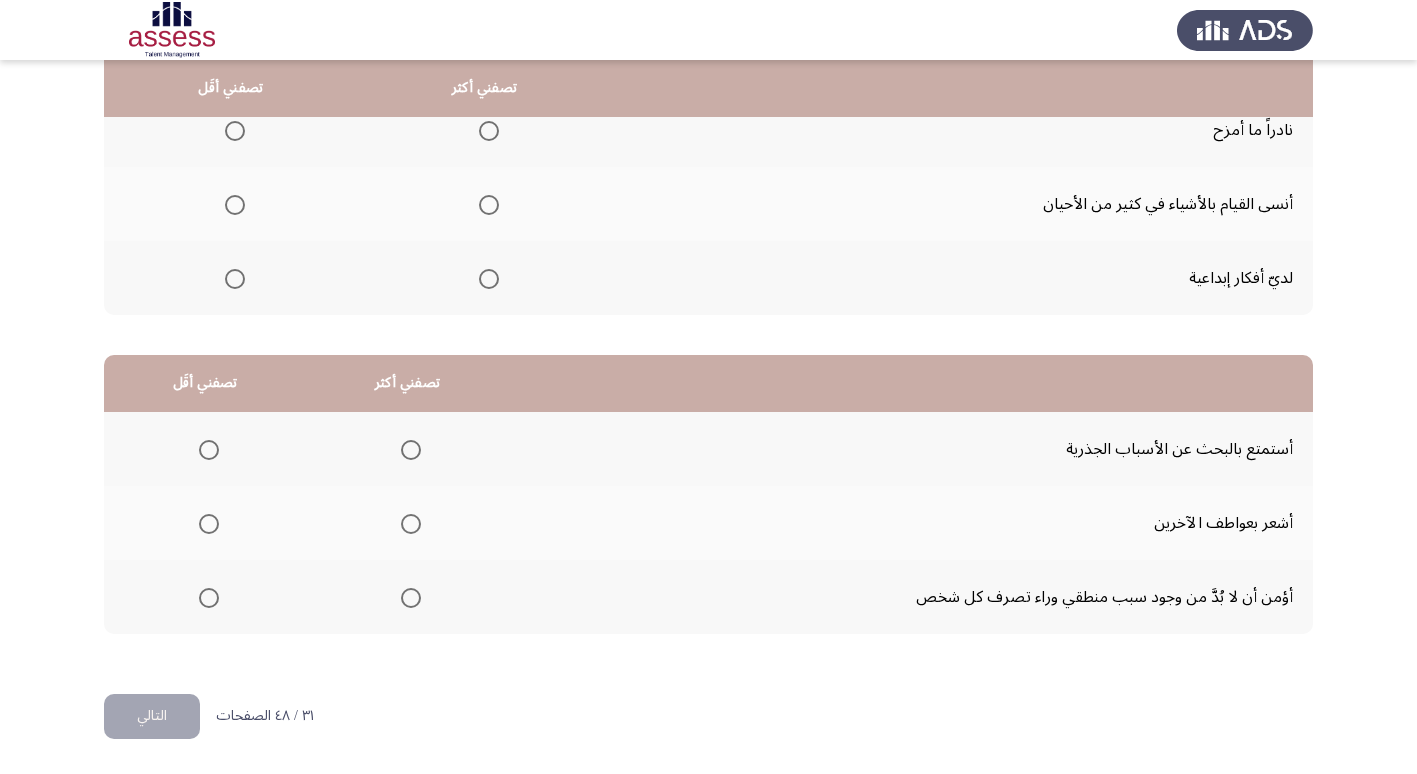 click at bounding box center [235, 131] 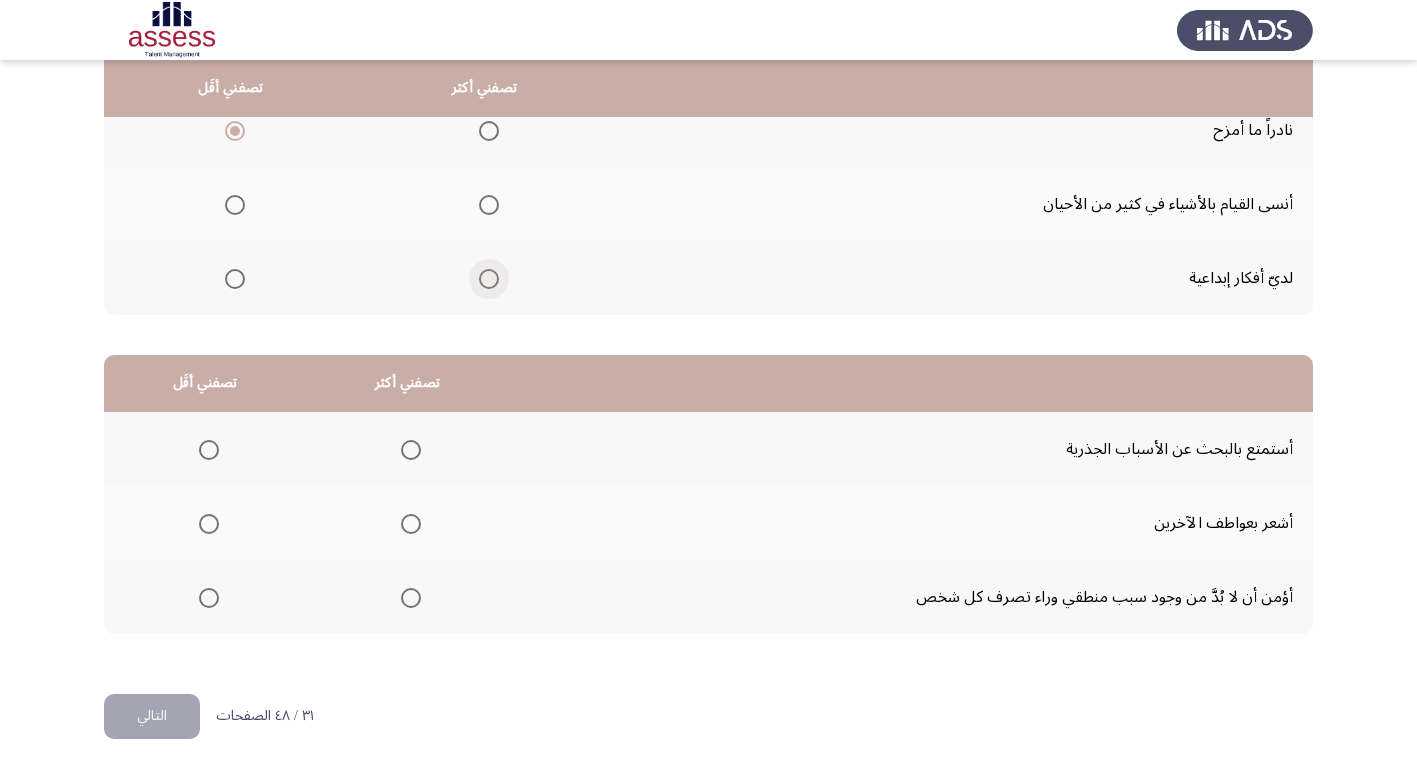 click at bounding box center [489, 279] 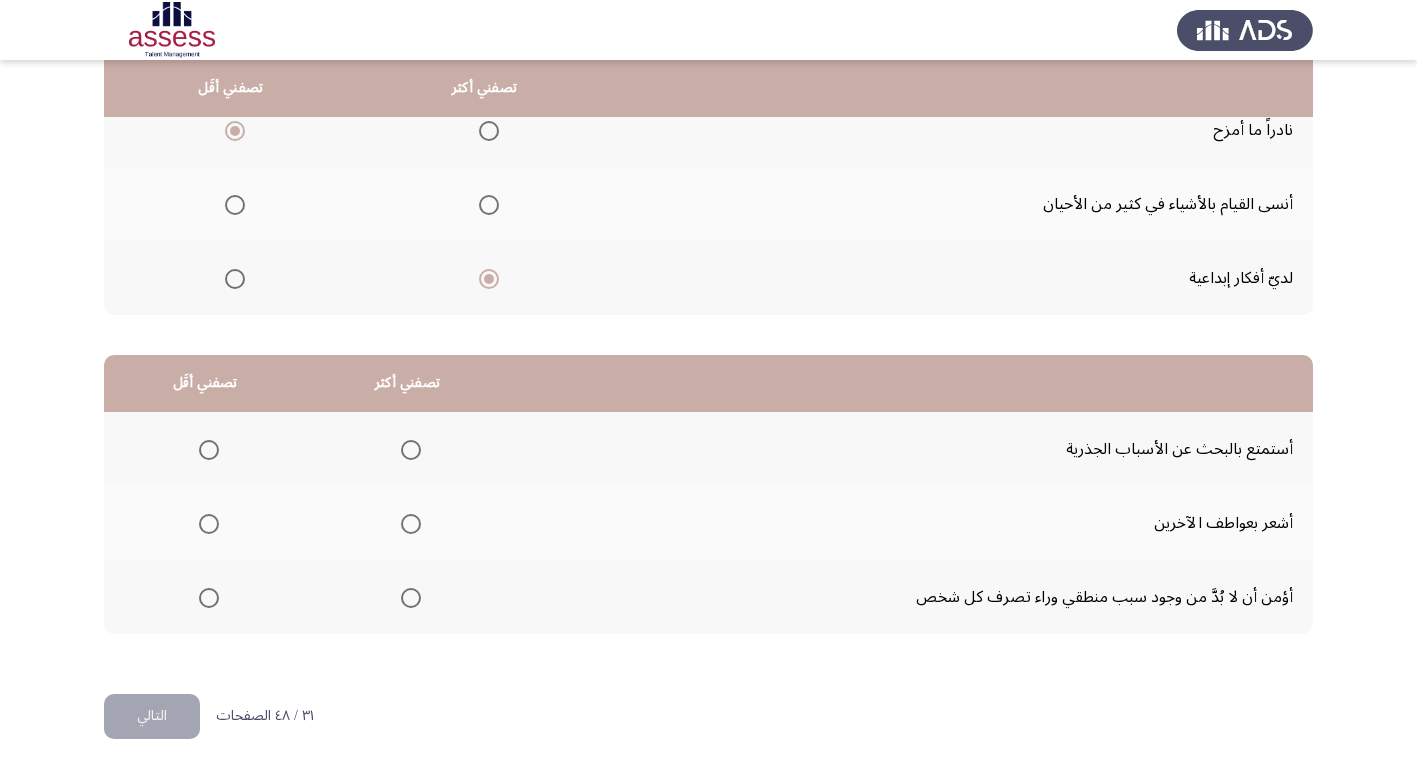 click at bounding box center (209, 450) 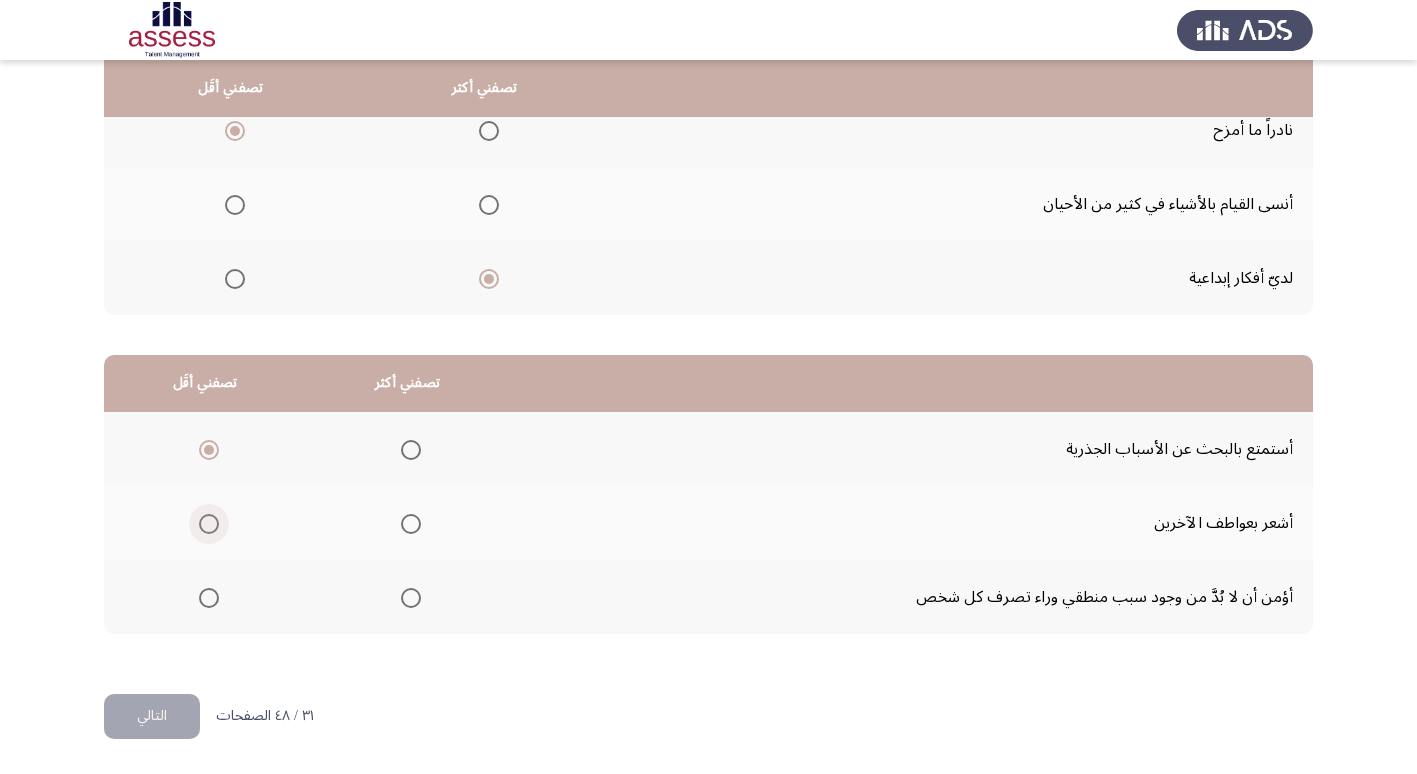 click at bounding box center (209, 524) 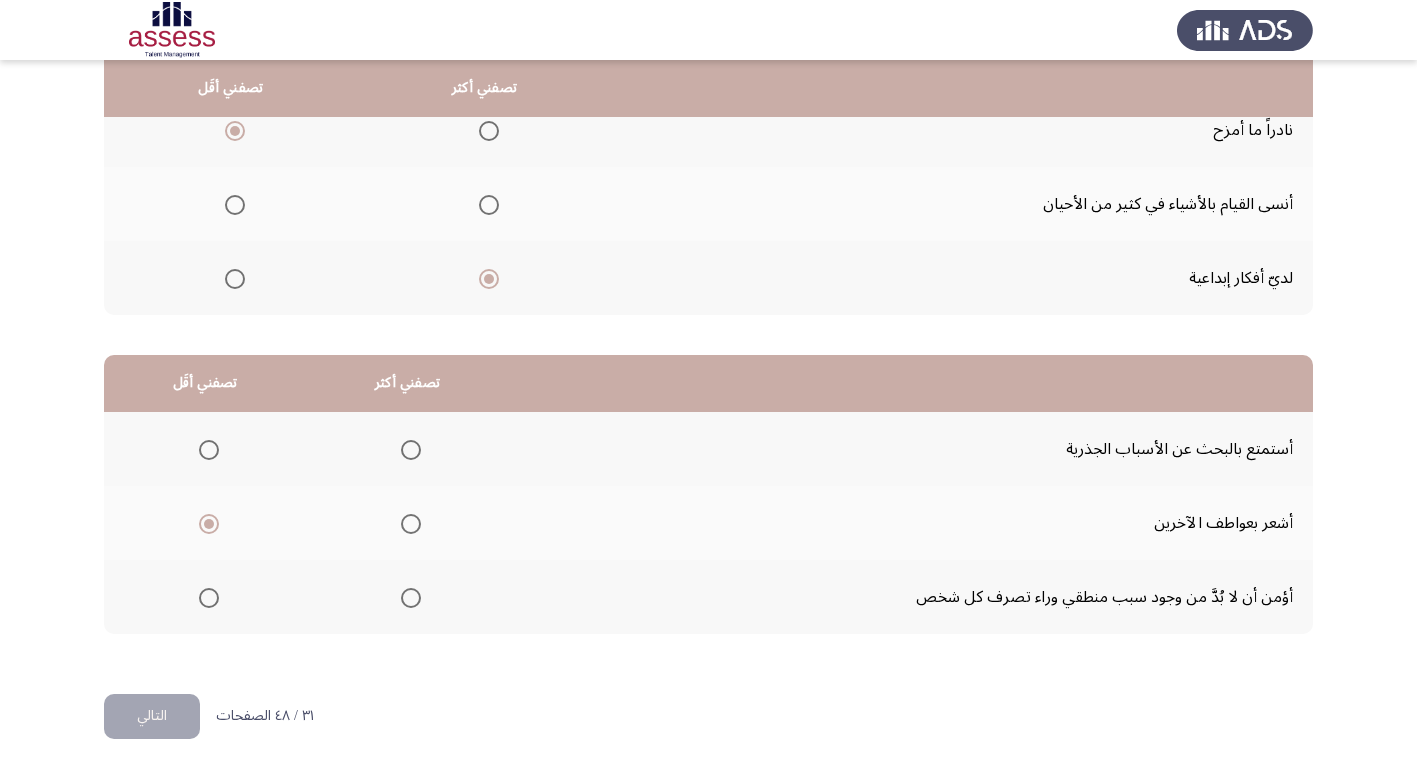 click at bounding box center [411, 598] 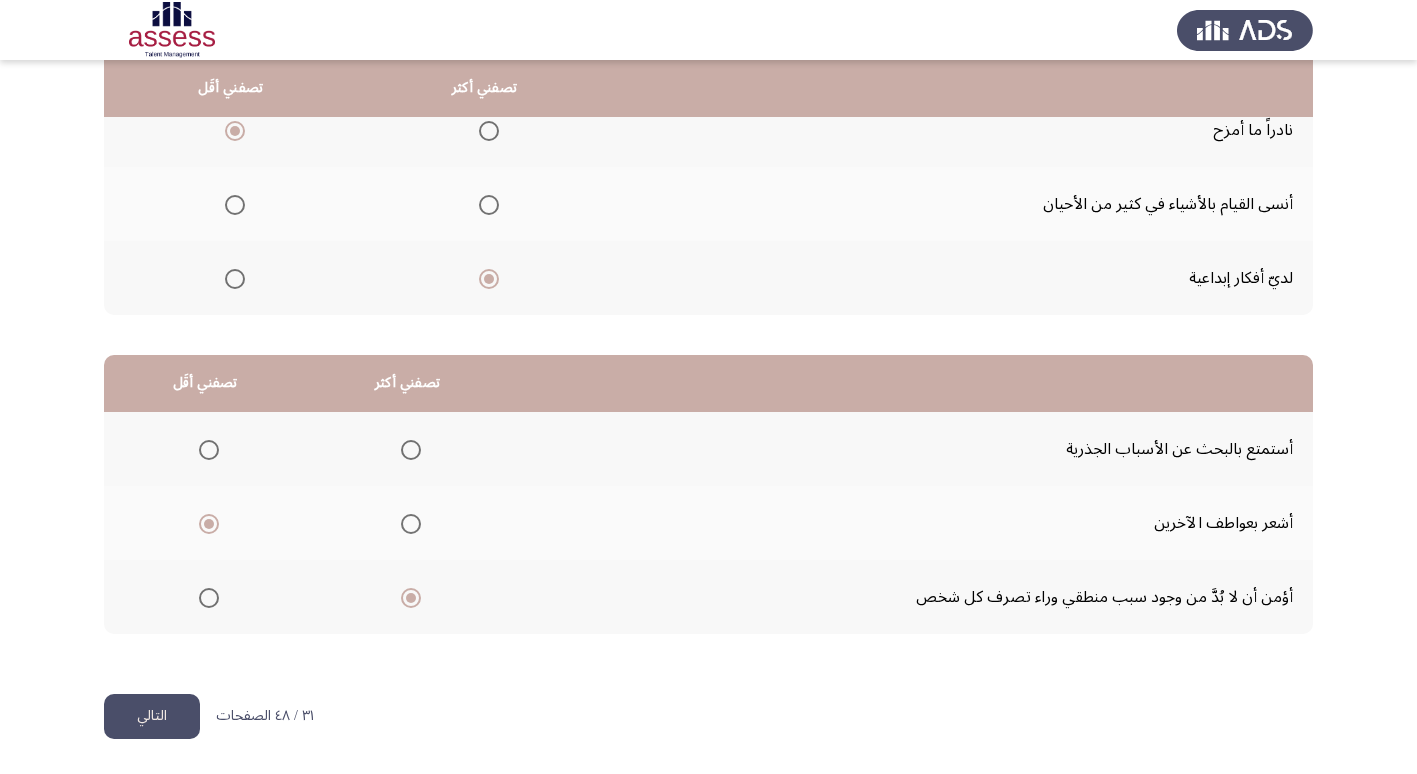 click on "التالي" 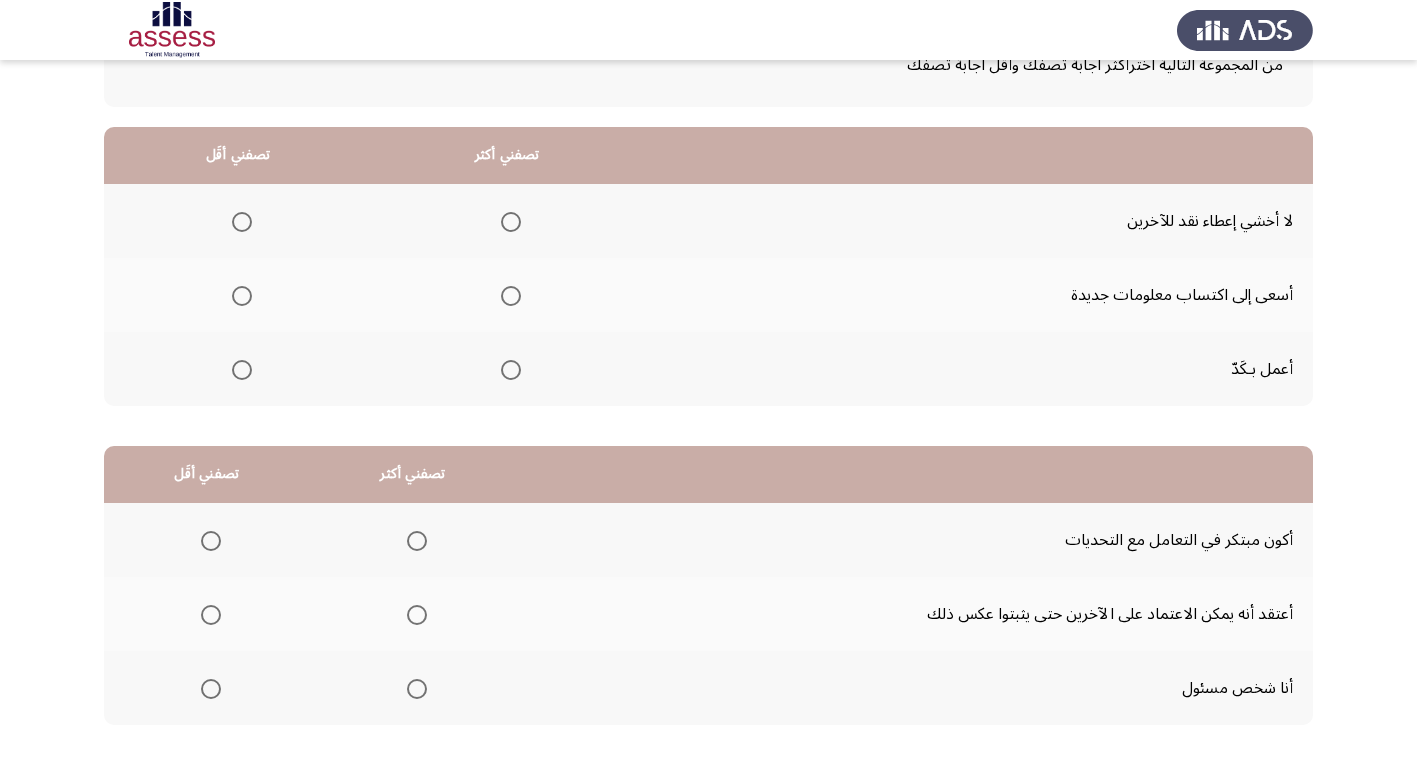 scroll, scrollTop: 200, scrollLeft: 0, axis: vertical 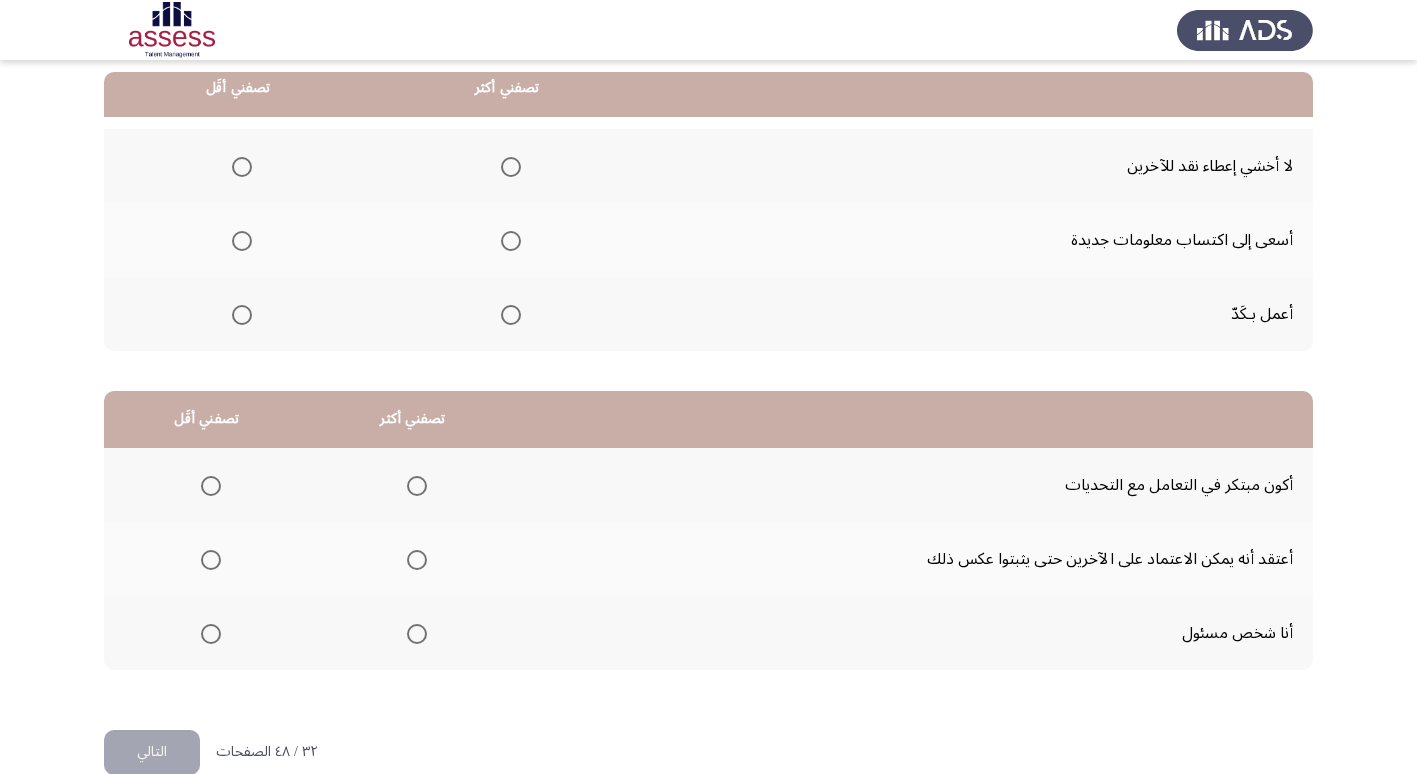click at bounding box center [511, 241] 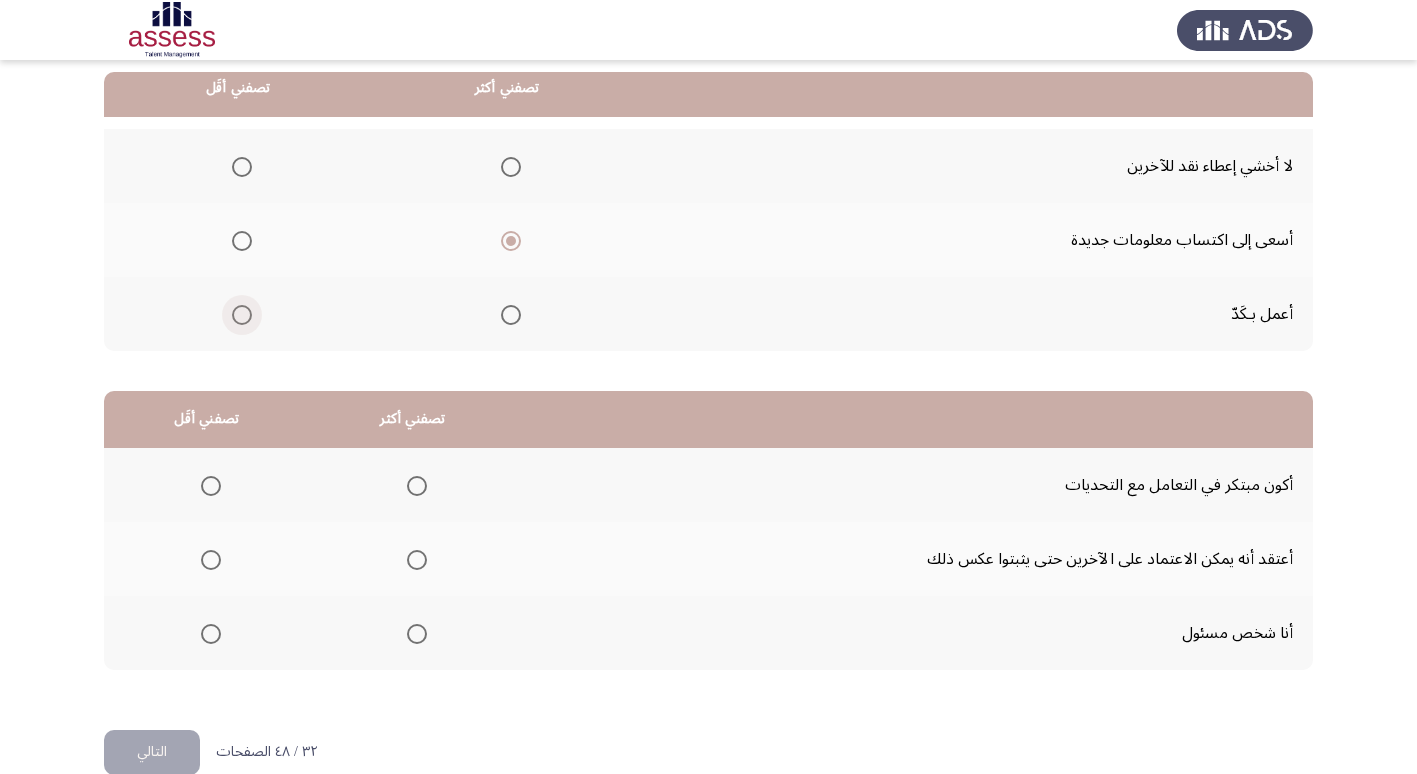 click at bounding box center [242, 315] 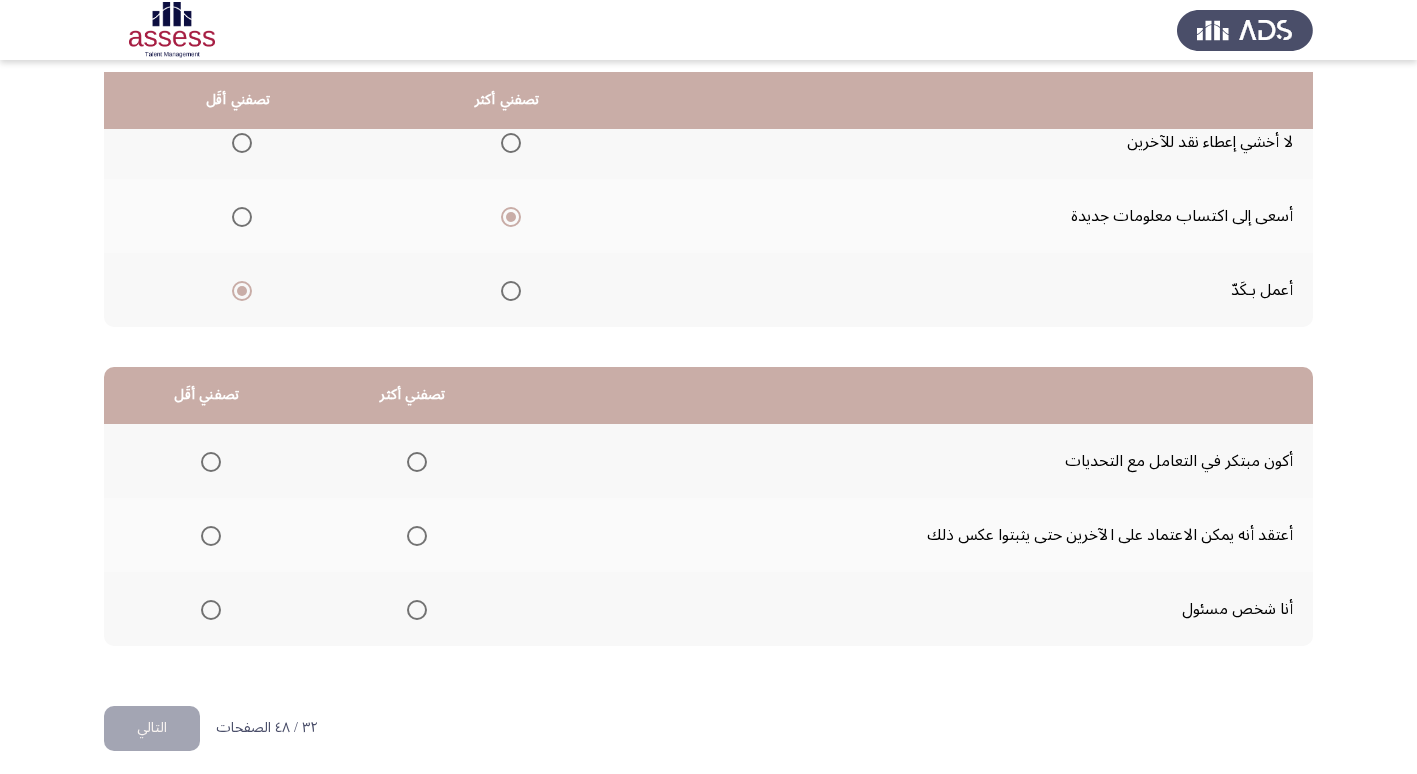 scroll, scrollTop: 236, scrollLeft: 0, axis: vertical 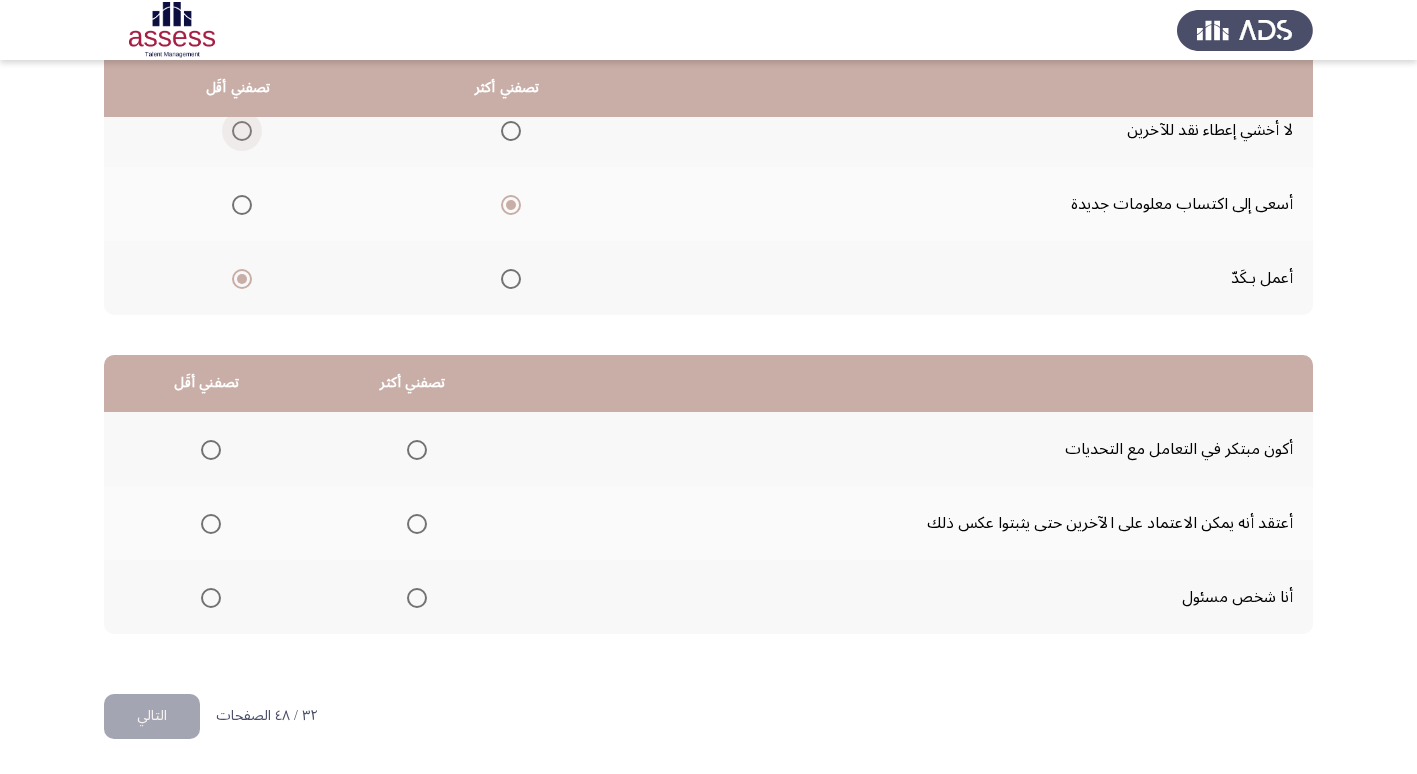 click at bounding box center [242, 131] 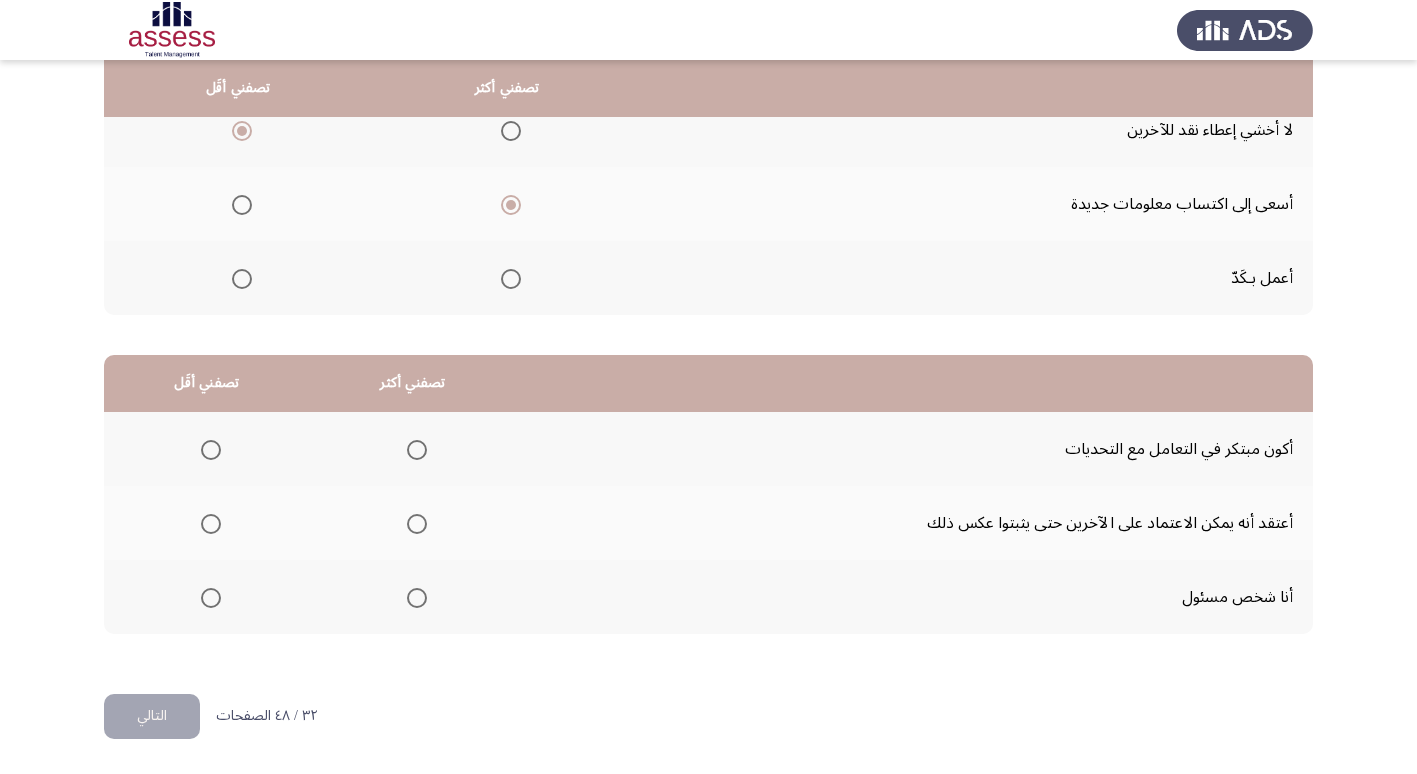 click at bounding box center [417, 598] 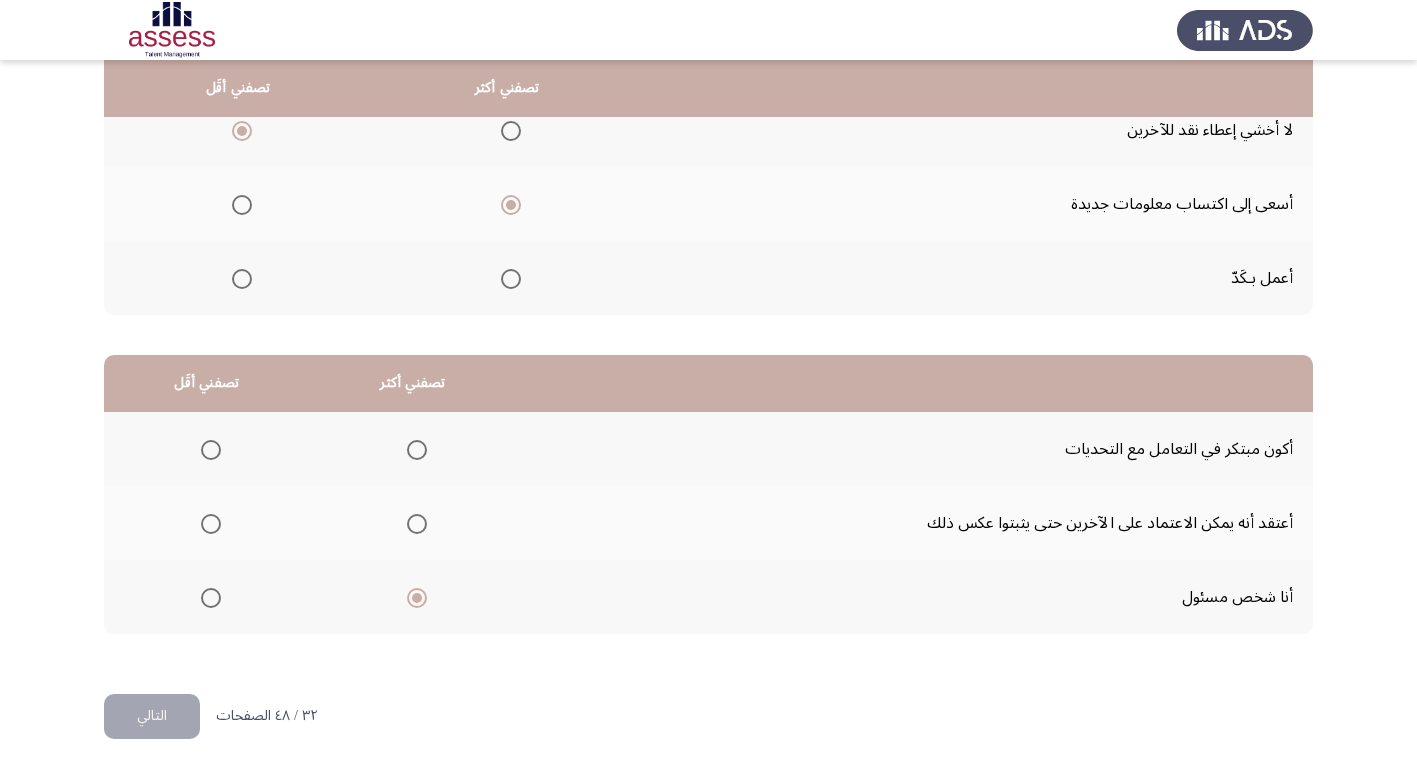 click at bounding box center (211, 450) 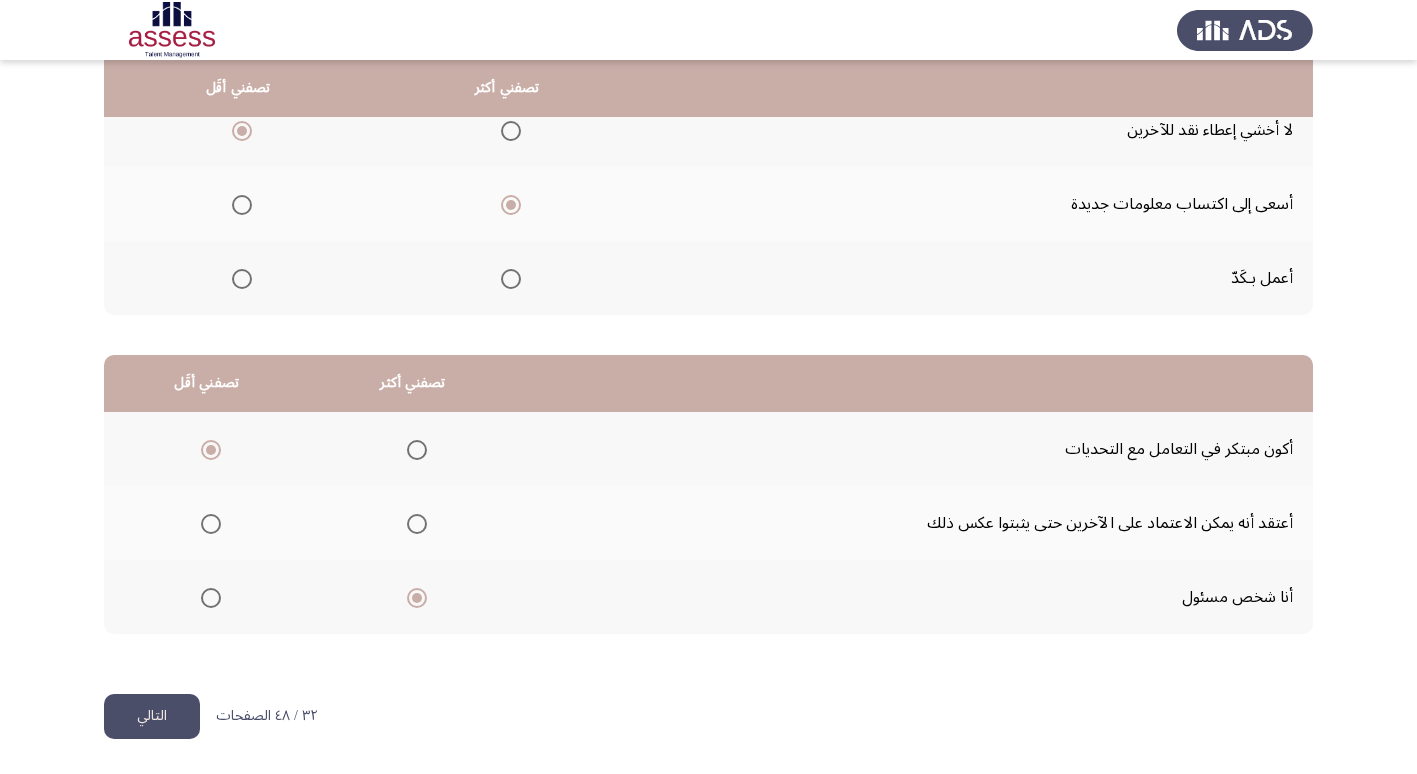 click on "التالي" 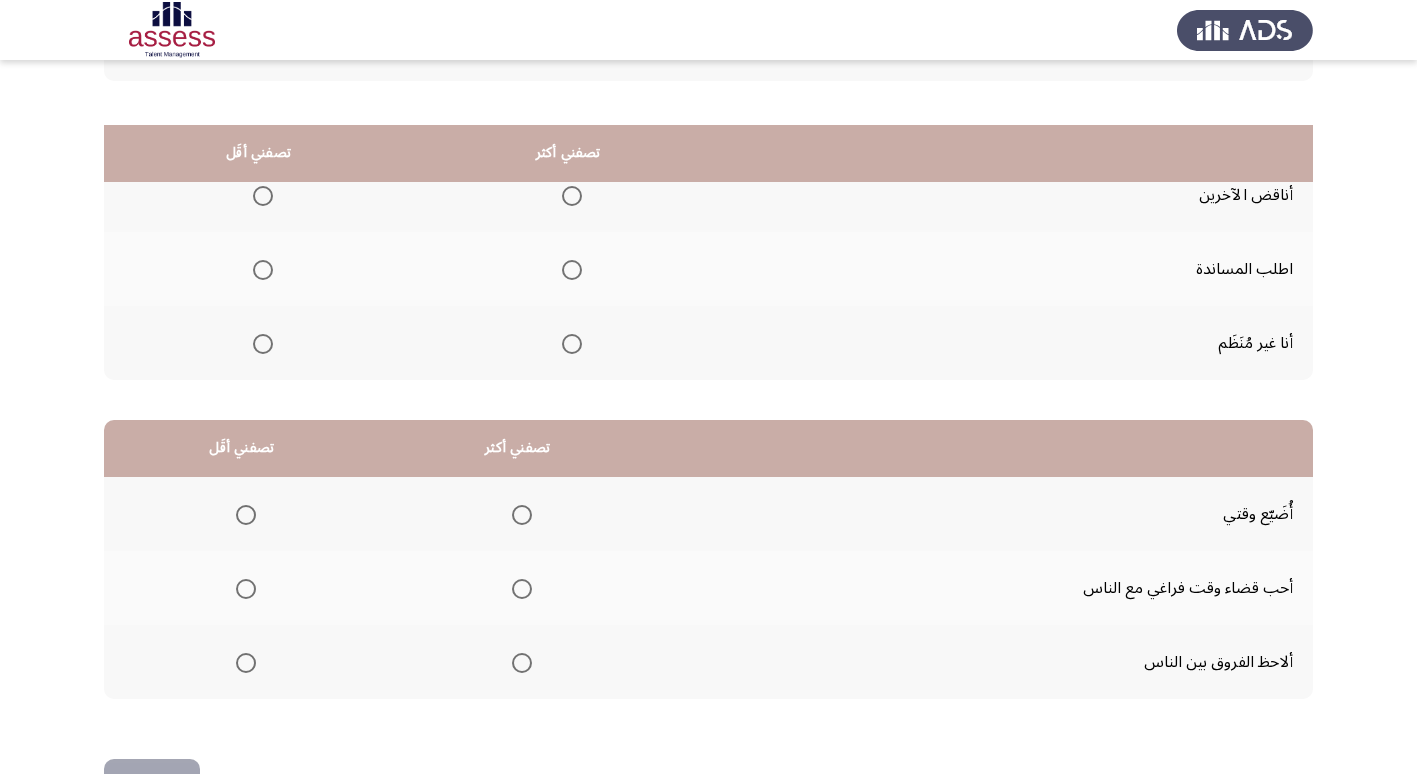 scroll, scrollTop: 136, scrollLeft: 0, axis: vertical 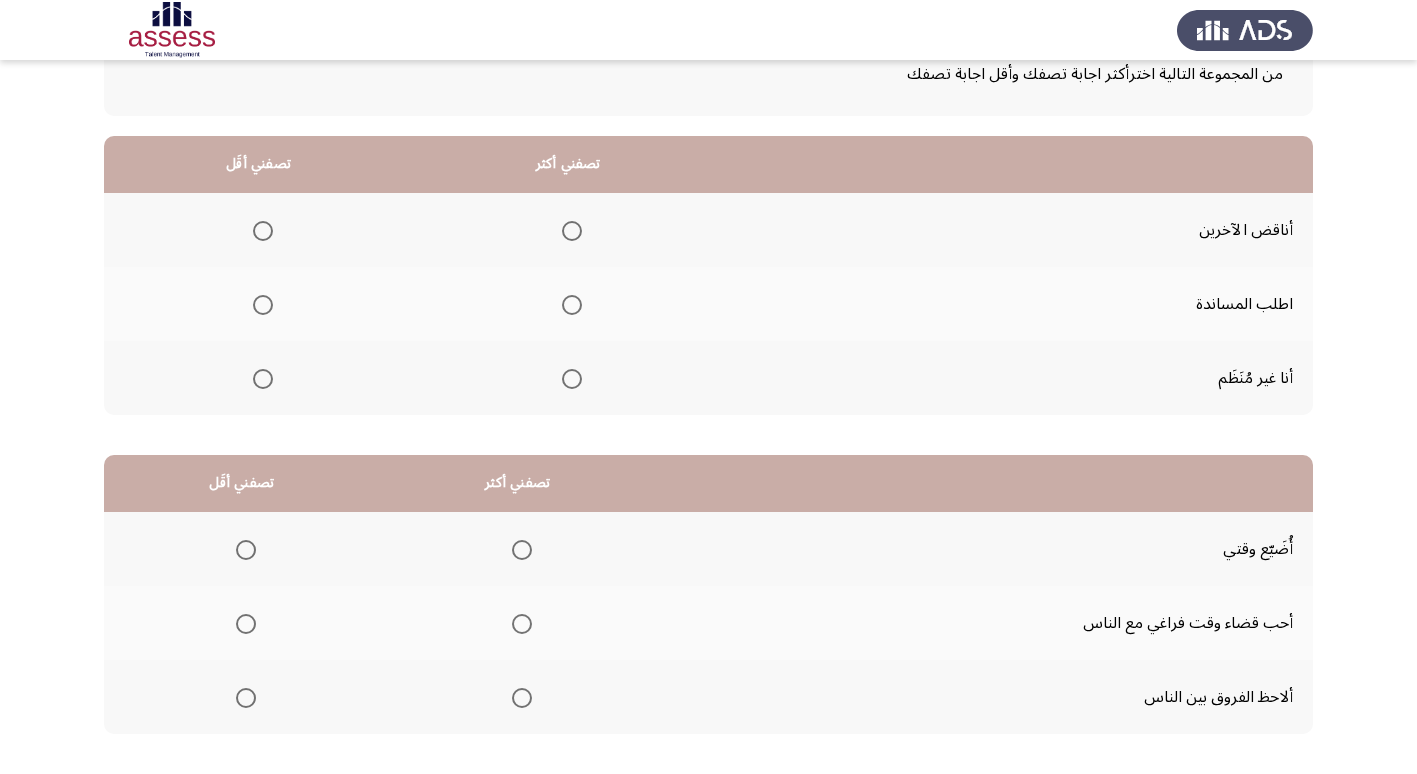 click at bounding box center (263, 379) 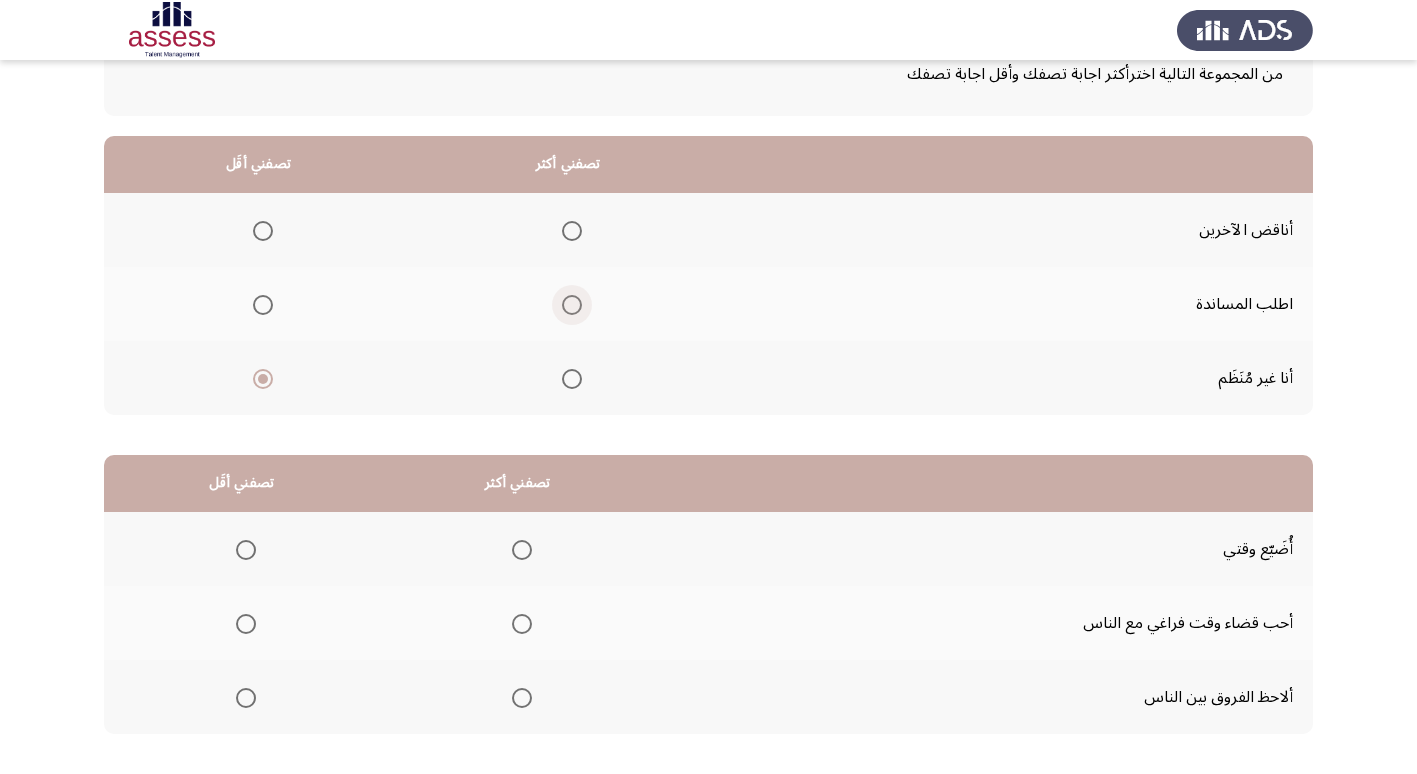 click at bounding box center (572, 305) 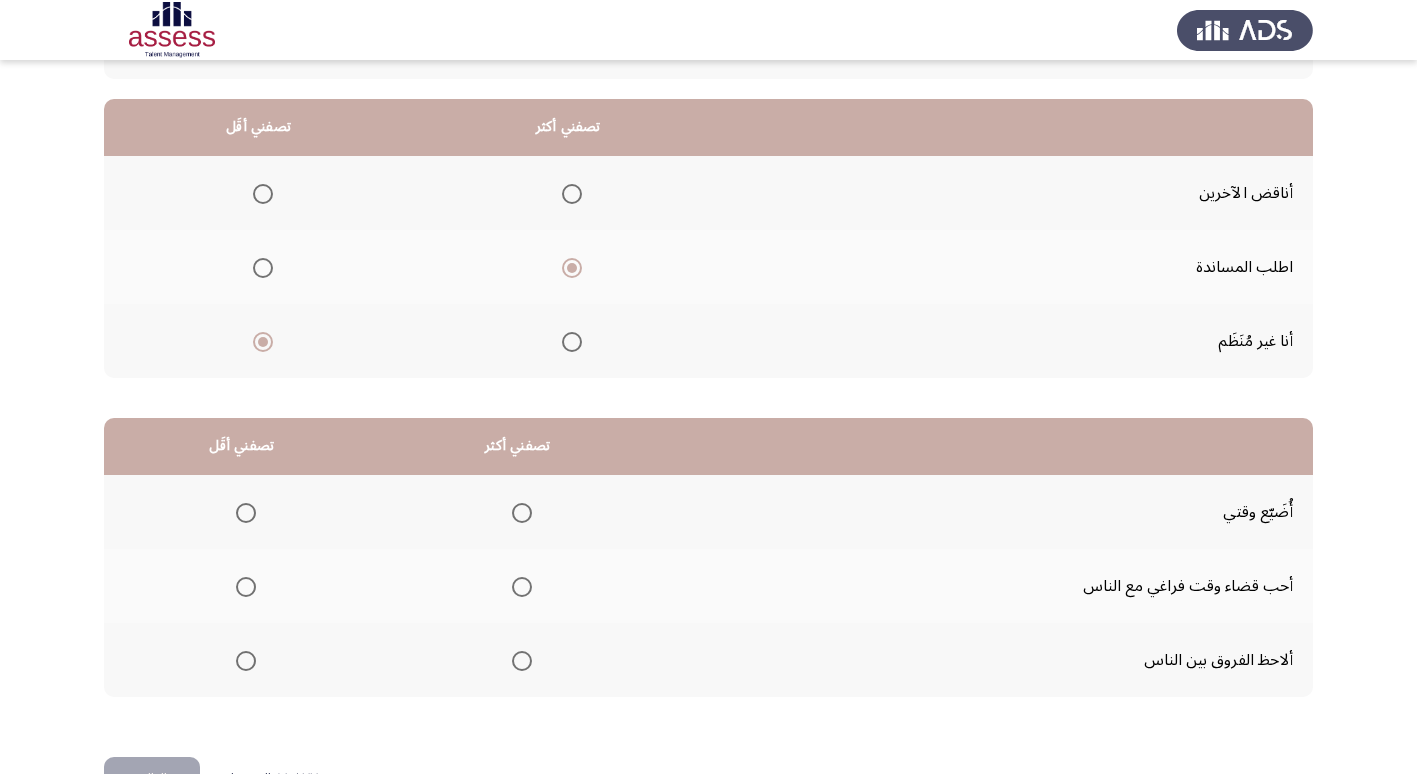 scroll, scrollTop: 236, scrollLeft: 0, axis: vertical 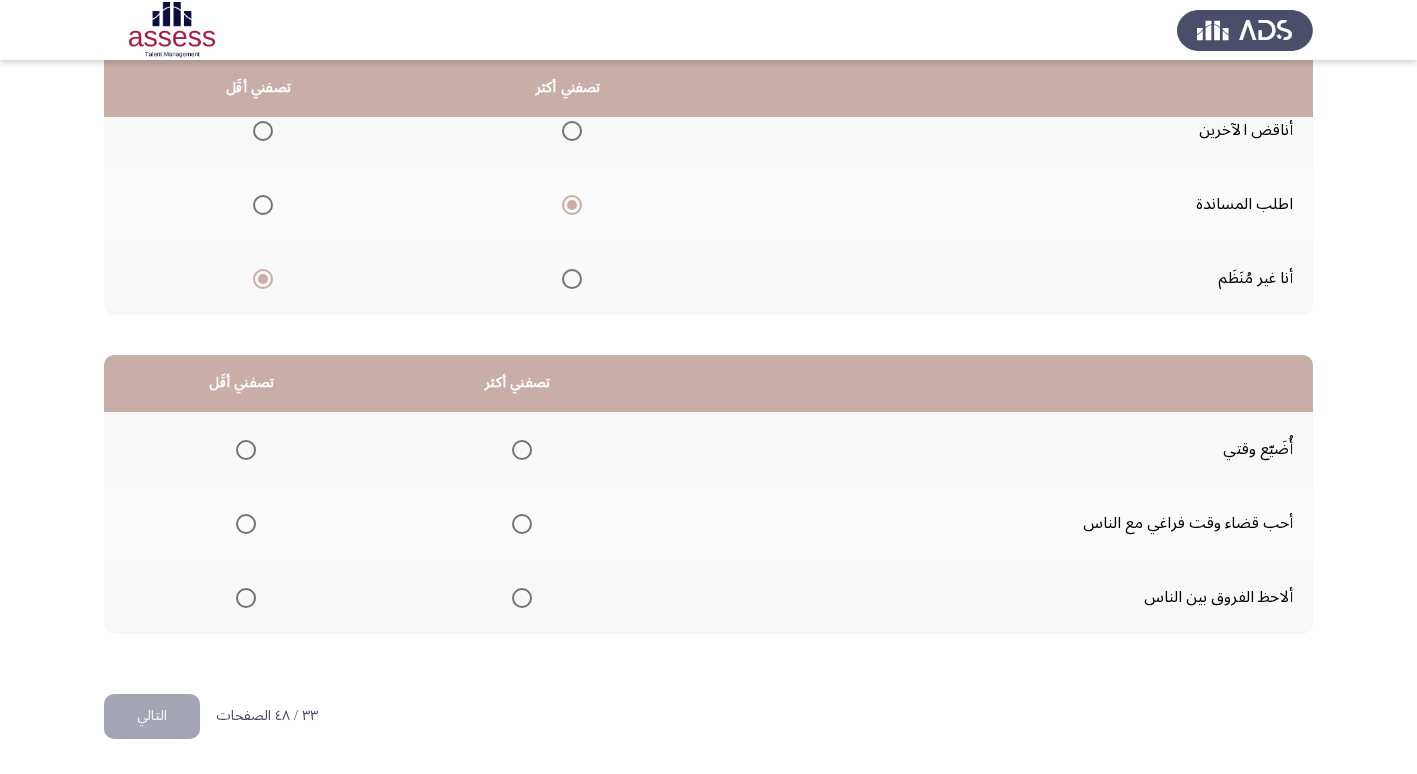 click at bounding box center [246, 450] 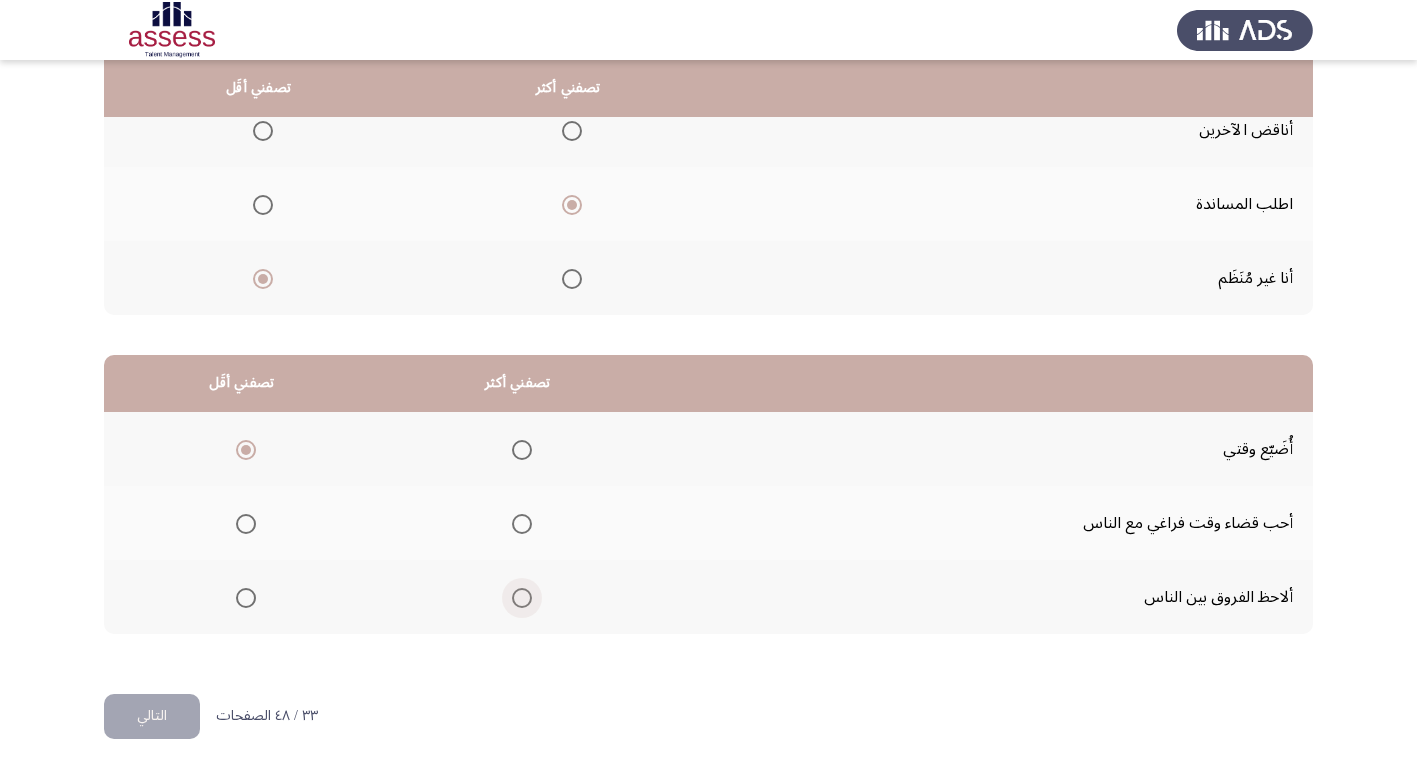 click at bounding box center (522, 598) 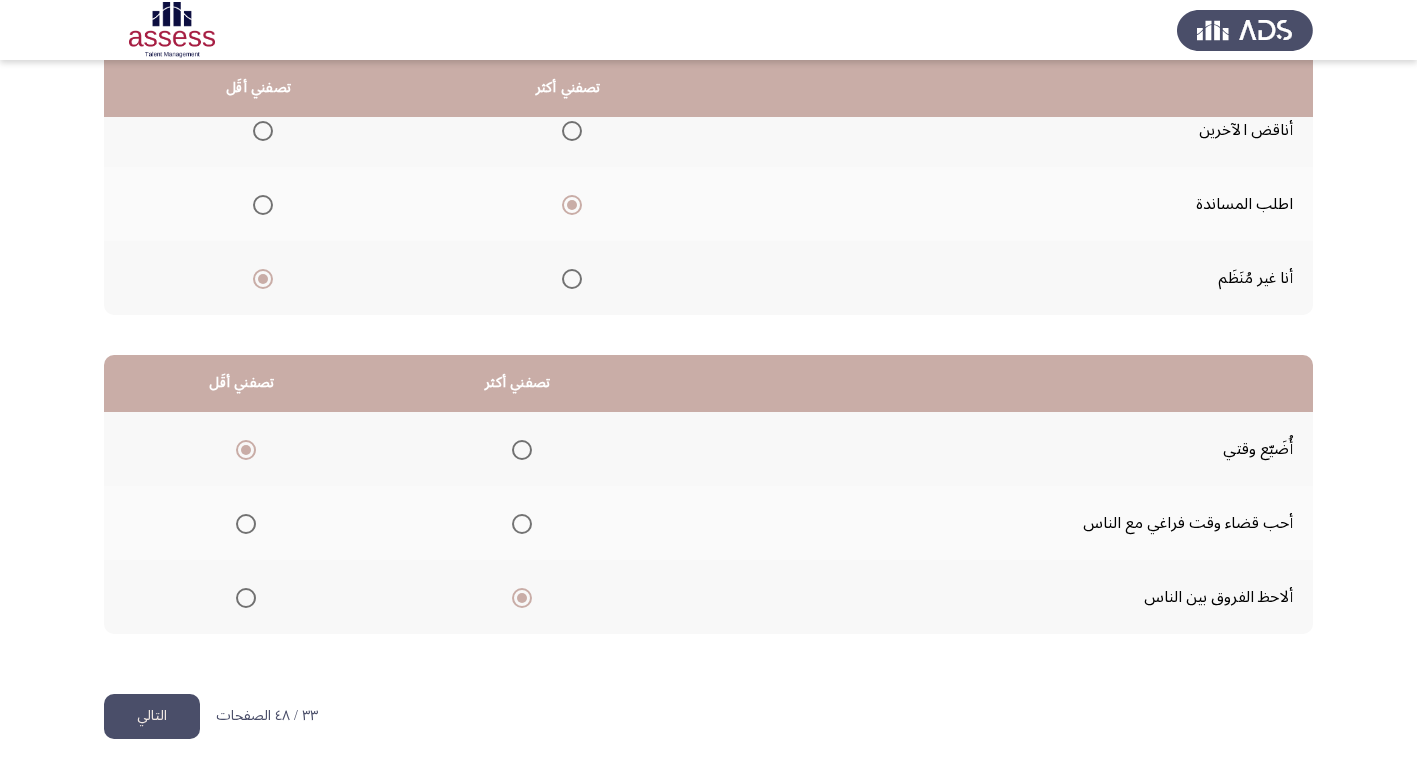 click on "التالي" 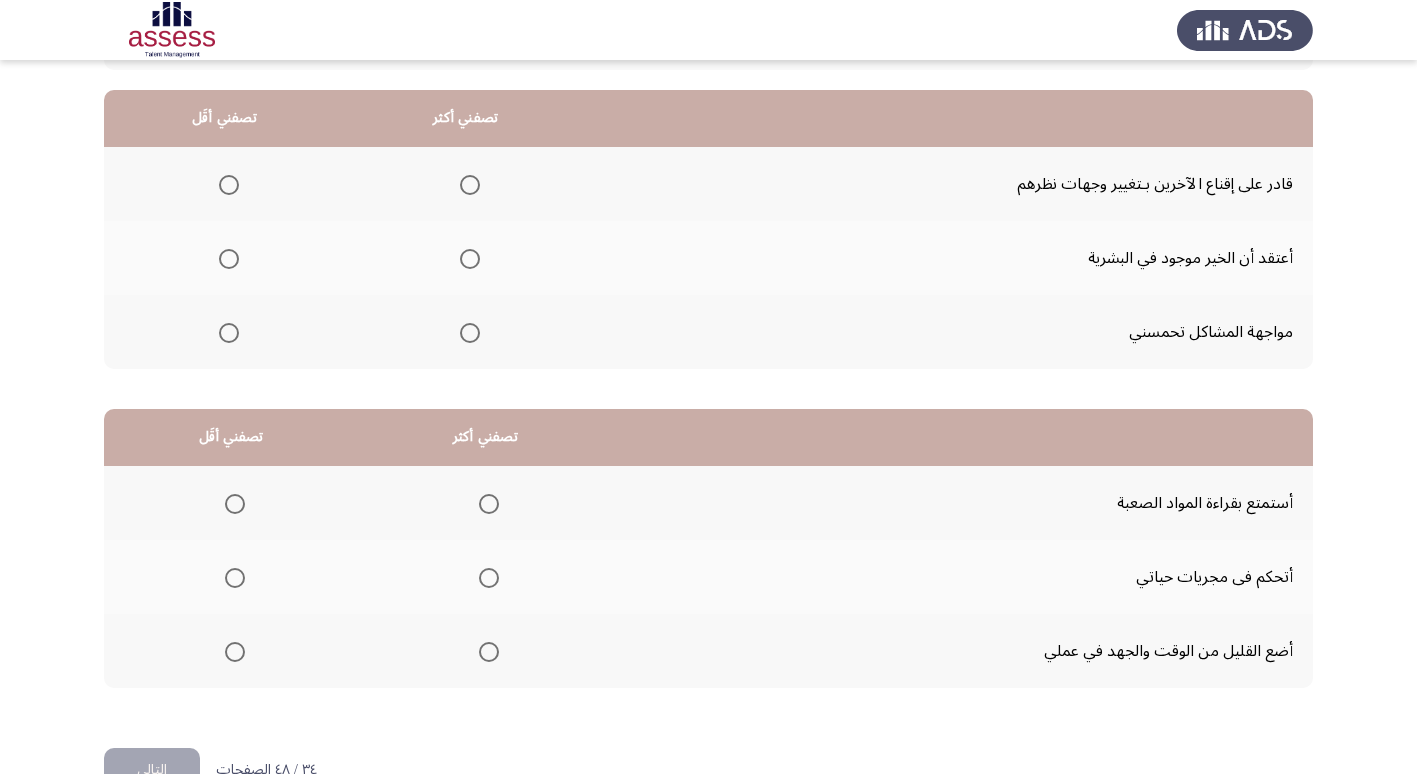 scroll, scrollTop: 200, scrollLeft: 0, axis: vertical 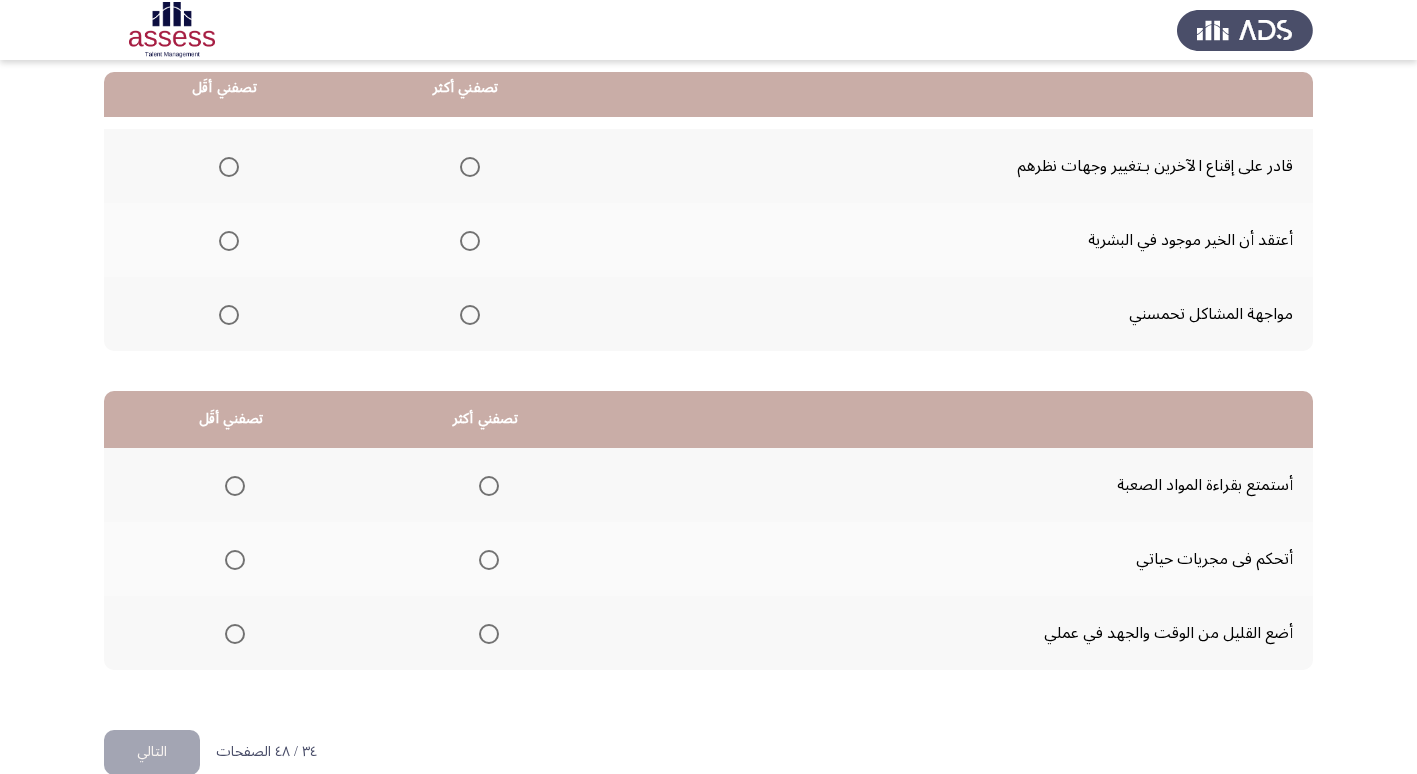 click at bounding box center (470, 167) 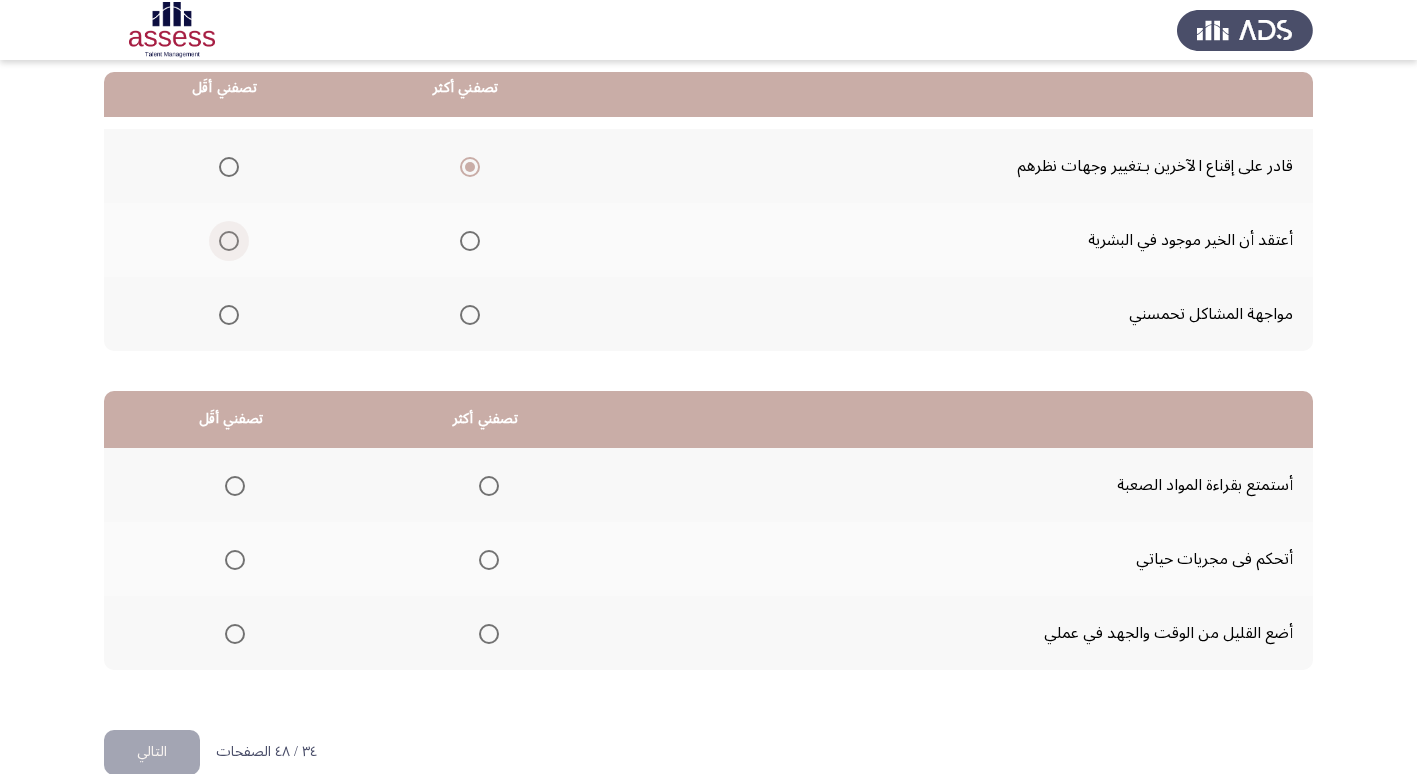 click at bounding box center [229, 241] 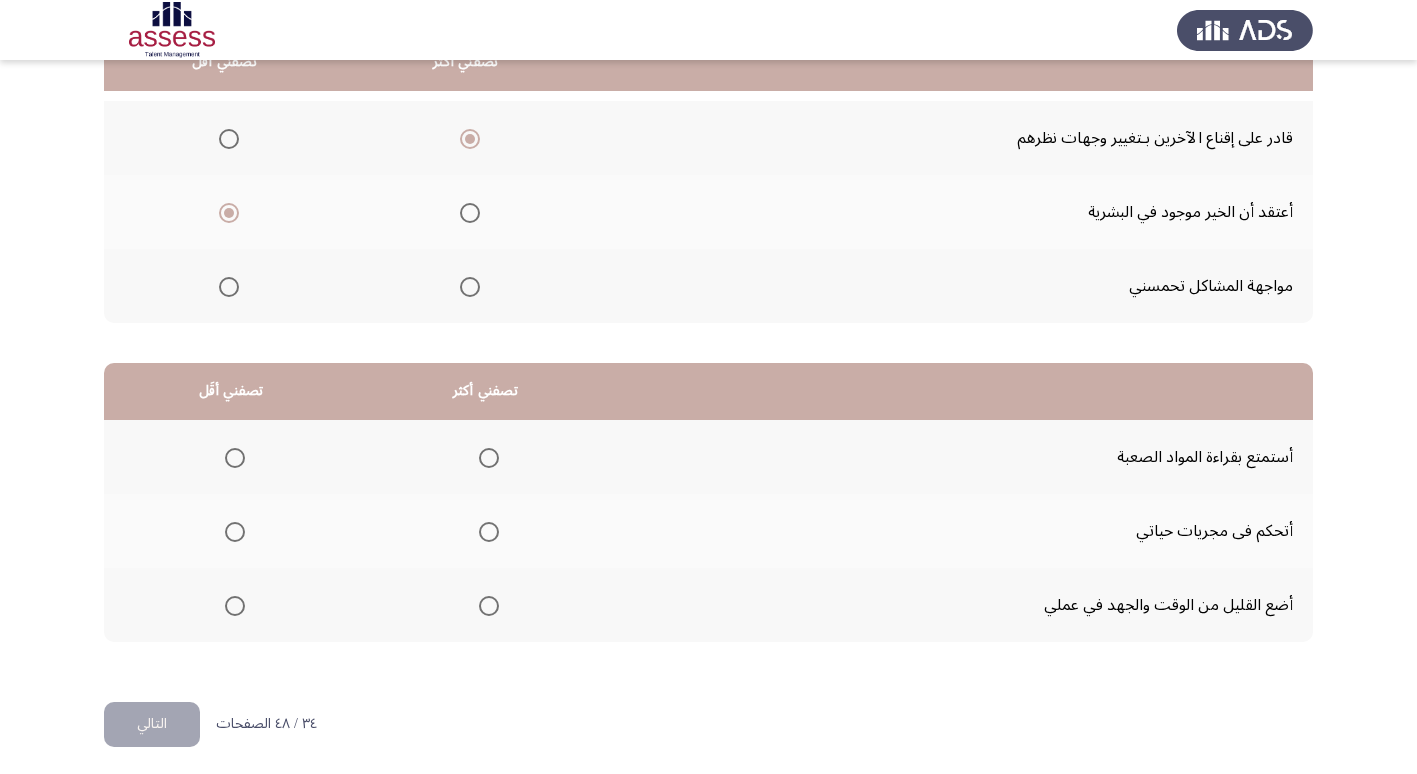 scroll, scrollTop: 236, scrollLeft: 0, axis: vertical 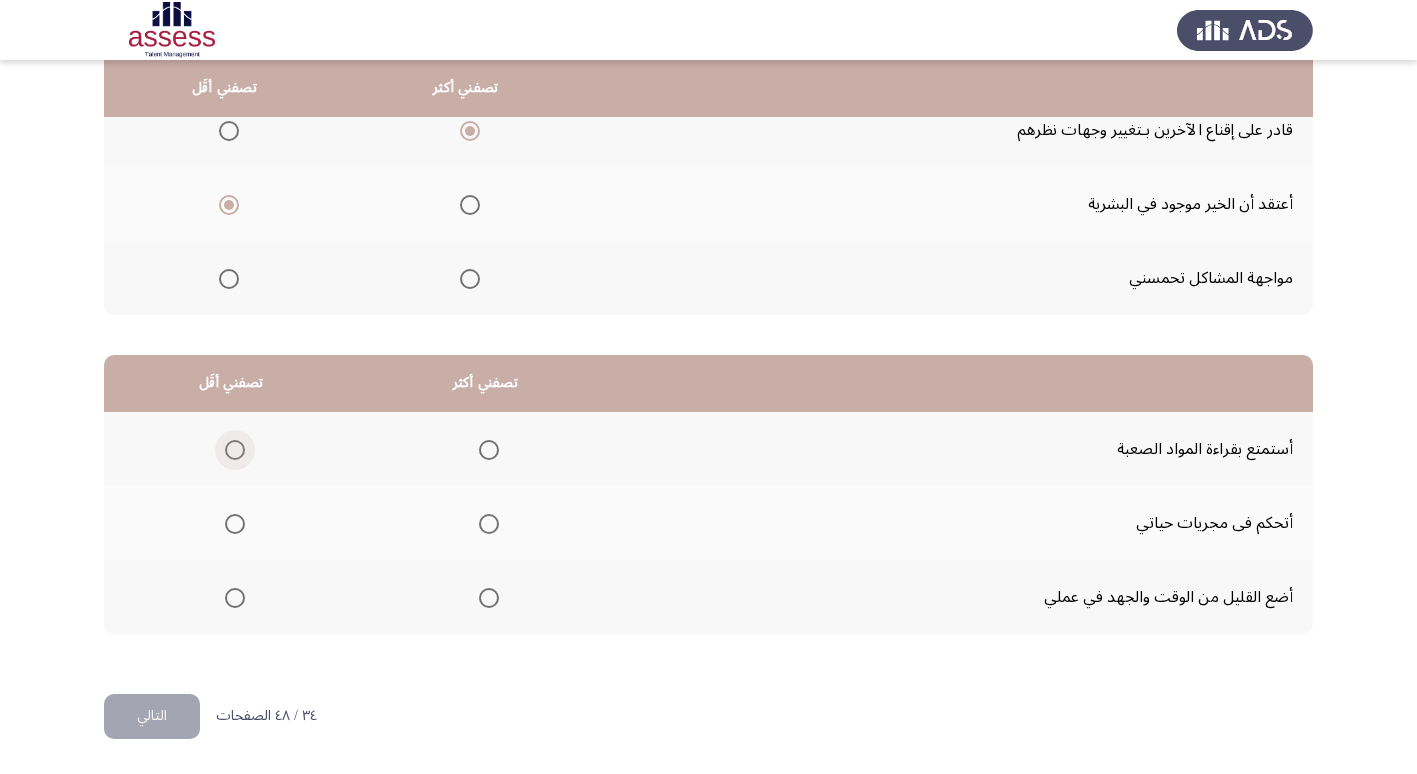 click at bounding box center [235, 450] 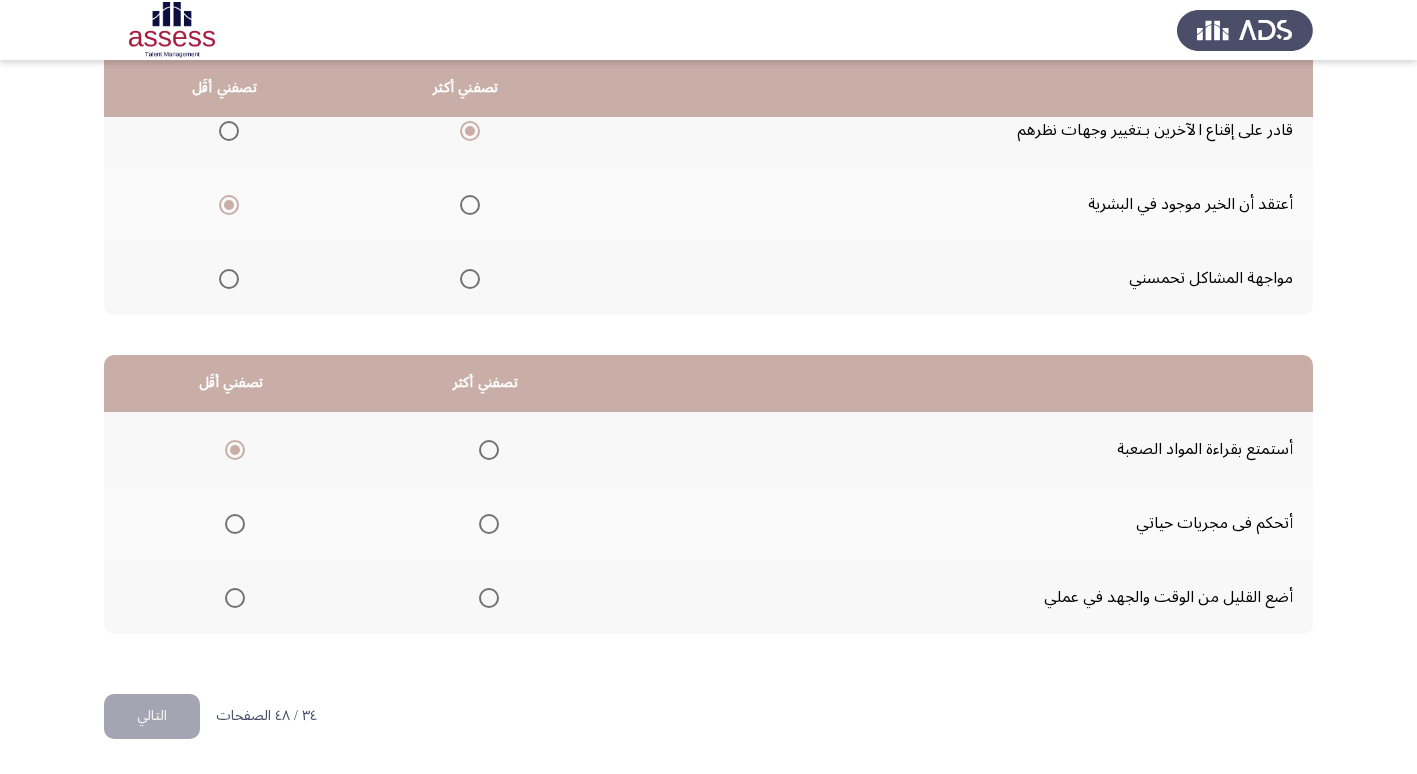 click at bounding box center [235, 598] 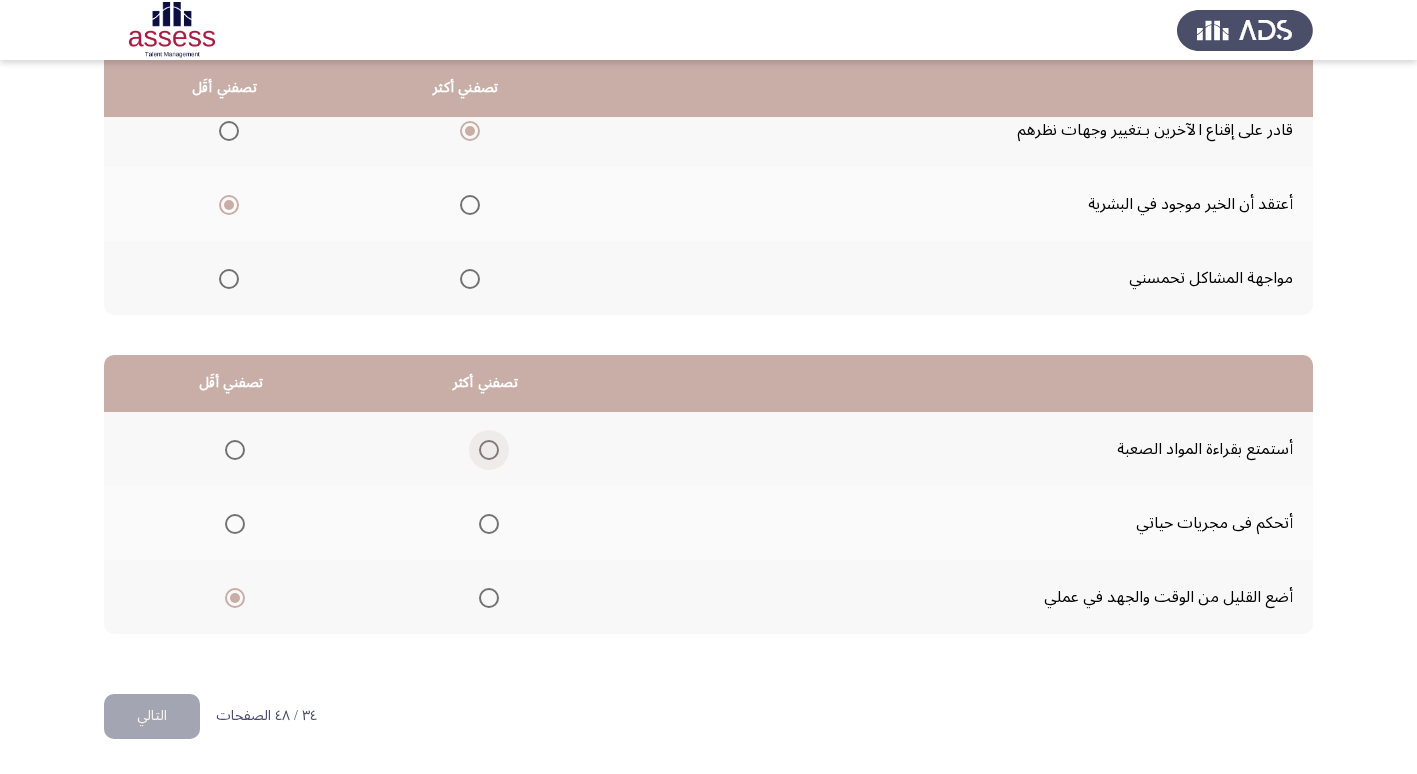 click at bounding box center (489, 450) 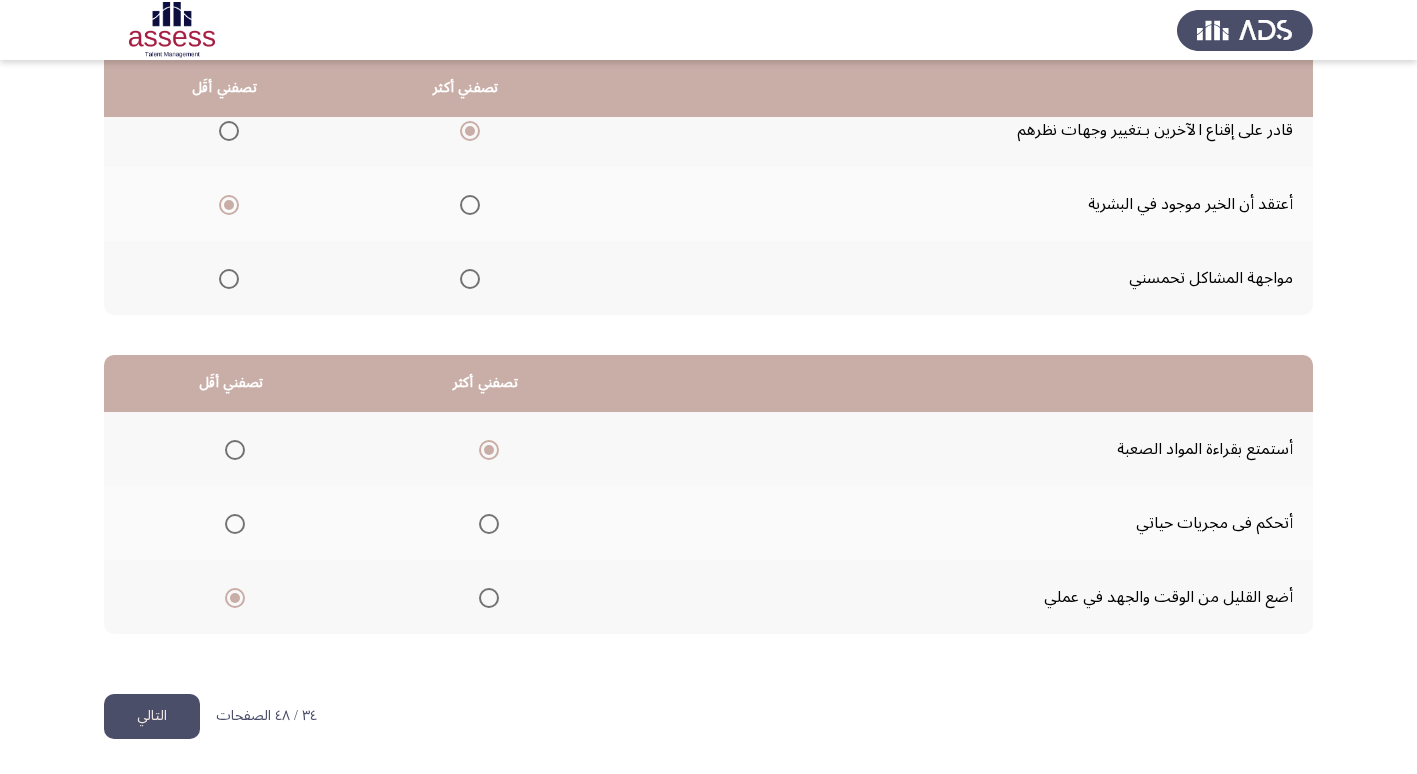 click at bounding box center (489, 524) 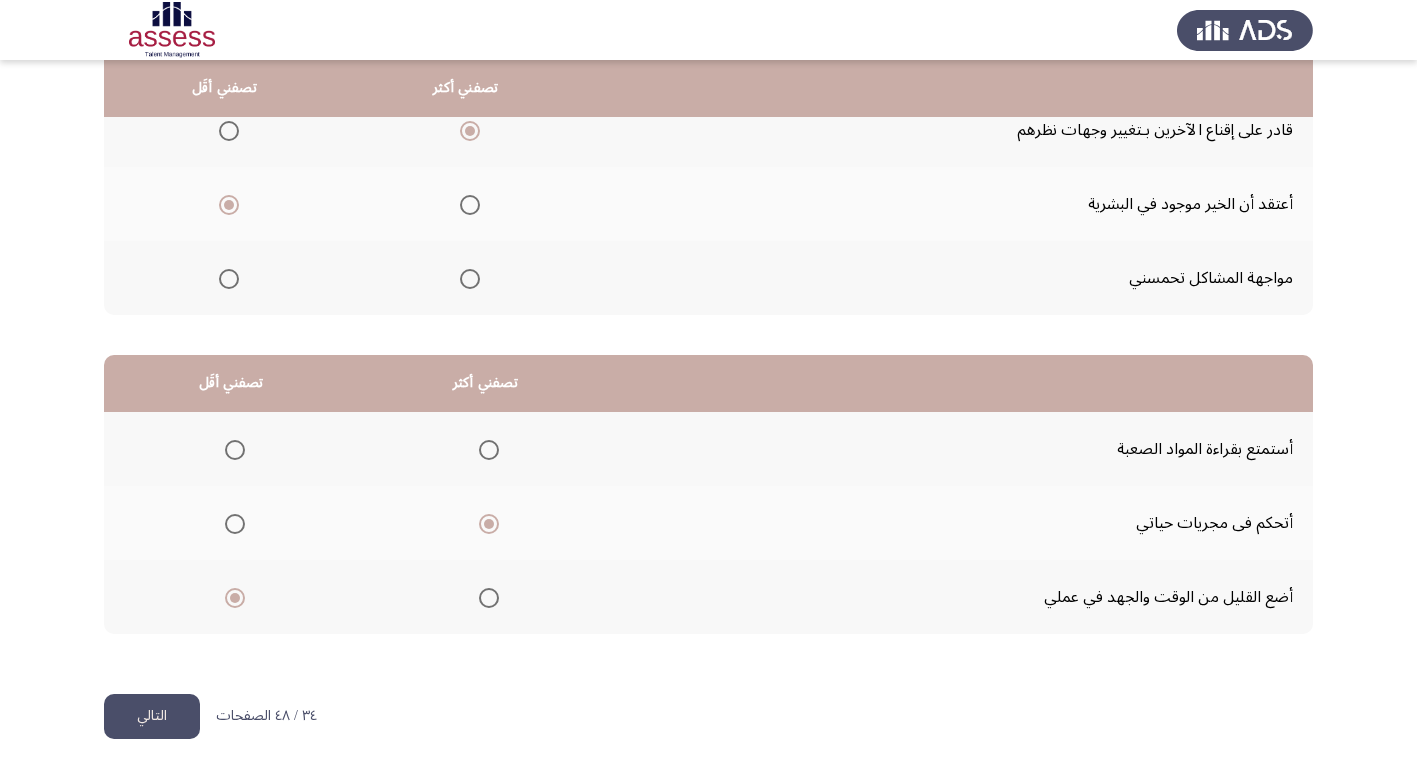 click on "التالي" 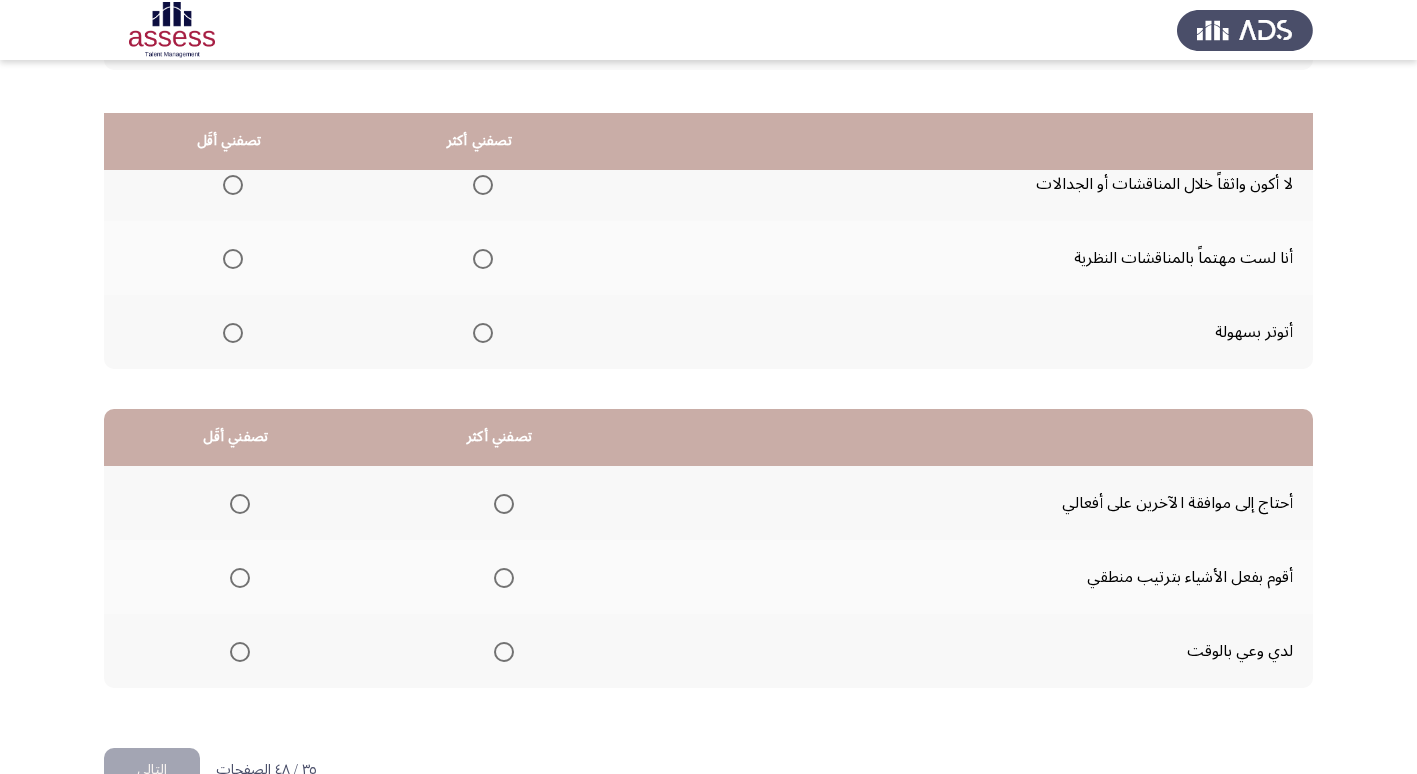 scroll, scrollTop: 236, scrollLeft: 0, axis: vertical 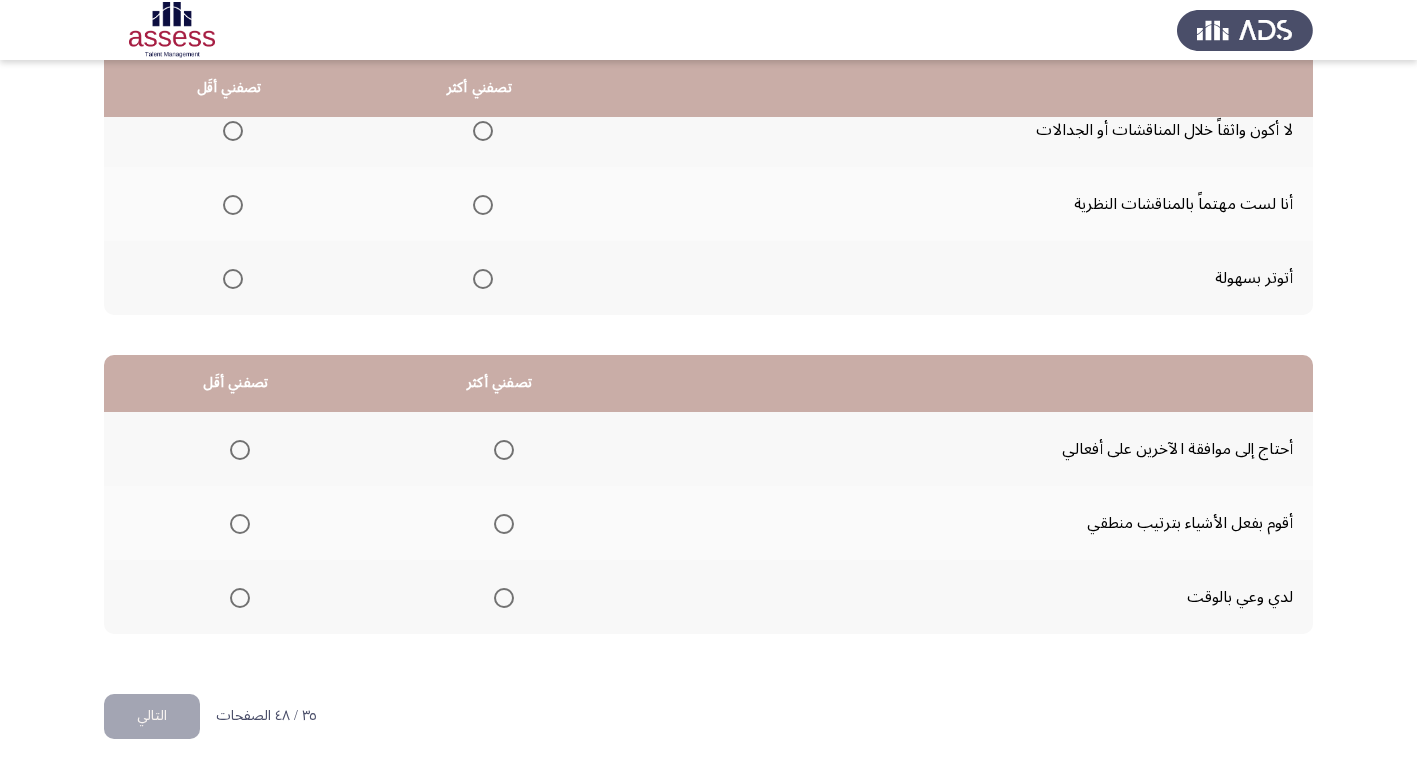 click at bounding box center (233, 279) 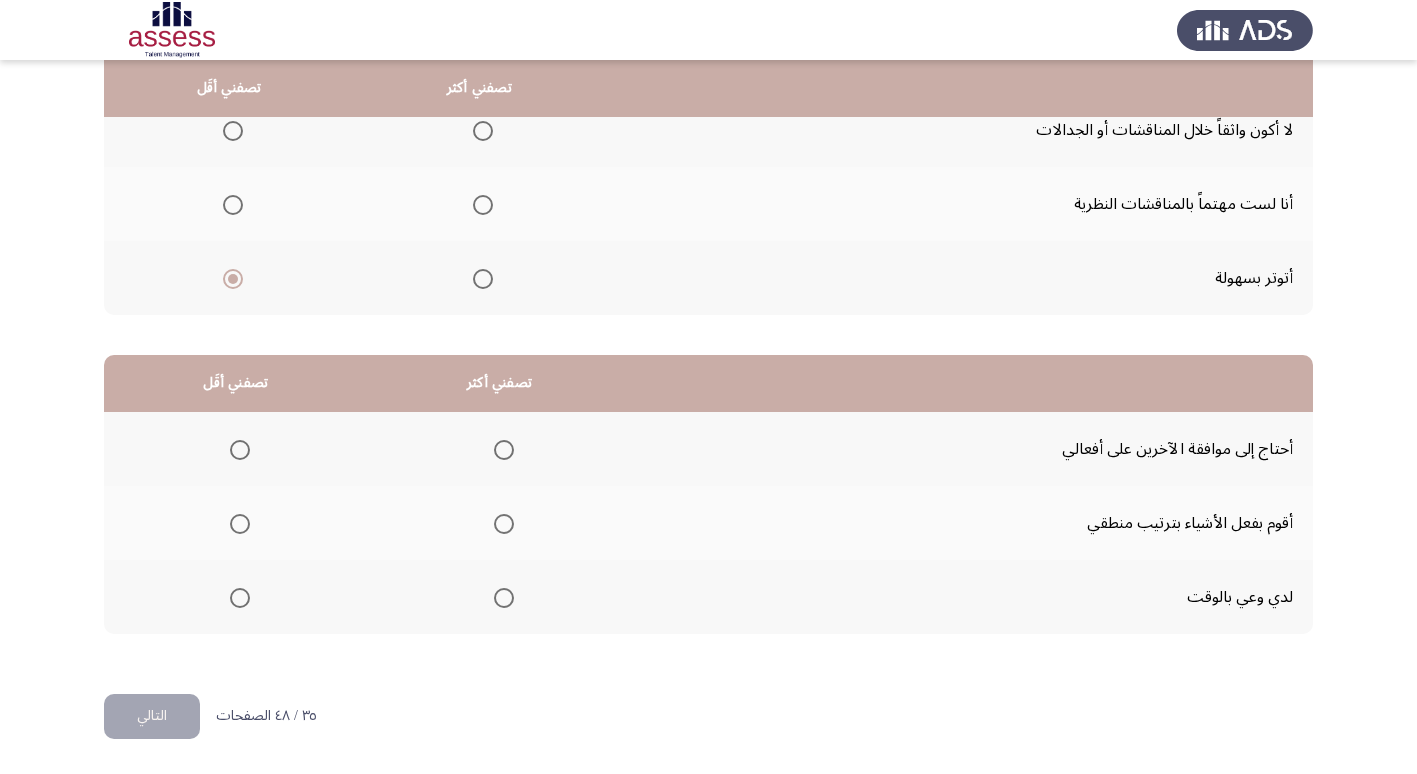 click at bounding box center [483, 205] 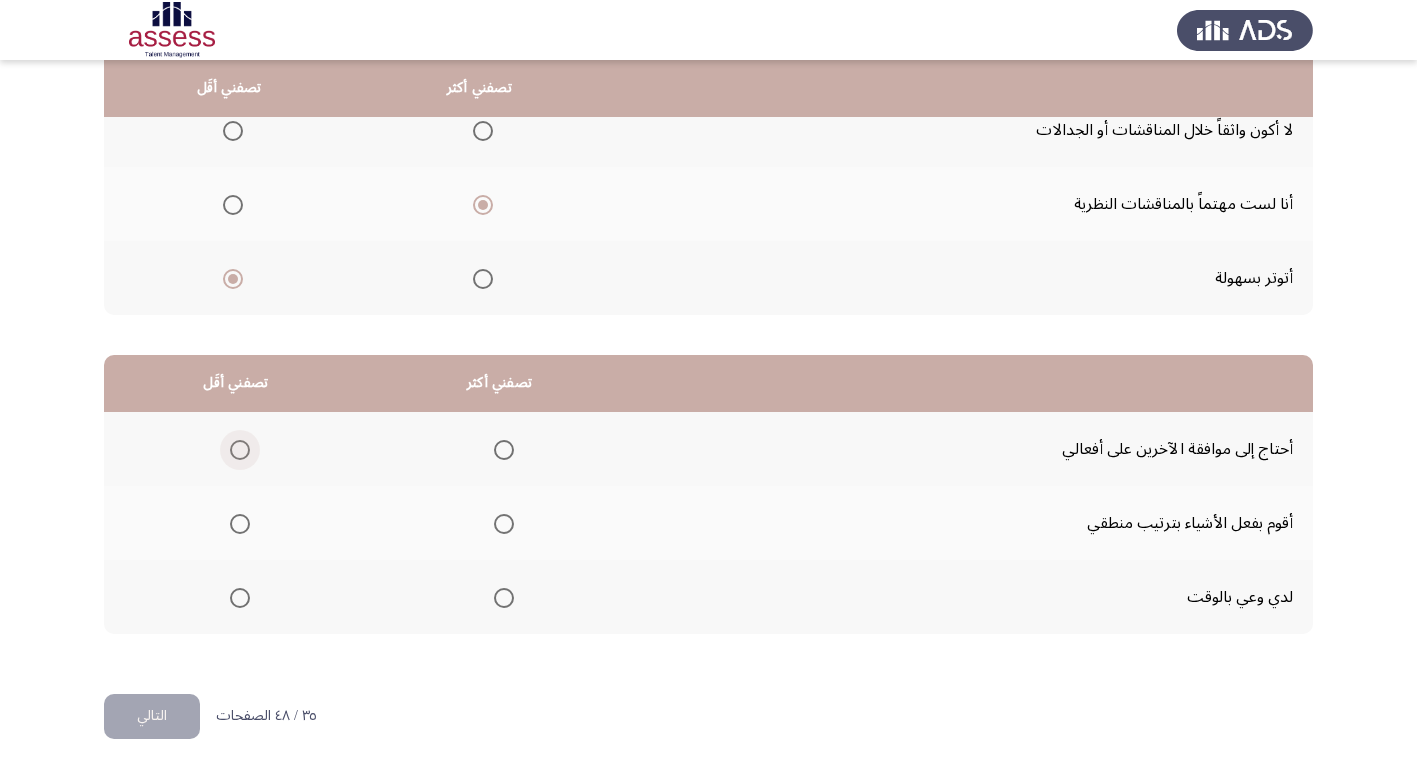 click at bounding box center [240, 450] 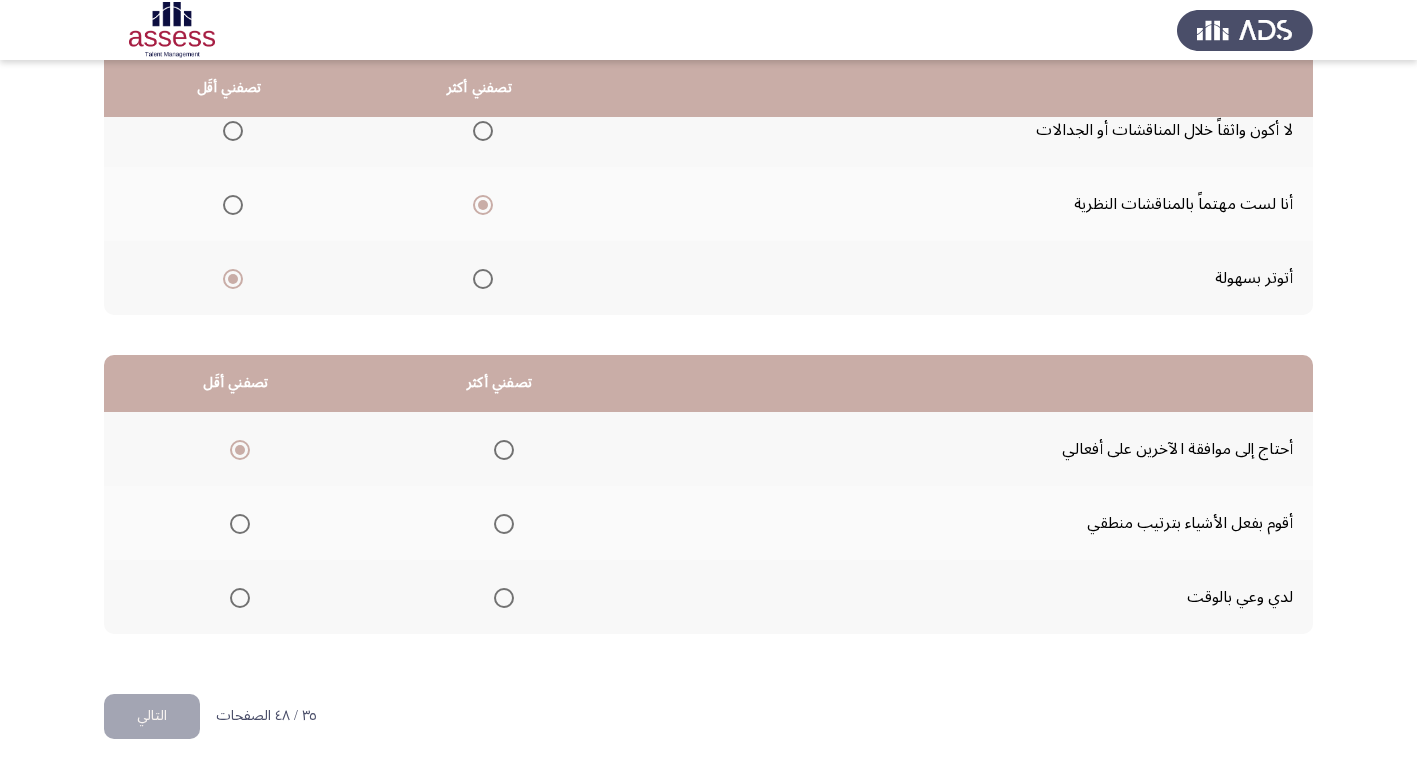 click at bounding box center (504, 524) 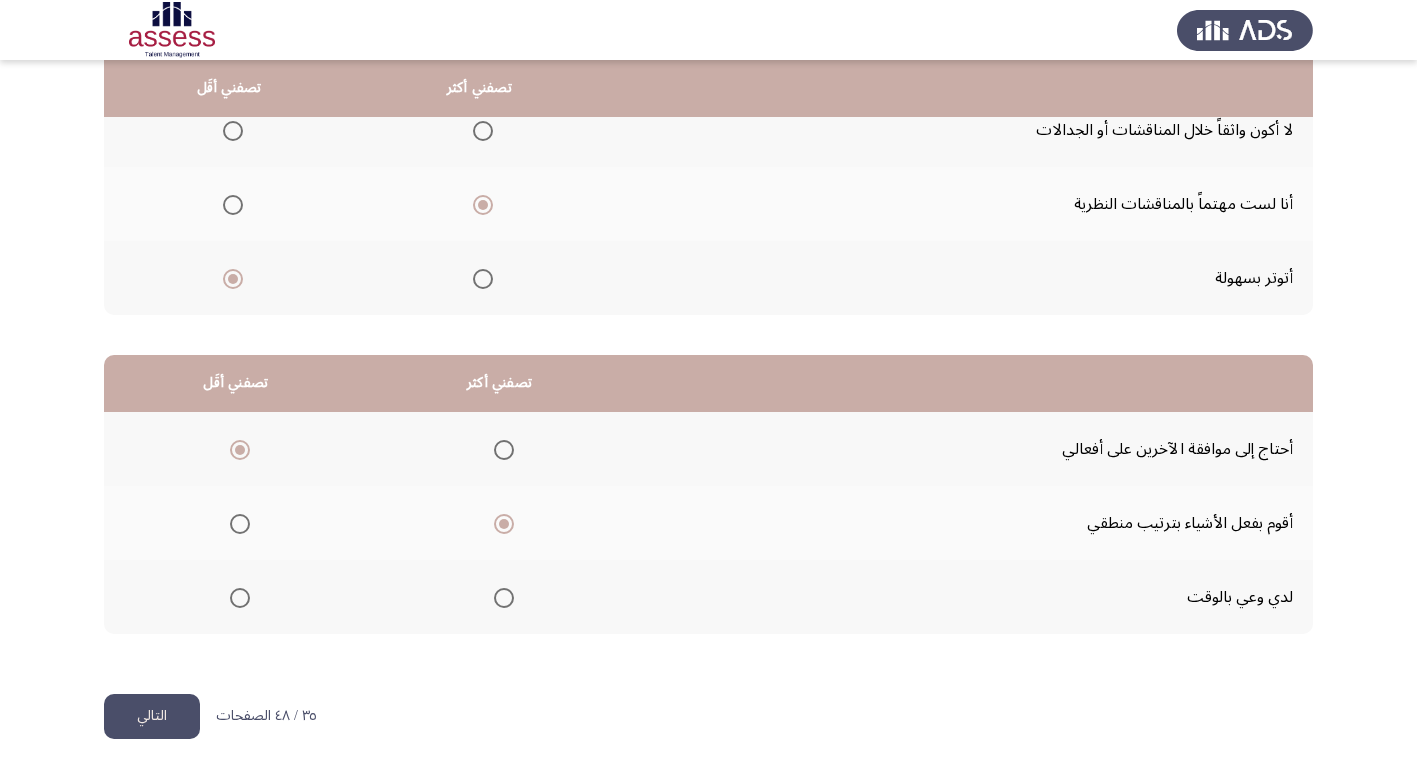 click at bounding box center (504, 598) 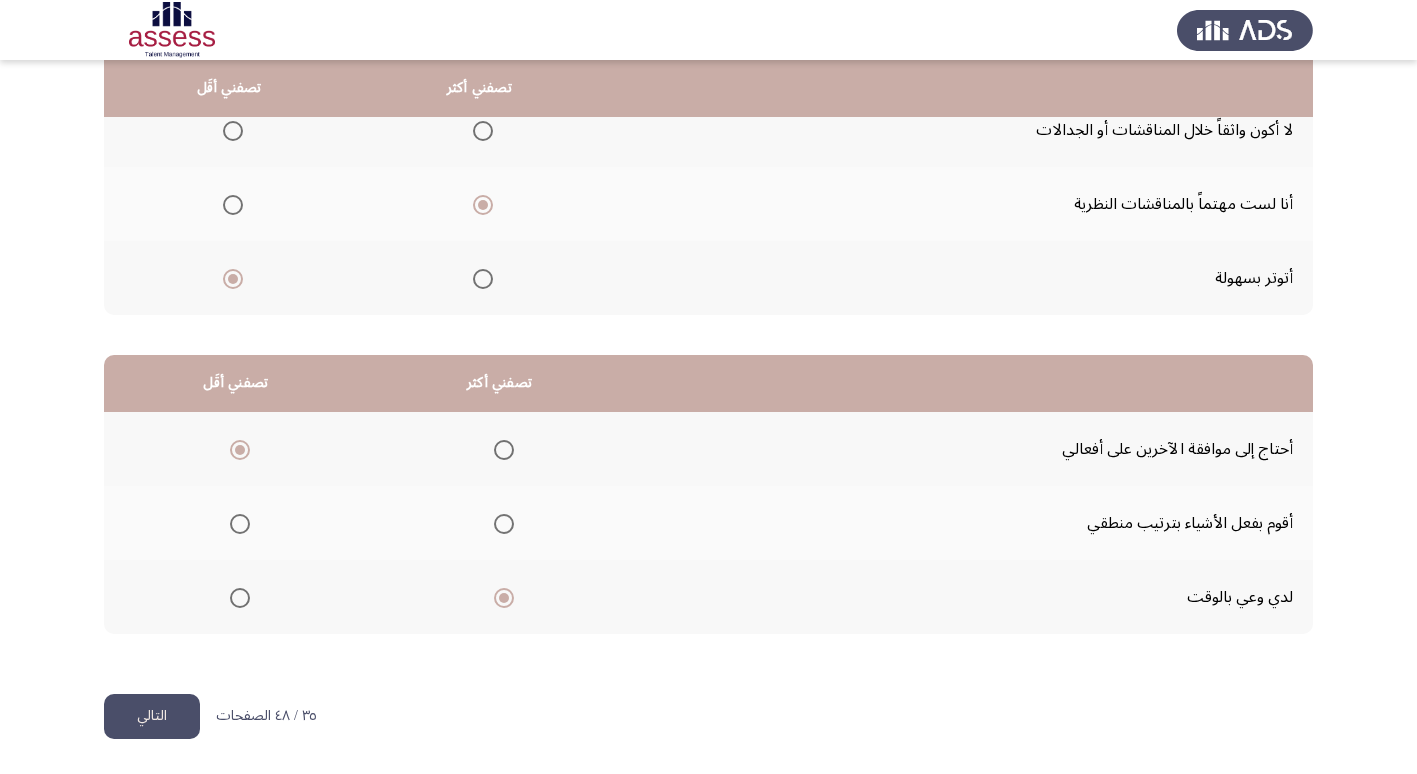 click on "التالي" 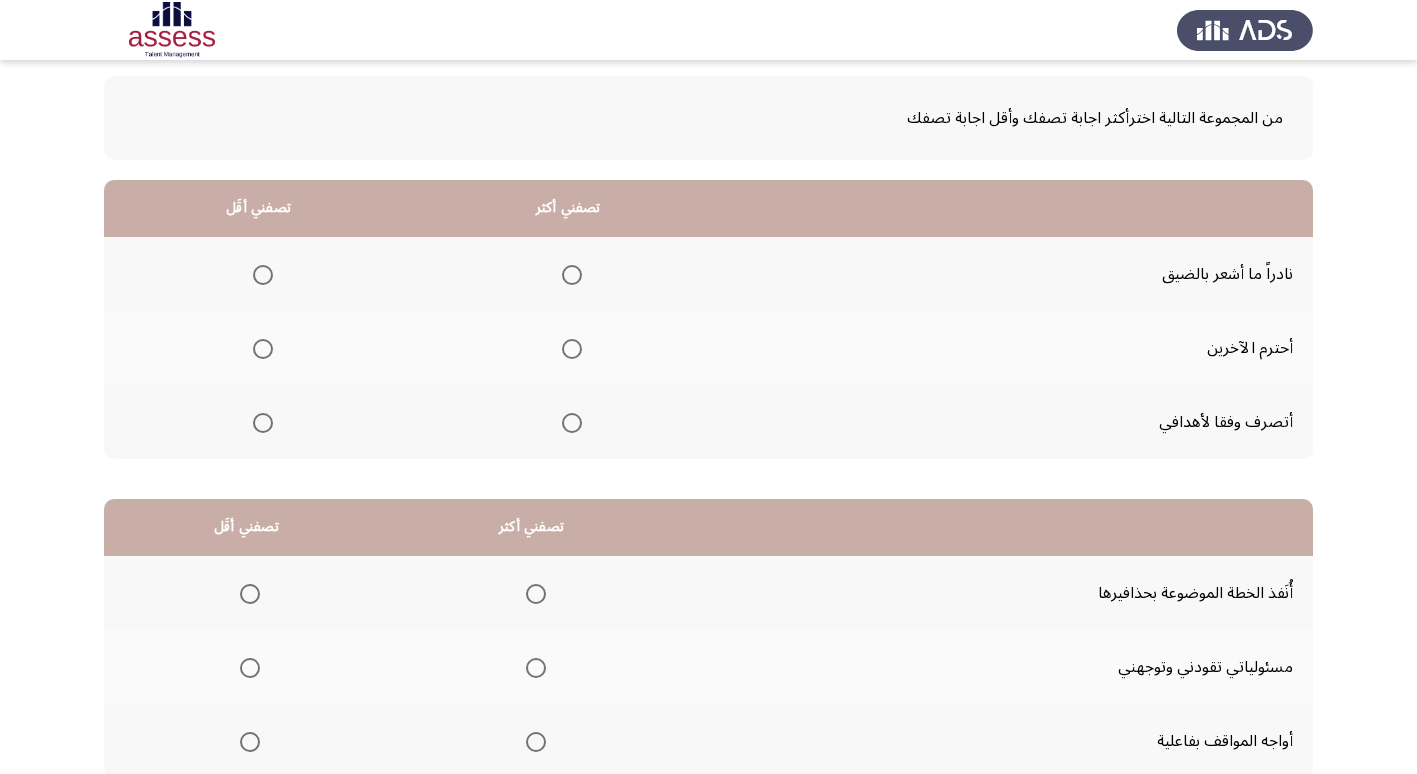 scroll, scrollTop: 200, scrollLeft: 0, axis: vertical 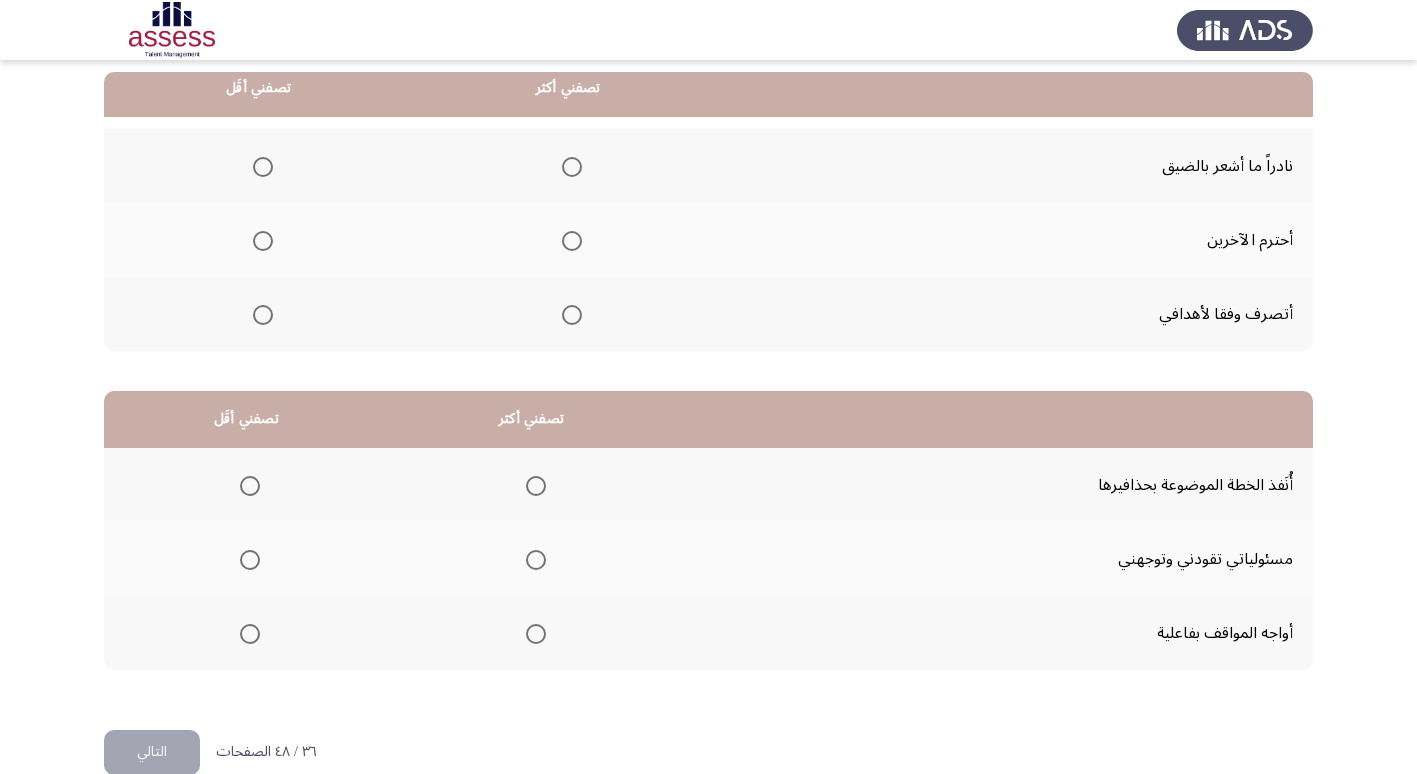 click at bounding box center [572, 315] 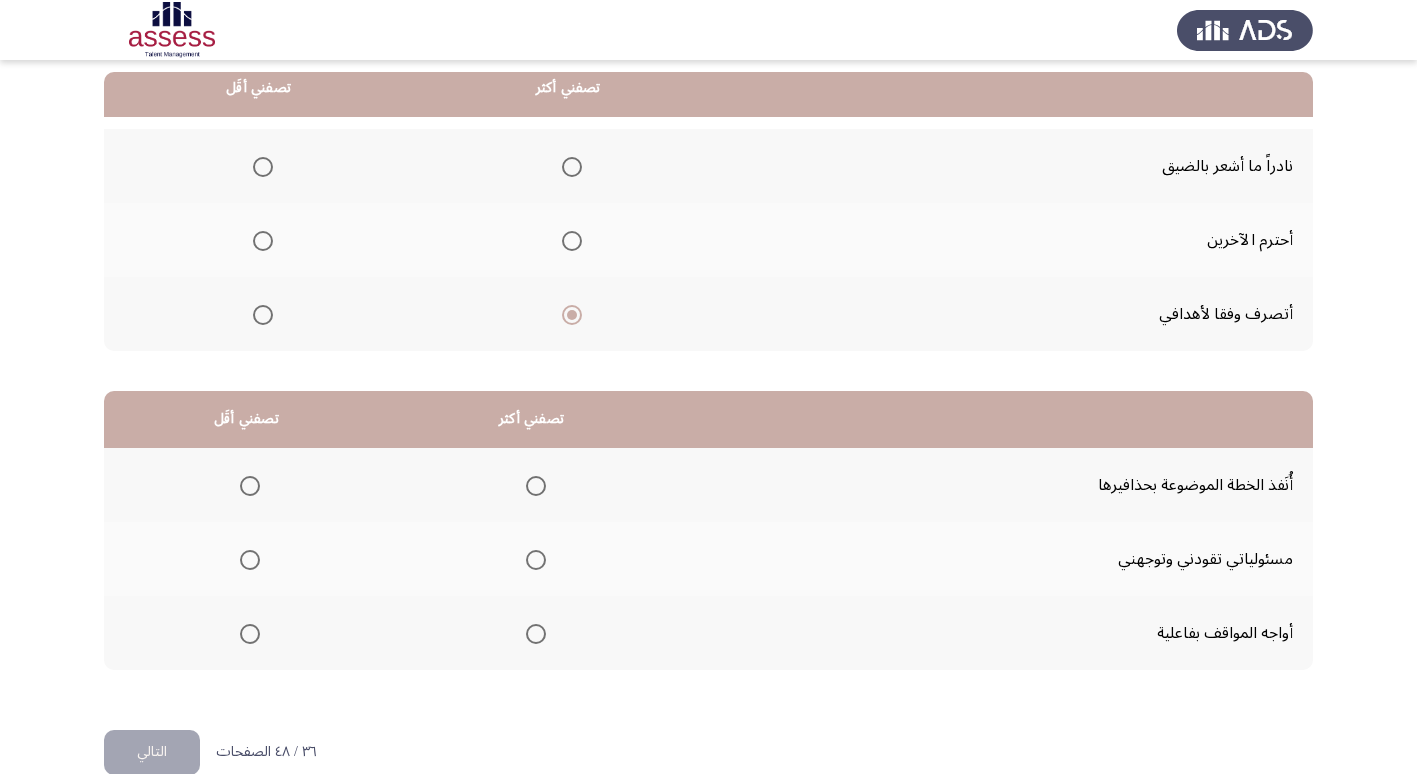click at bounding box center [263, 167] 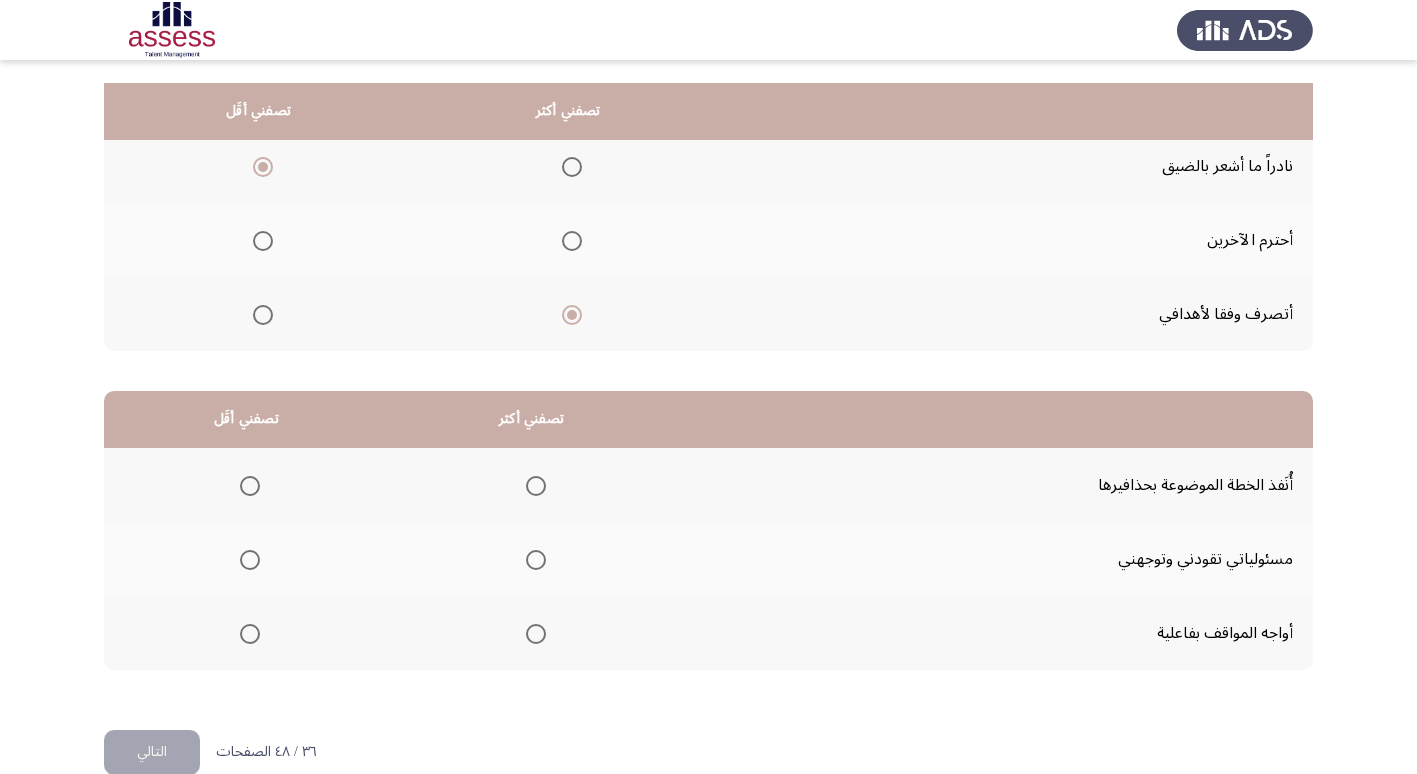 scroll, scrollTop: 236, scrollLeft: 0, axis: vertical 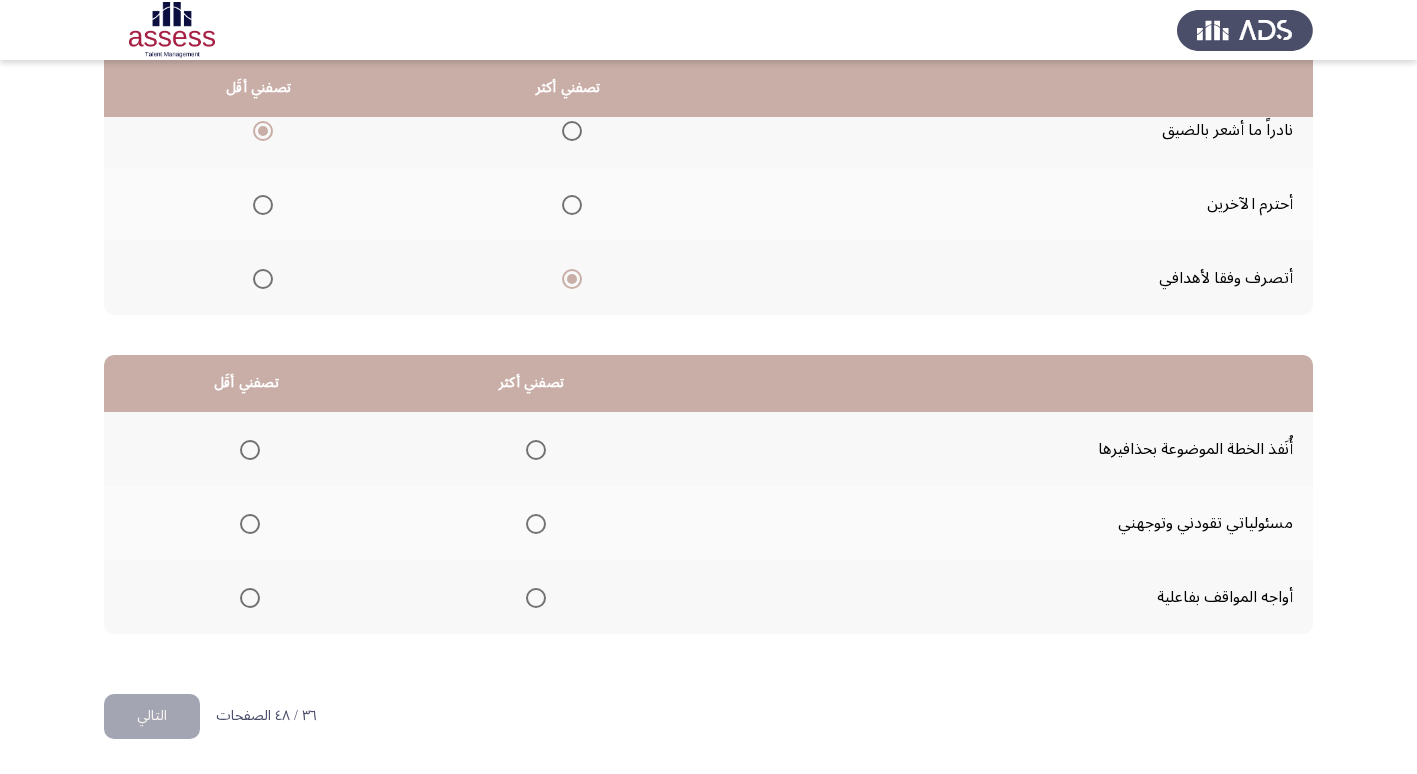 click at bounding box center (250, 450) 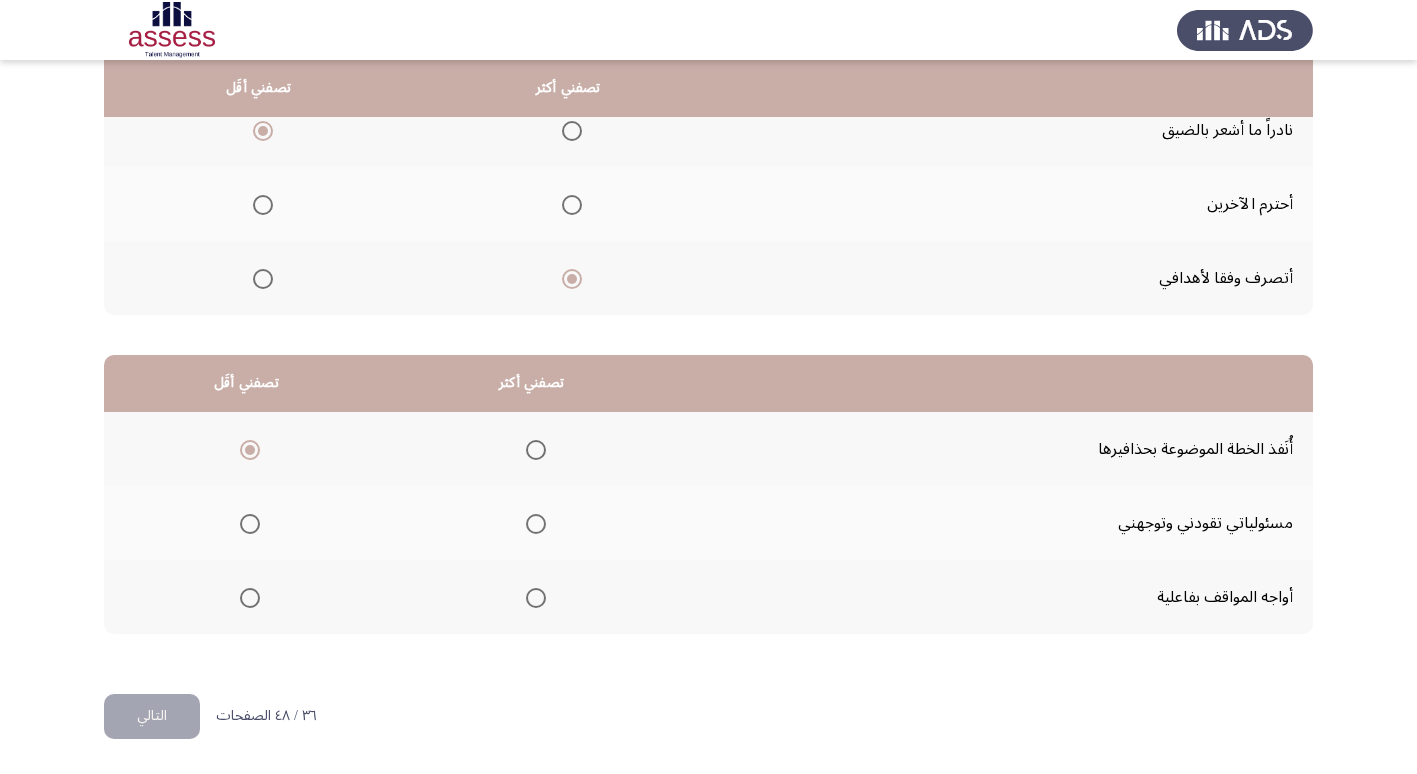 click at bounding box center [536, 598] 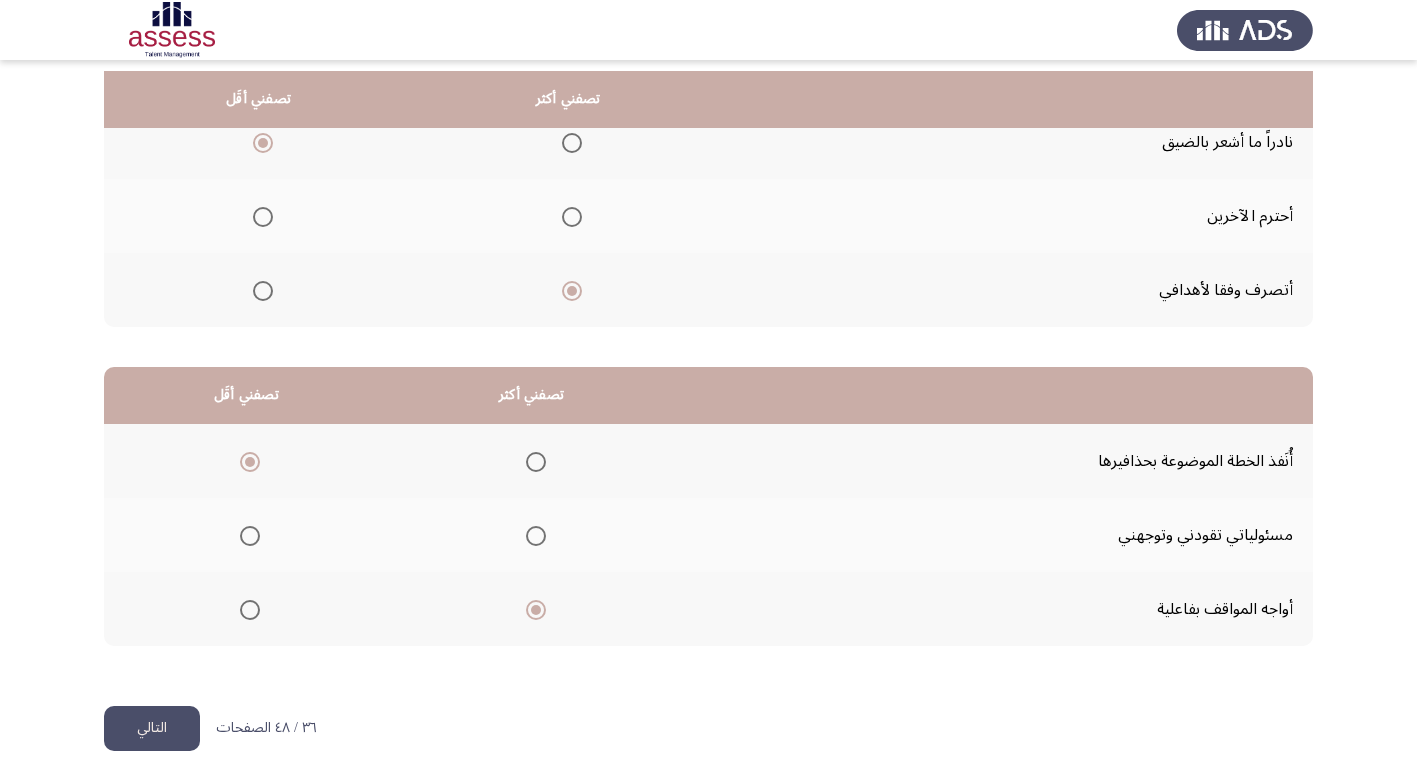 scroll, scrollTop: 236, scrollLeft: 0, axis: vertical 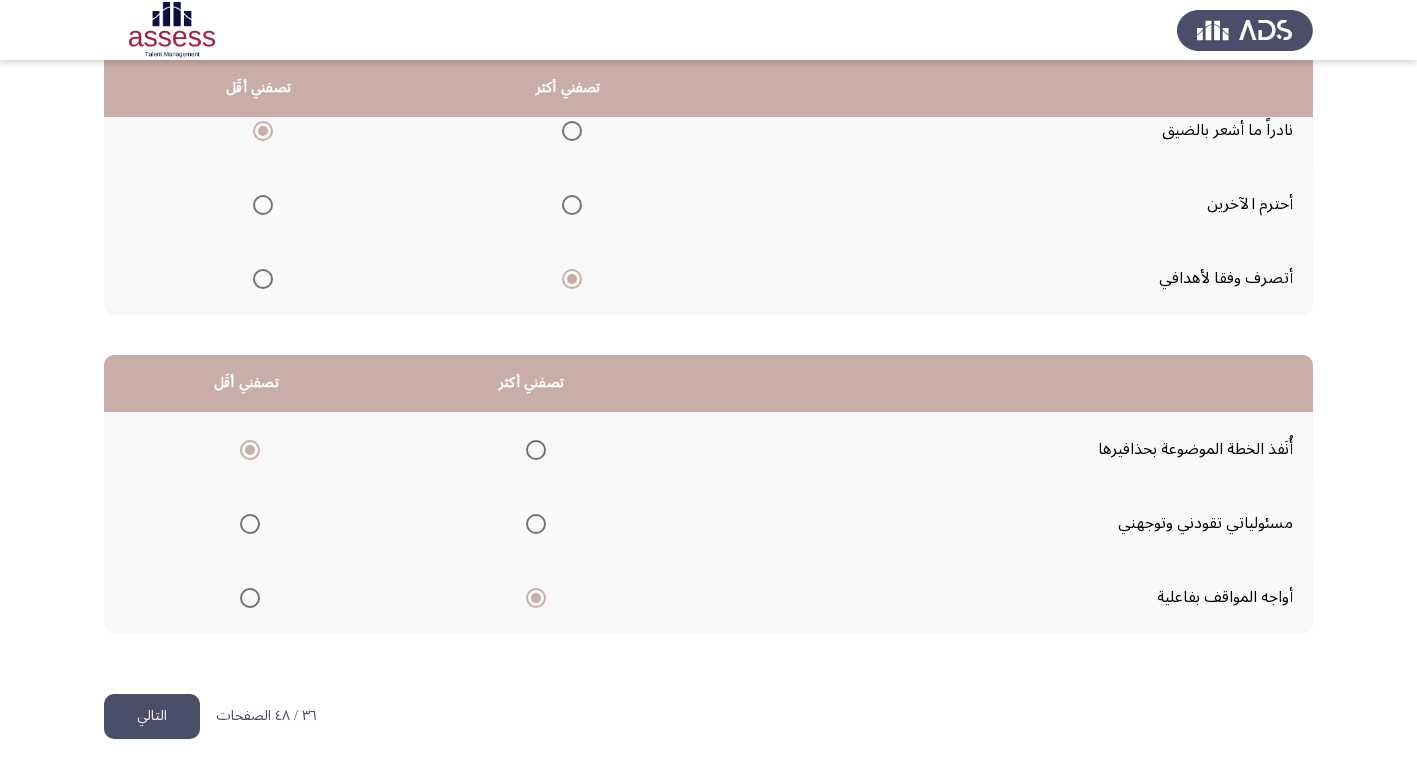 click on "التالي" 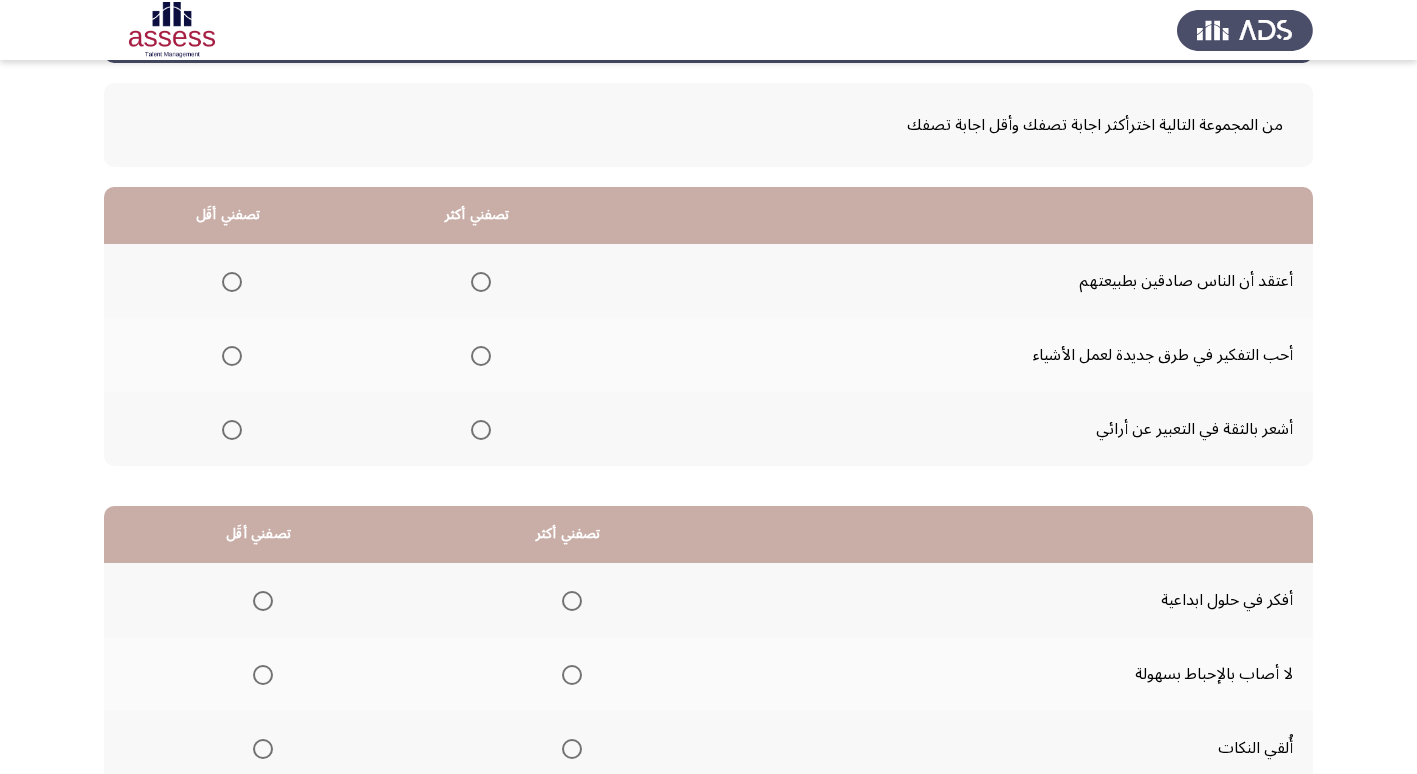 scroll, scrollTop: 200, scrollLeft: 0, axis: vertical 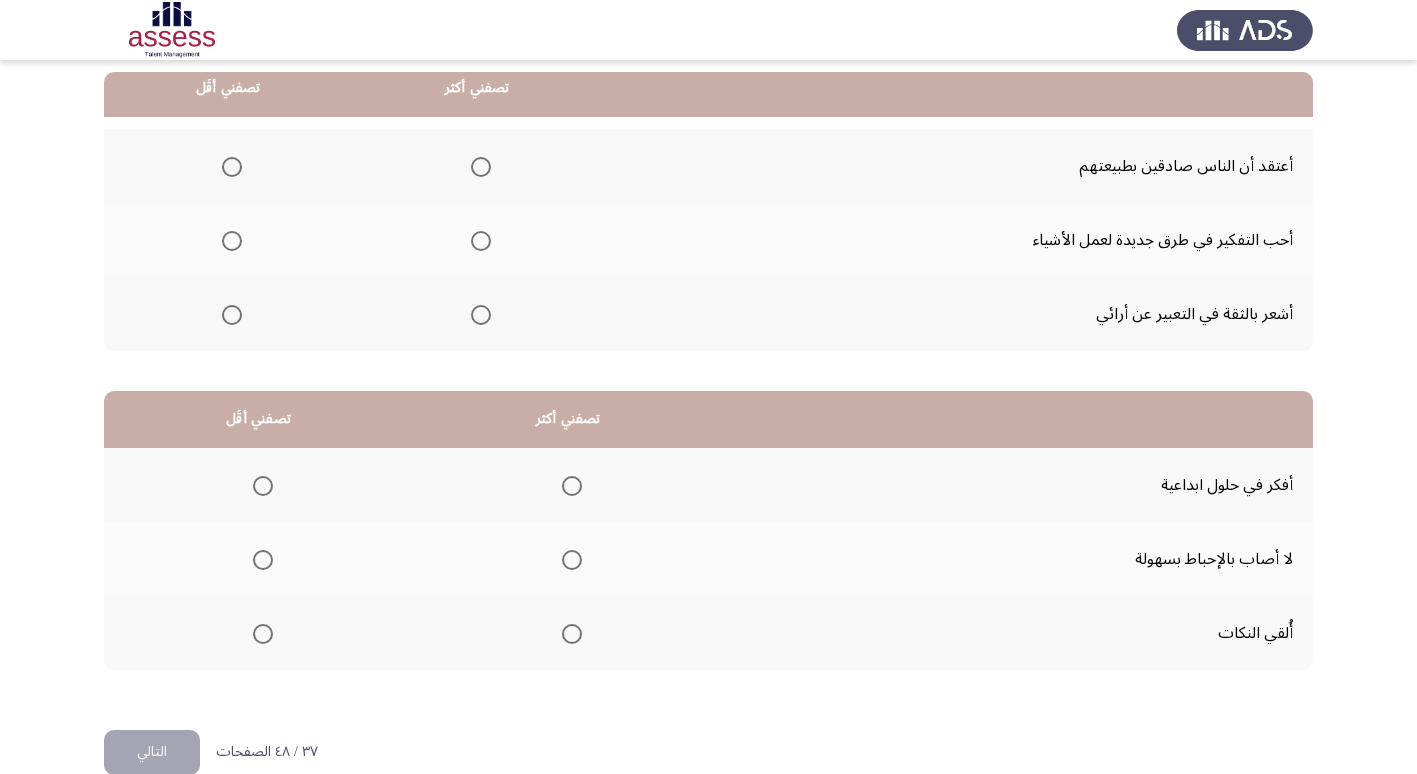click at bounding box center [228, 167] 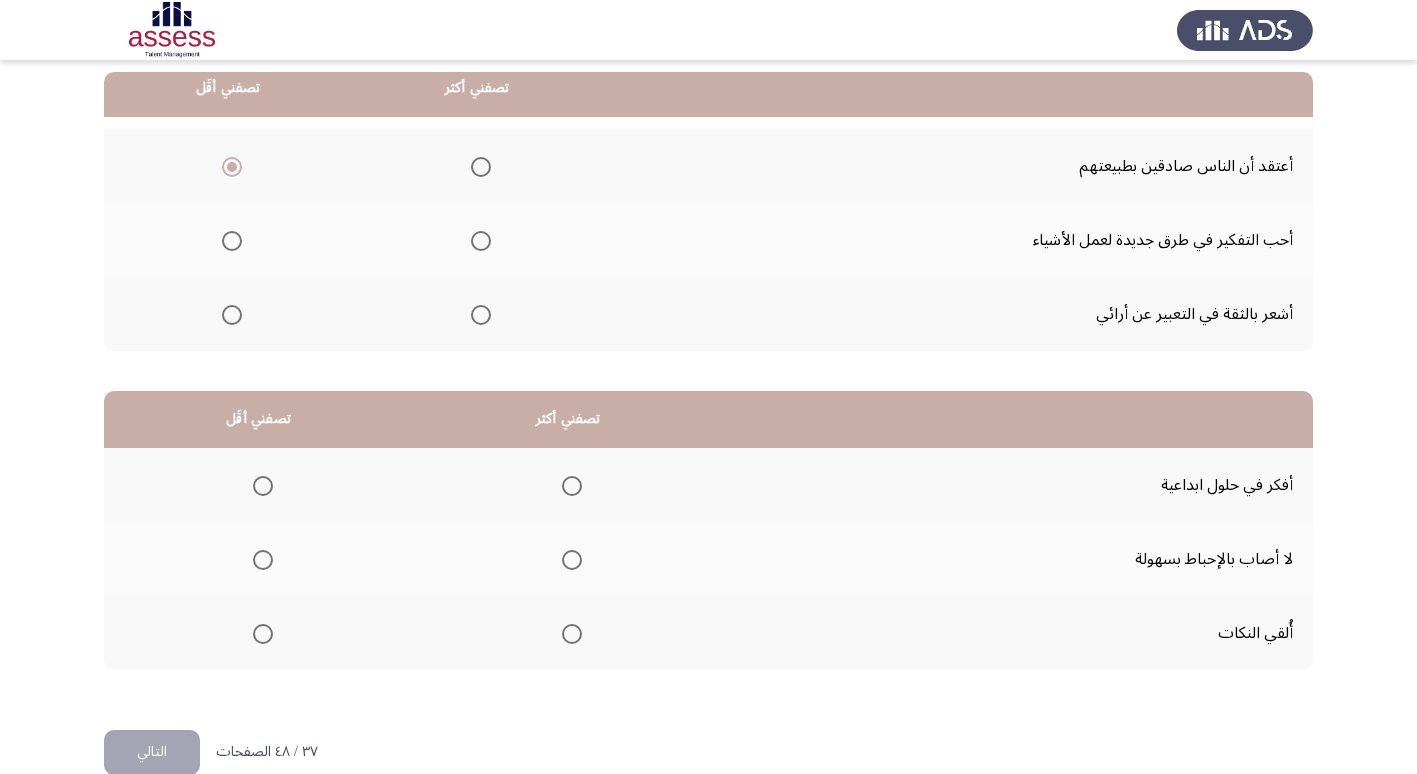 click at bounding box center (481, 241) 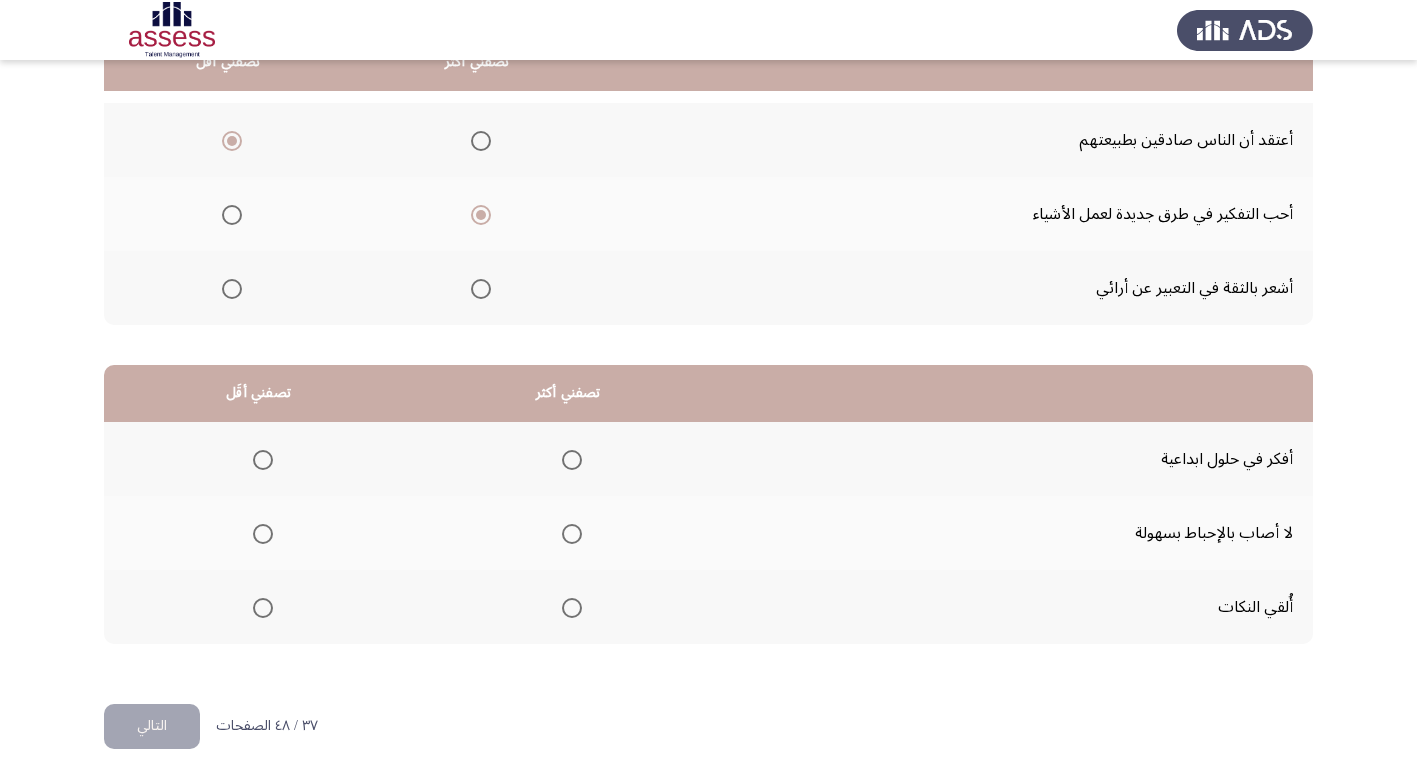 scroll, scrollTop: 236, scrollLeft: 0, axis: vertical 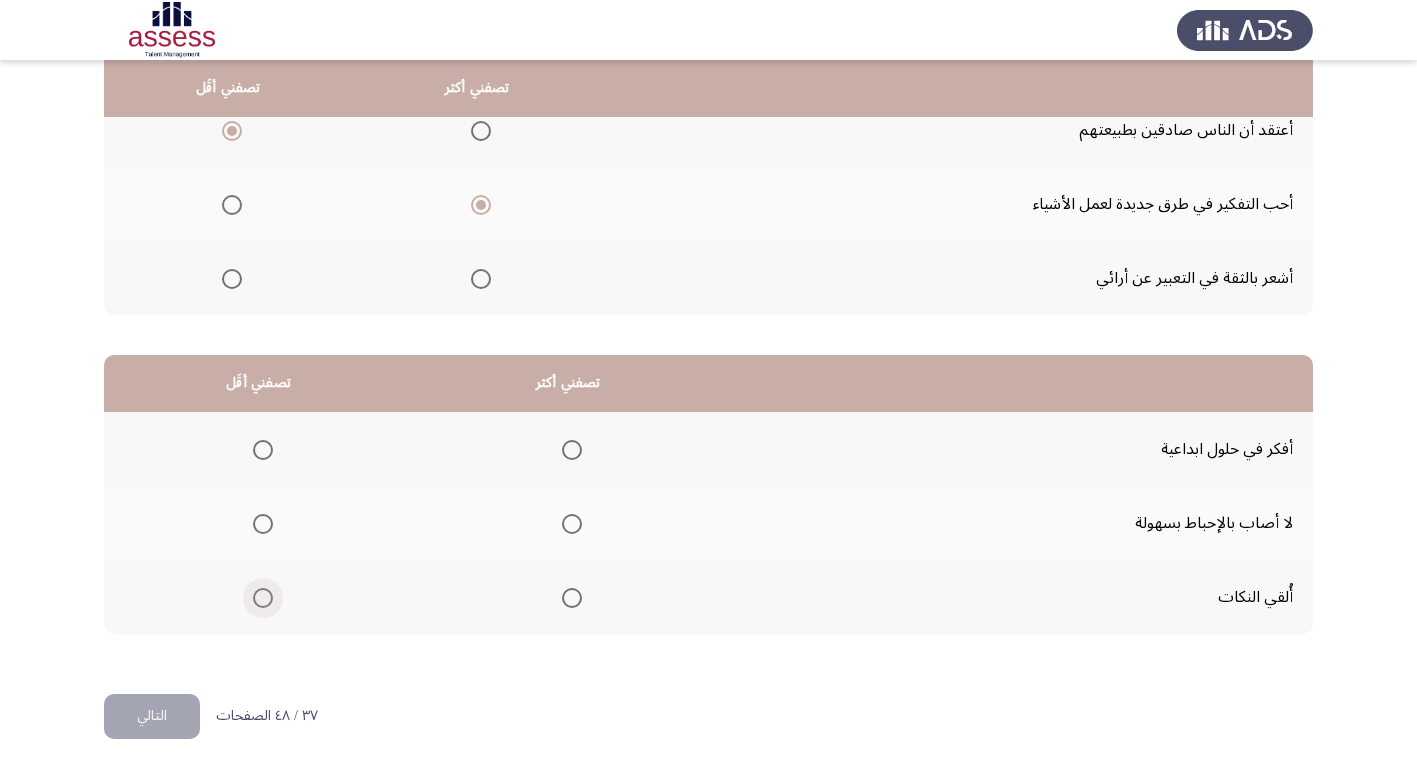 click at bounding box center [263, 598] 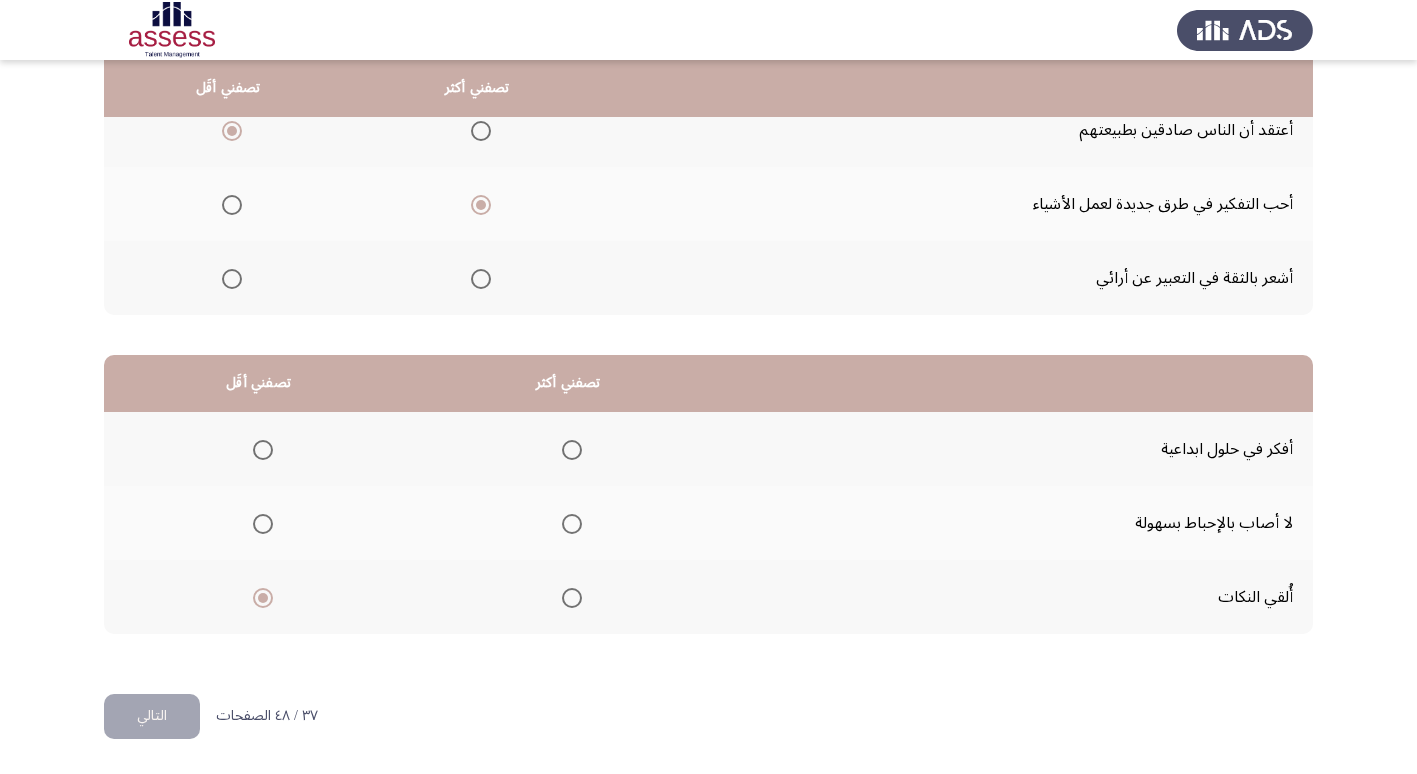 click at bounding box center (572, 524) 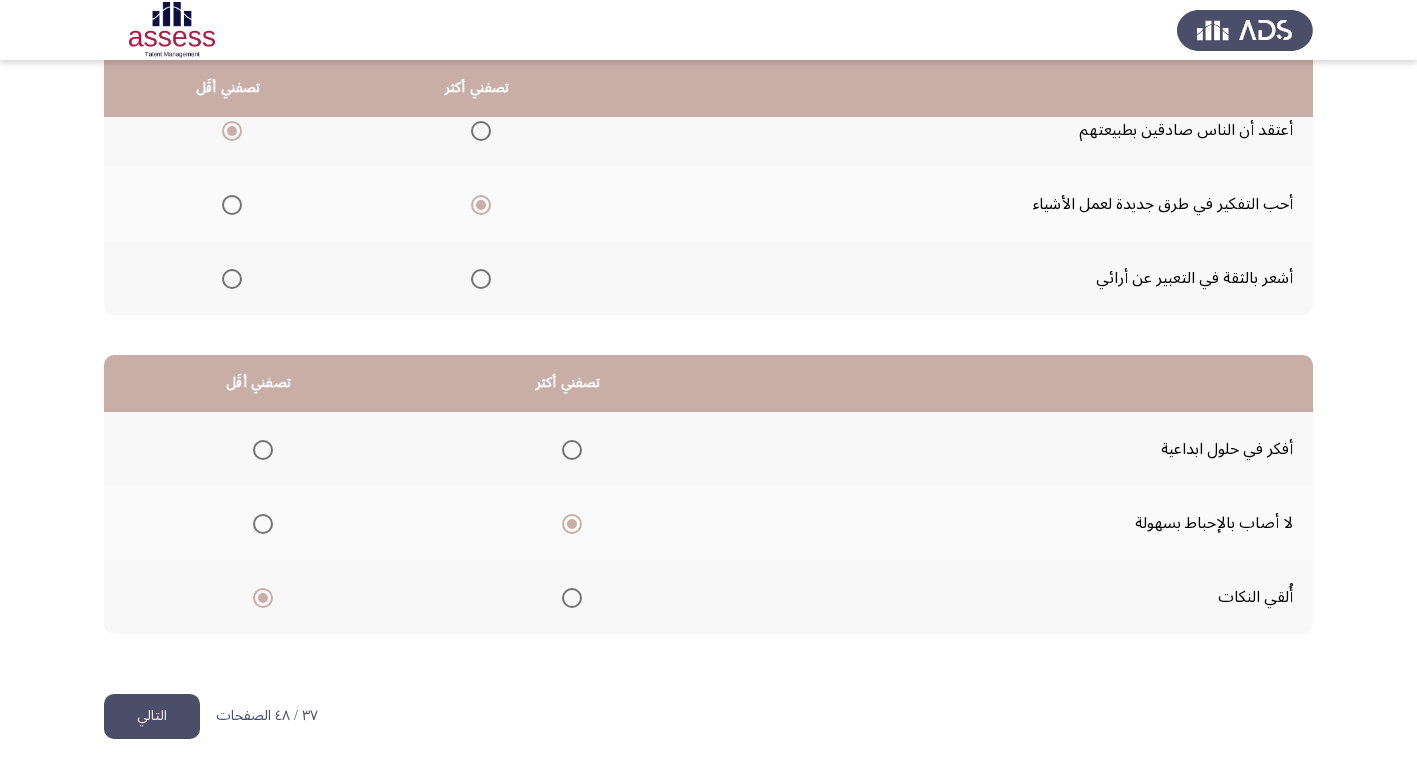 click on "التالي" 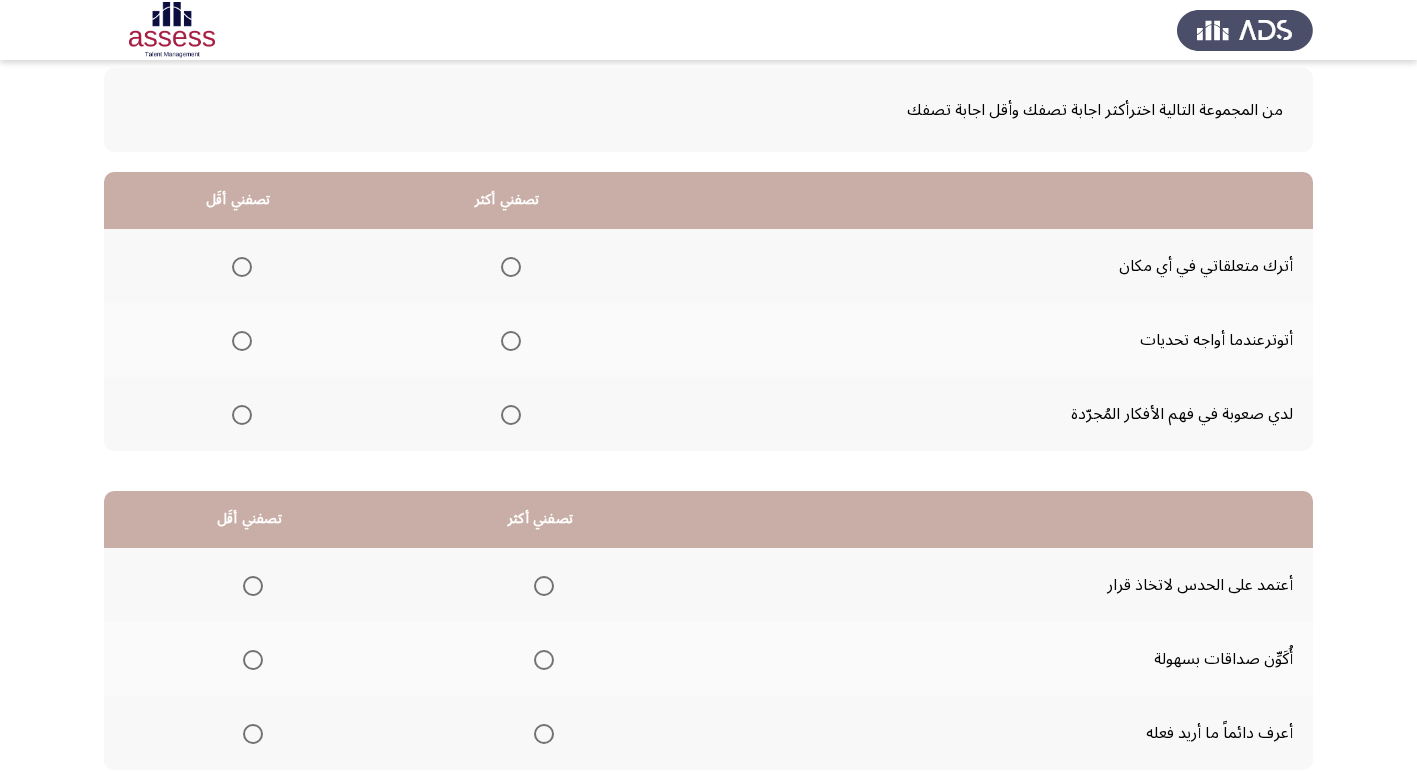 scroll, scrollTop: 200, scrollLeft: 0, axis: vertical 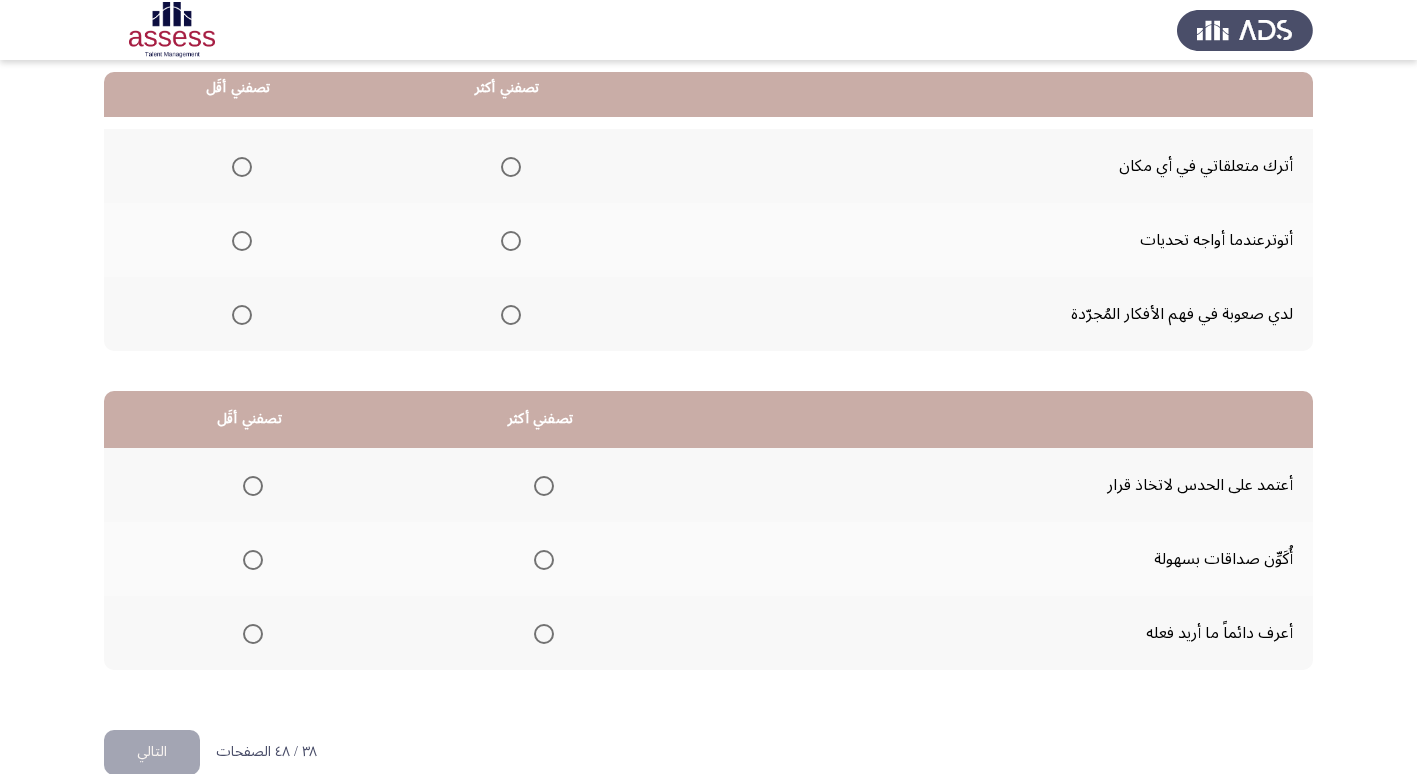 click at bounding box center [242, 241] 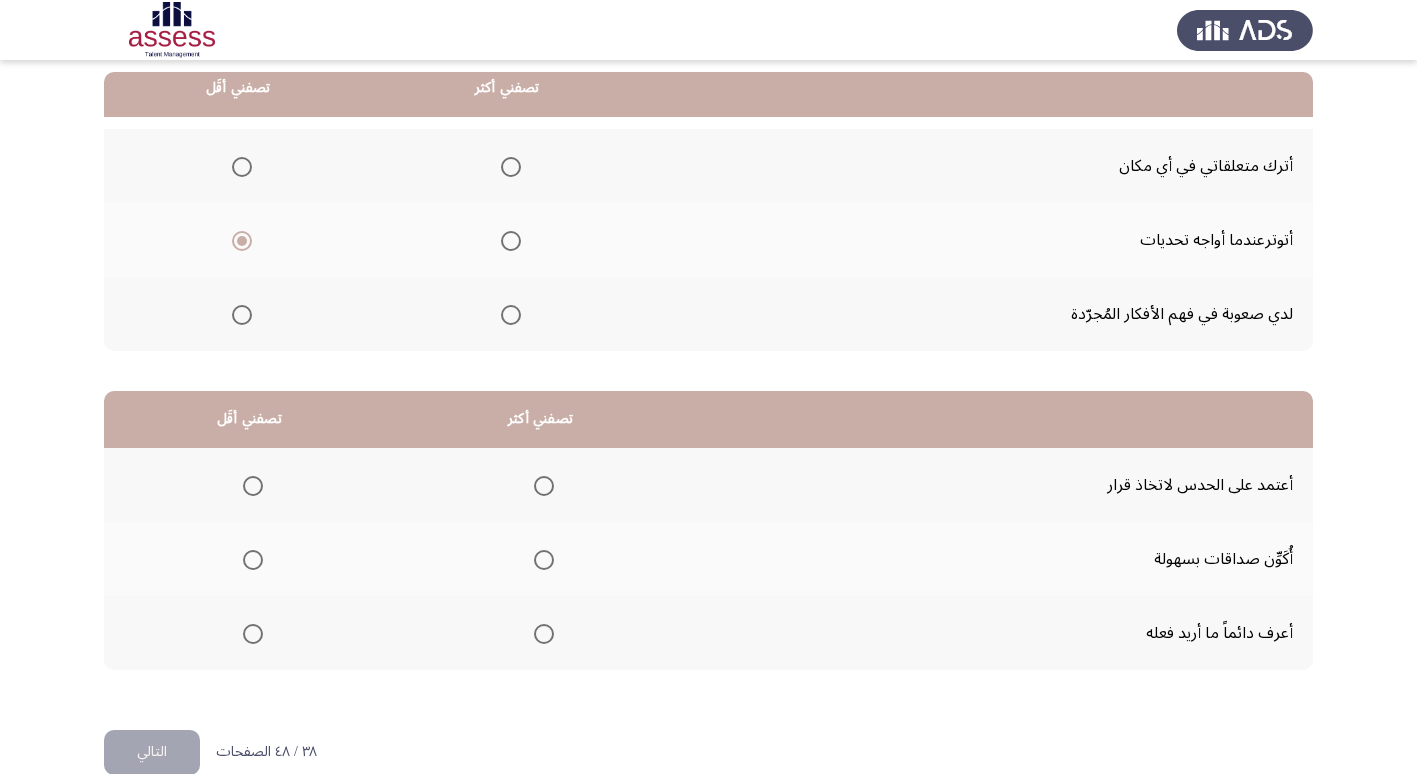 click at bounding box center (511, 315) 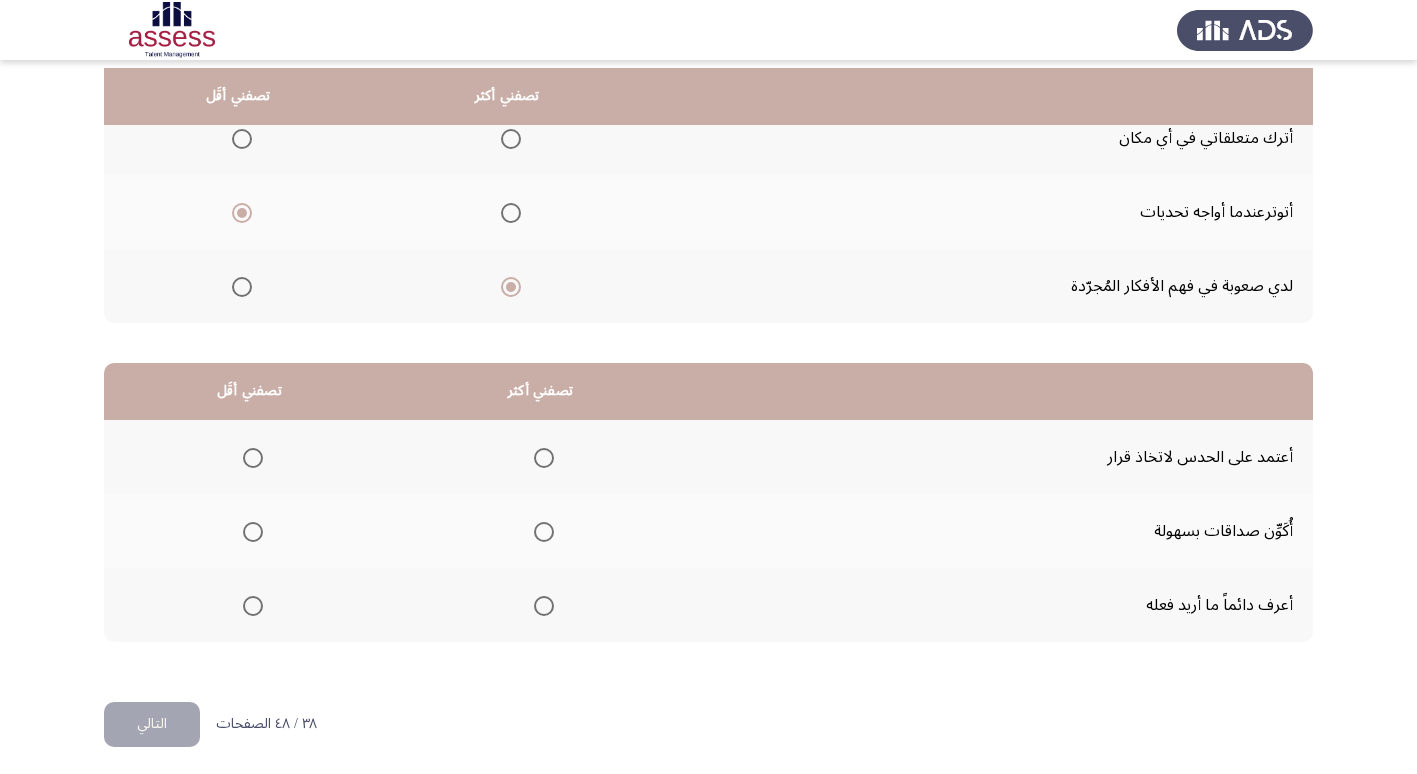scroll, scrollTop: 236, scrollLeft: 0, axis: vertical 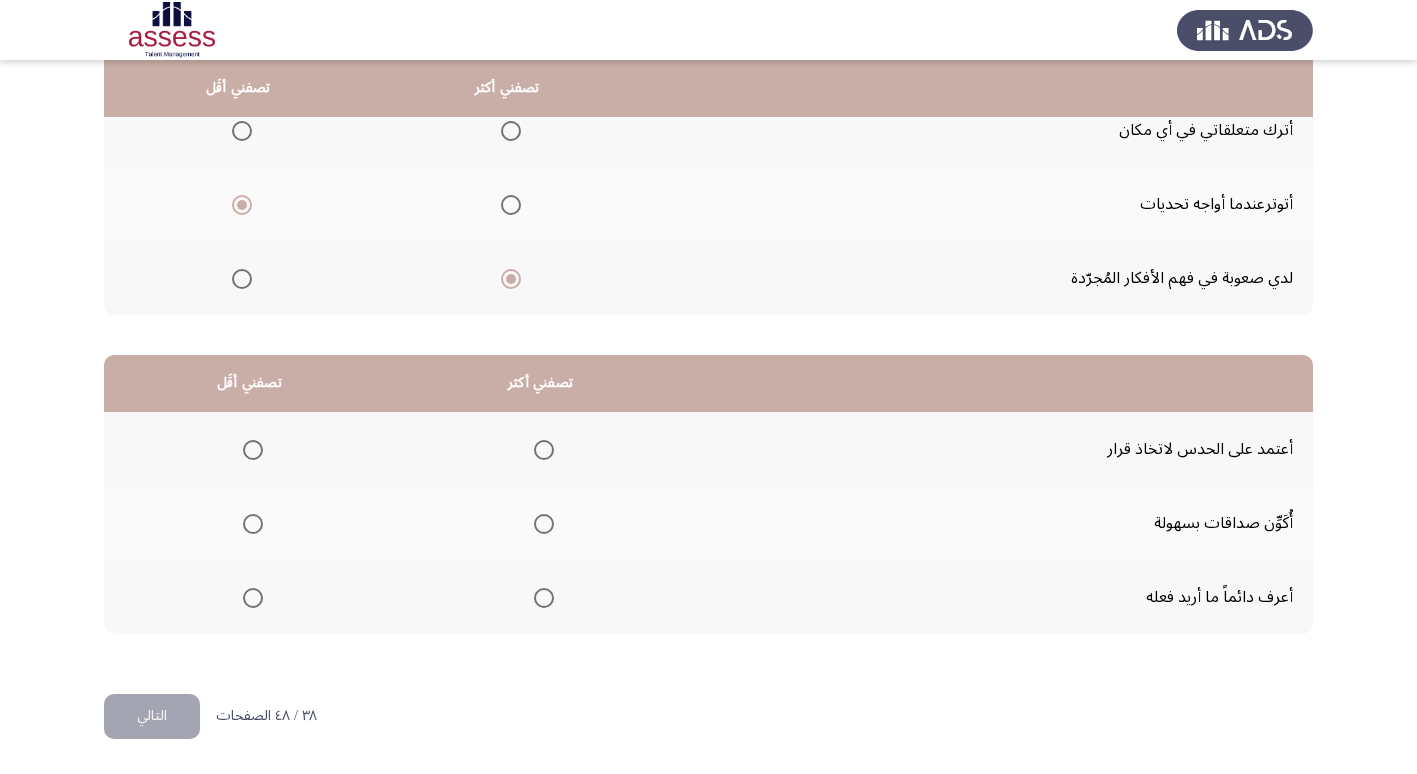 click at bounding box center (544, 598) 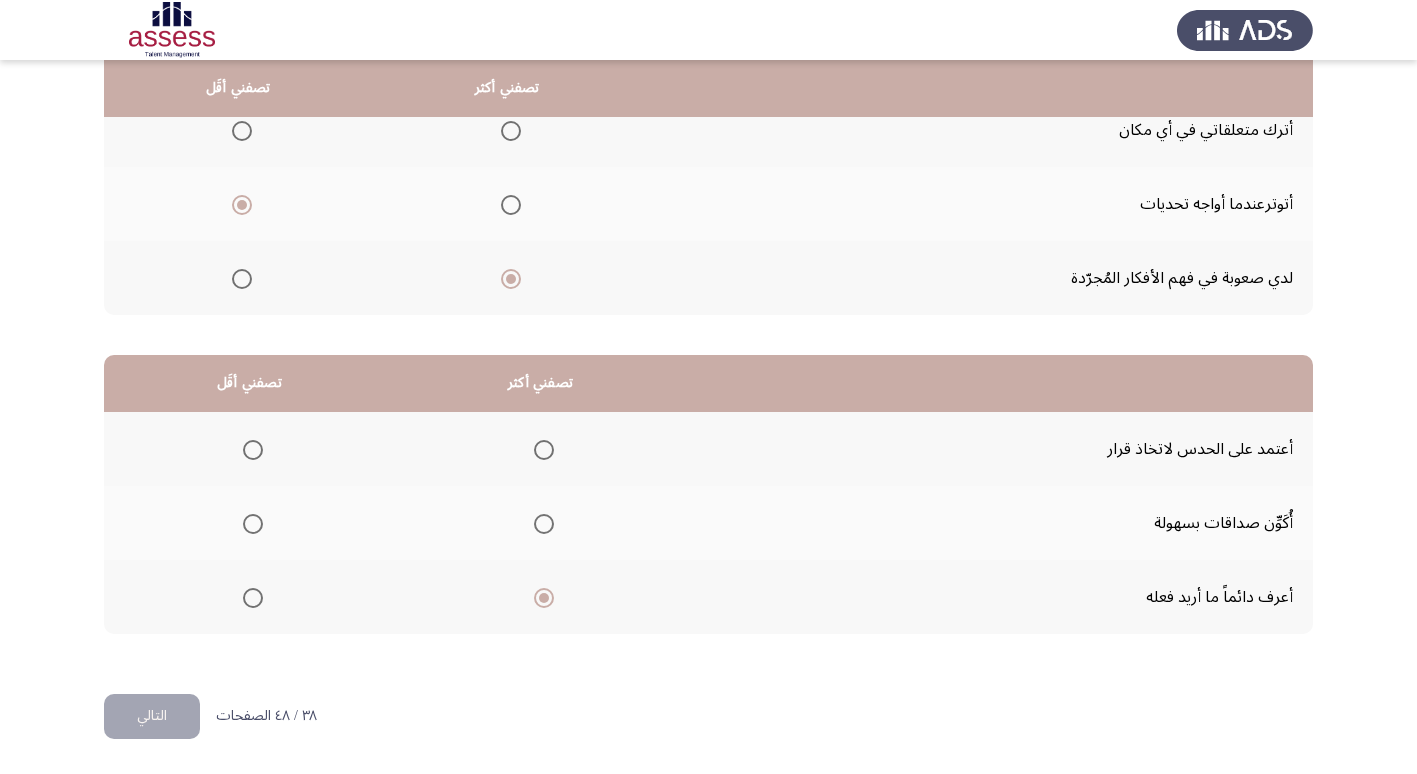 click at bounding box center [253, 450] 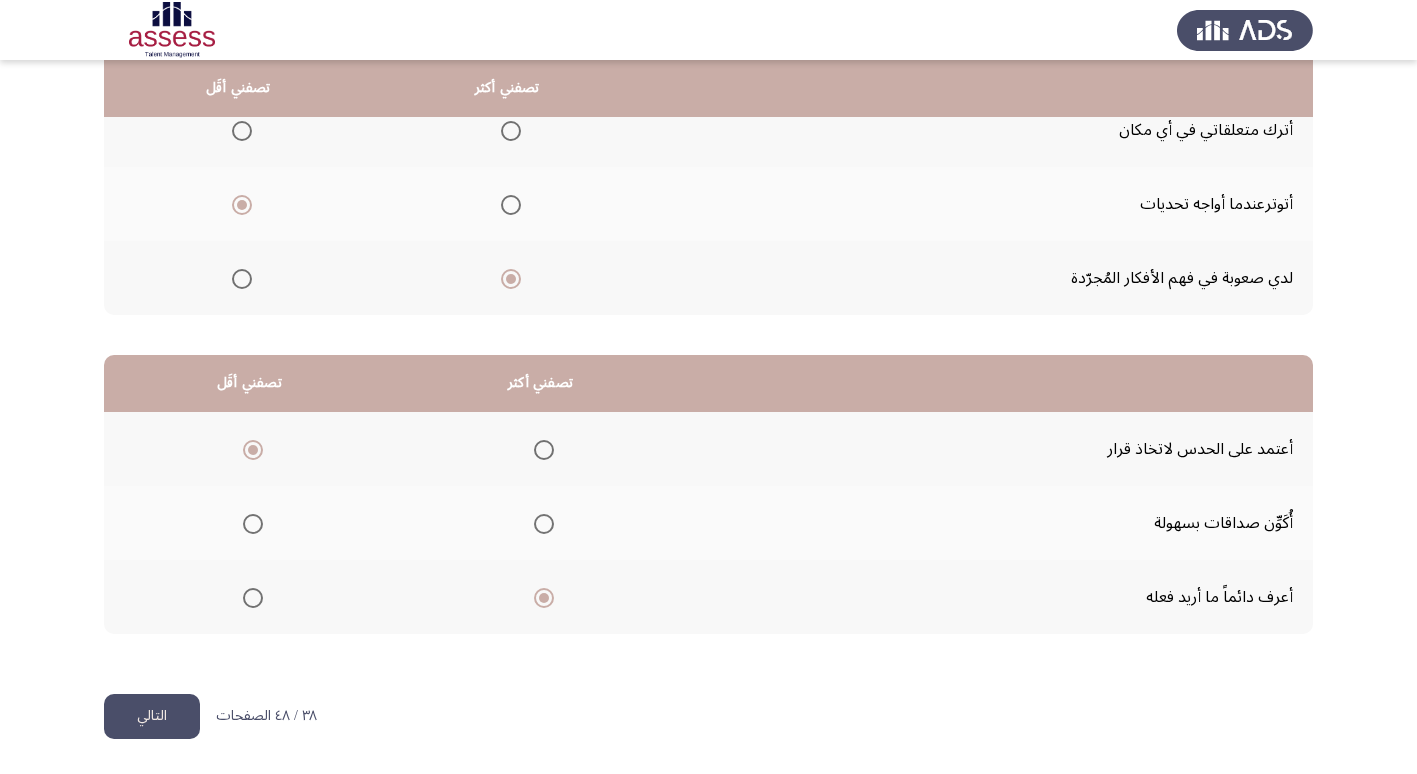 click on "التالي" 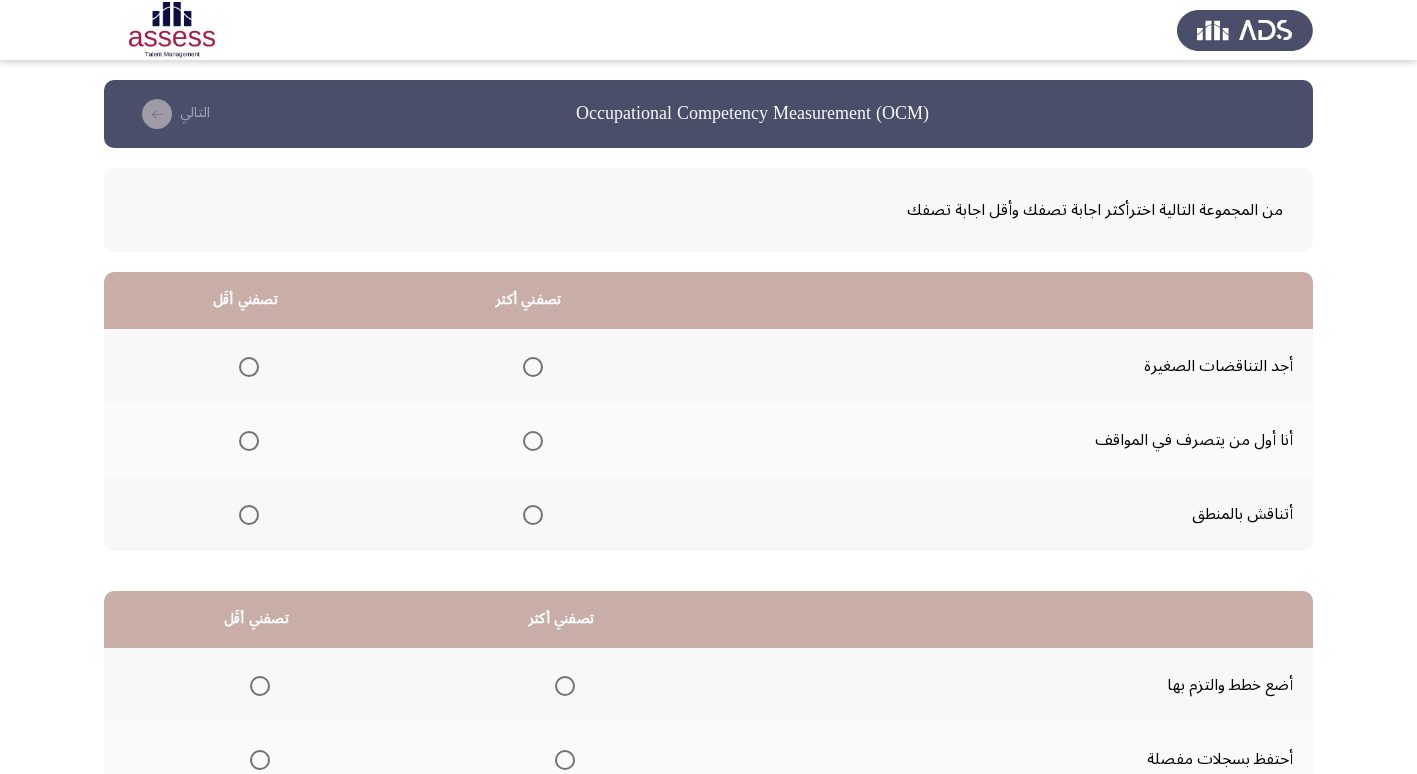 scroll, scrollTop: 100, scrollLeft: 0, axis: vertical 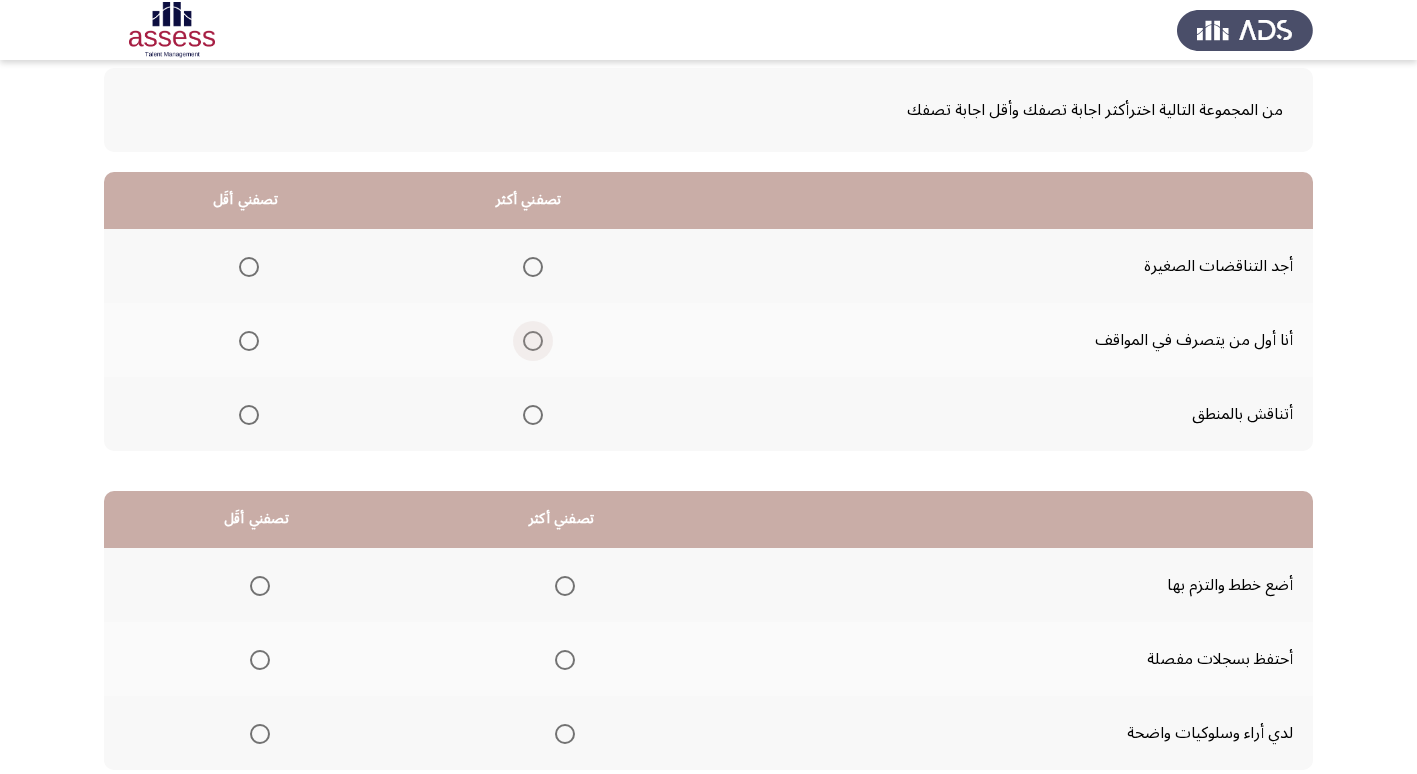 click at bounding box center (533, 341) 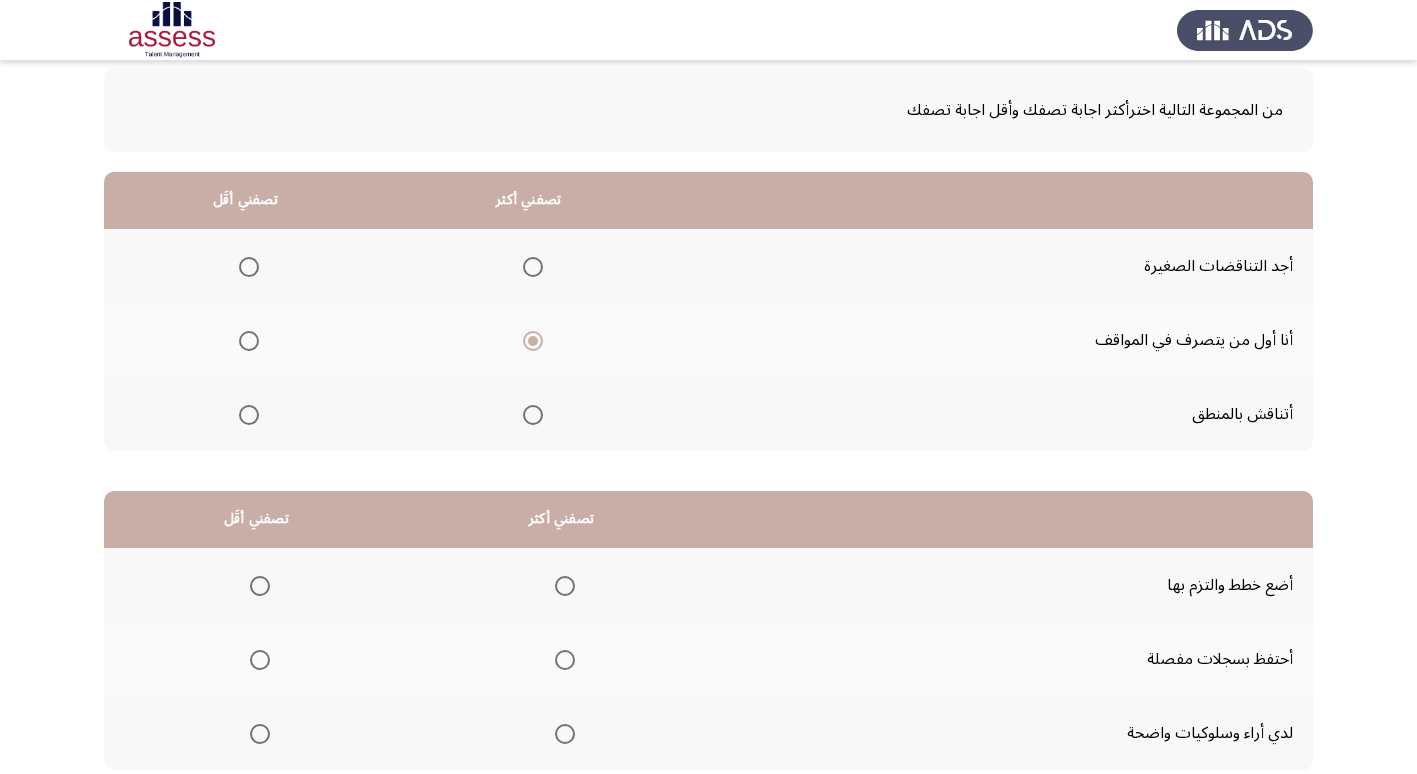 click at bounding box center (249, 267) 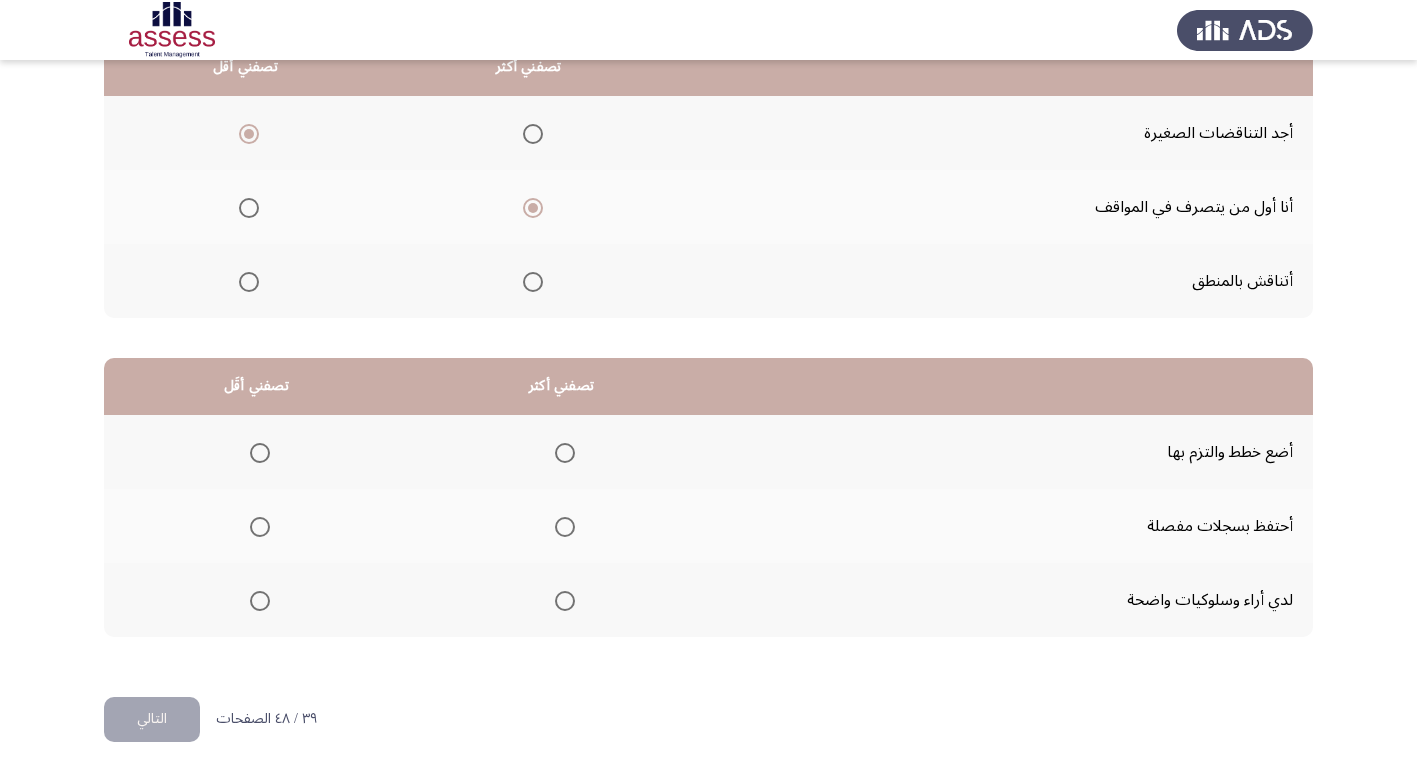 scroll, scrollTop: 236, scrollLeft: 0, axis: vertical 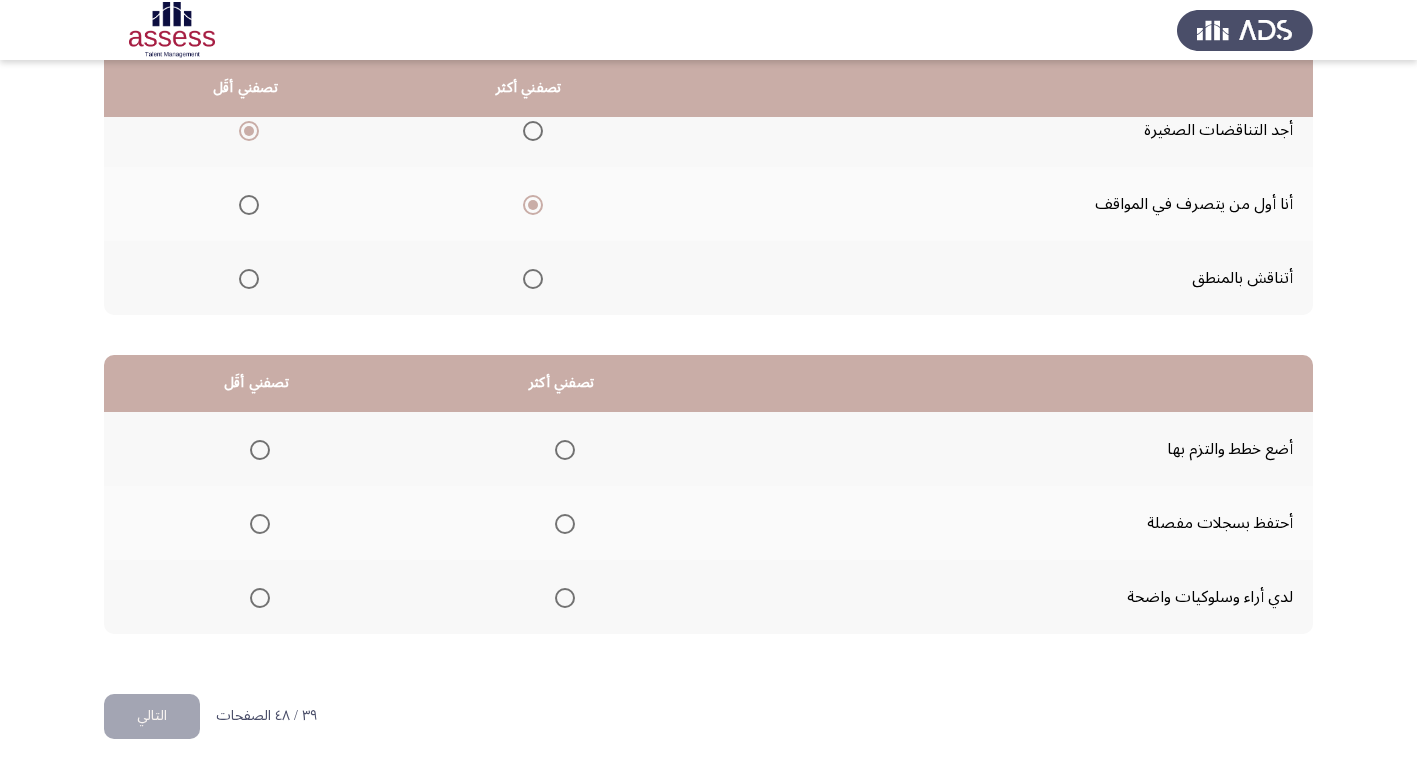 click at bounding box center (249, 279) 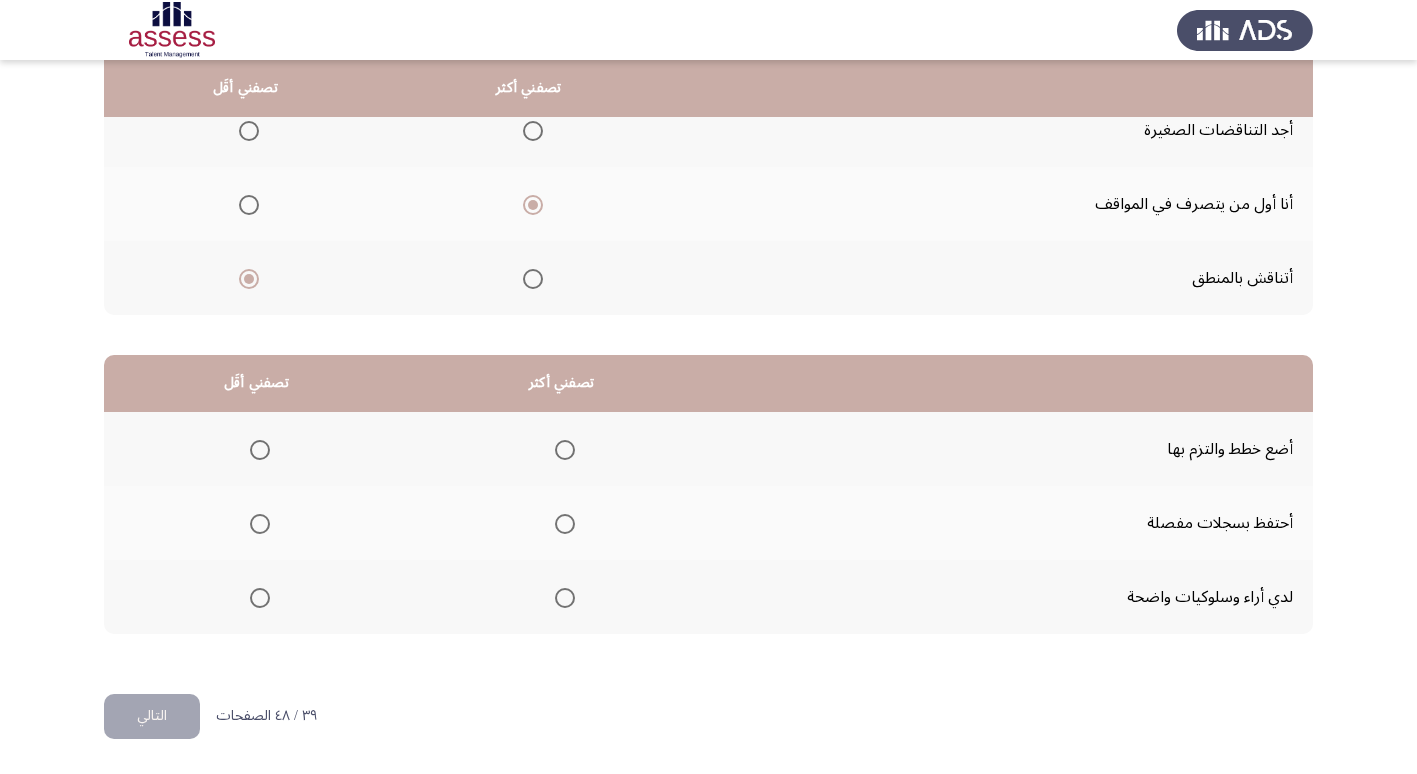 click at bounding box center (565, 598) 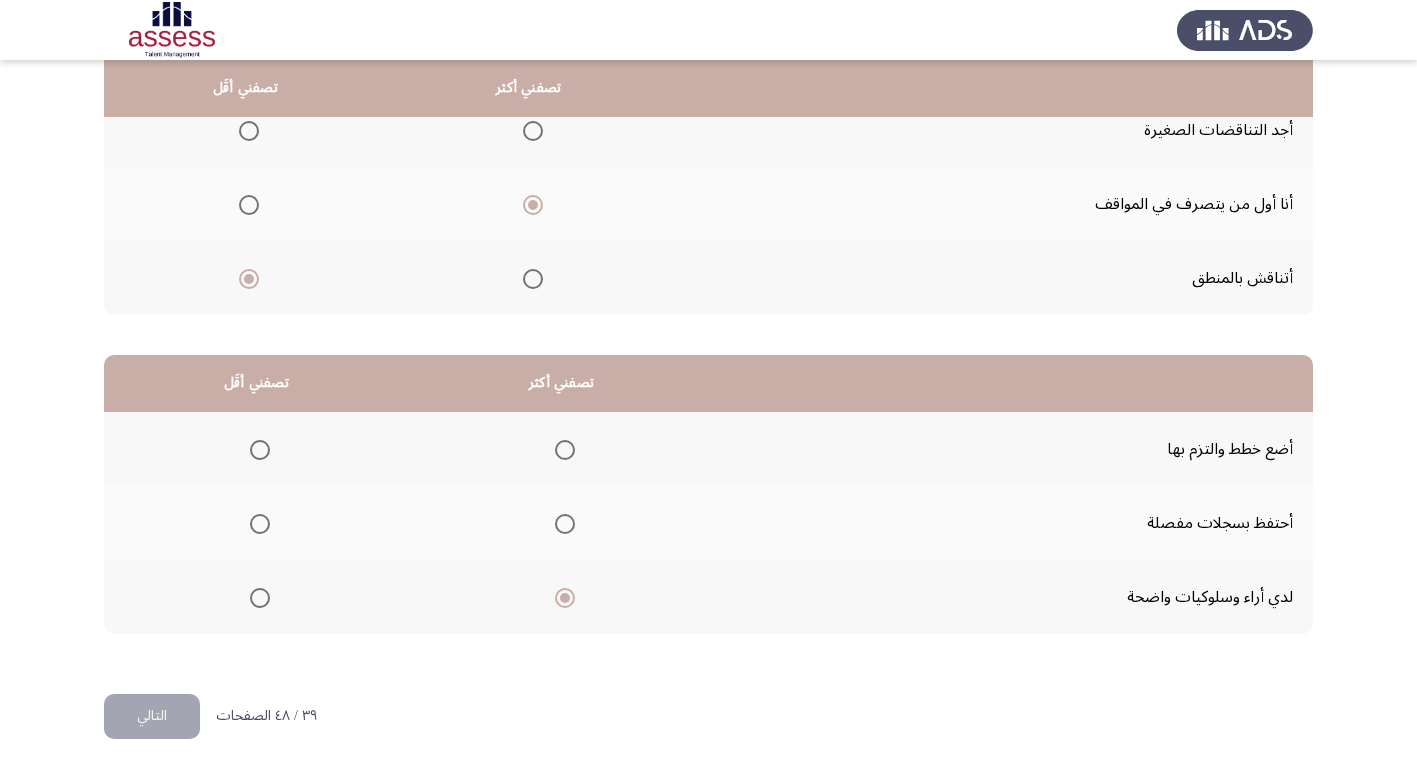 click at bounding box center (256, 524) 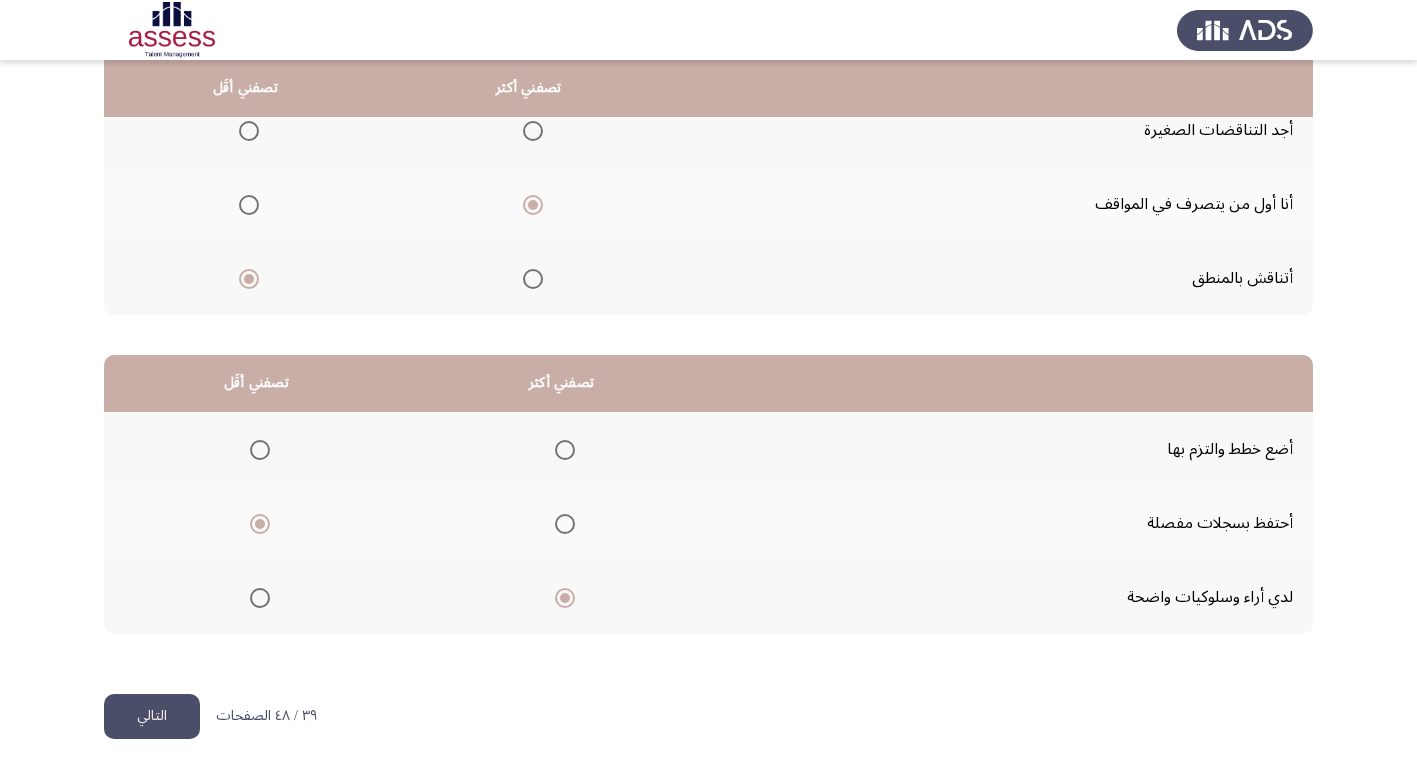 click on "التالي" 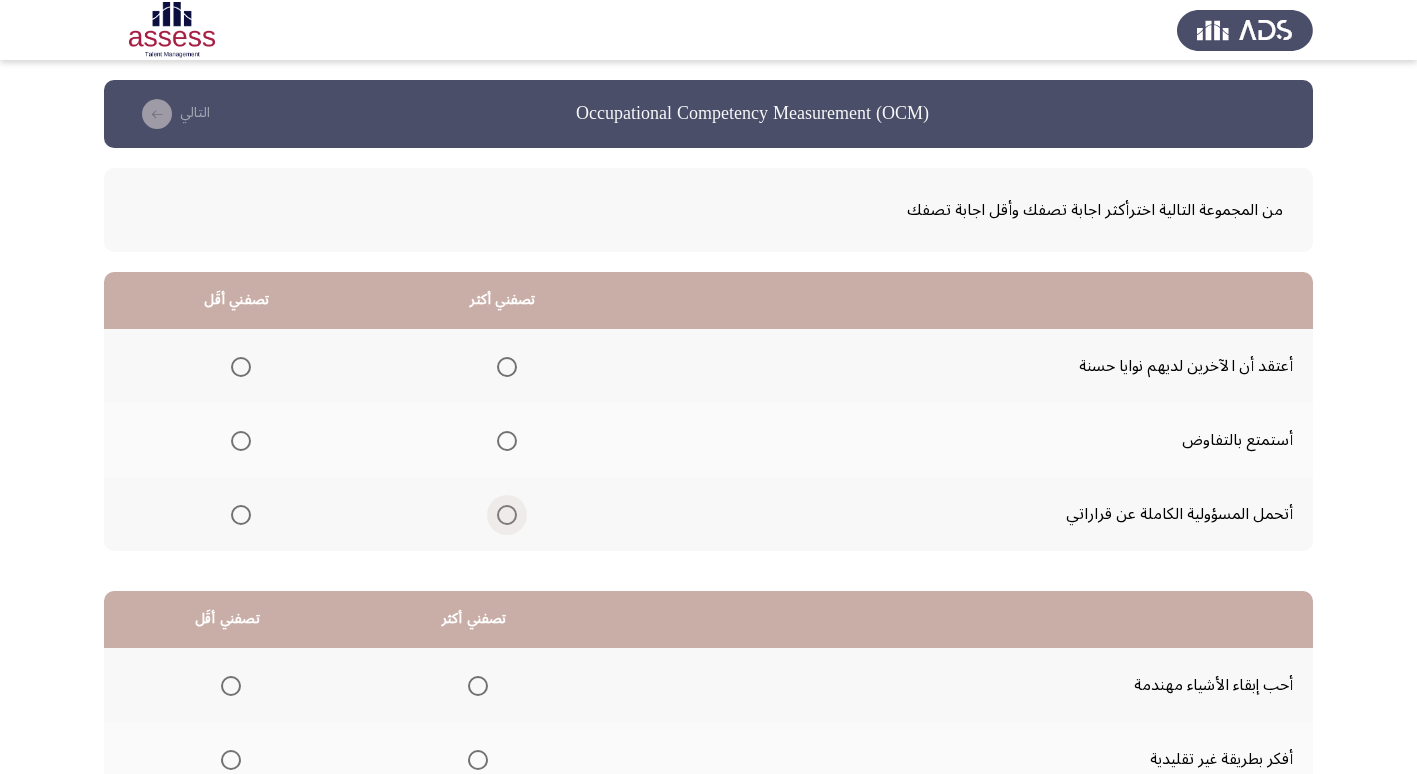 click at bounding box center [507, 515] 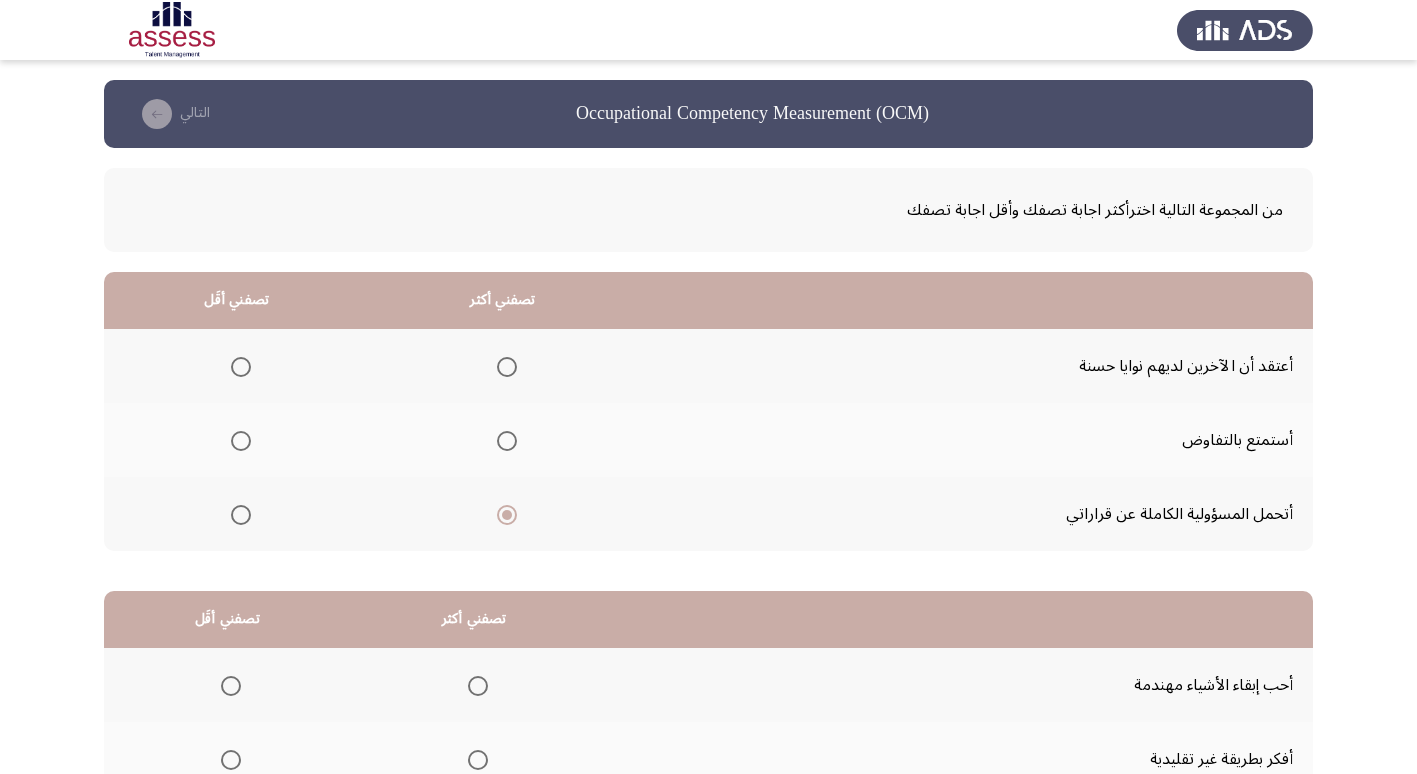 click at bounding box center (241, 441) 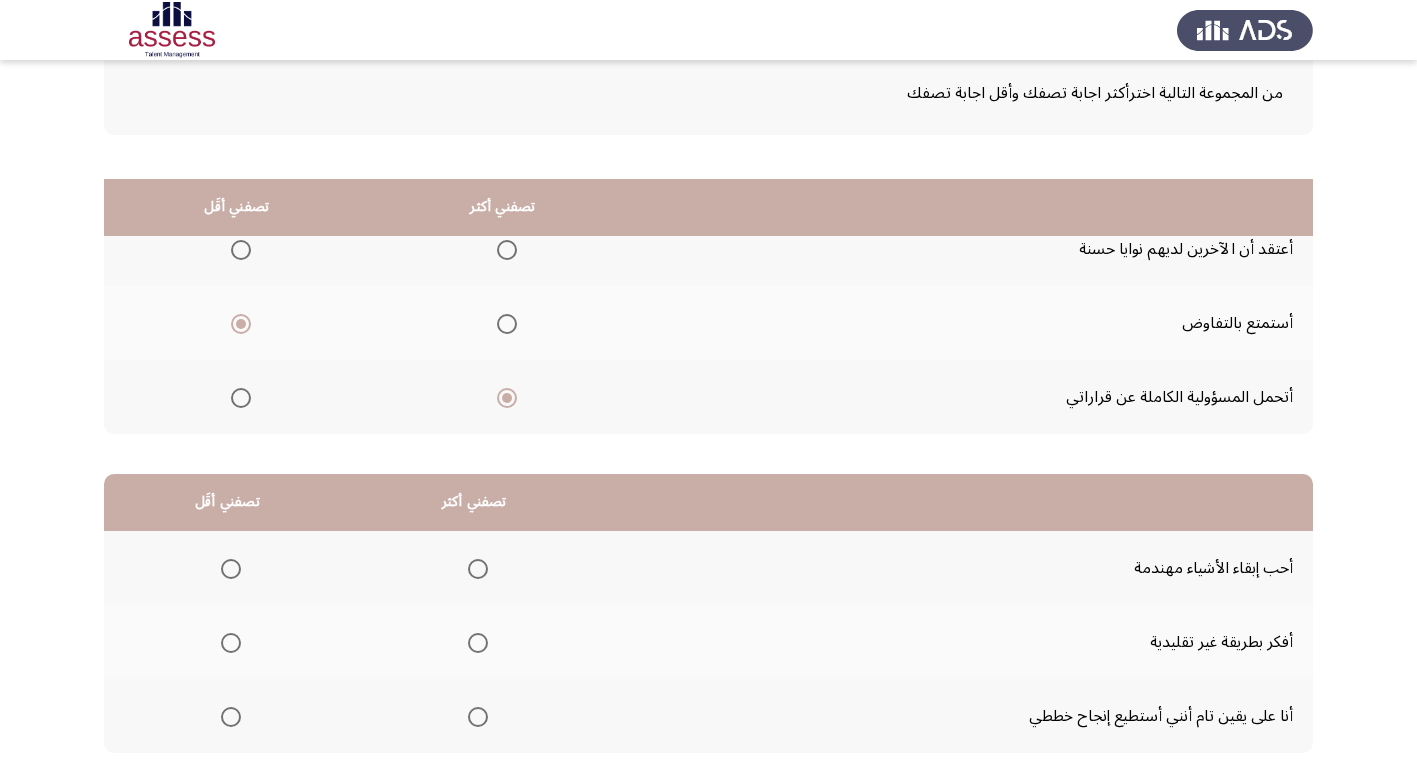 scroll, scrollTop: 236, scrollLeft: 0, axis: vertical 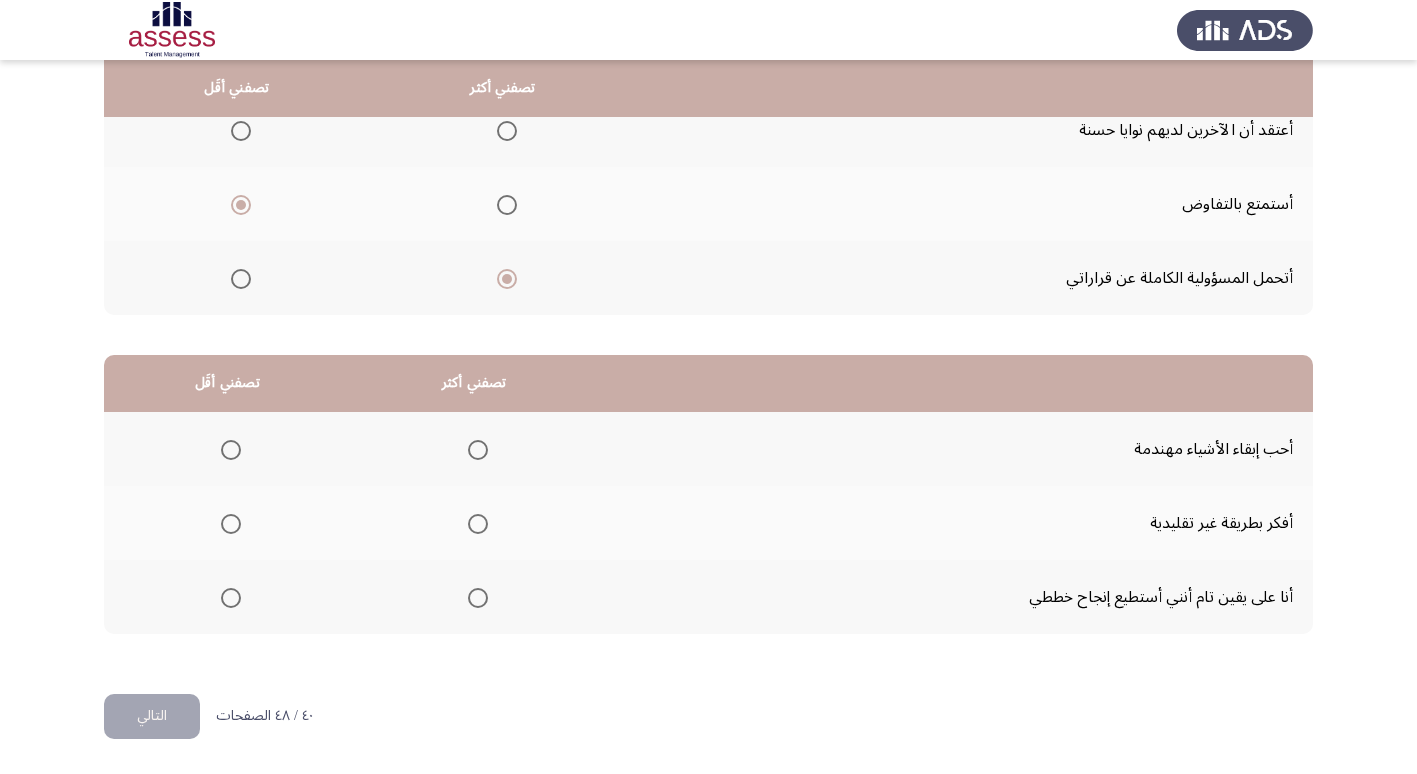 click at bounding box center (478, 598) 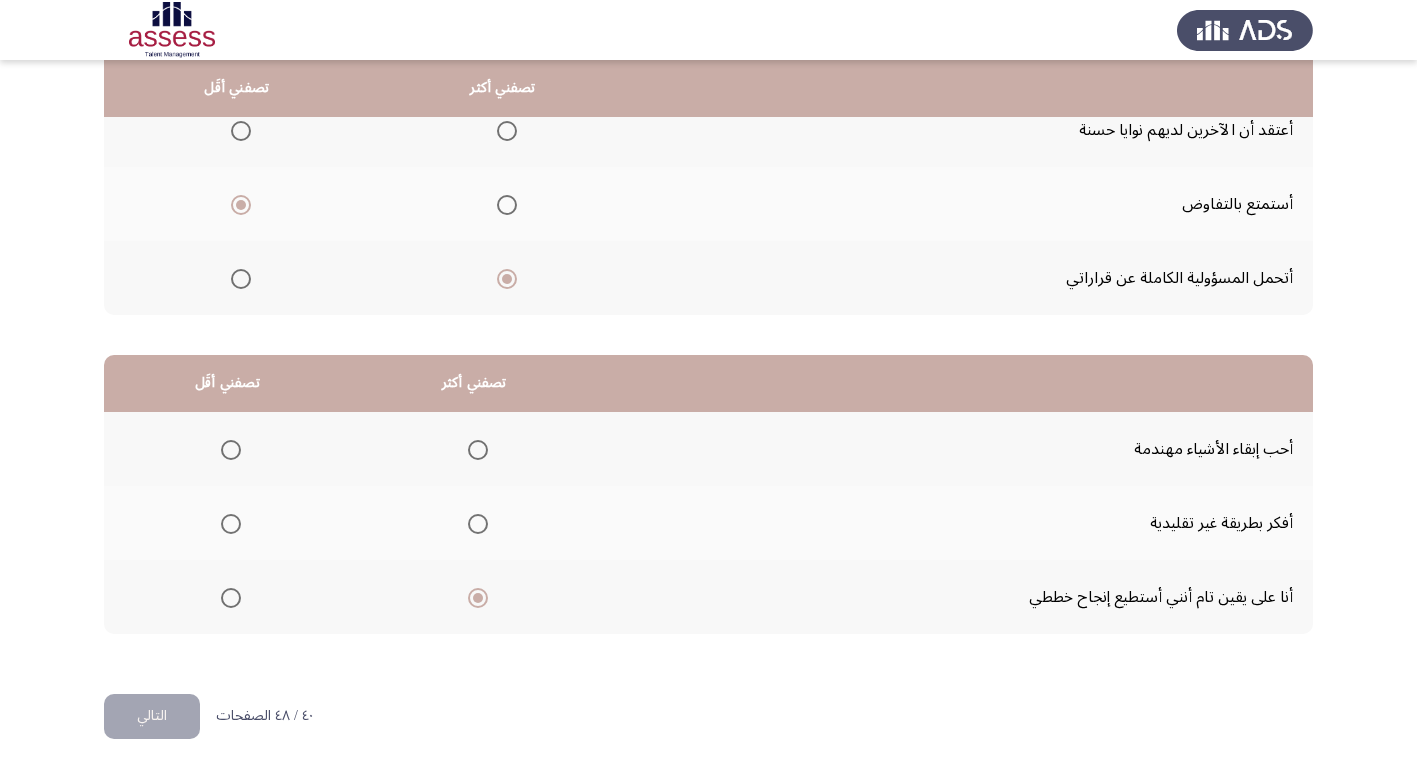 click at bounding box center [231, 524] 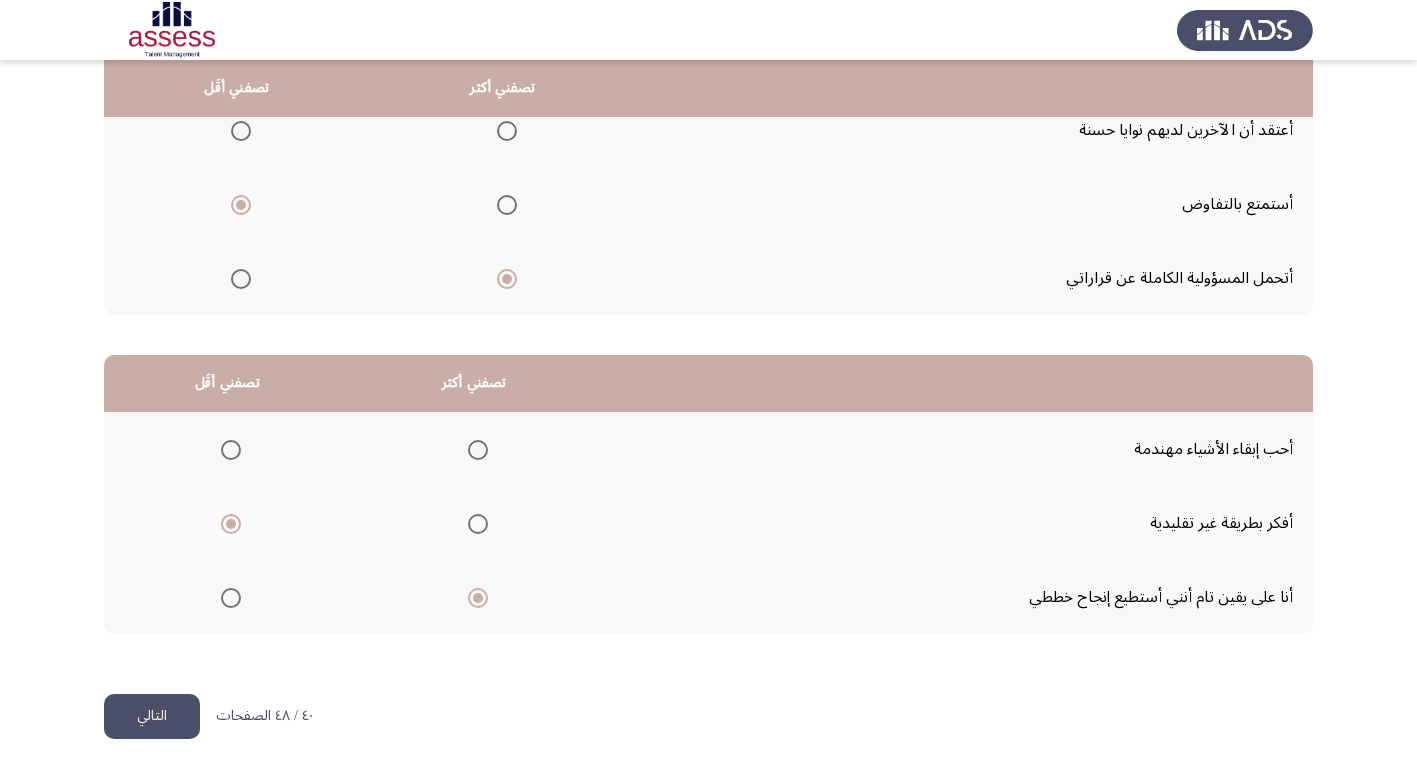 click on "التالي" 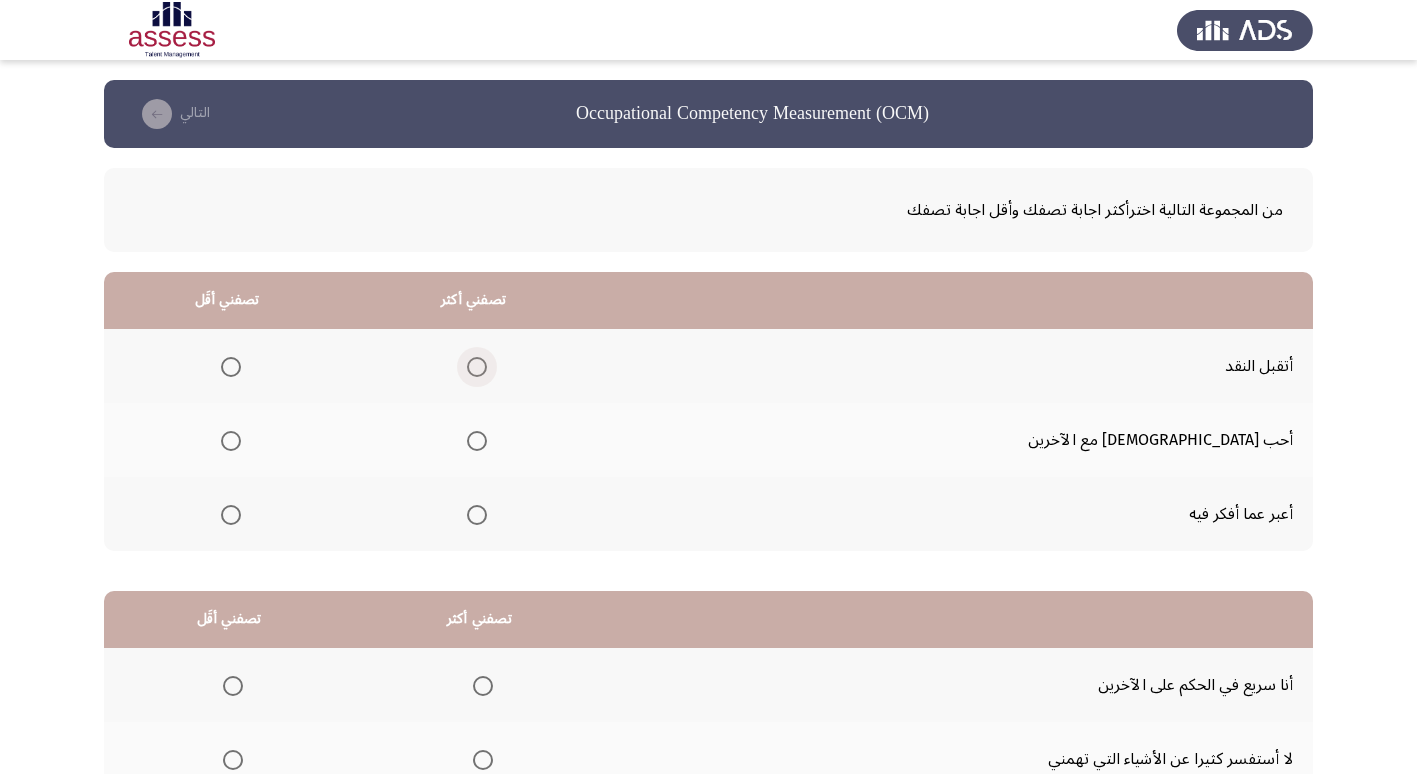 click at bounding box center [477, 367] 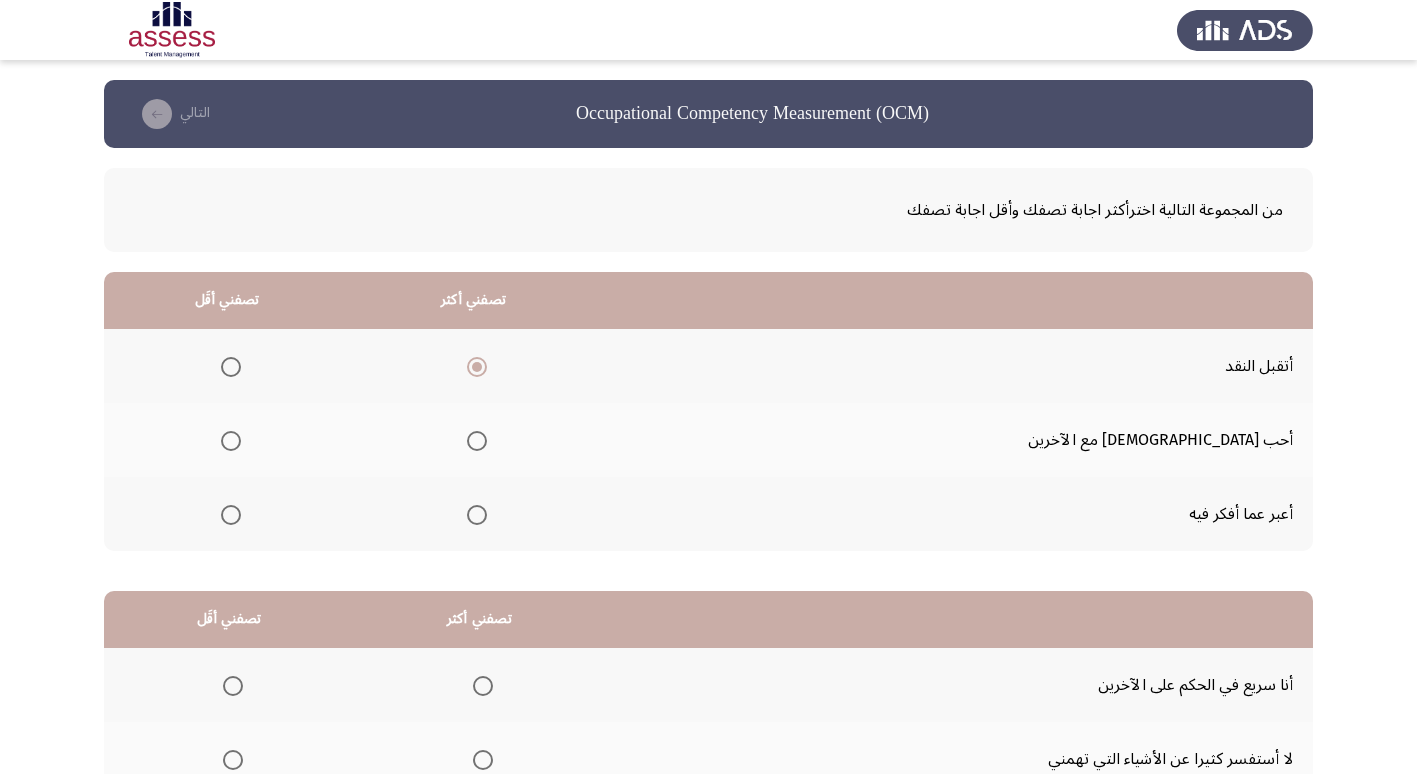 click at bounding box center (231, 441) 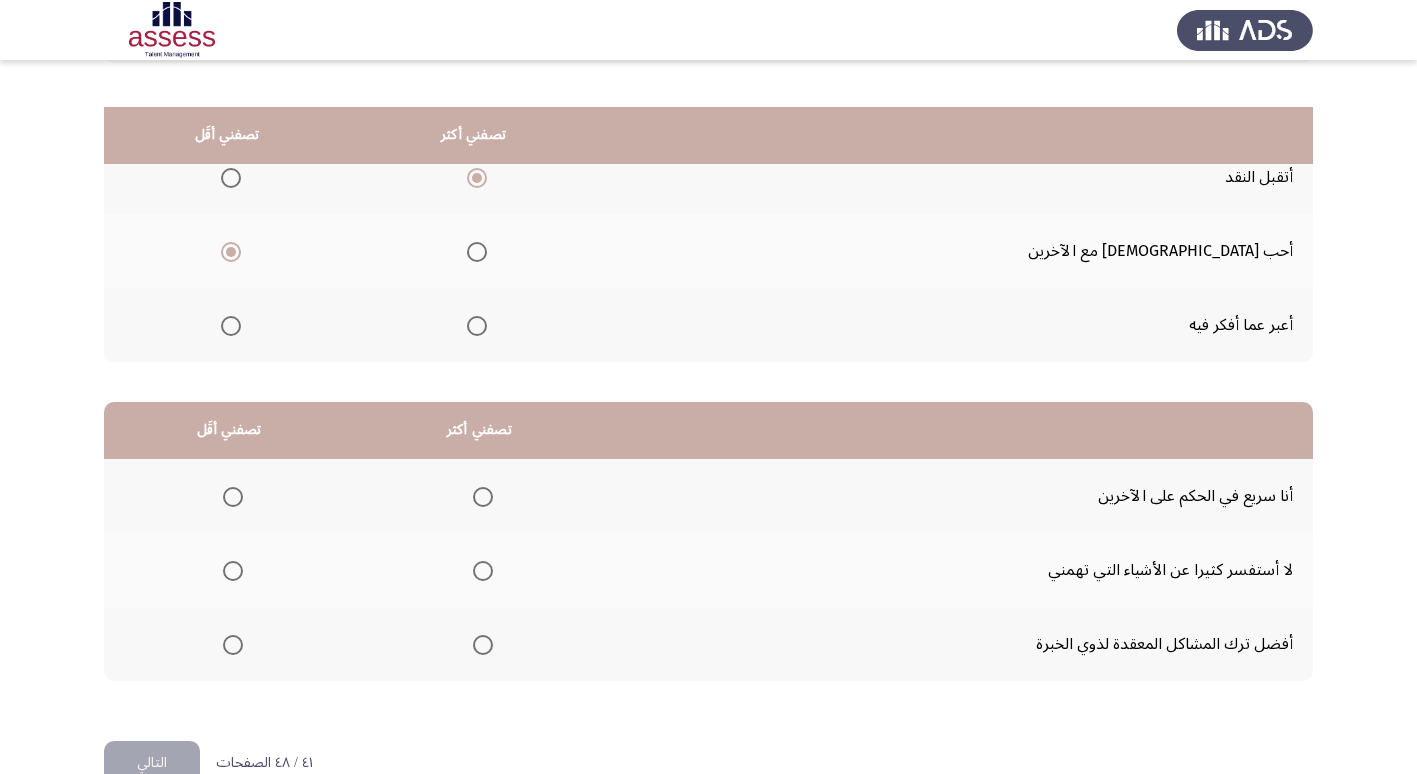 scroll, scrollTop: 236, scrollLeft: 0, axis: vertical 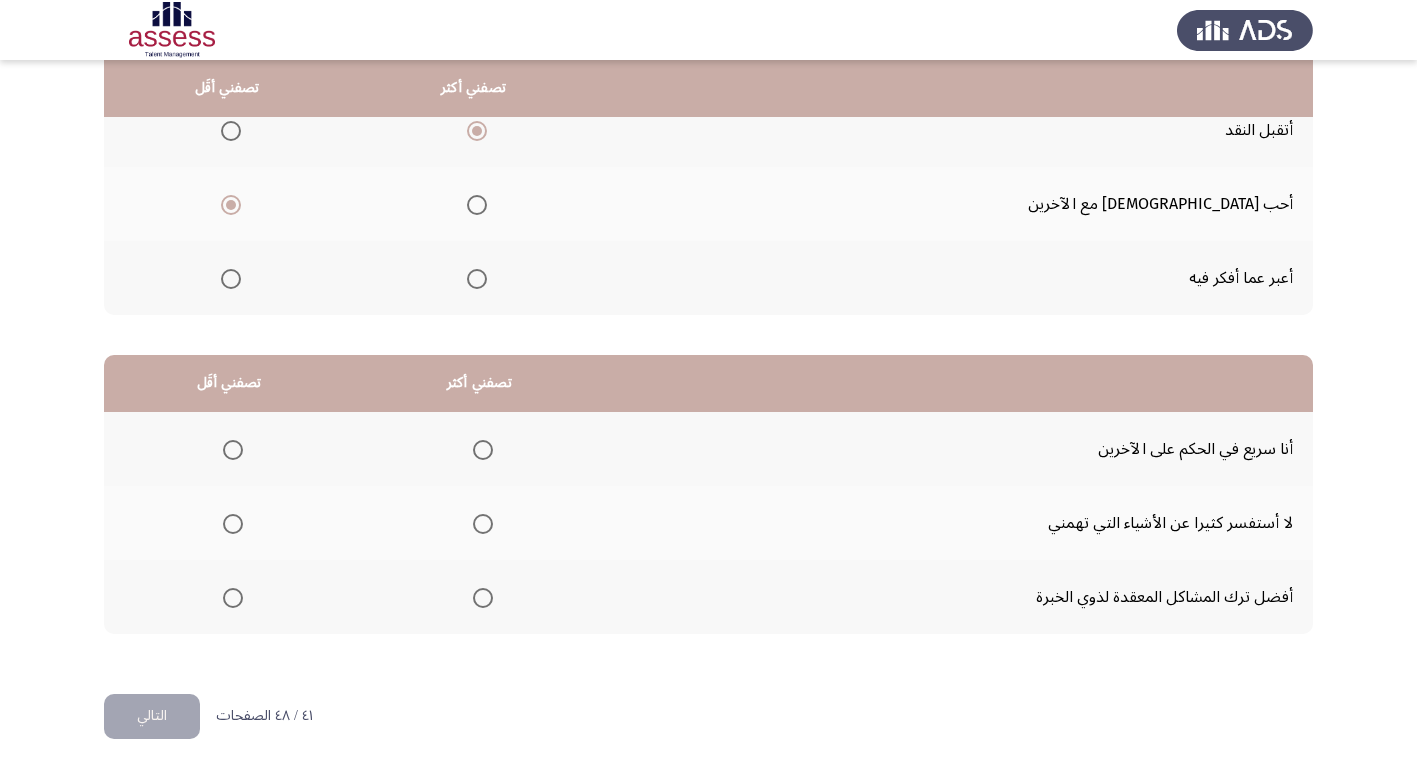 click at bounding box center (233, 524) 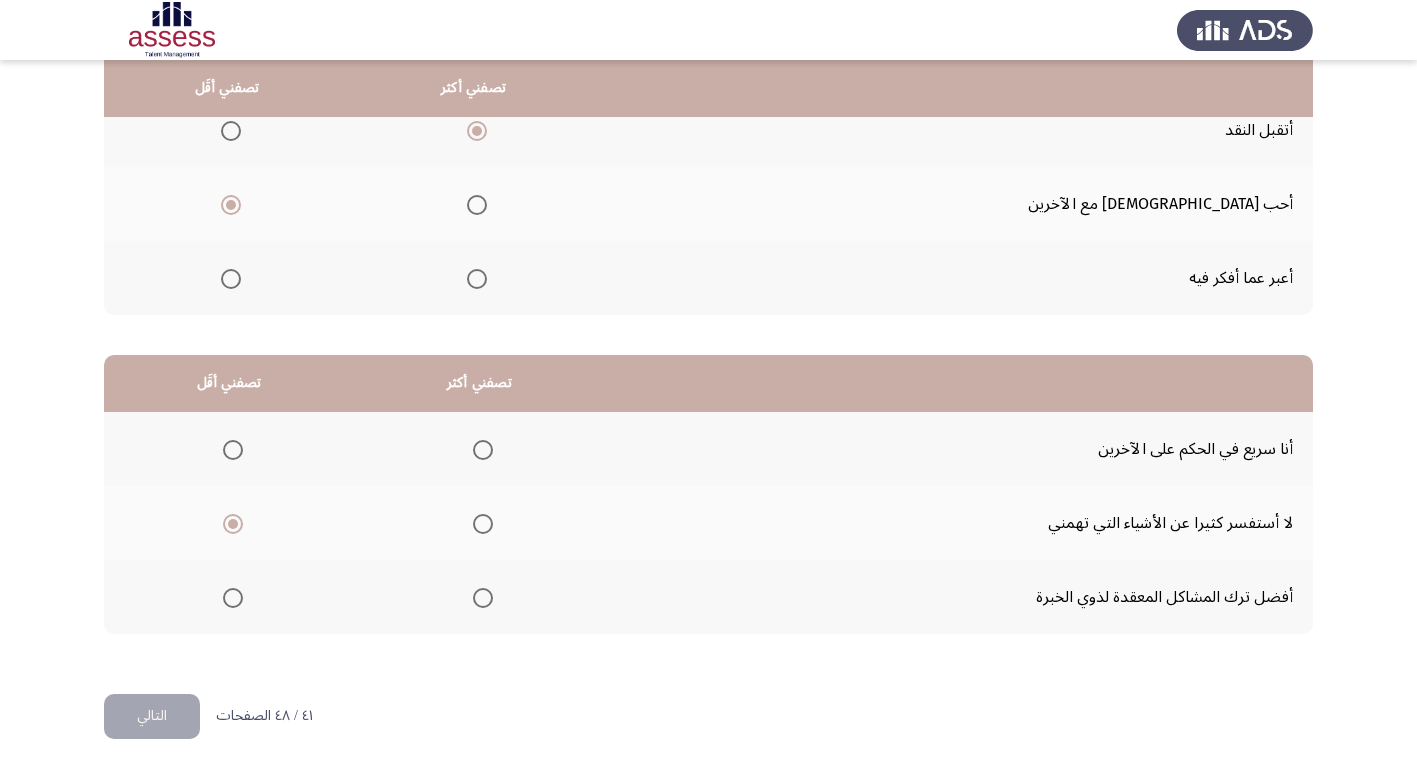 click at bounding box center (233, 450) 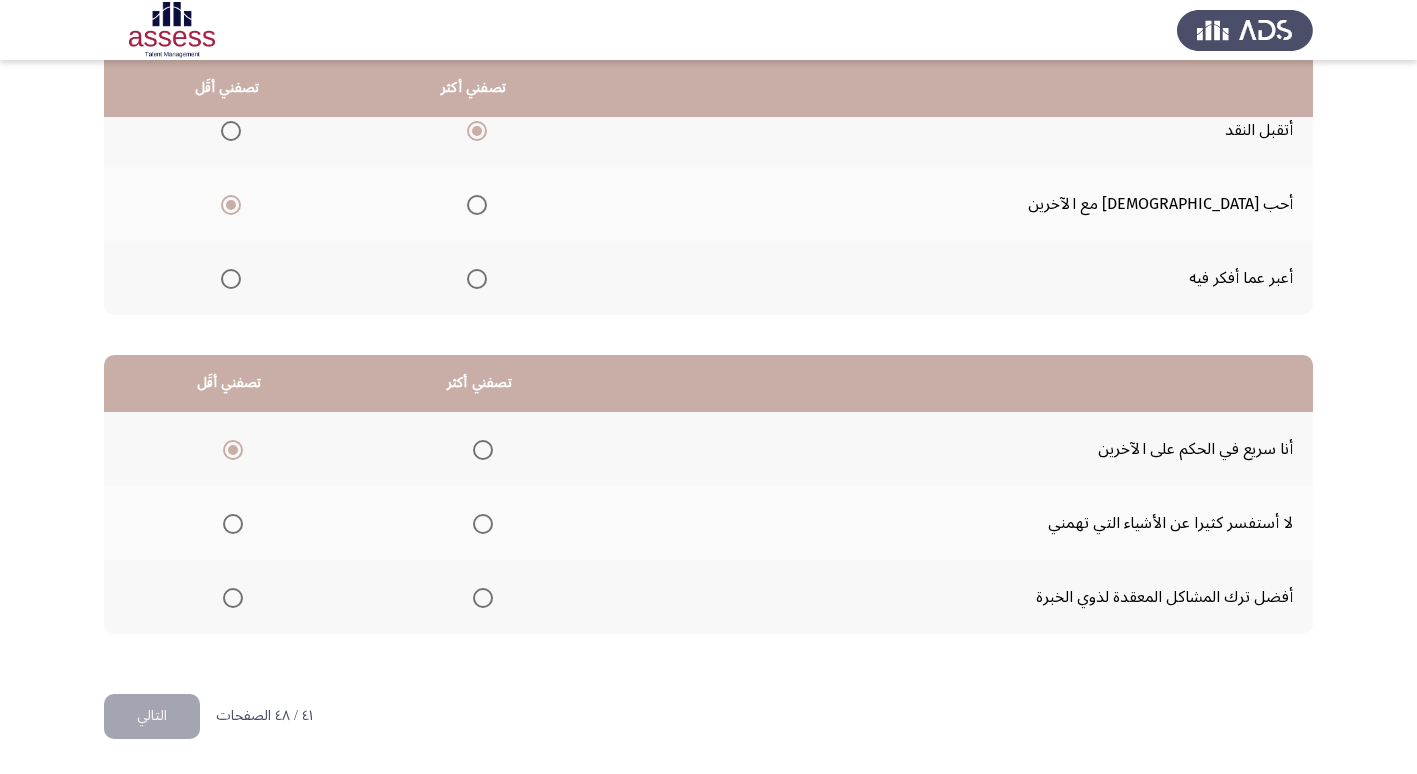 click at bounding box center [483, 598] 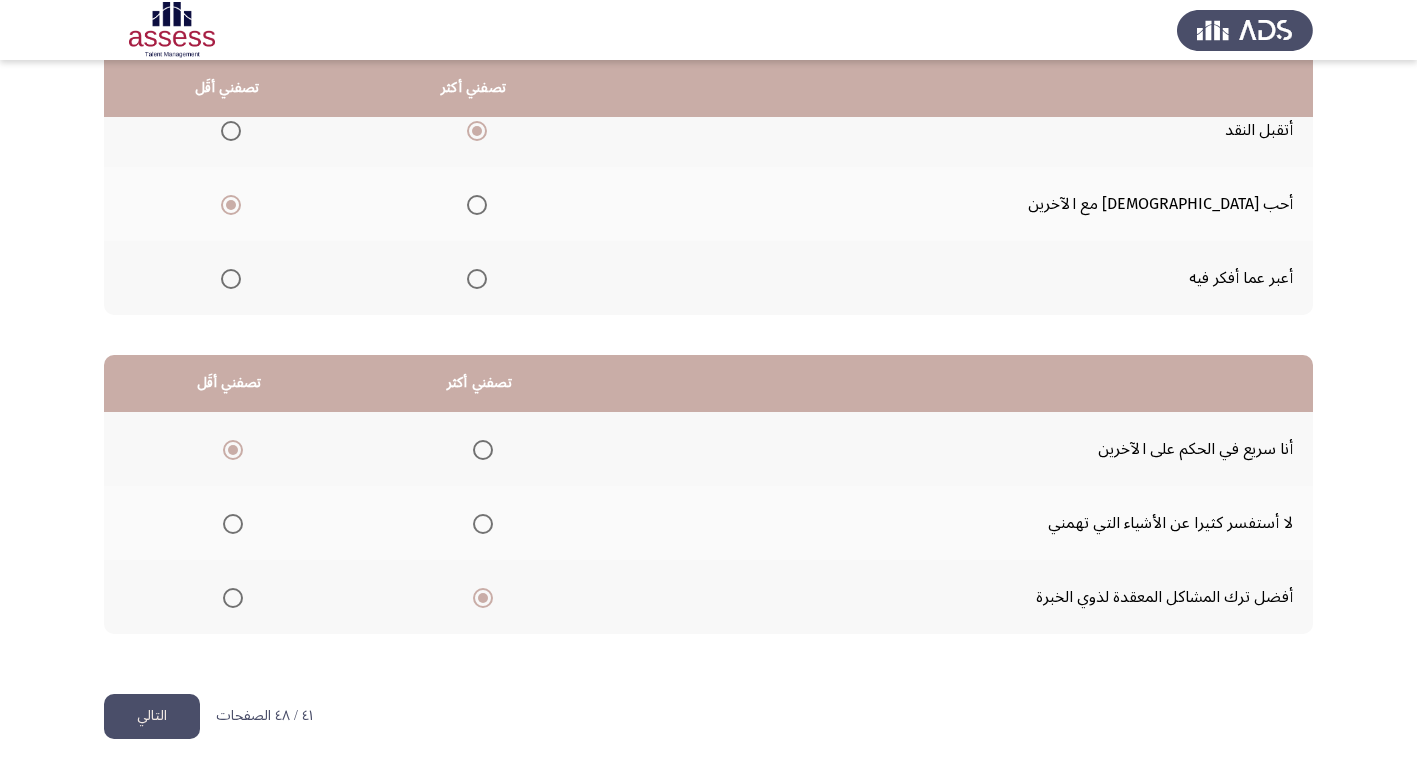 click on "التالي" 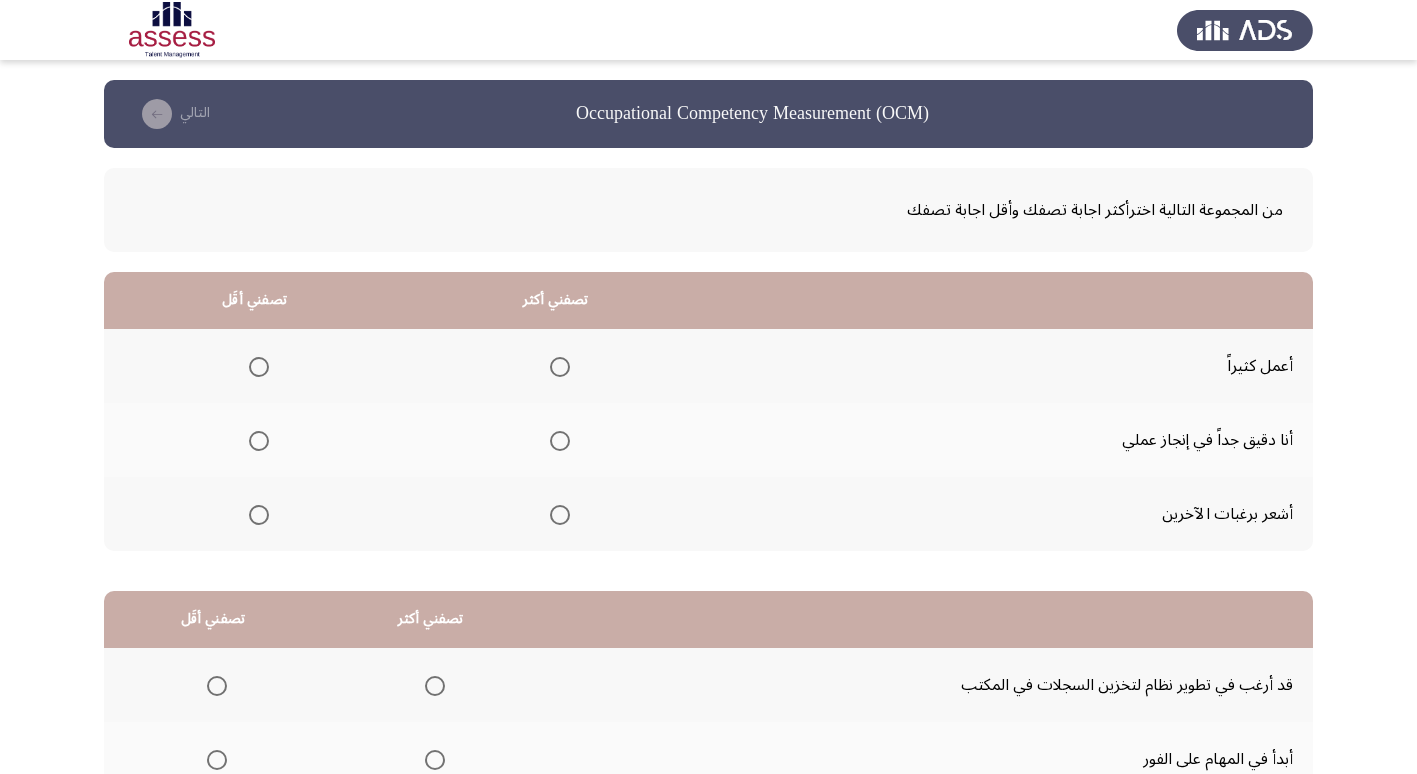 scroll, scrollTop: 100, scrollLeft: 0, axis: vertical 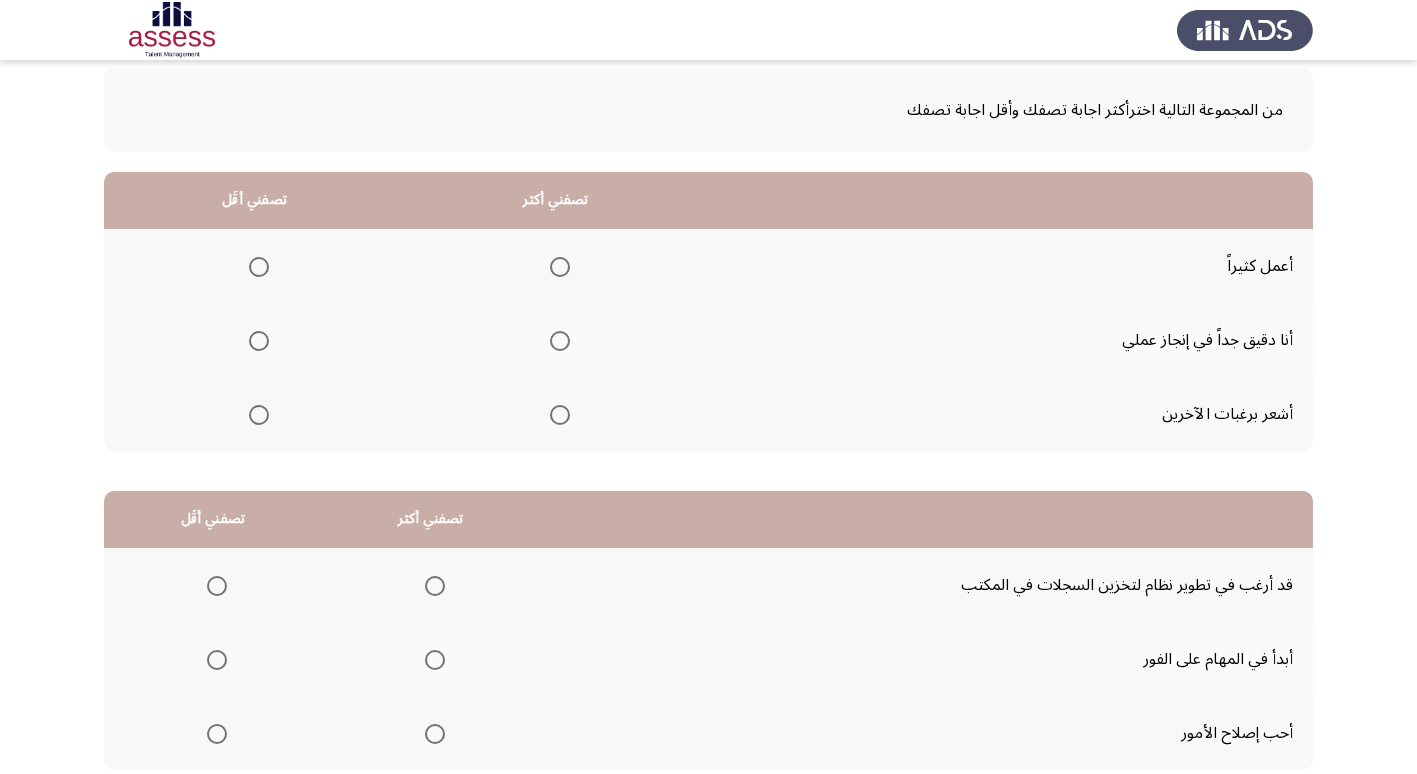click at bounding box center [259, 415] 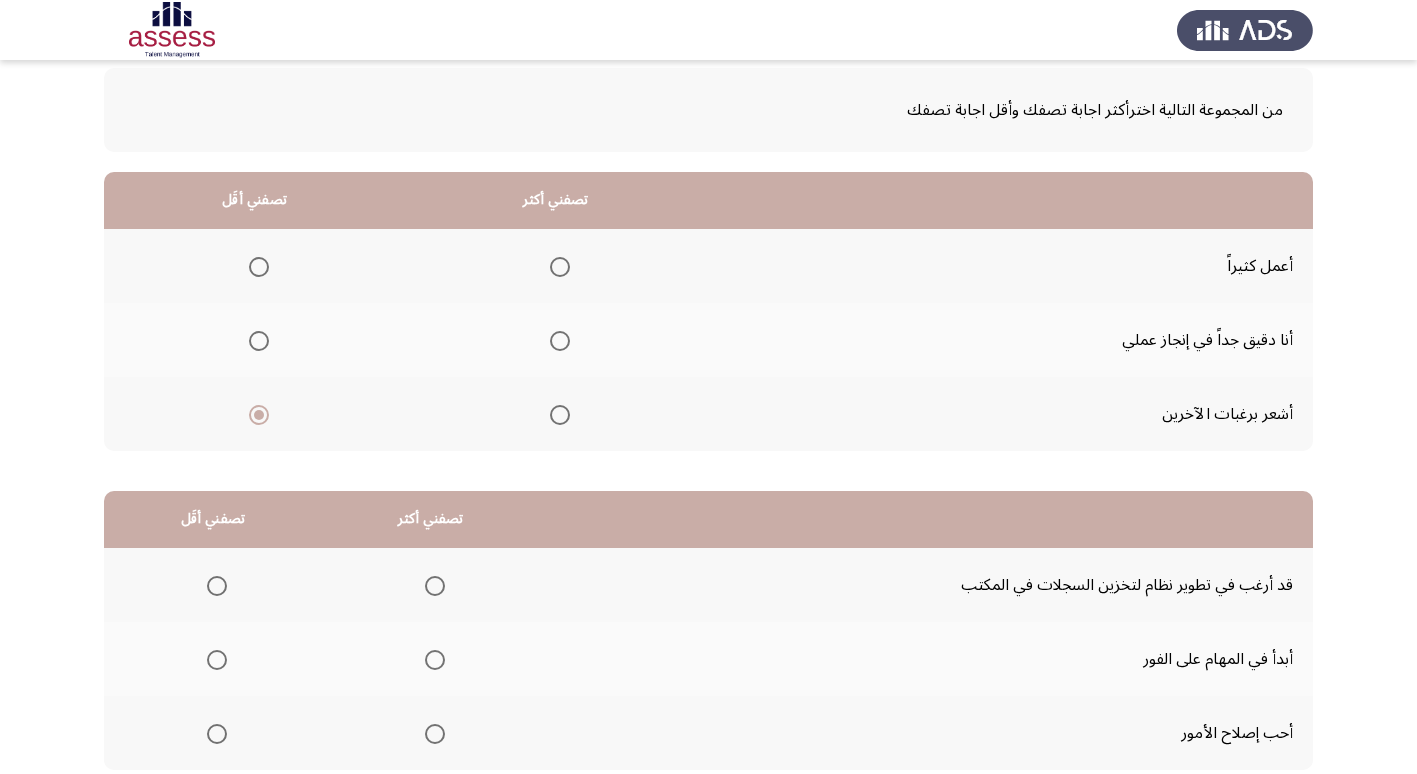 click at bounding box center (560, 267) 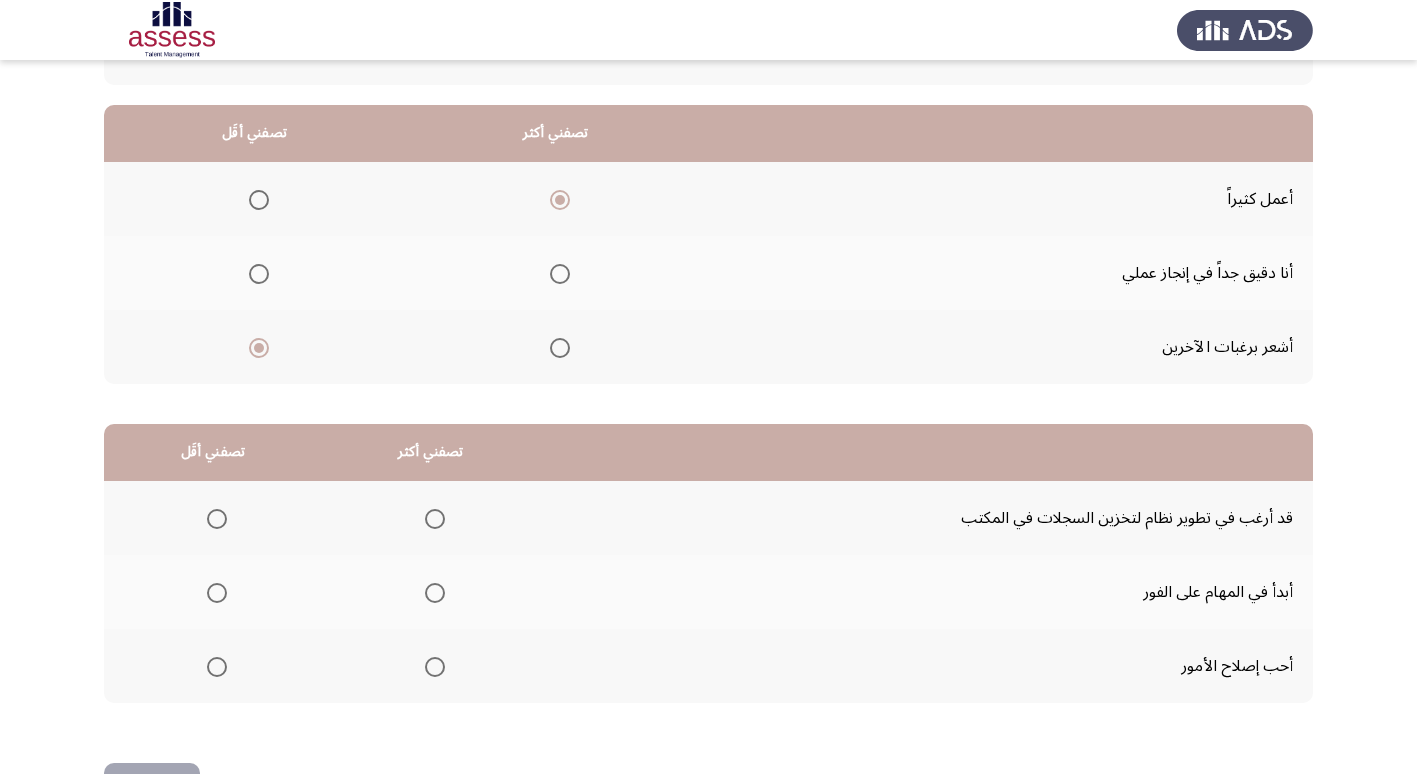 scroll, scrollTop: 236, scrollLeft: 0, axis: vertical 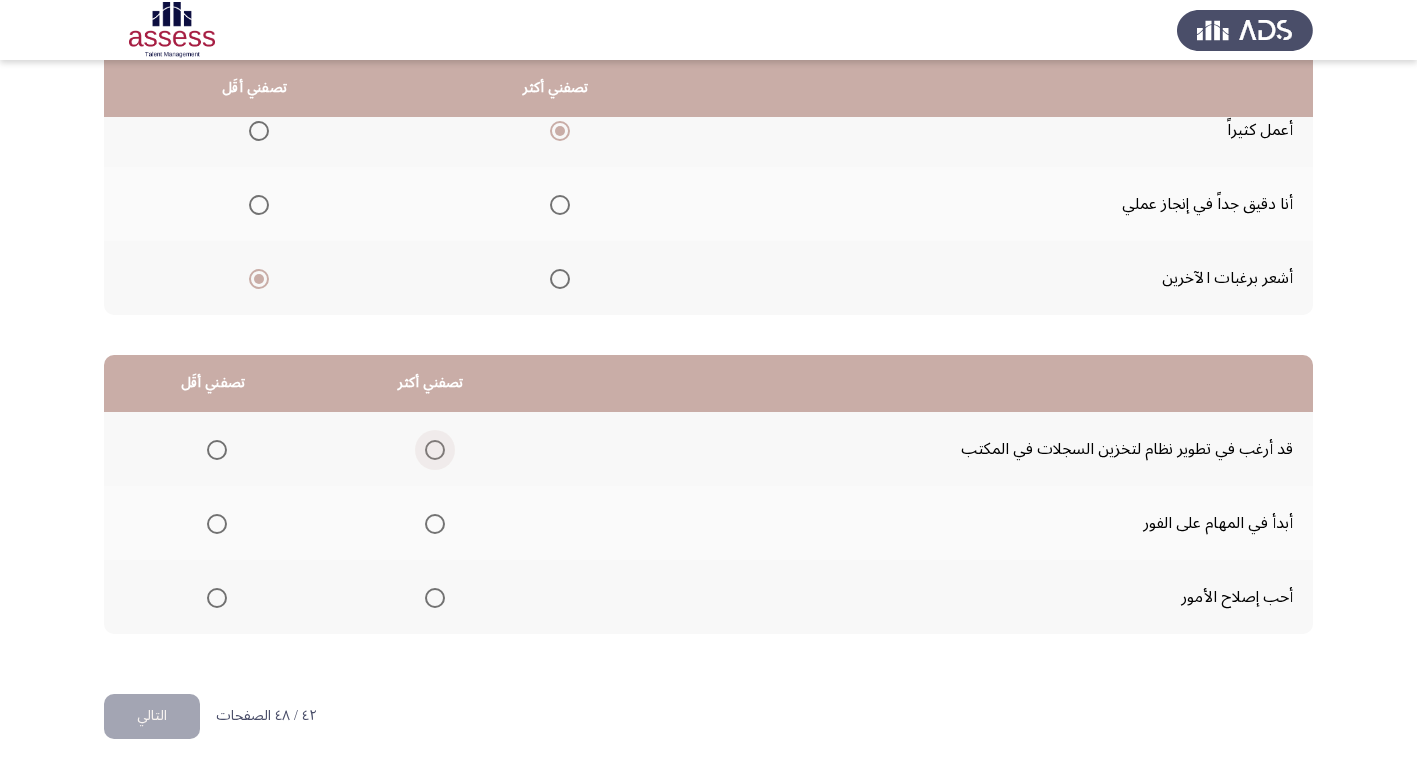 click at bounding box center [435, 450] 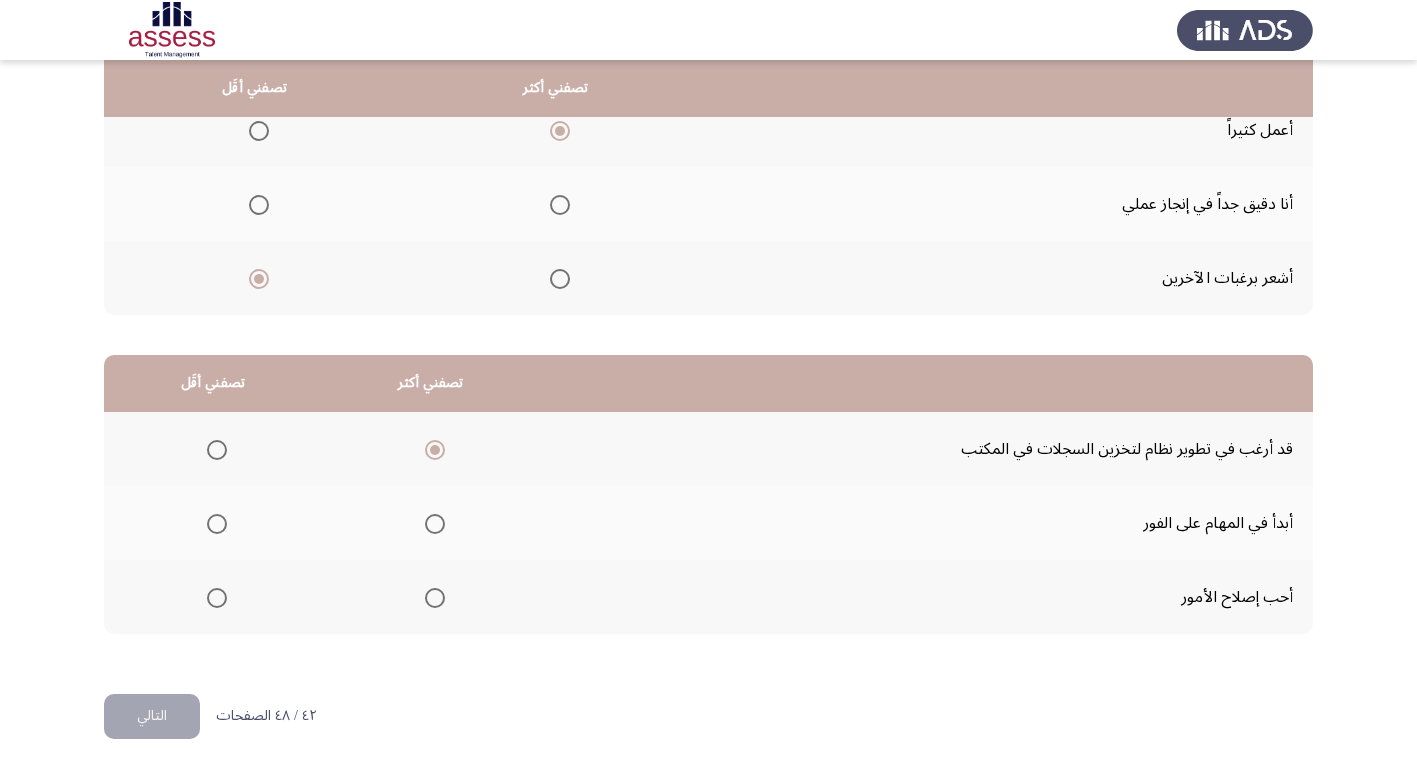 click at bounding box center (217, 524) 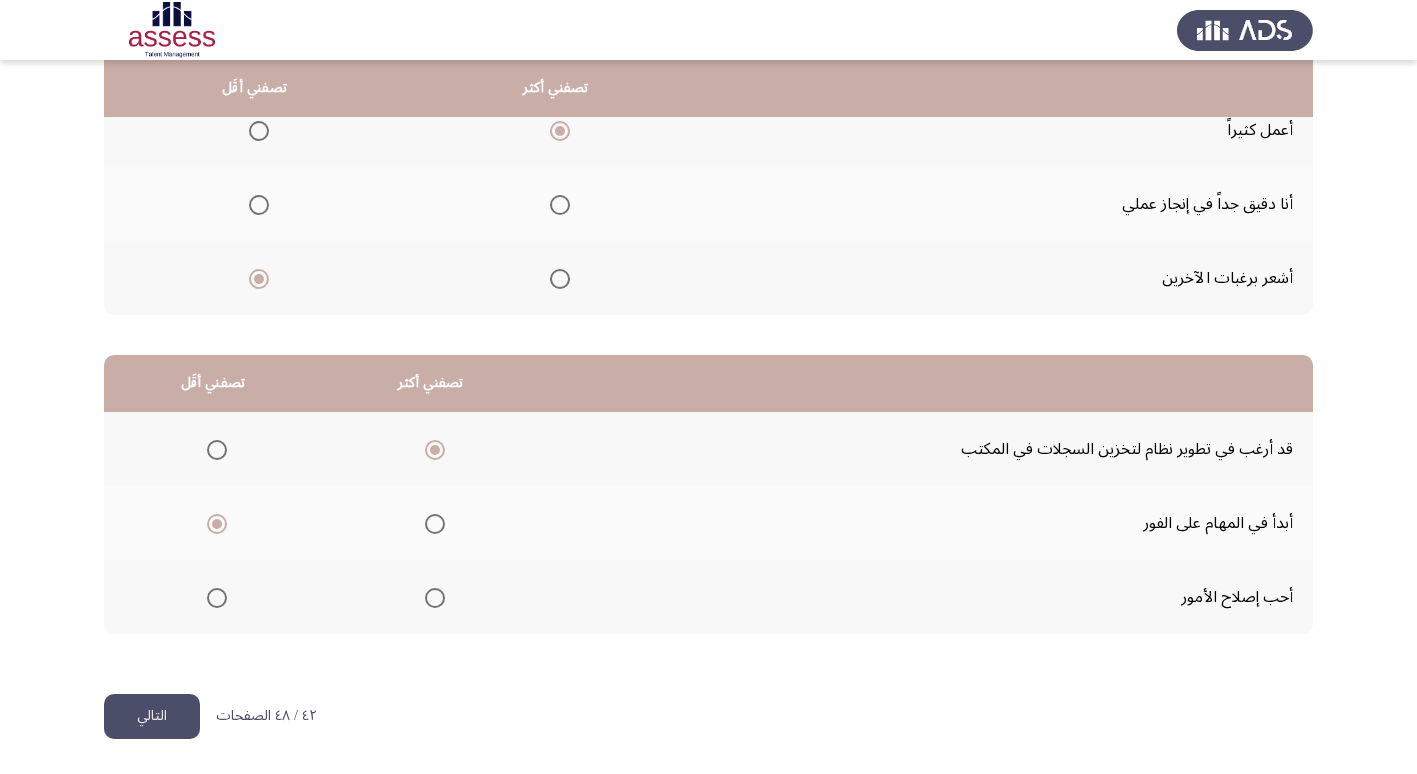 click on "التالي" 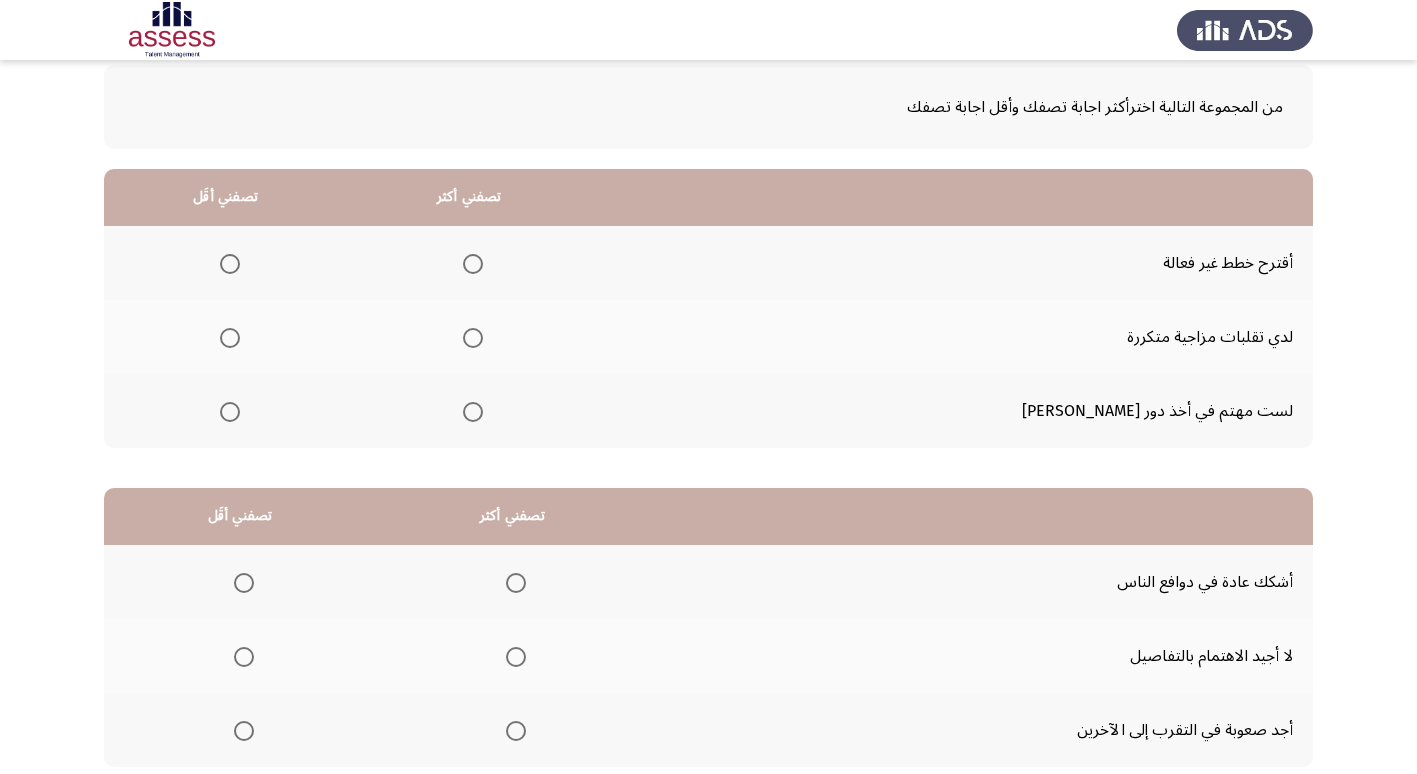 scroll, scrollTop: 236, scrollLeft: 0, axis: vertical 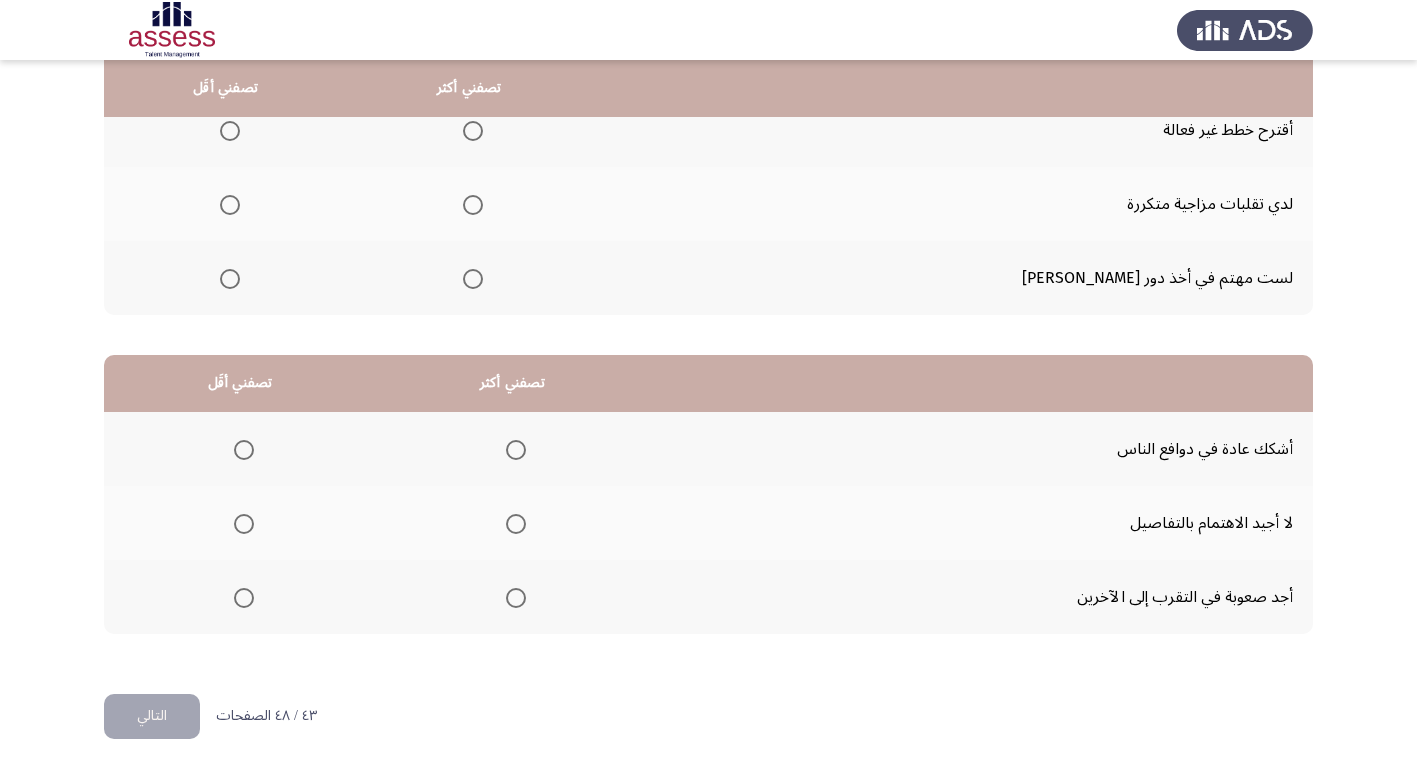 click at bounding box center (516, 450) 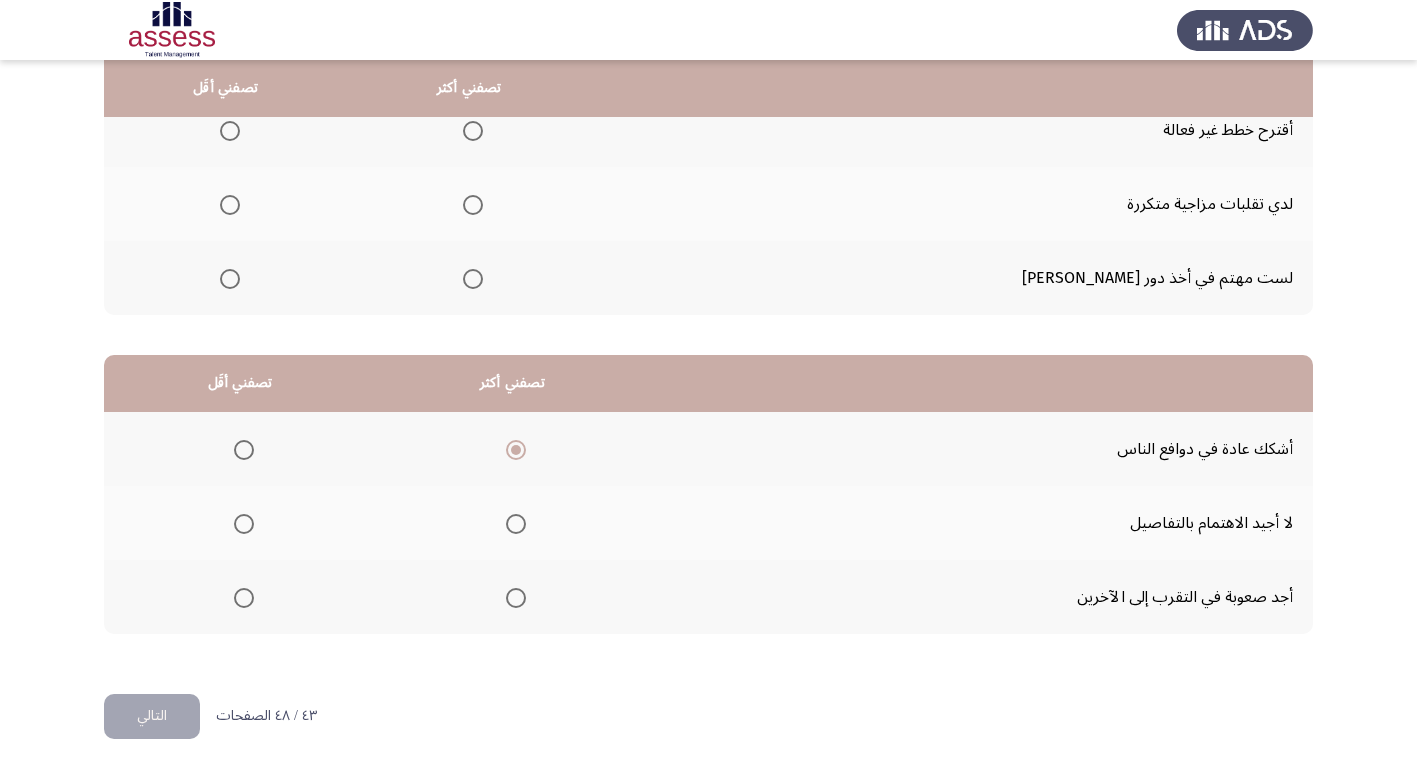click at bounding box center (244, 524) 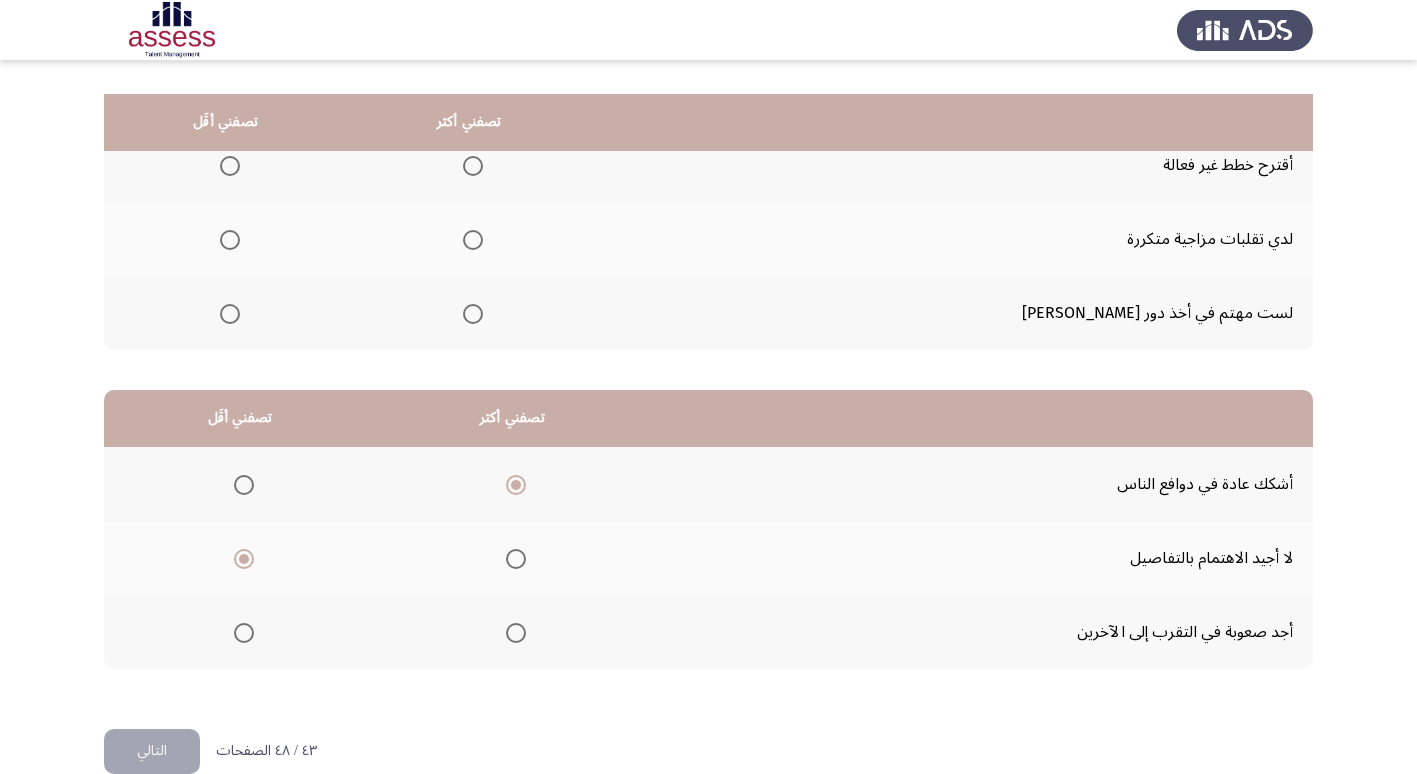 scroll, scrollTop: 236, scrollLeft: 0, axis: vertical 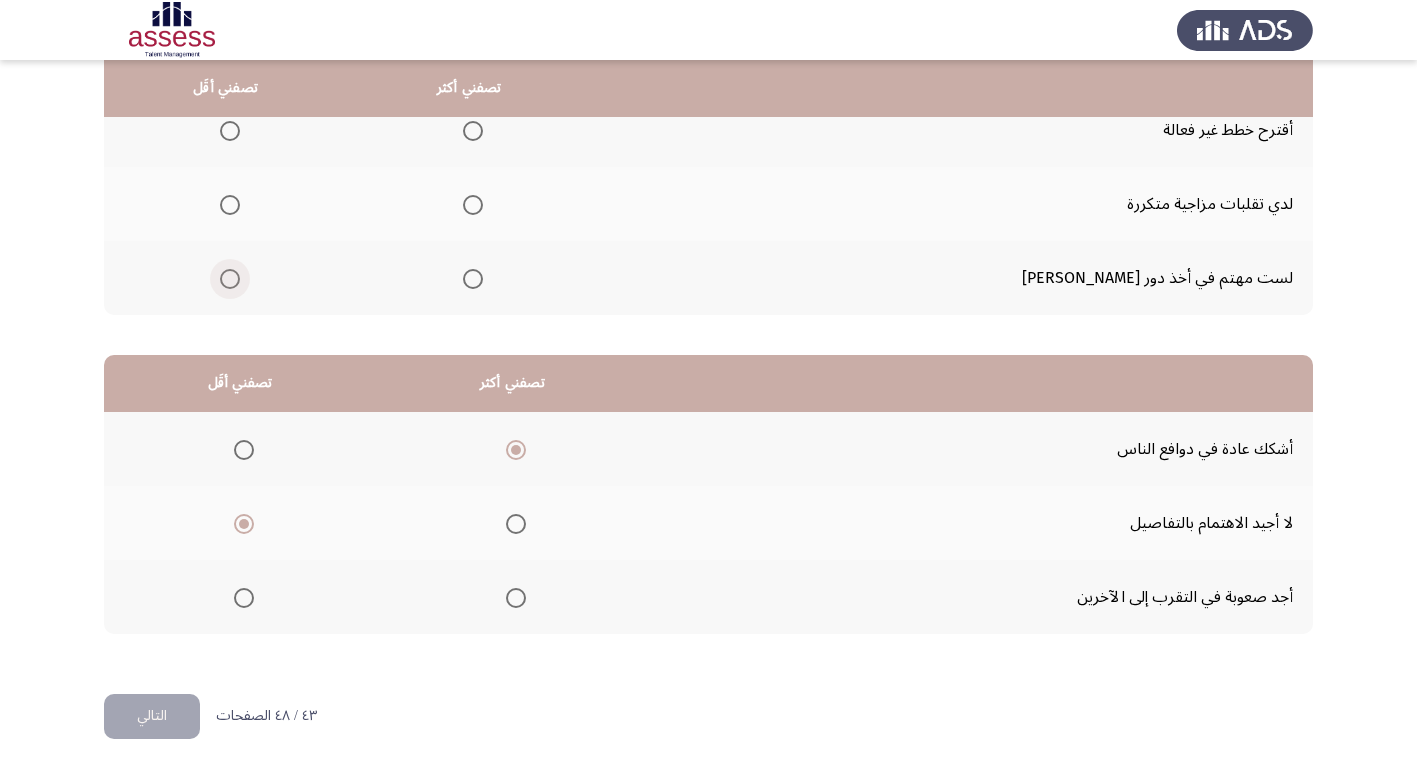 click at bounding box center [230, 279] 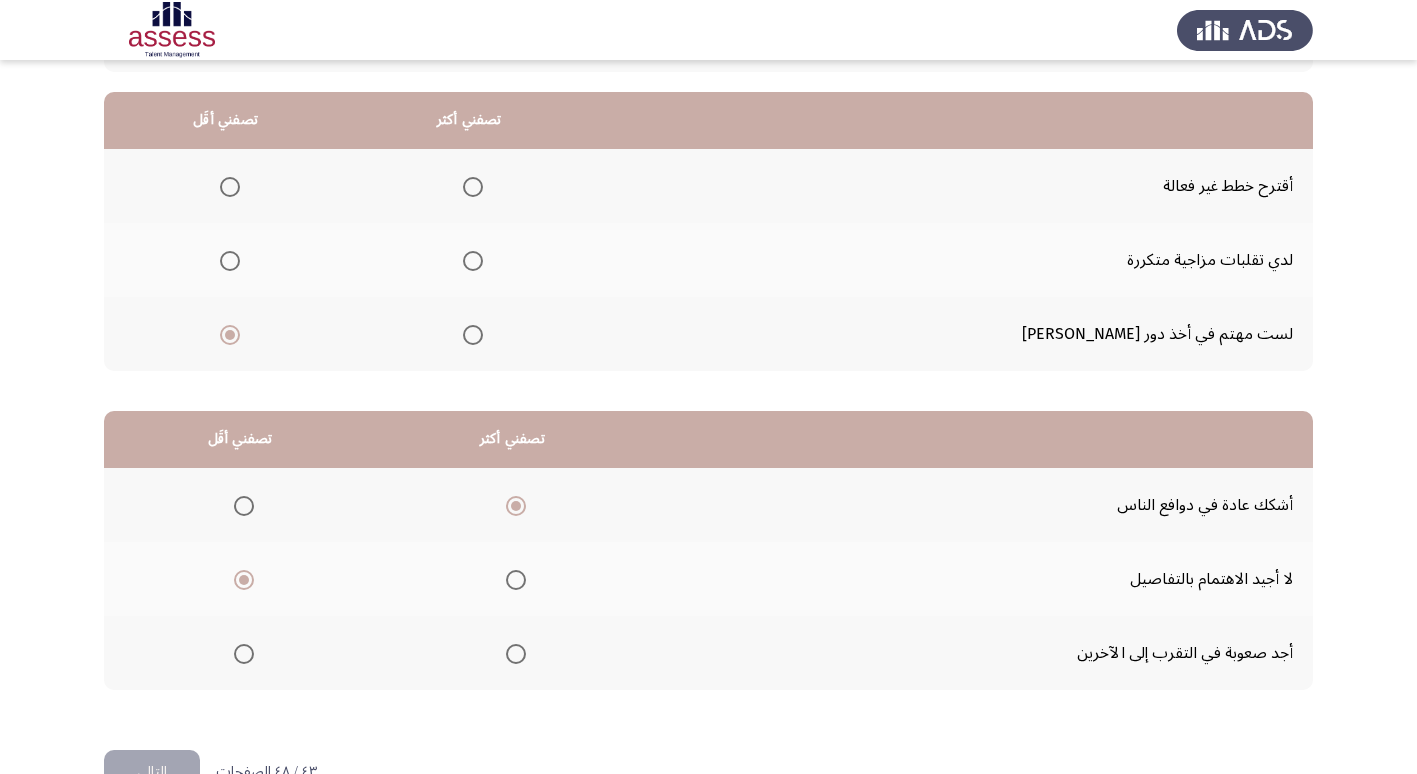 scroll, scrollTop: 136, scrollLeft: 0, axis: vertical 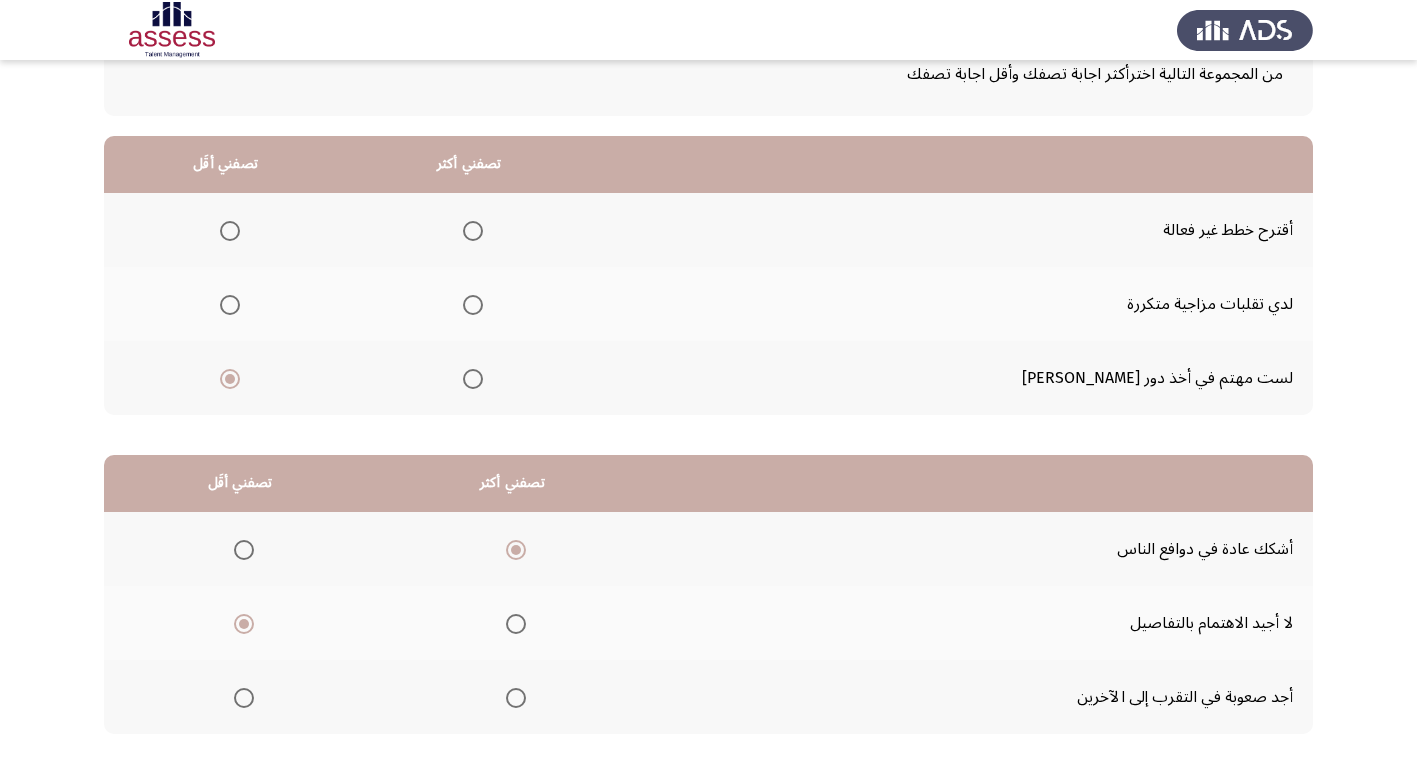 click at bounding box center (473, 305) 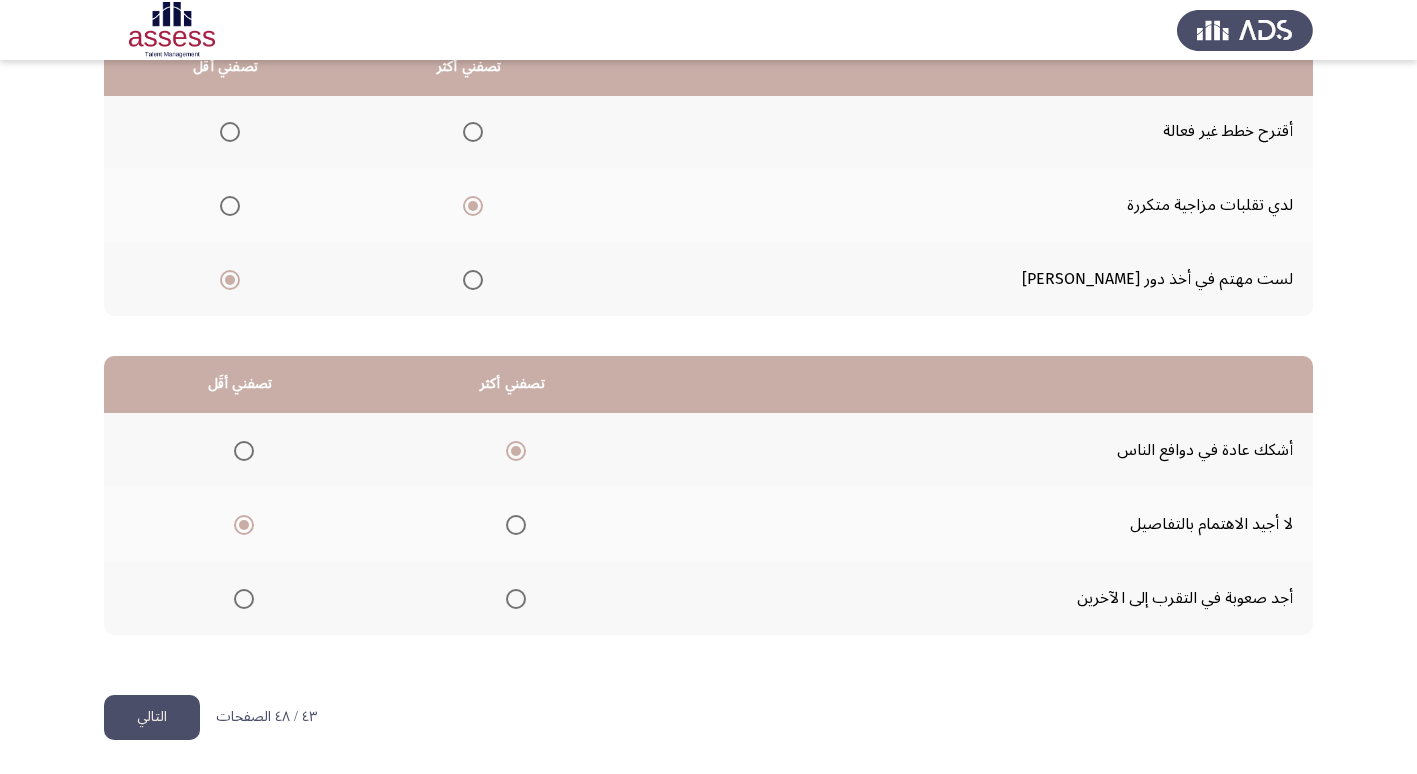 scroll, scrollTop: 236, scrollLeft: 0, axis: vertical 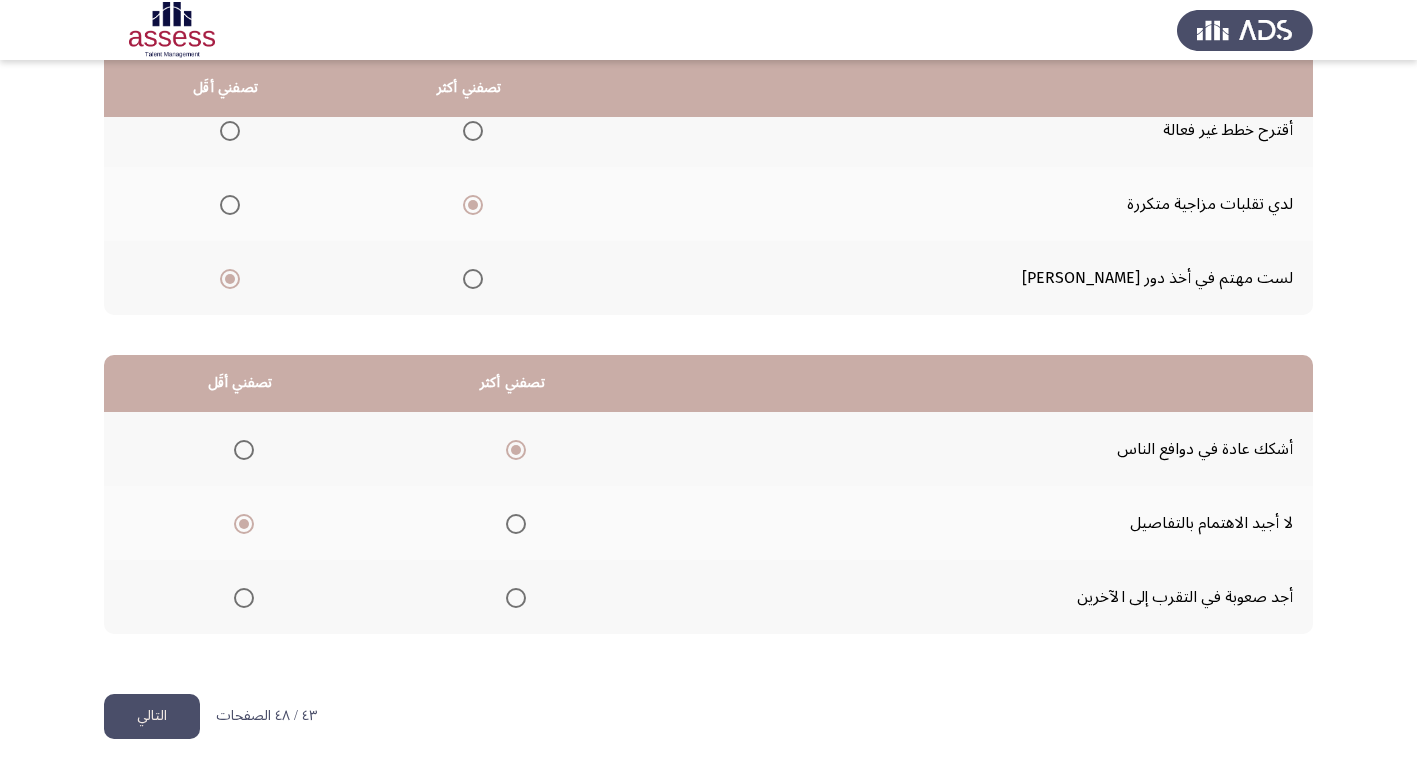click on "التالي" 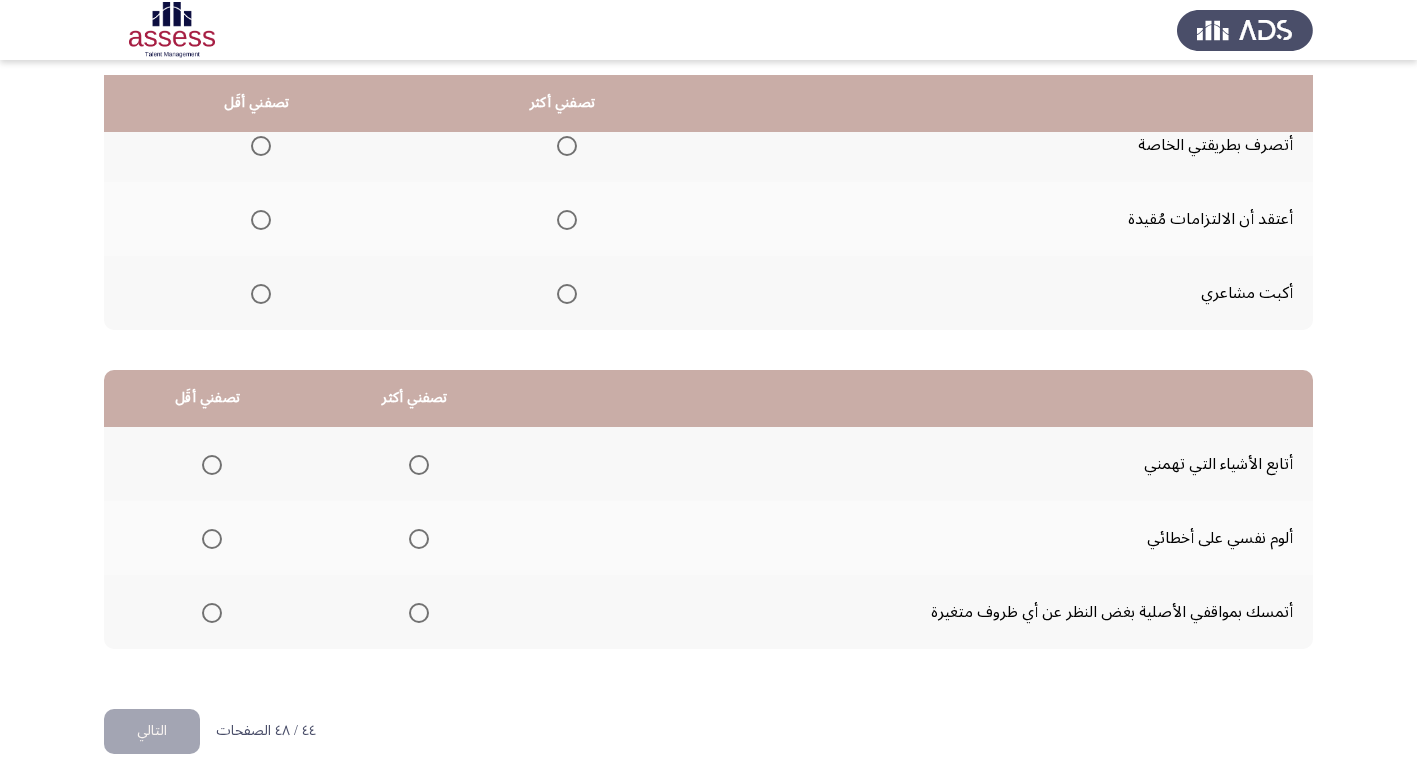 scroll, scrollTop: 236, scrollLeft: 0, axis: vertical 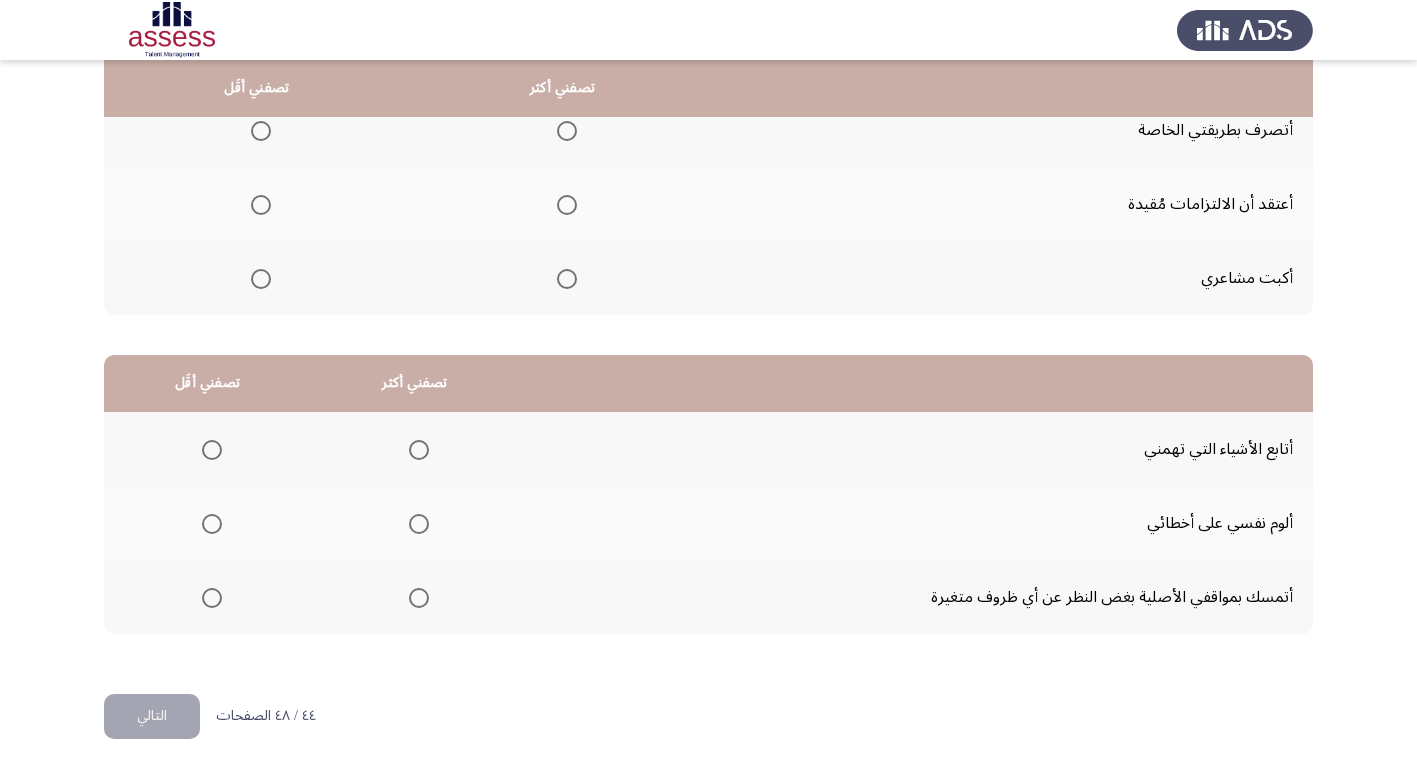 click at bounding box center [261, 205] 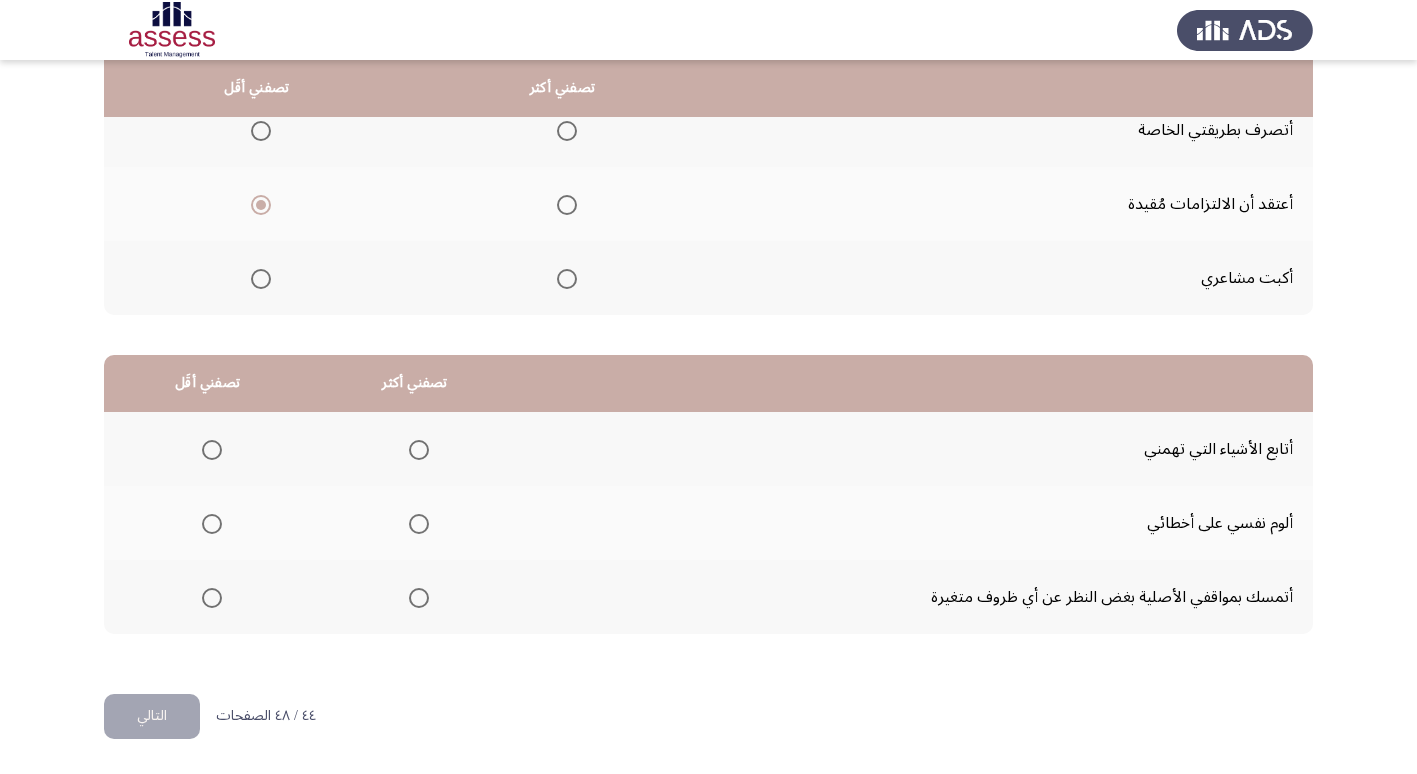 click at bounding box center (567, 131) 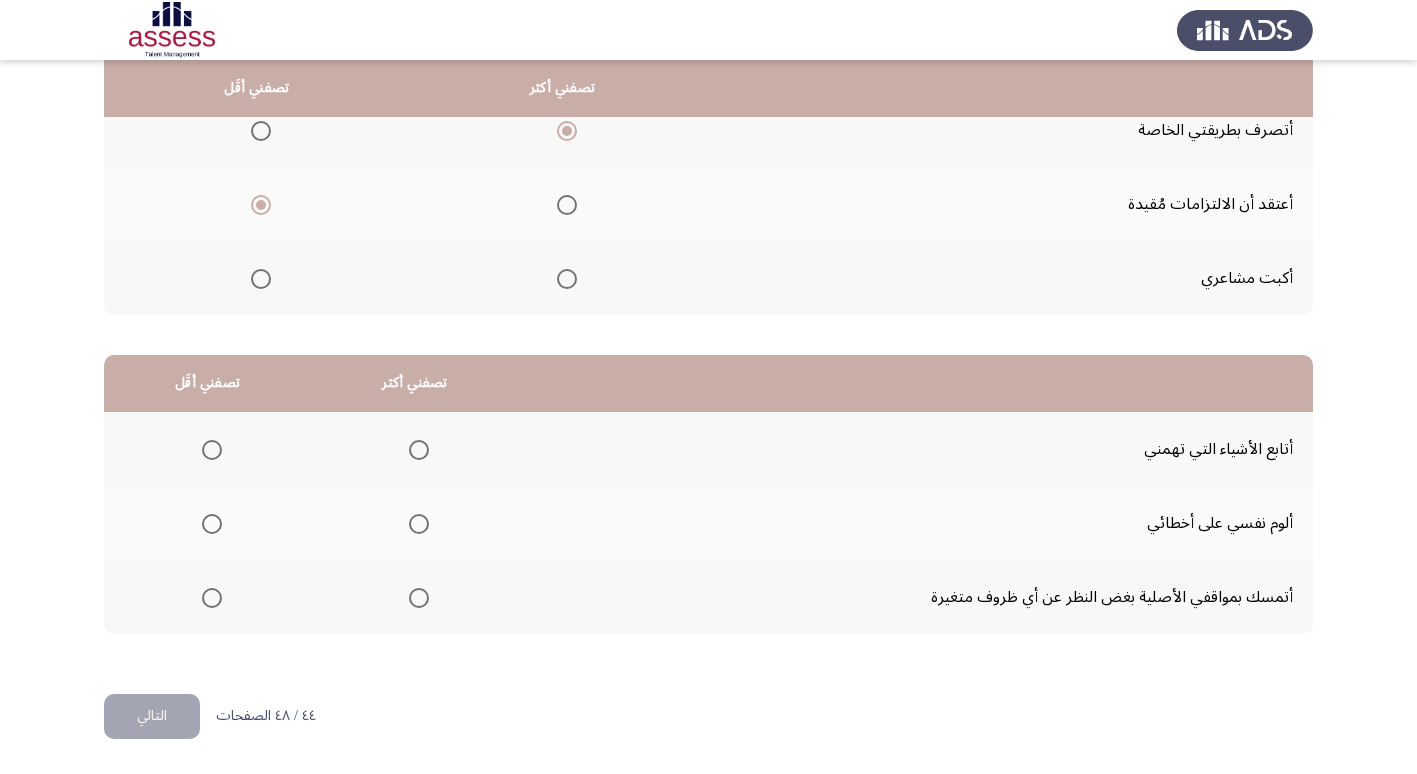 click at bounding box center (212, 598) 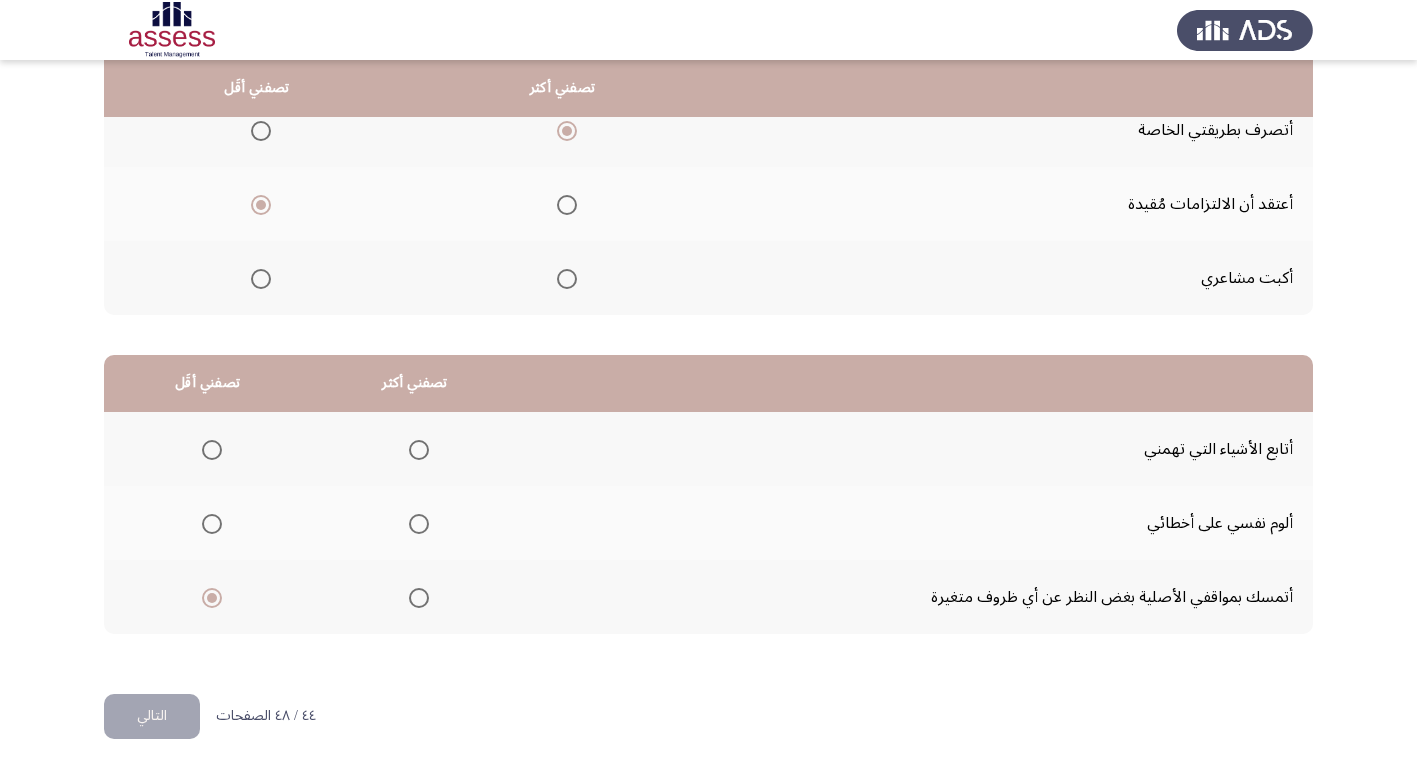click at bounding box center [419, 450] 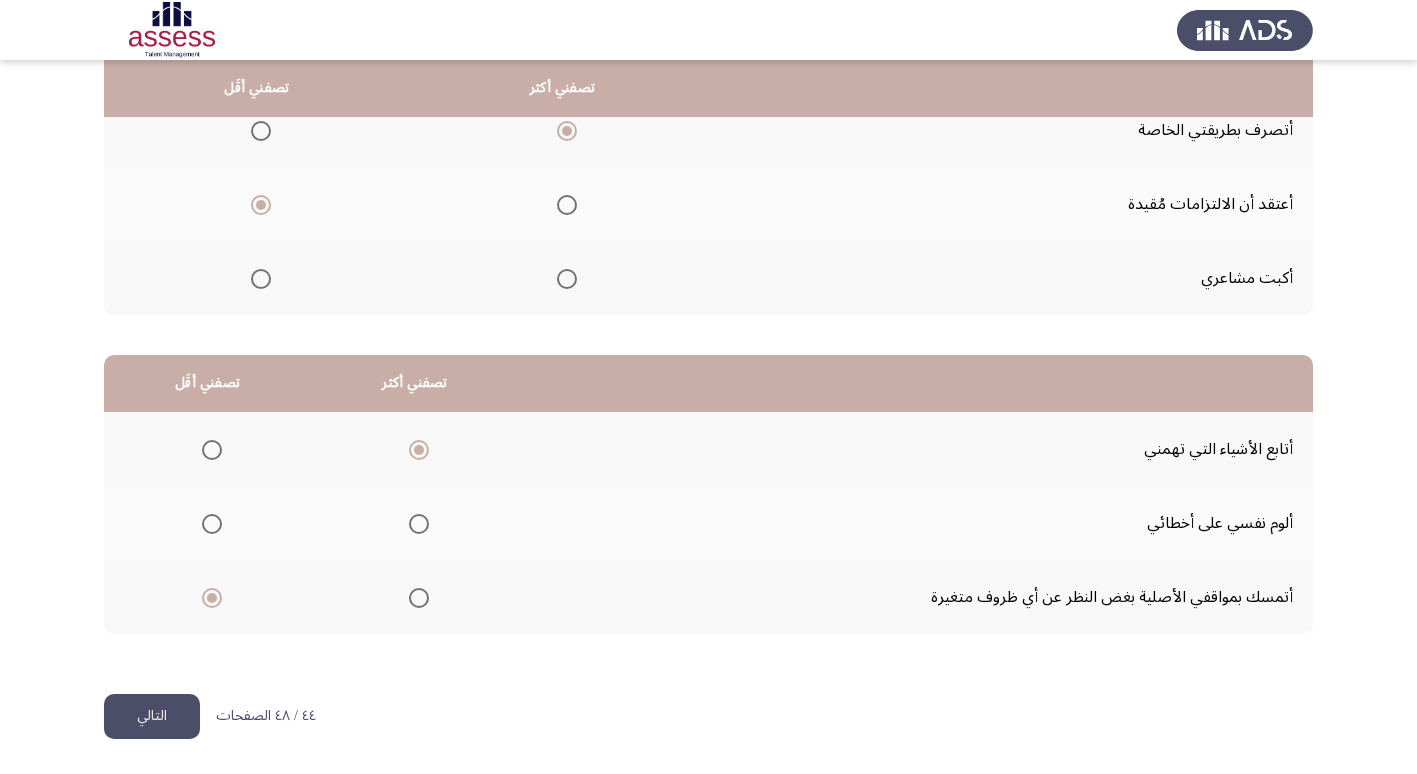 click on "التالي" 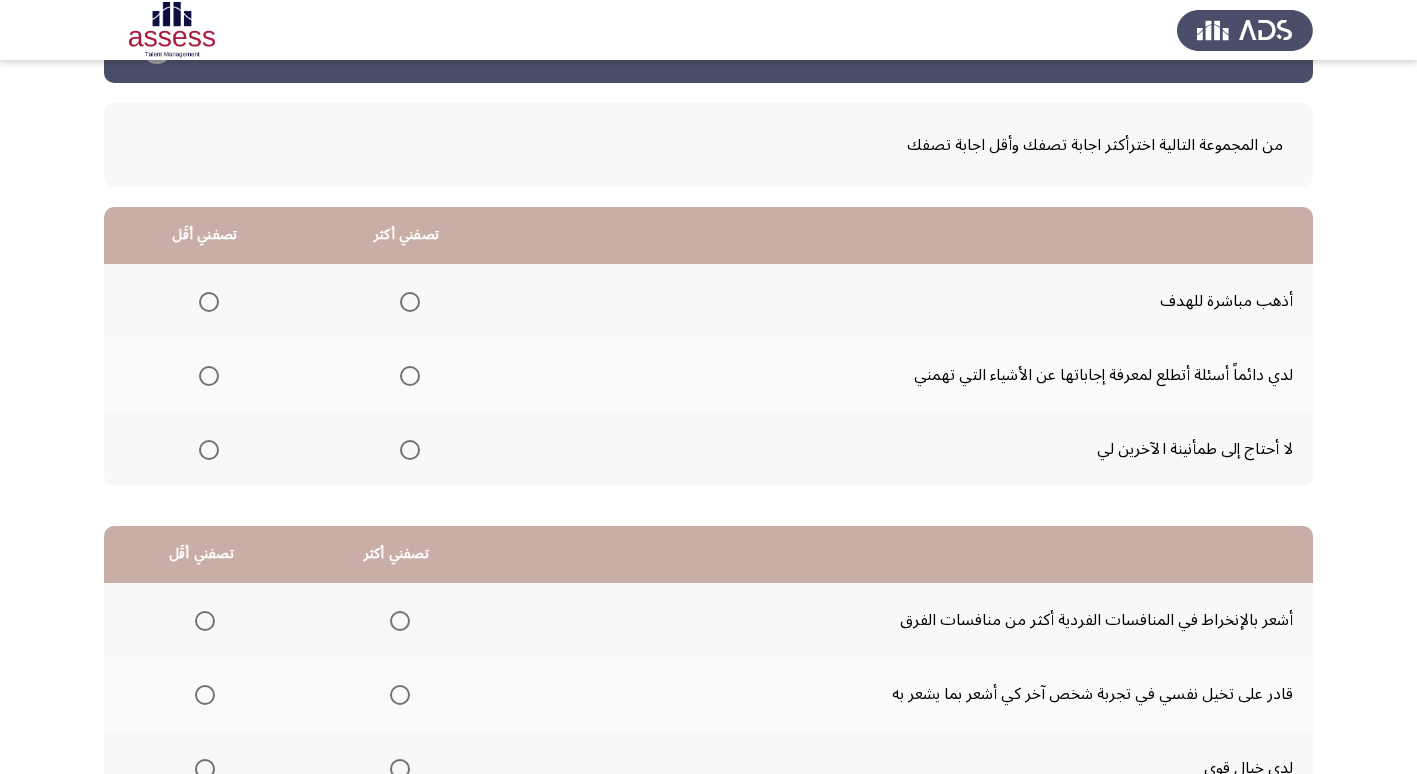 scroll, scrollTop: 100, scrollLeft: 0, axis: vertical 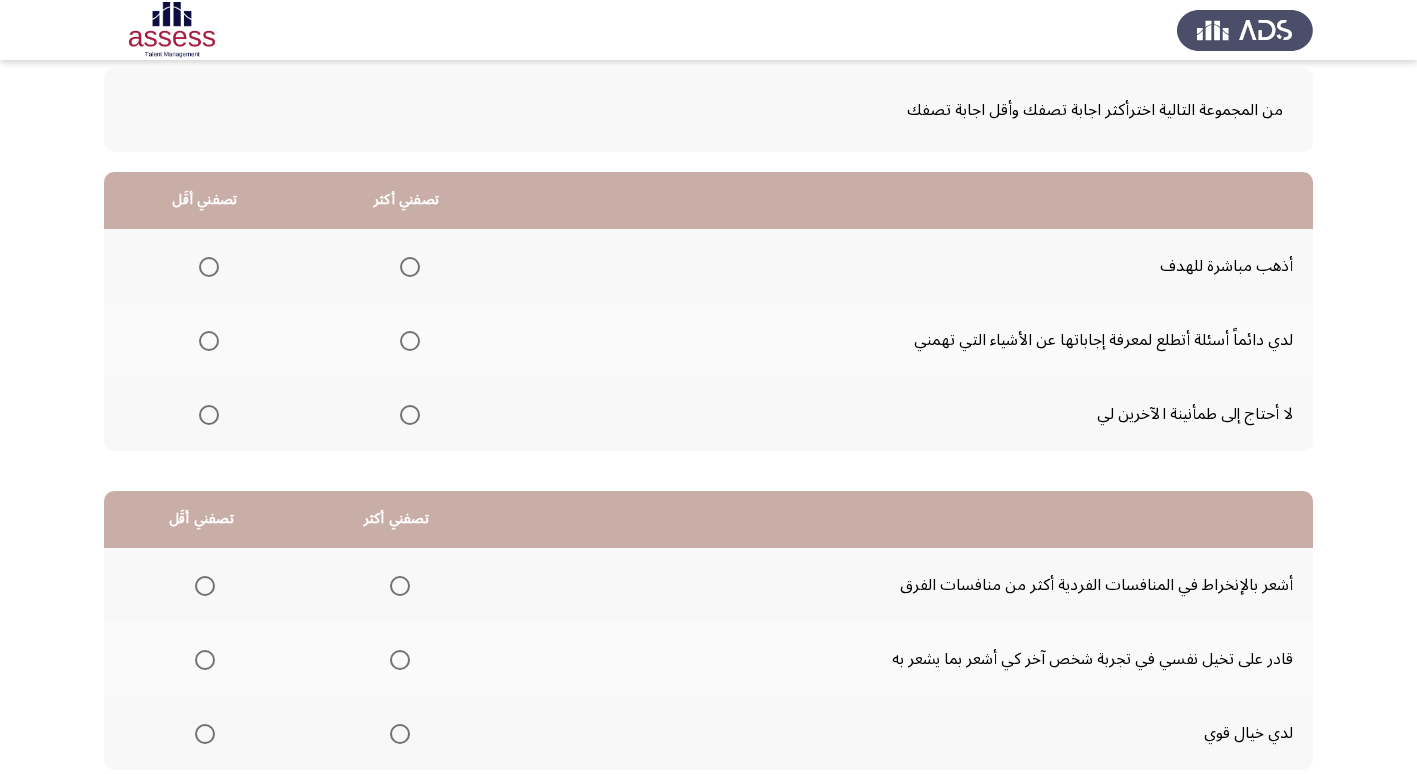 click at bounding box center (209, 415) 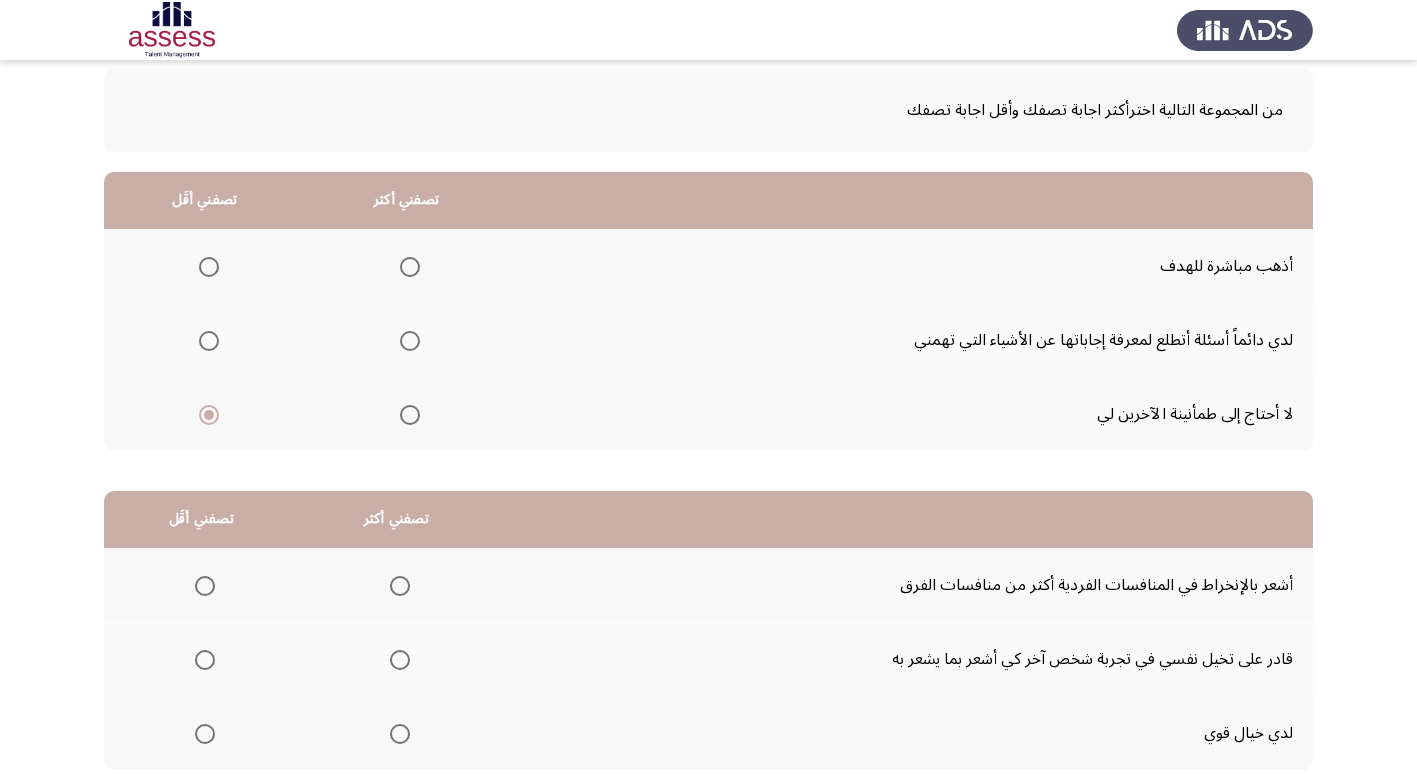 click at bounding box center [410, 267] 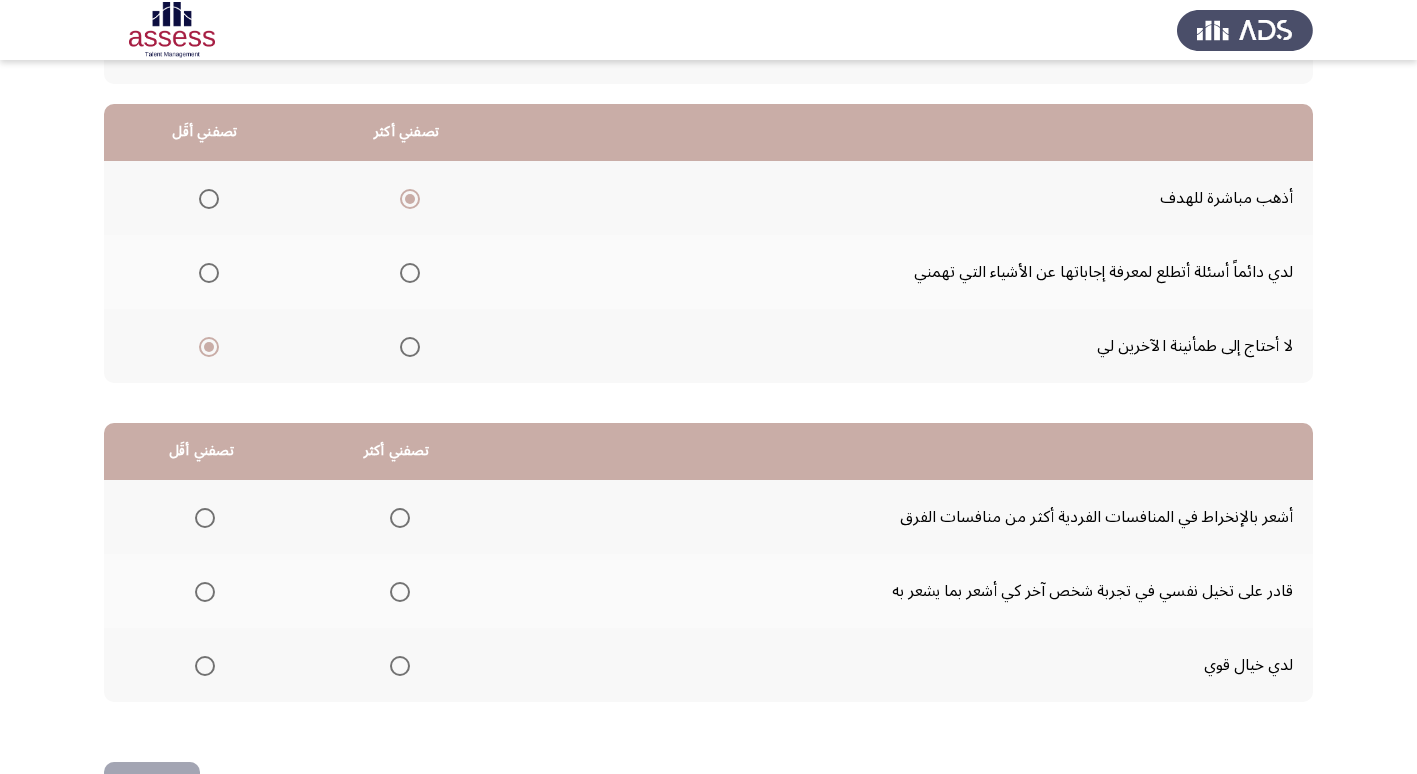 scroll, scrollTop: 236, scrollLeft: 0, axis: vertical 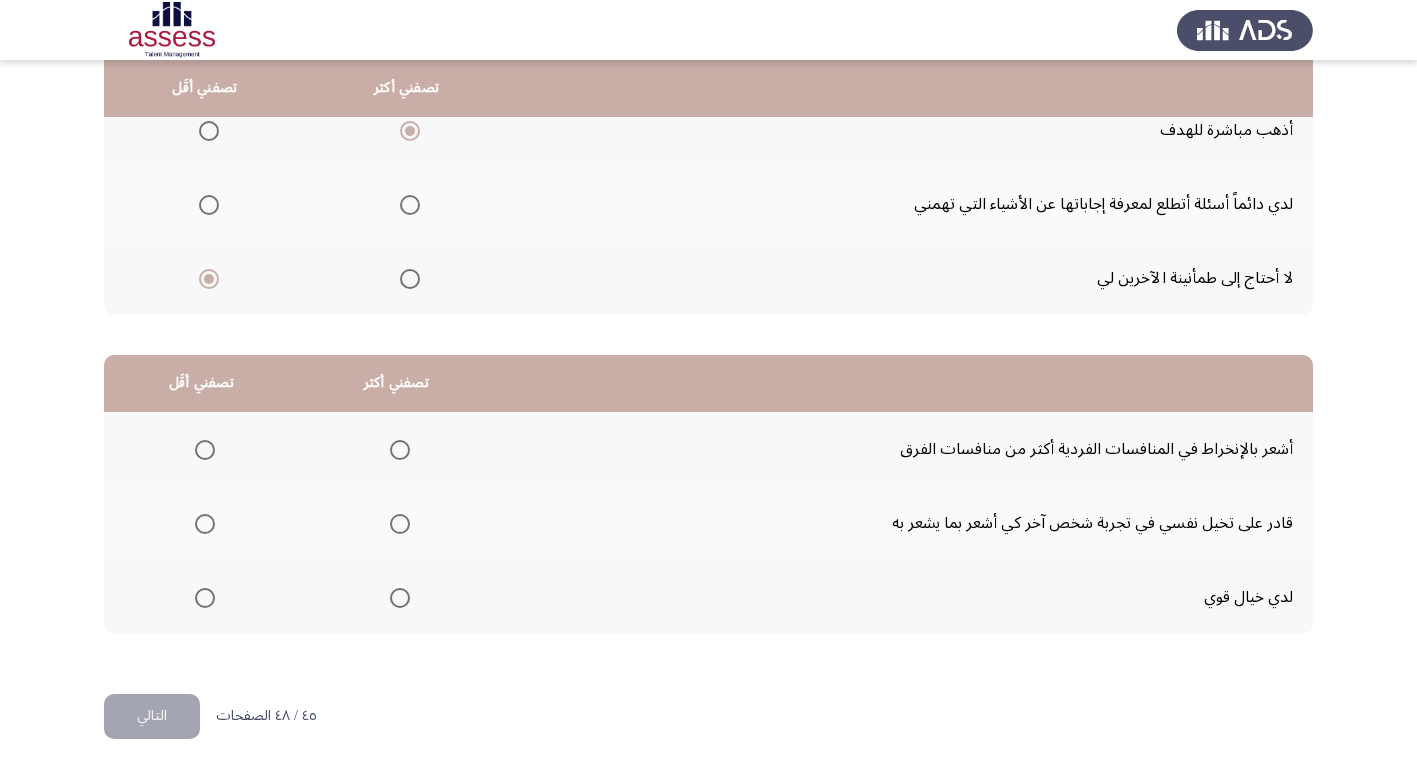 click at bounding box center (205, 450) 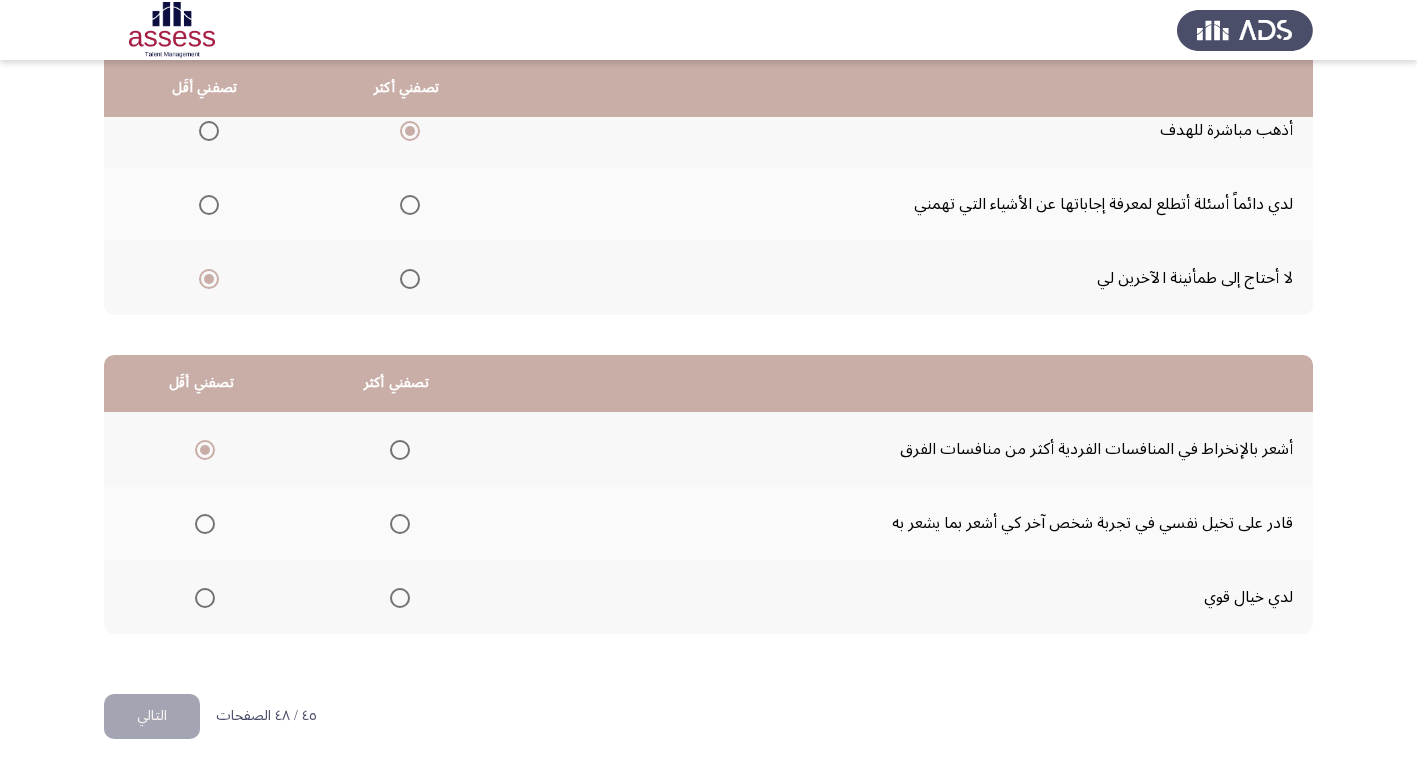 click at bounding box center [400, 524] 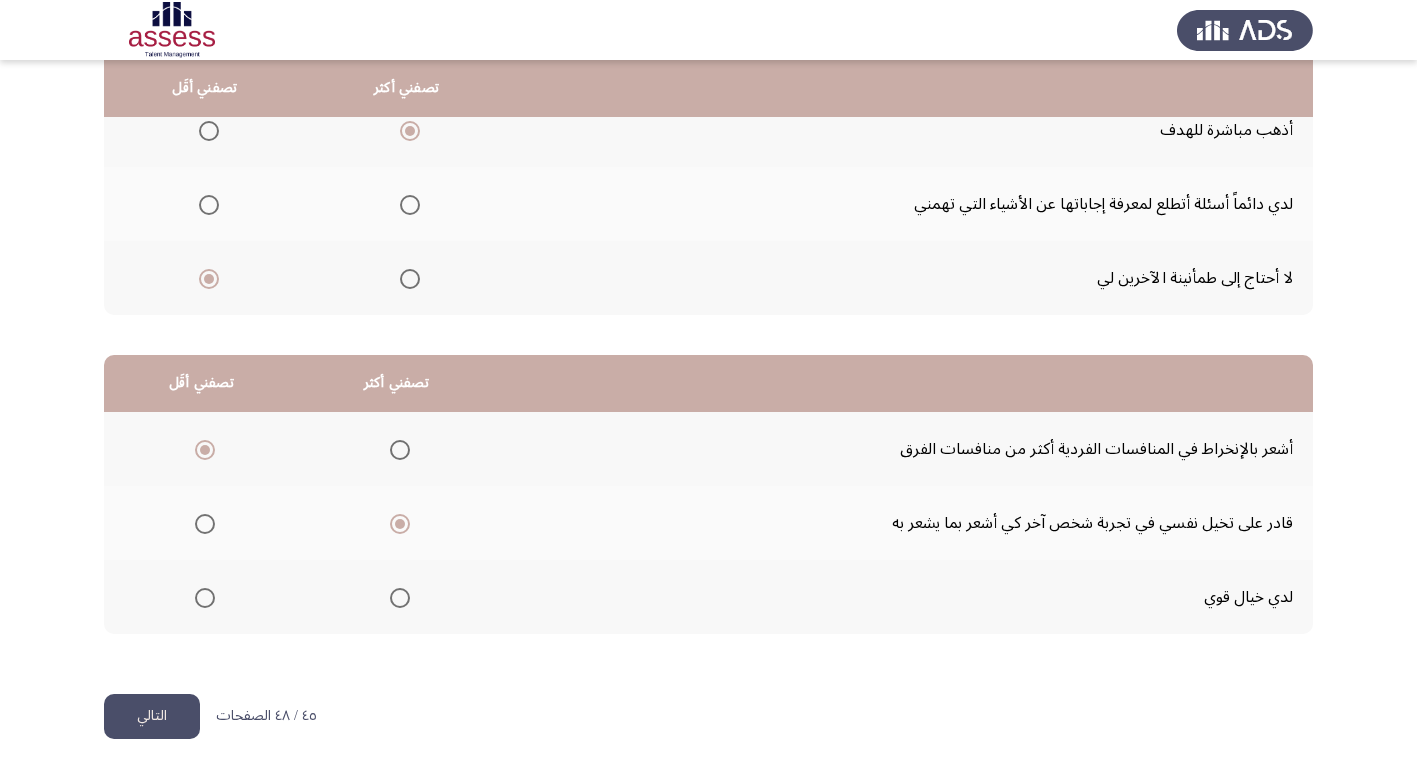 click on "التالي" 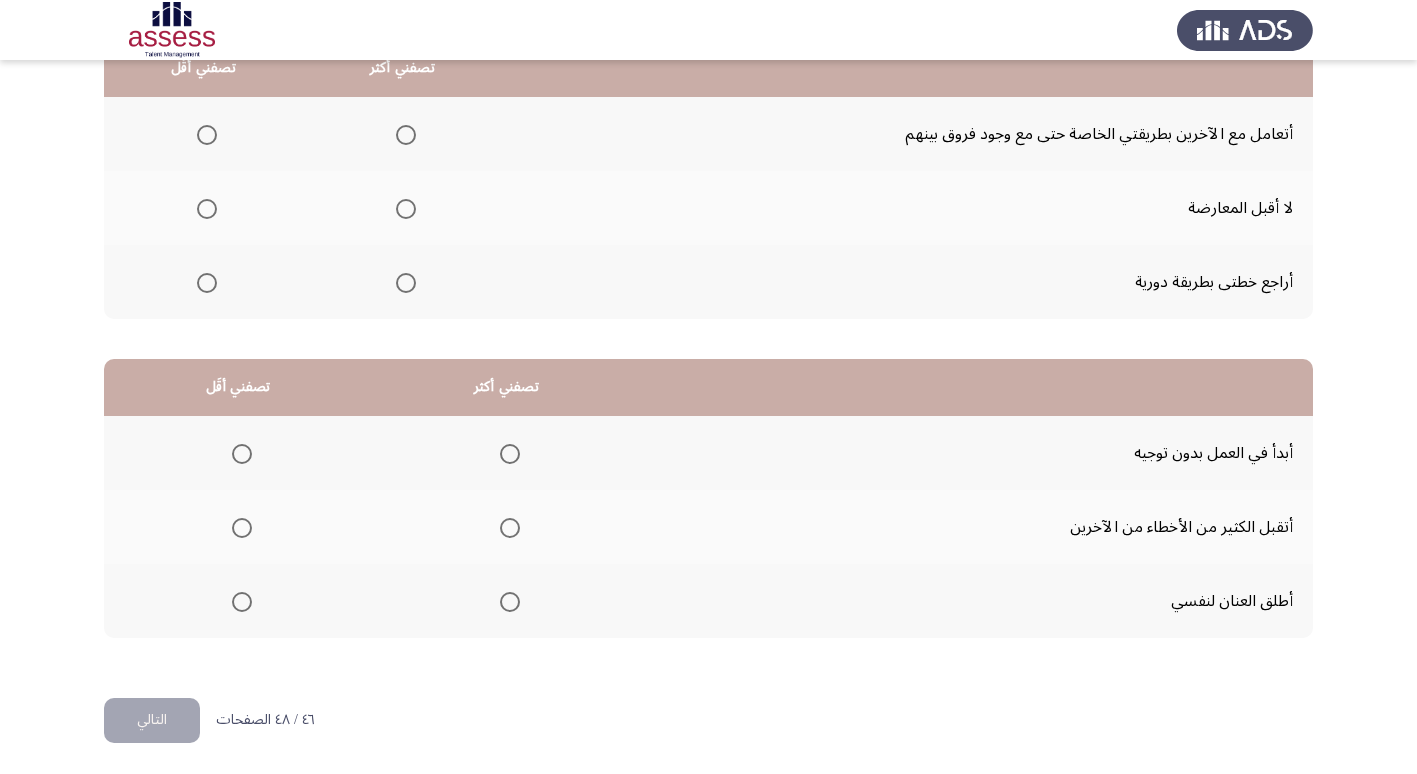 scroll, scrollTop: 236, scrollLeft: 0, axis: vertical 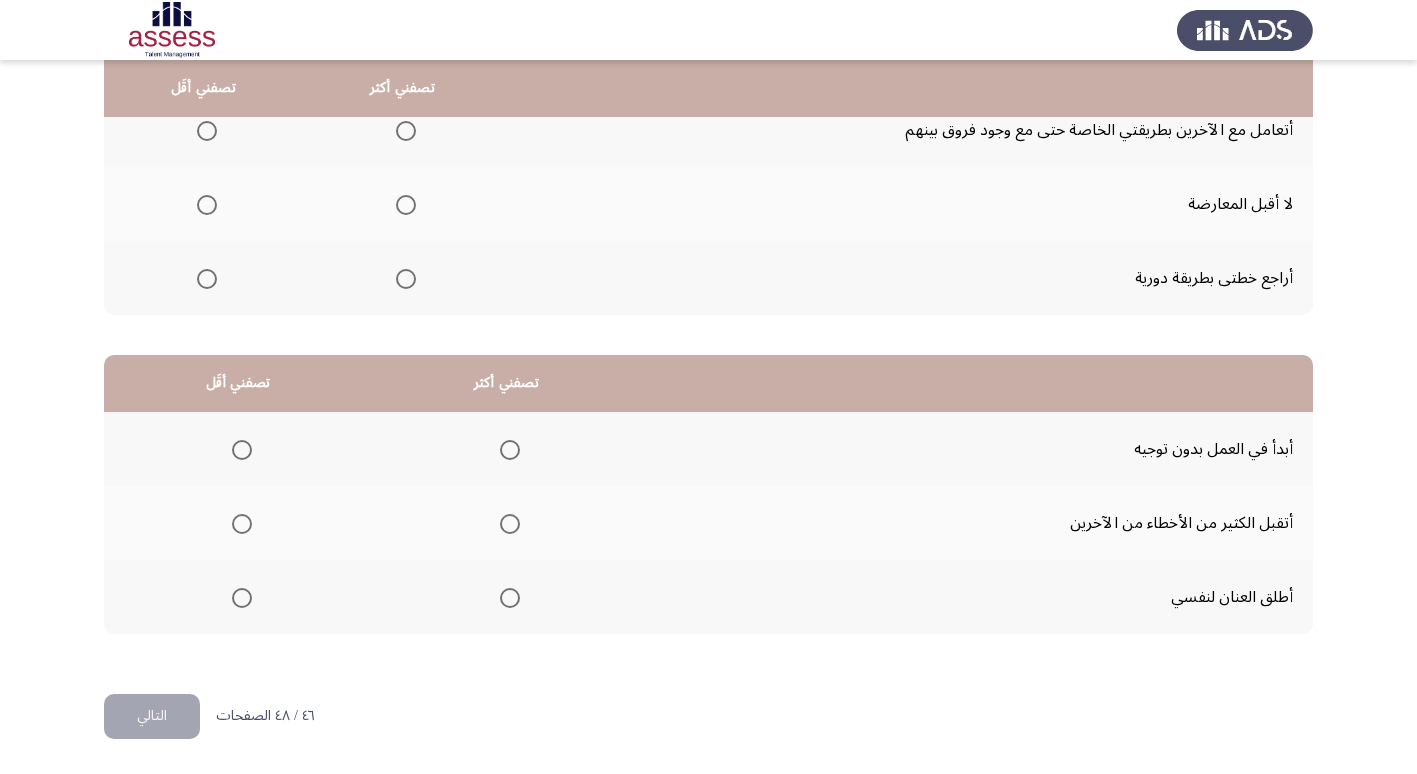 click at bounding box center [207, 205] 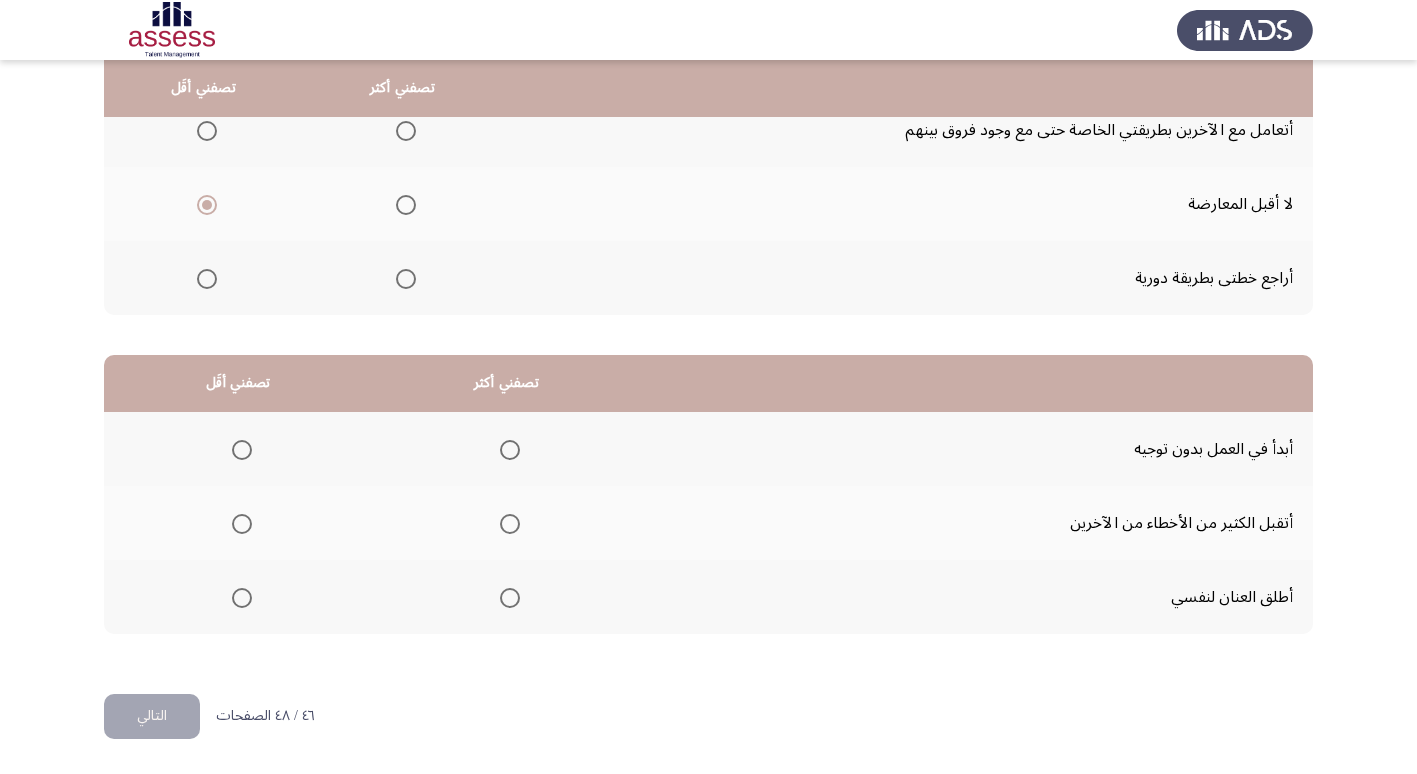 click at bounding box center [406, 279] 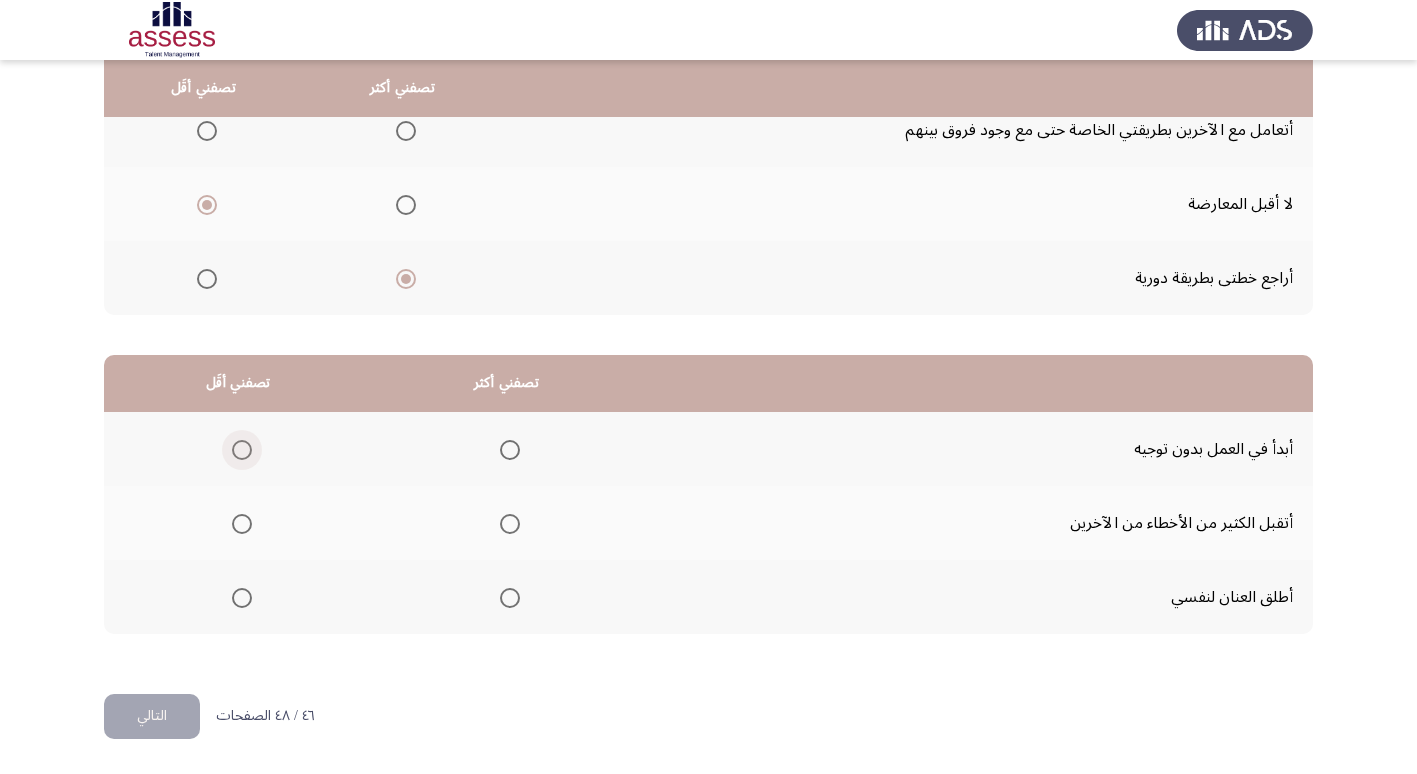 click at bounding box center (242, 450) 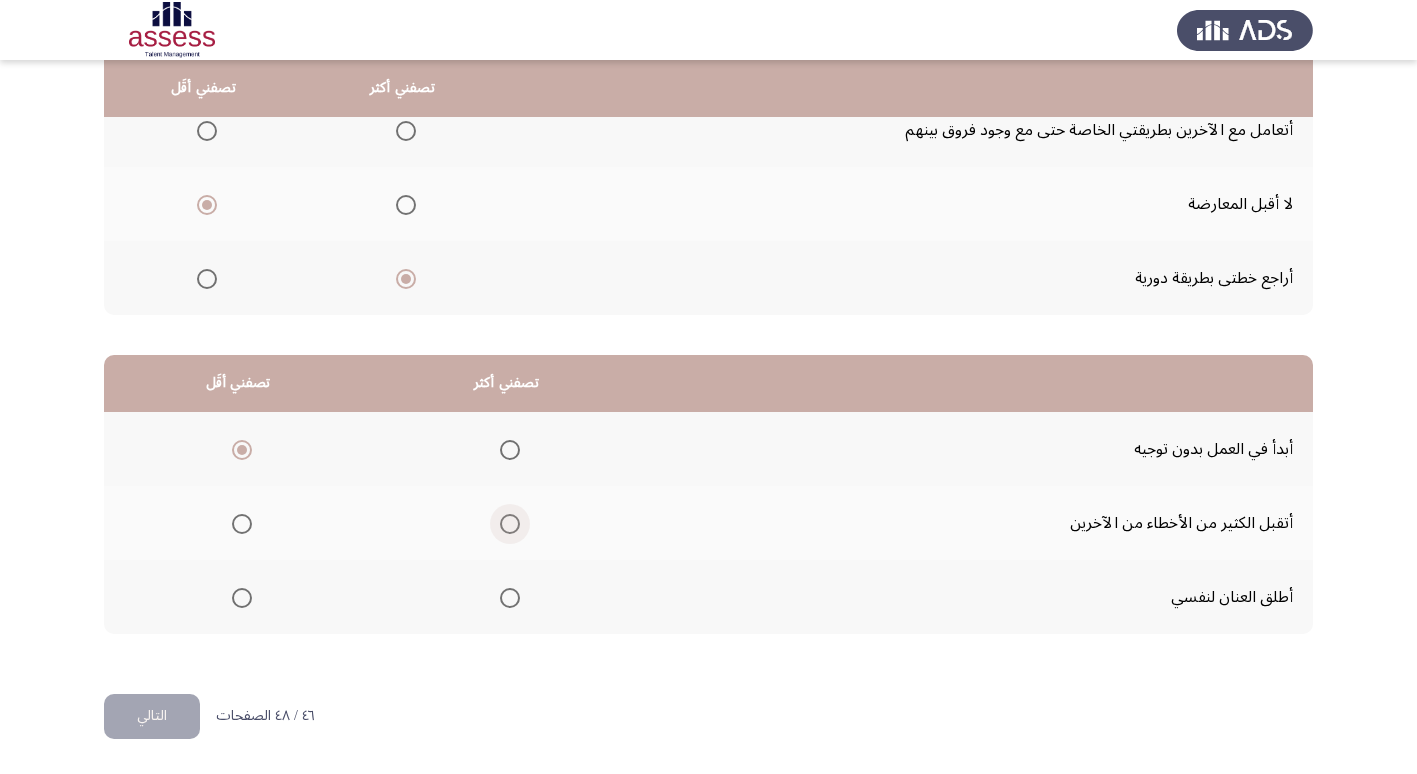click at bounding box center (510, 524) 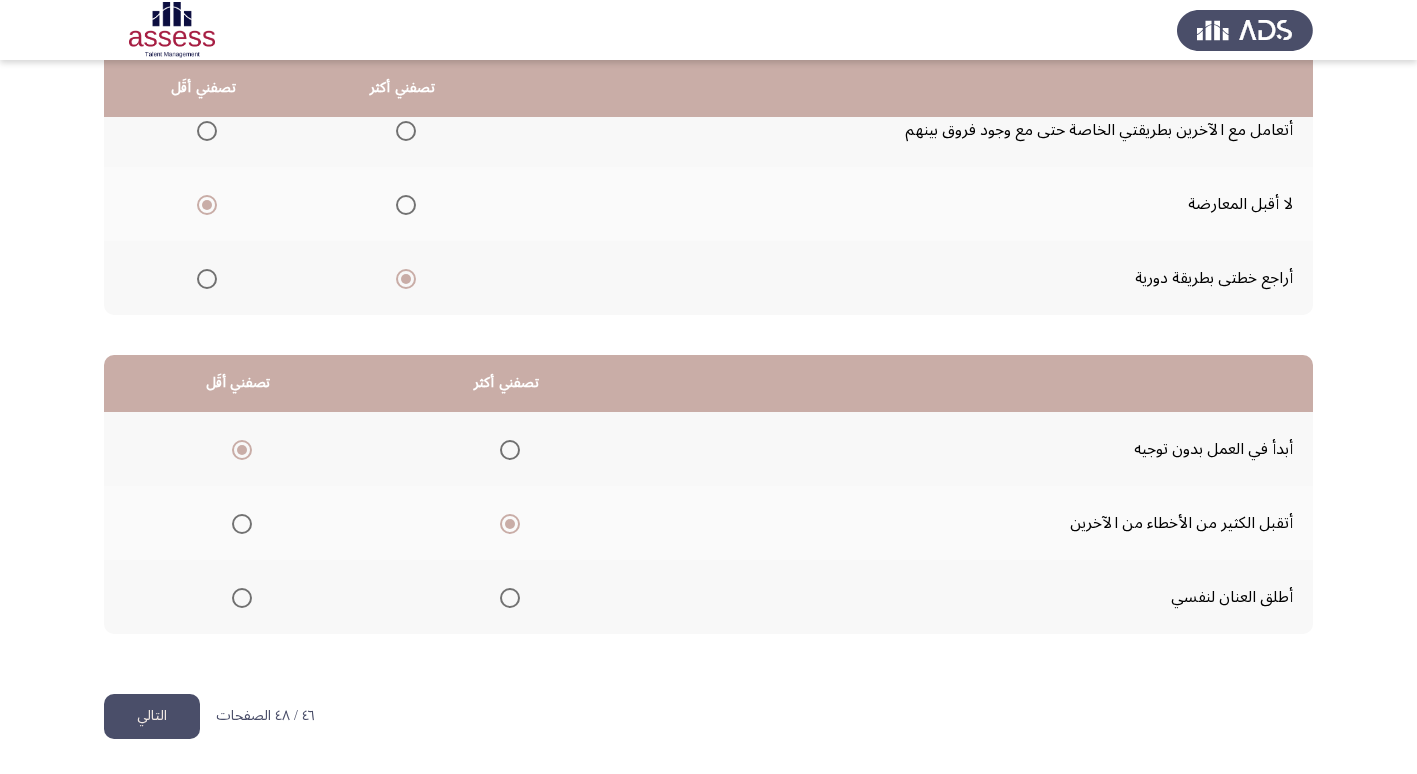 click on "التالي" 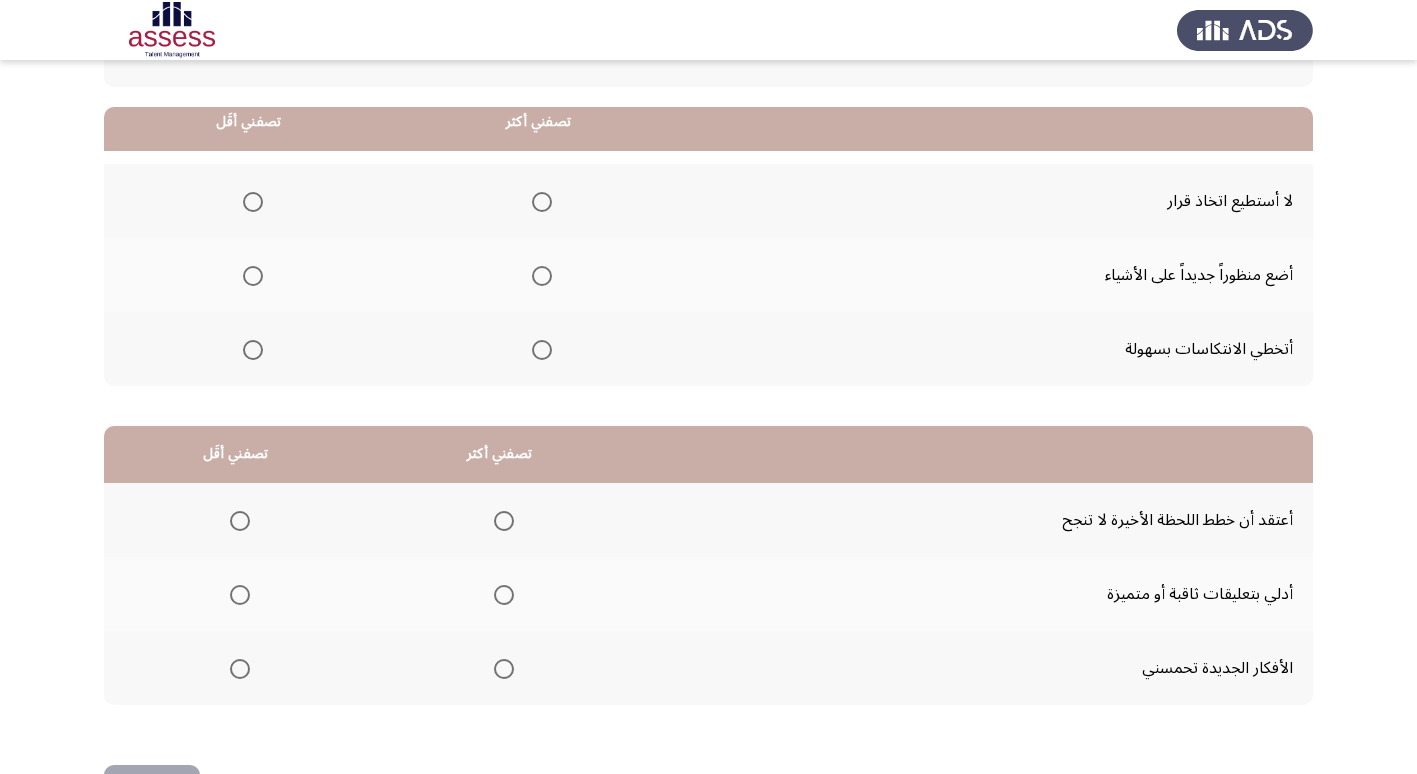 scroll, scrollTop: 200, scrollLeft: 0, axis: vertical 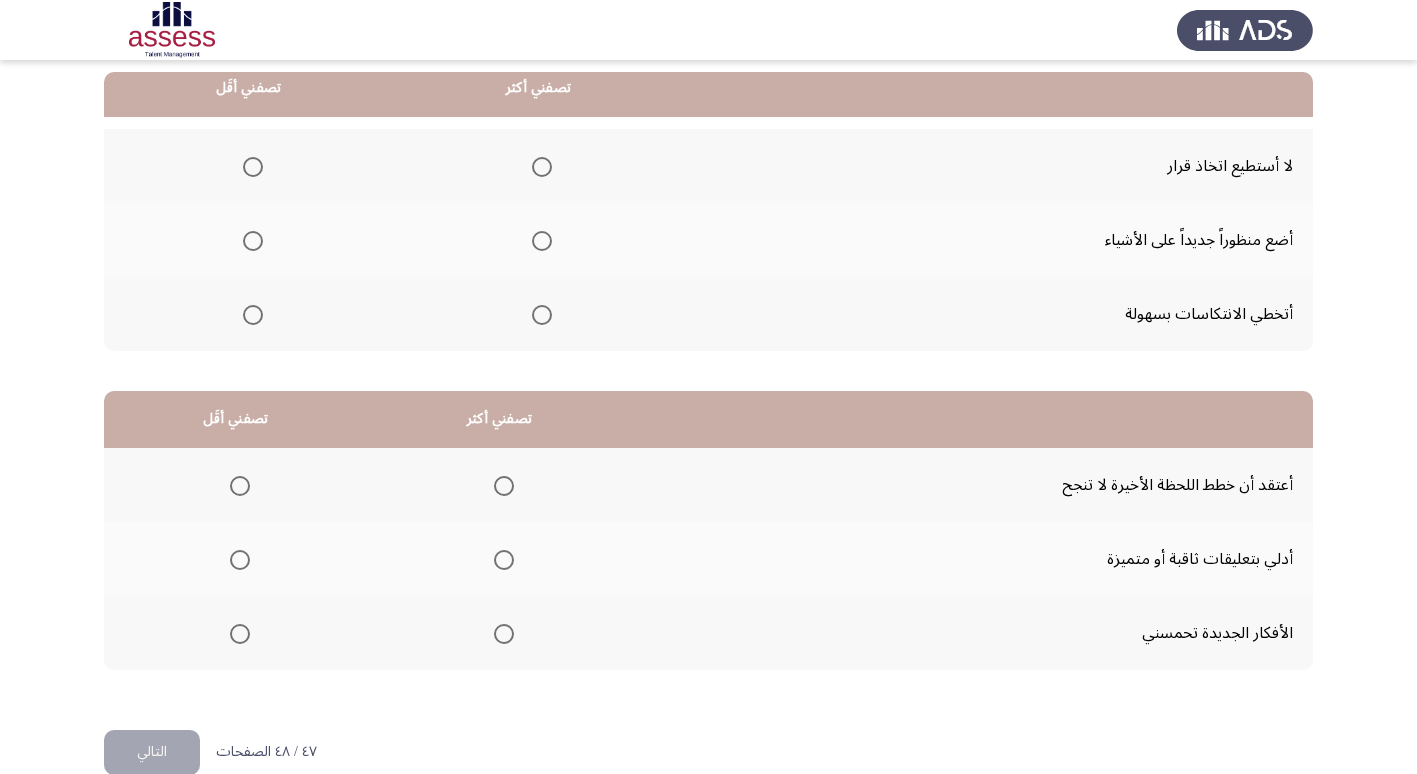 click at bounding box center [253, 167] 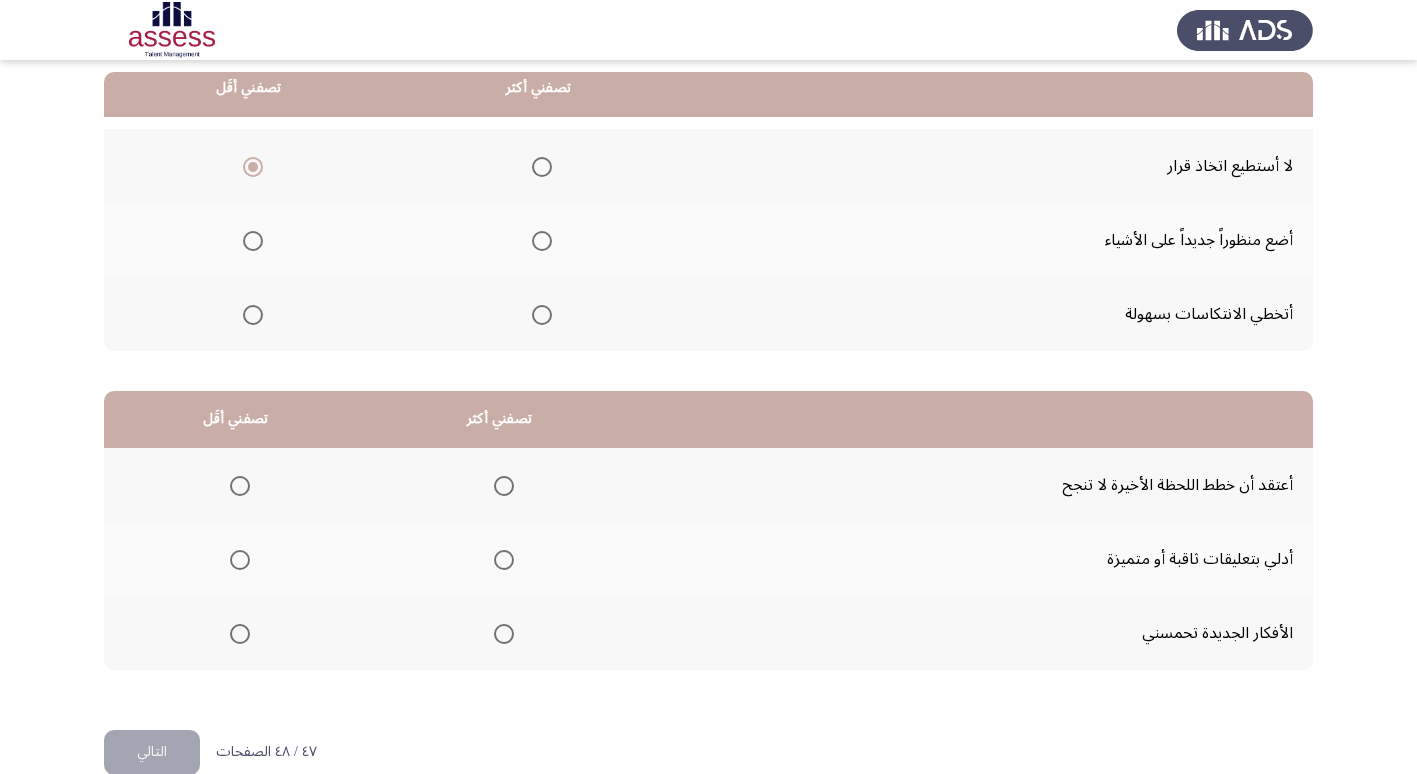 click at bounding box center [542, 315] 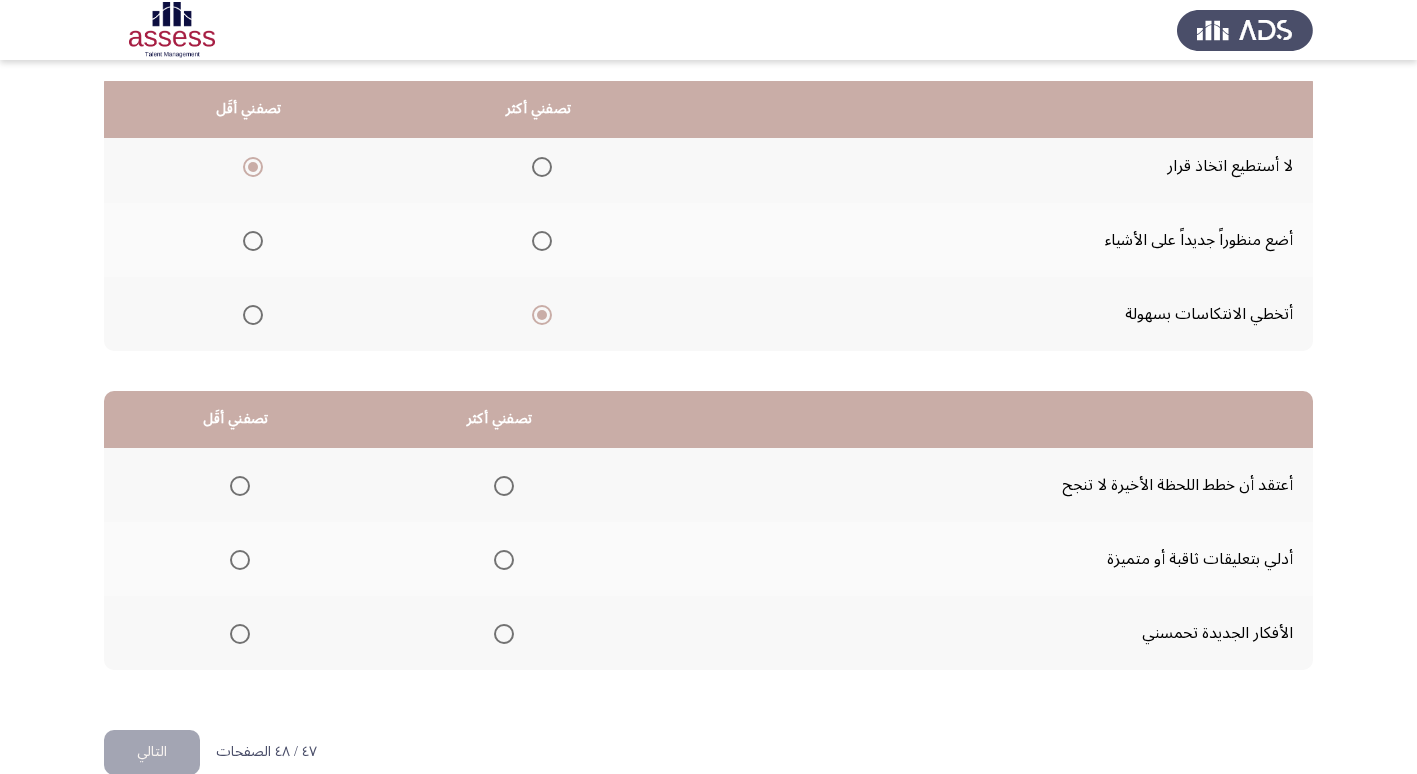 scroll, scrollTop: 236, scrollLeft: 0, axis: vertical 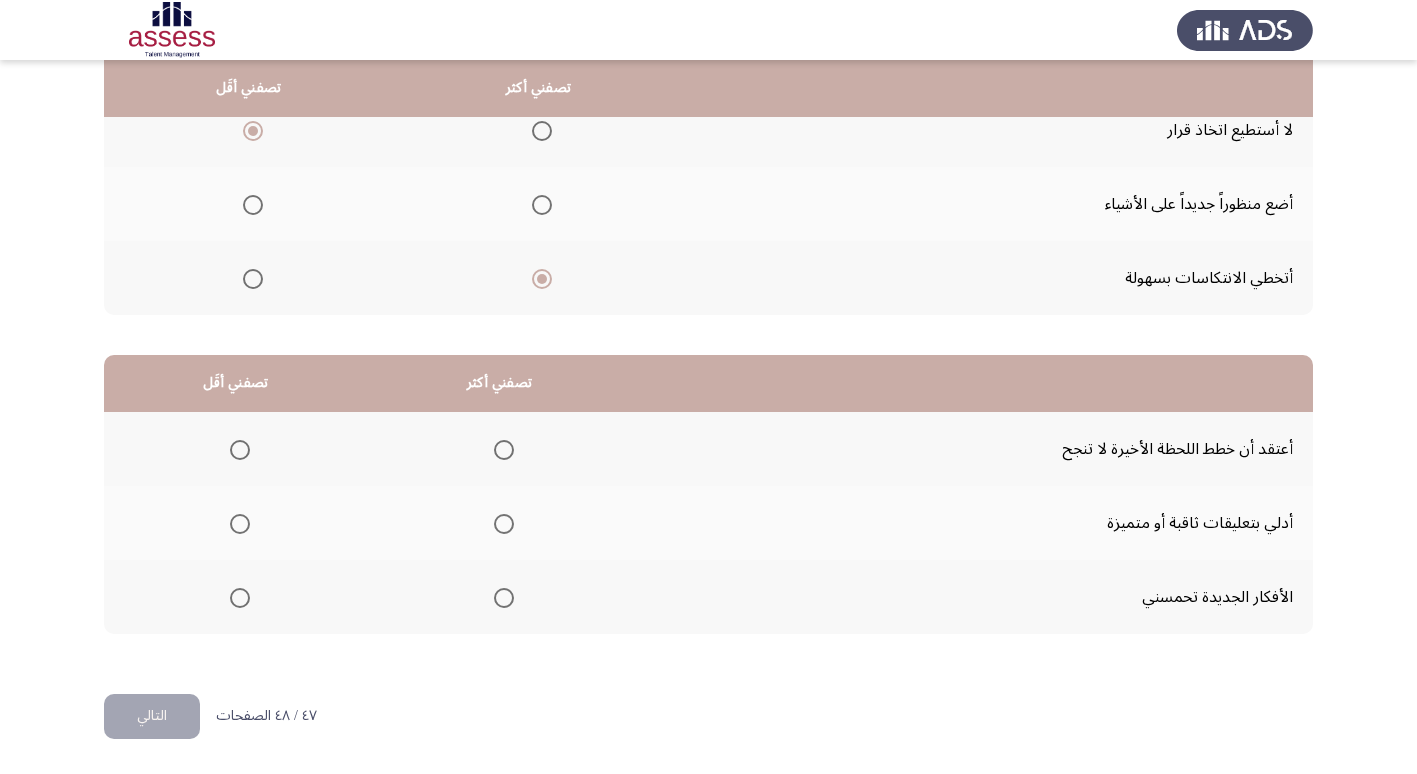 click 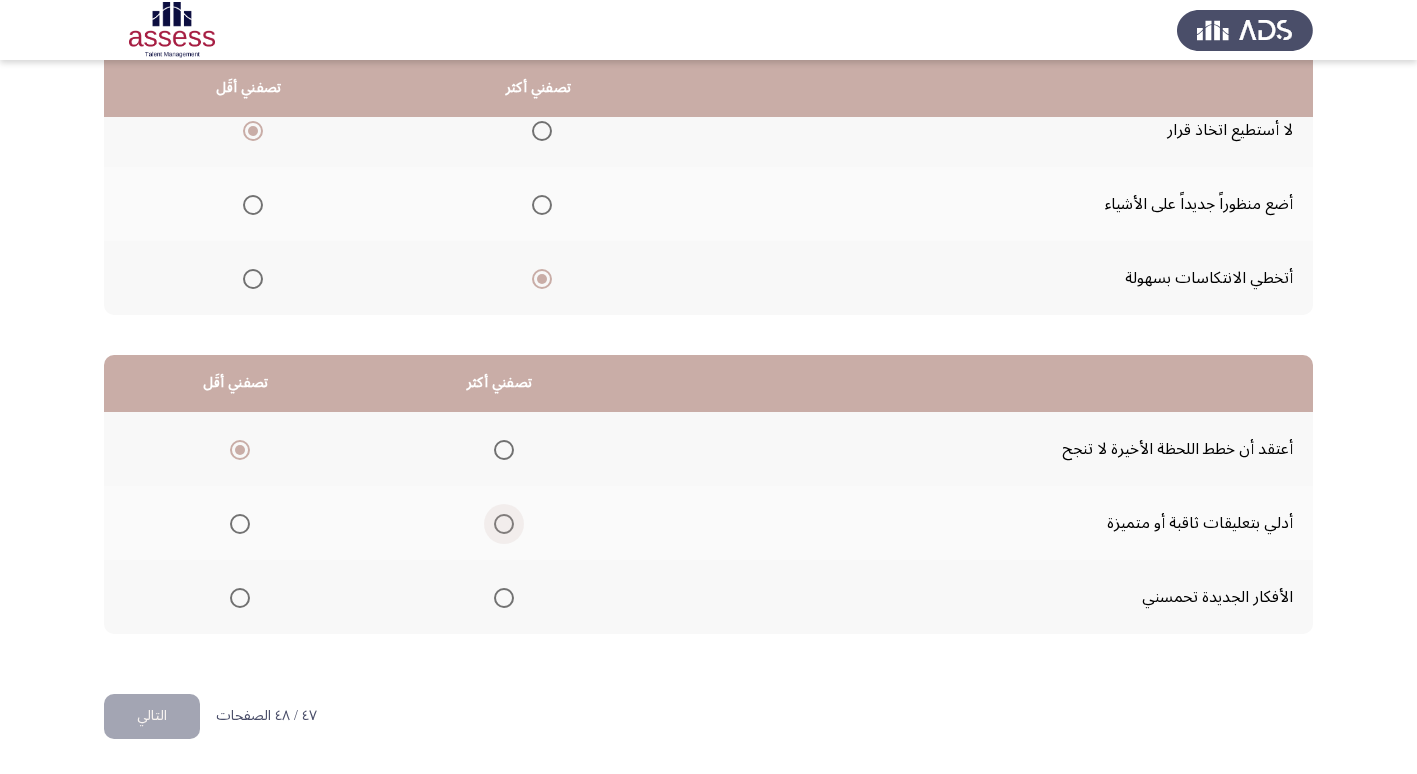 click at bounding box center (504, 524) 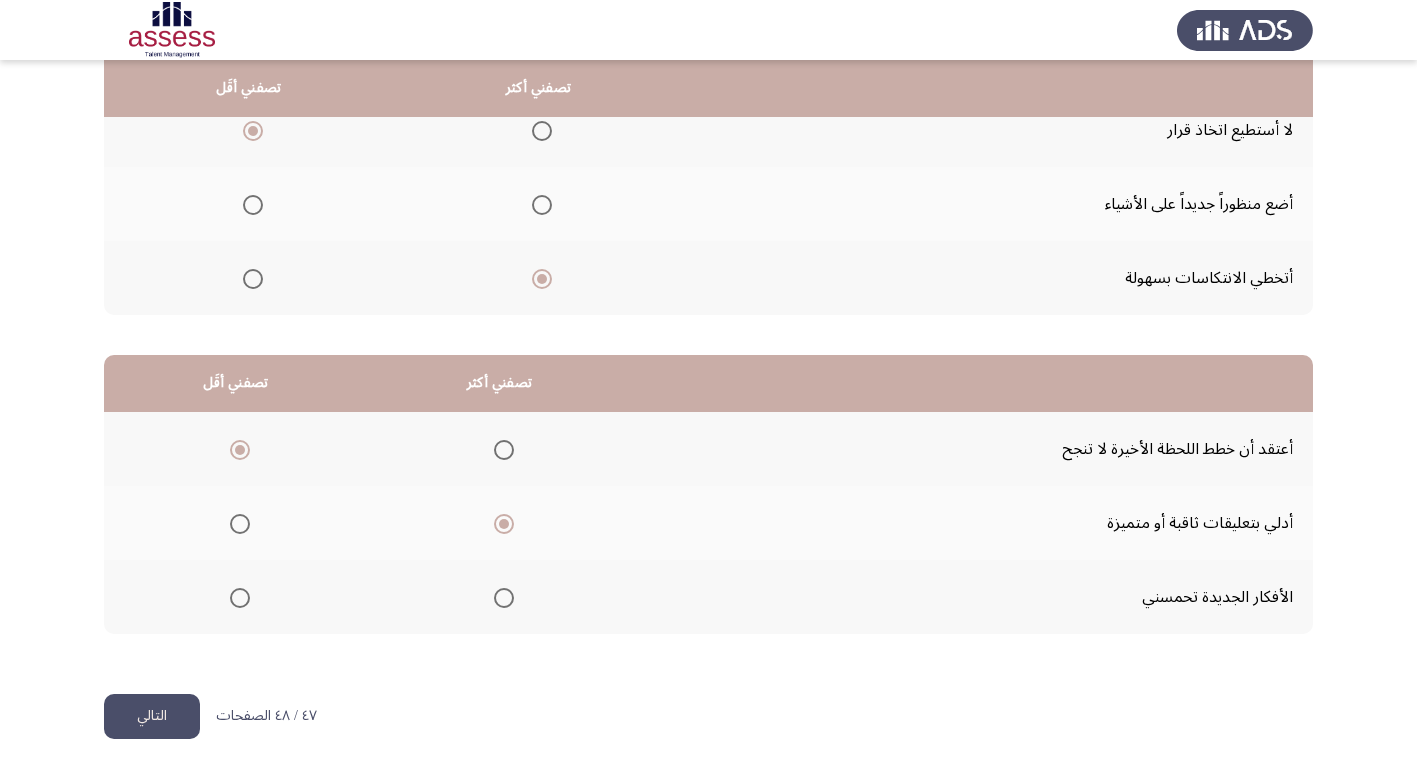 click on "التالي" 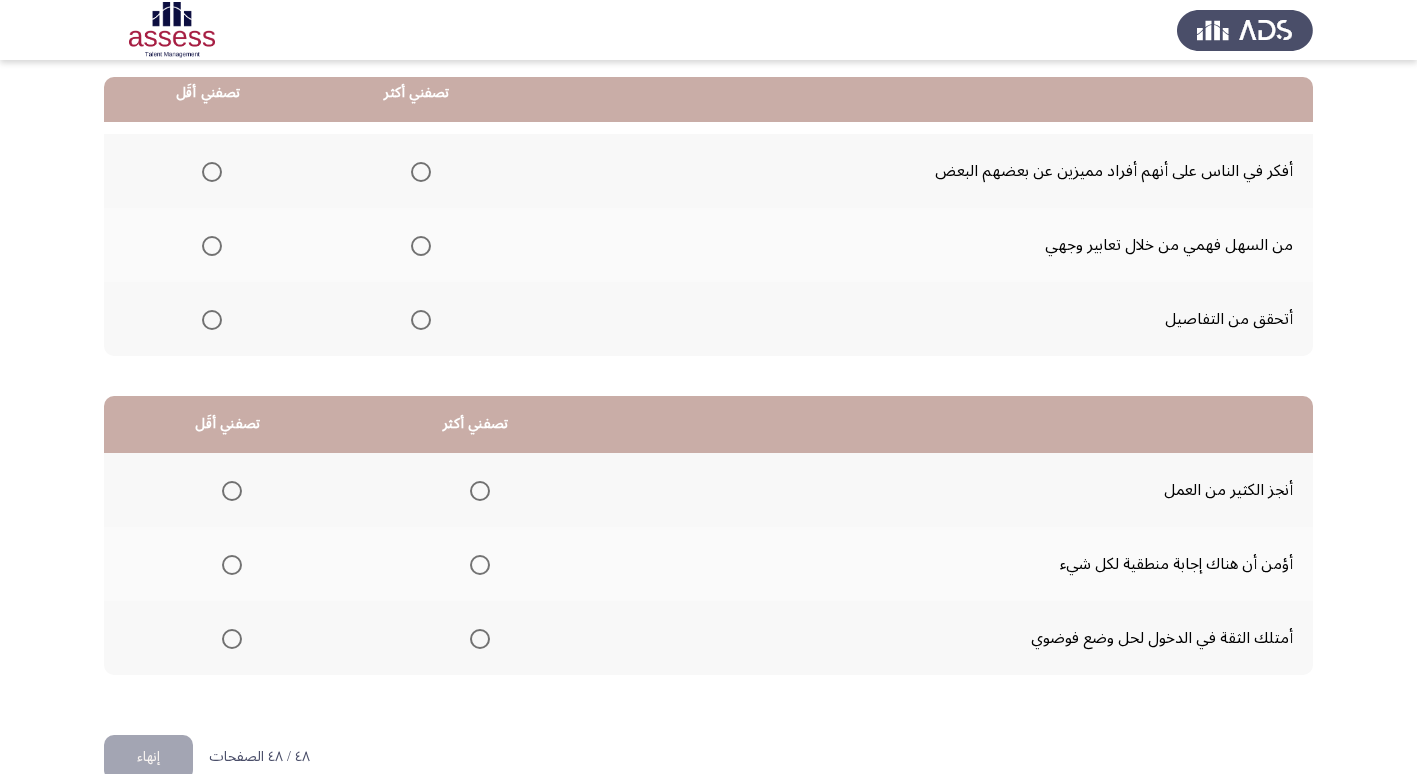 scroll, scrollTop: 200, scrollLeft: 0, axis: vertical 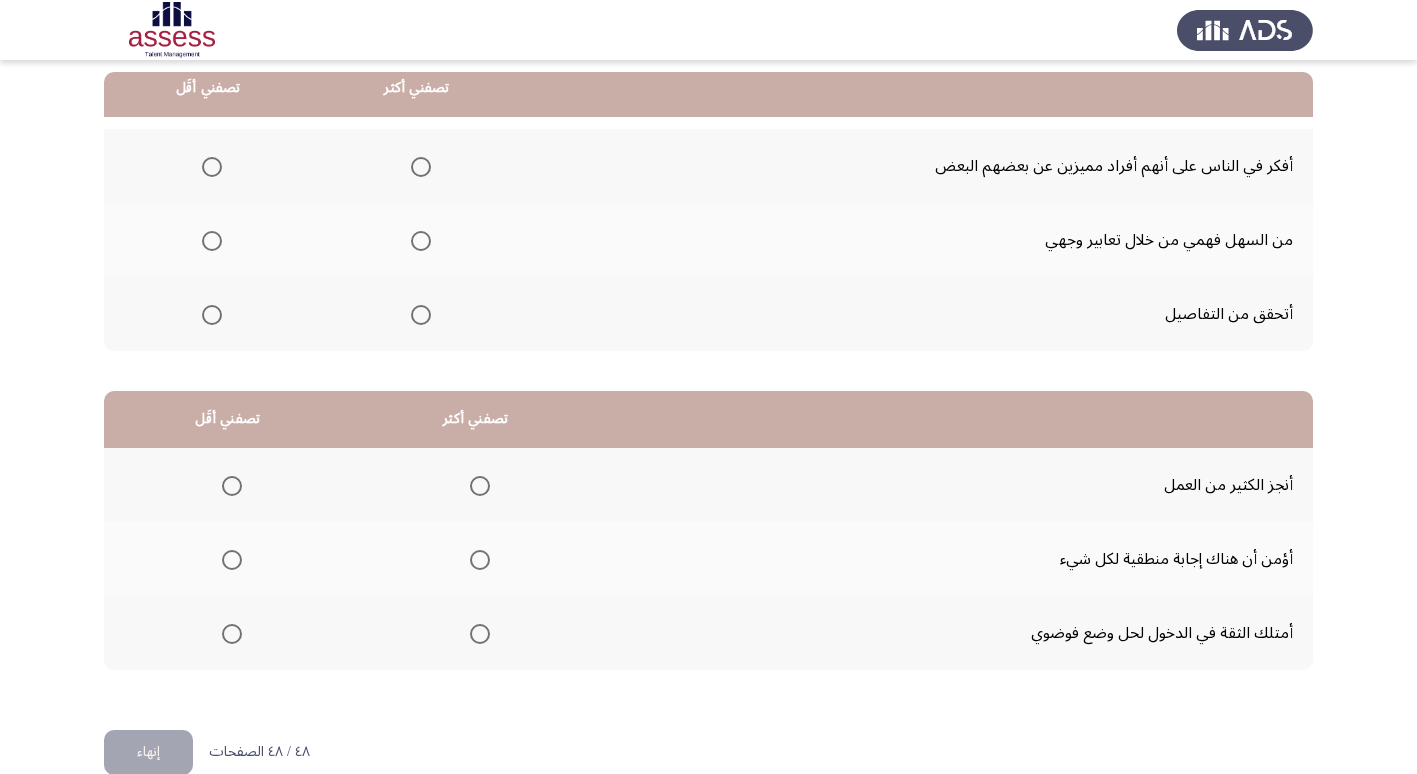 click at bounding box center (421, 167) 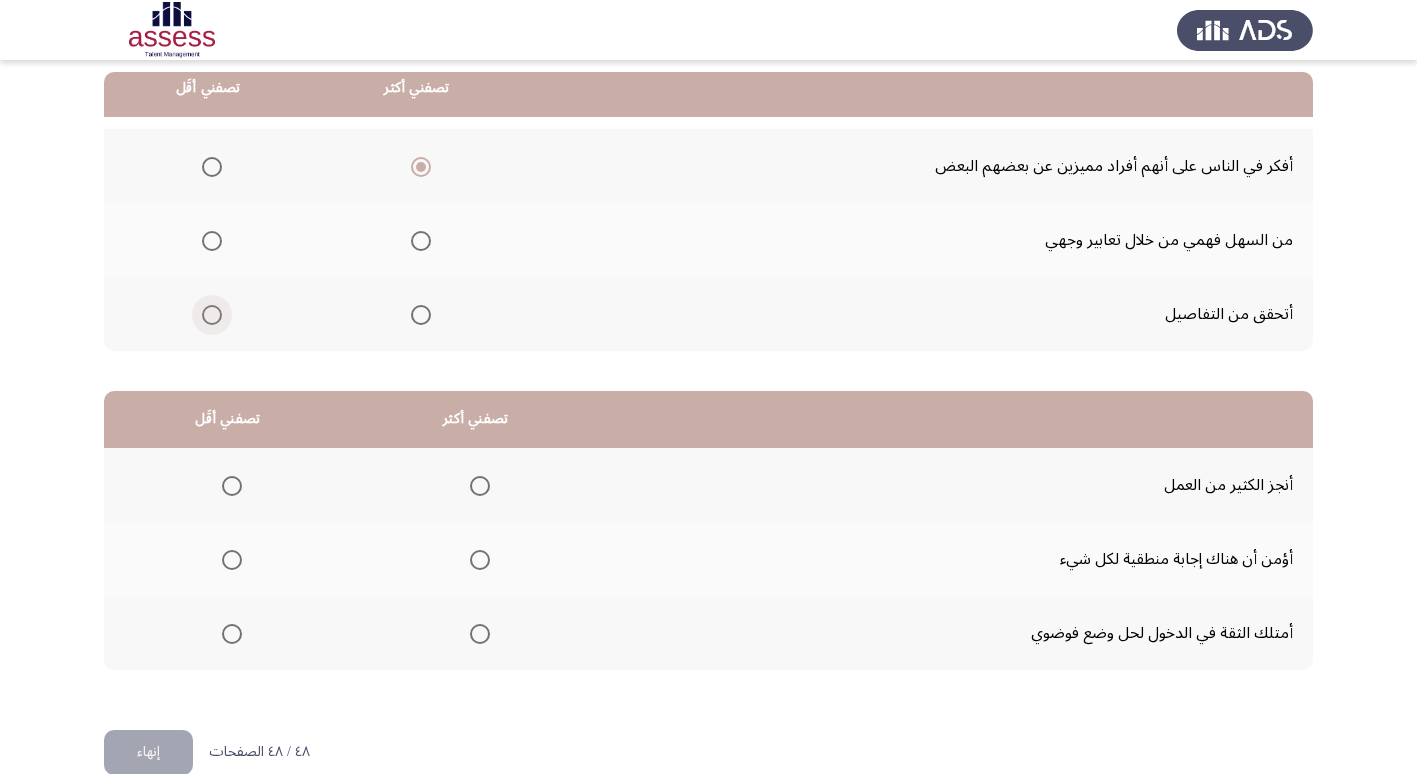 click at bounding box center [212, 315] 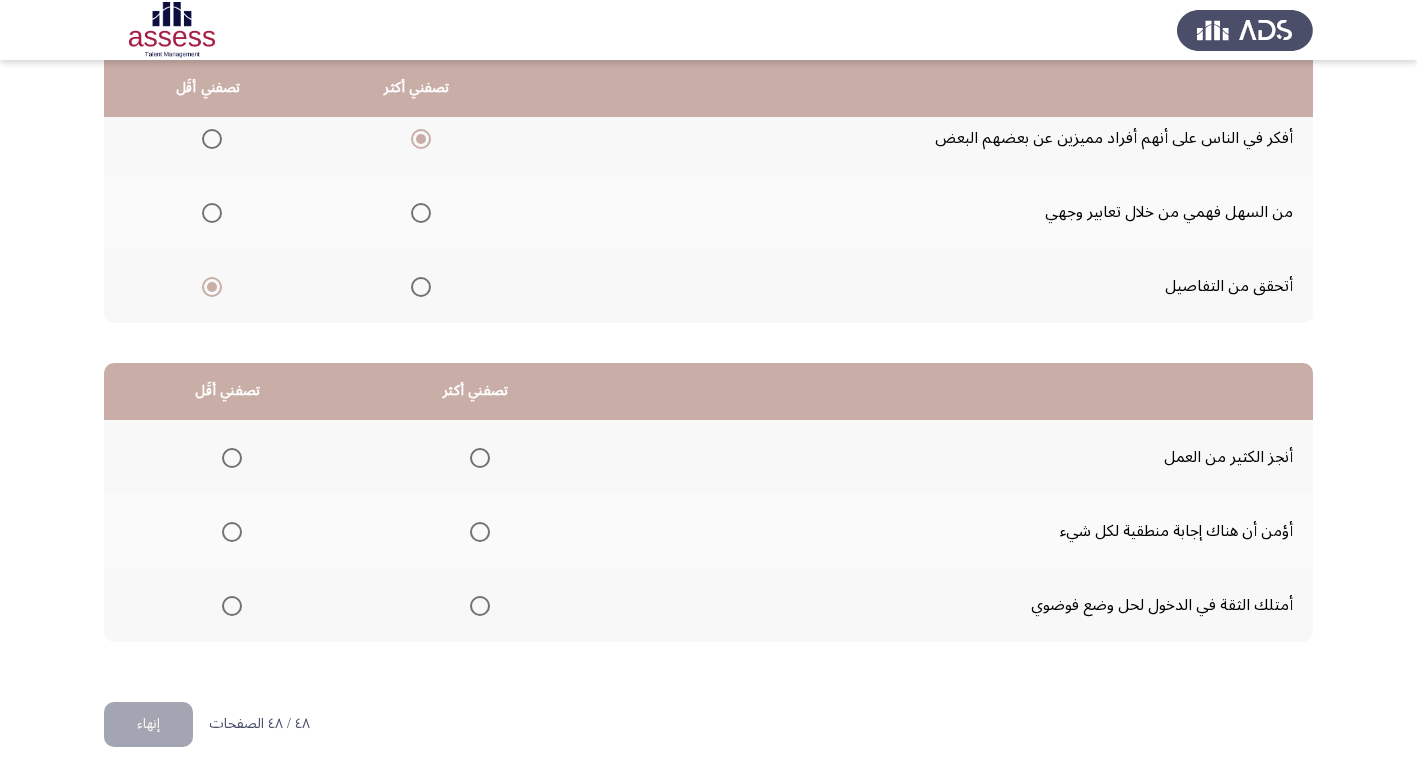 scroll, scrollTop: 236, scrollLeft: 0, axis: vertical 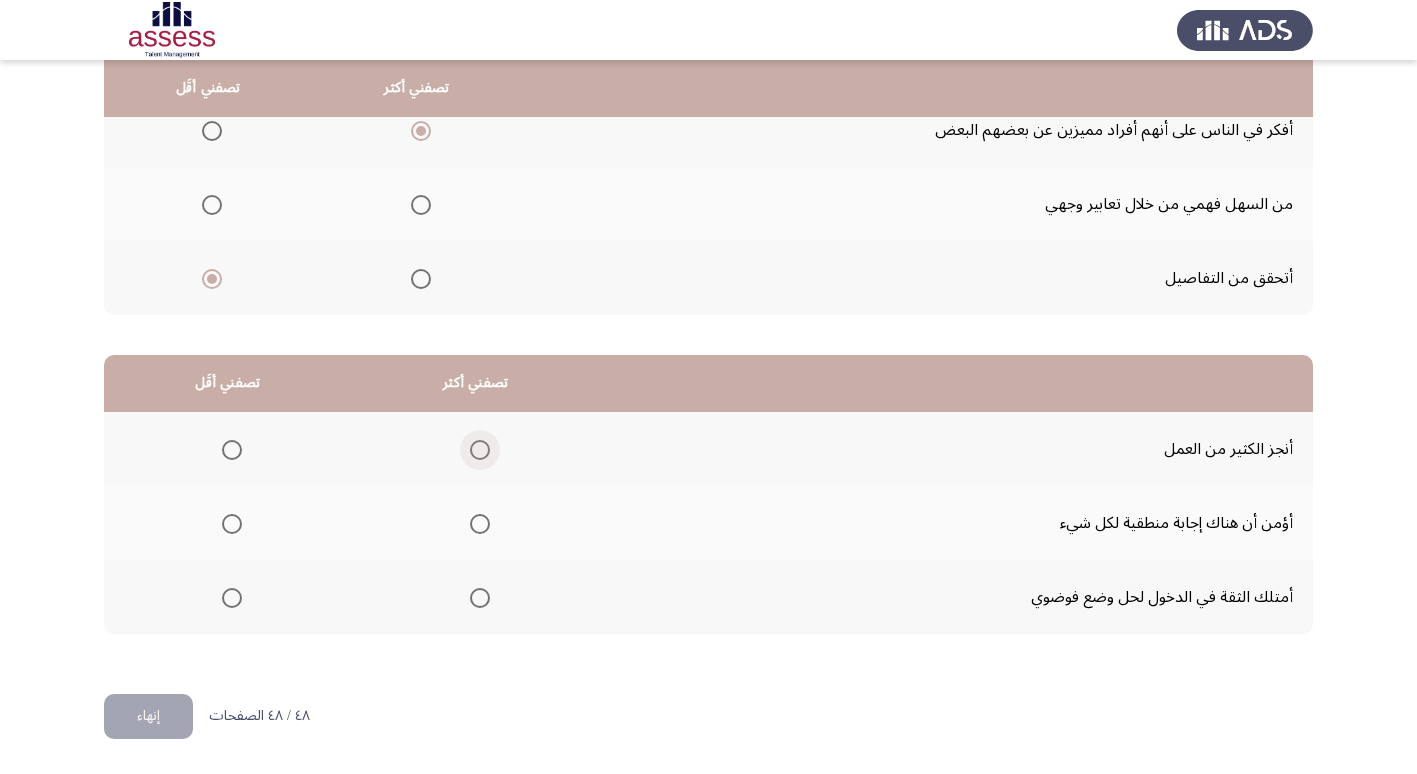 click at bounding box center [480, 450] 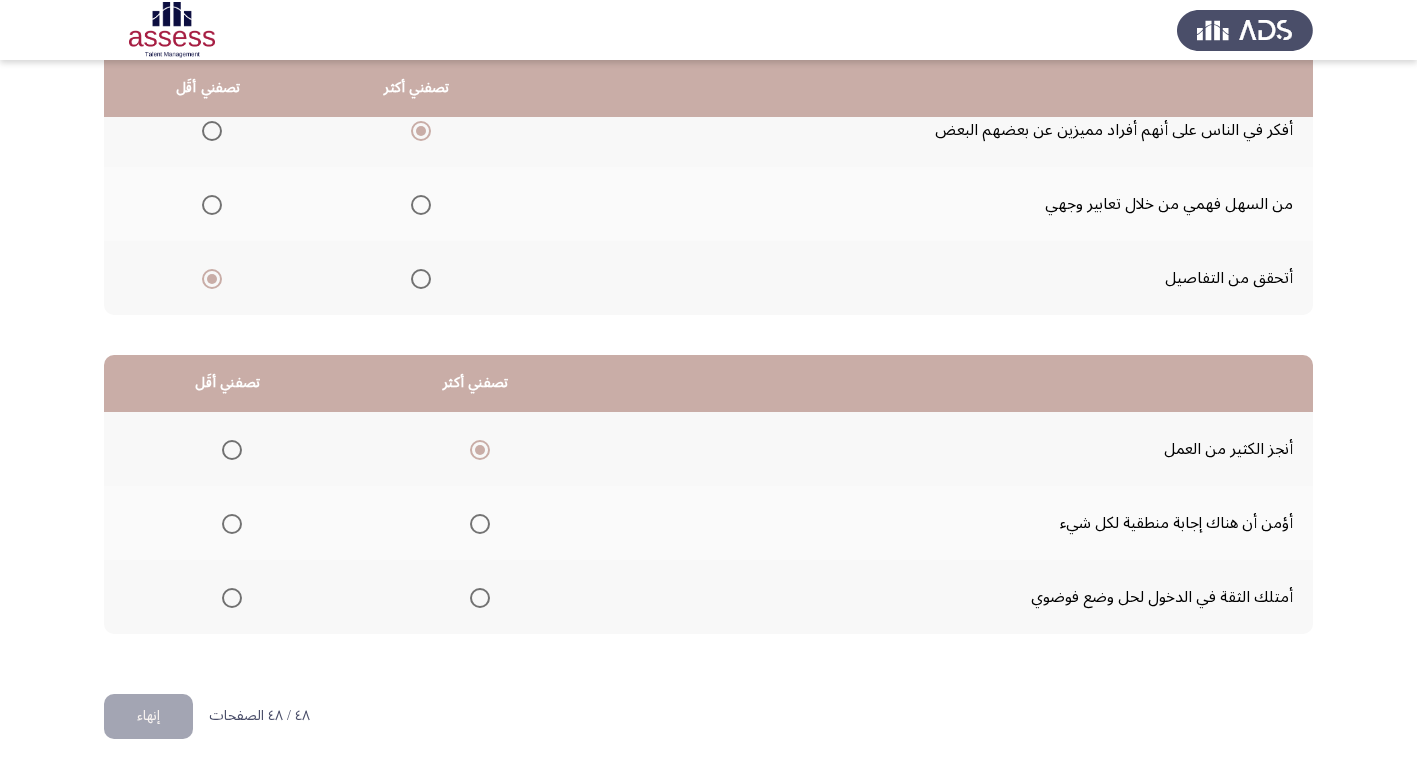 click at bounding box center (232, 598) 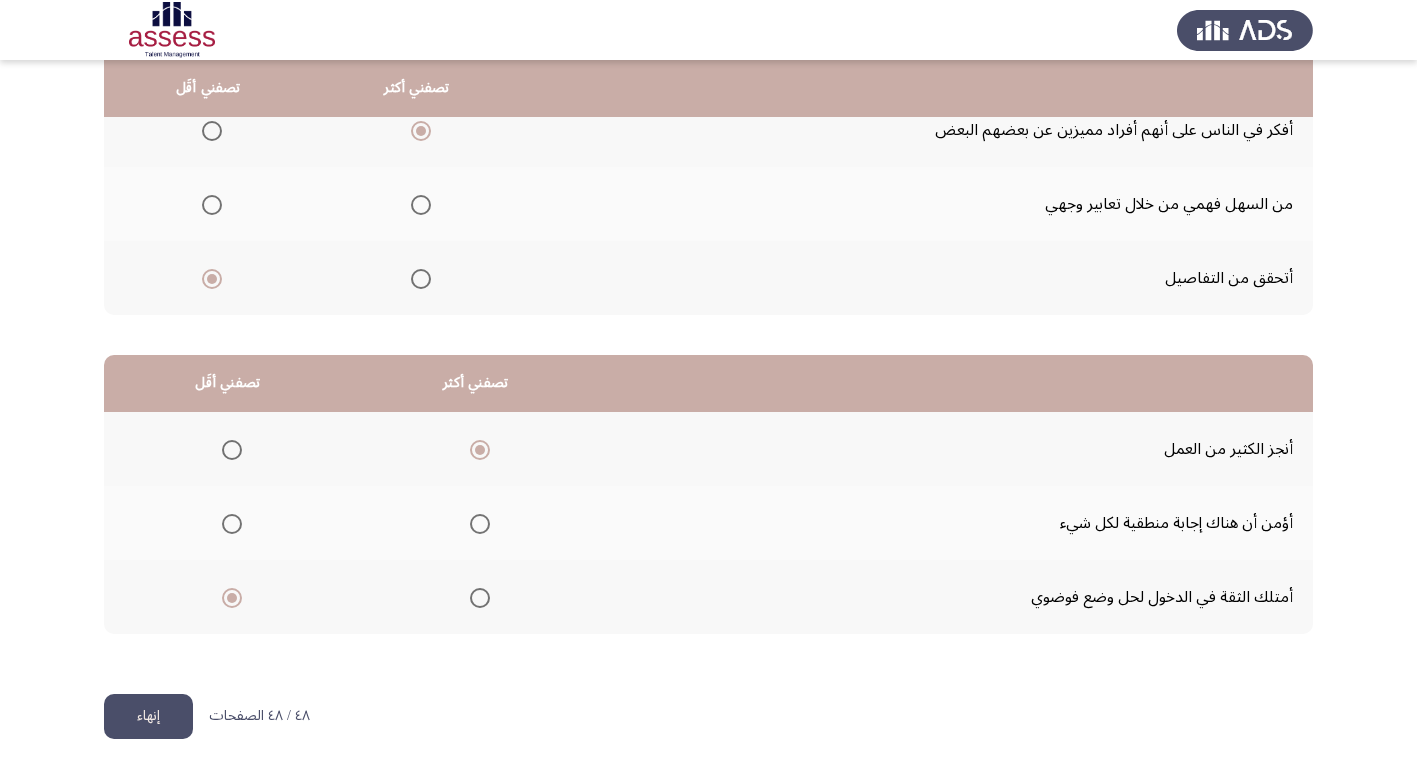 click on "إنهاء" 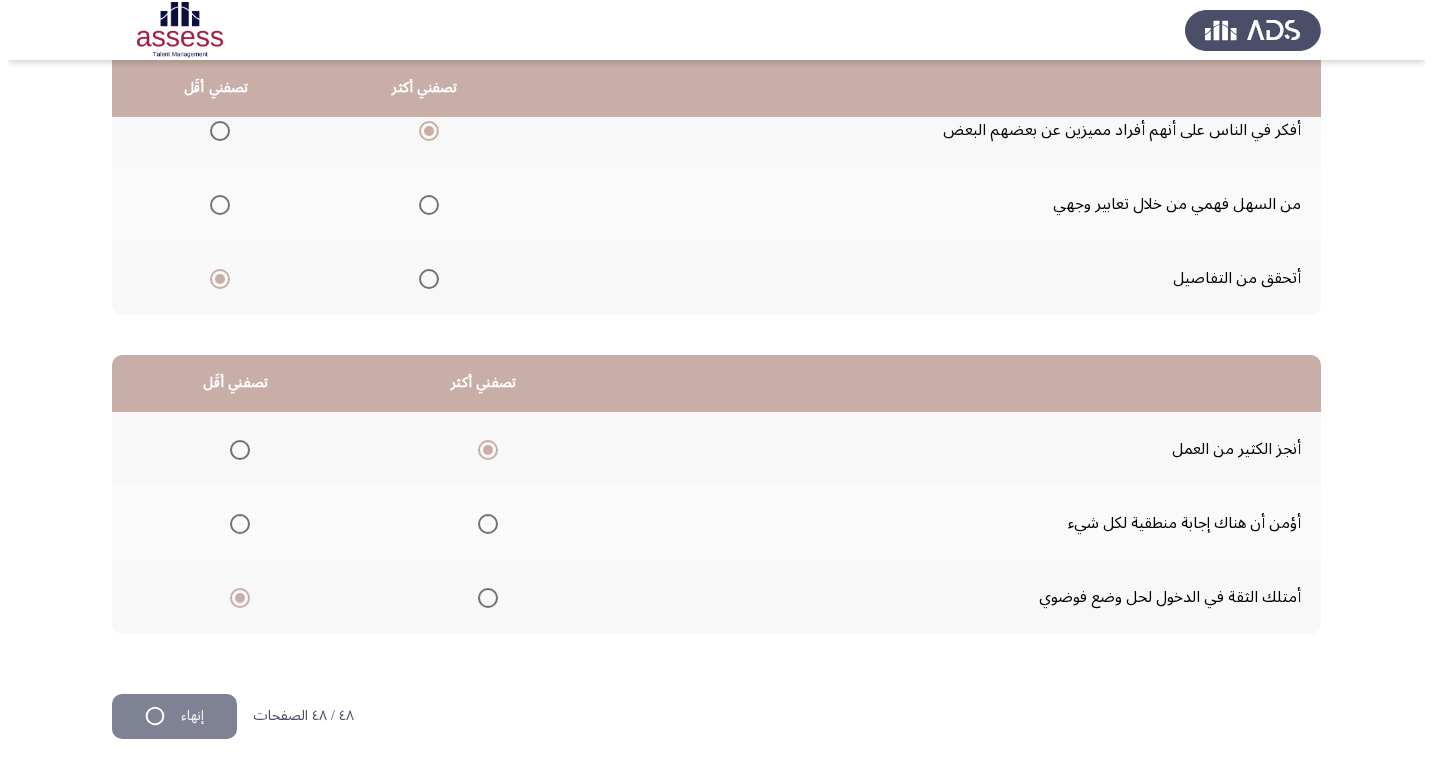 scroll, scrollTop: 0, scrollLeft: 0, axis: both 